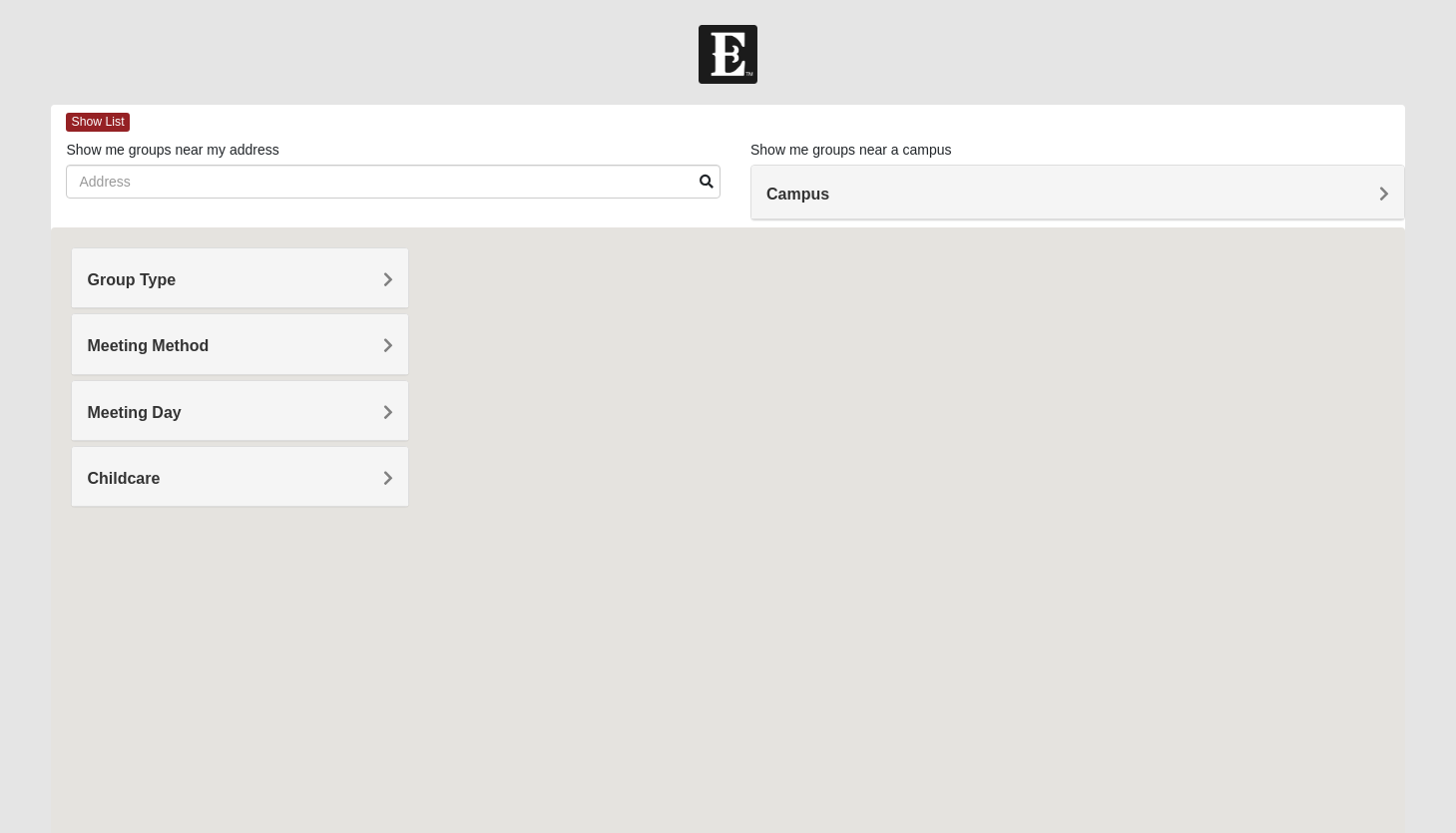 scroll, scrollTop: 0, scrollLeft: 0, axis: both 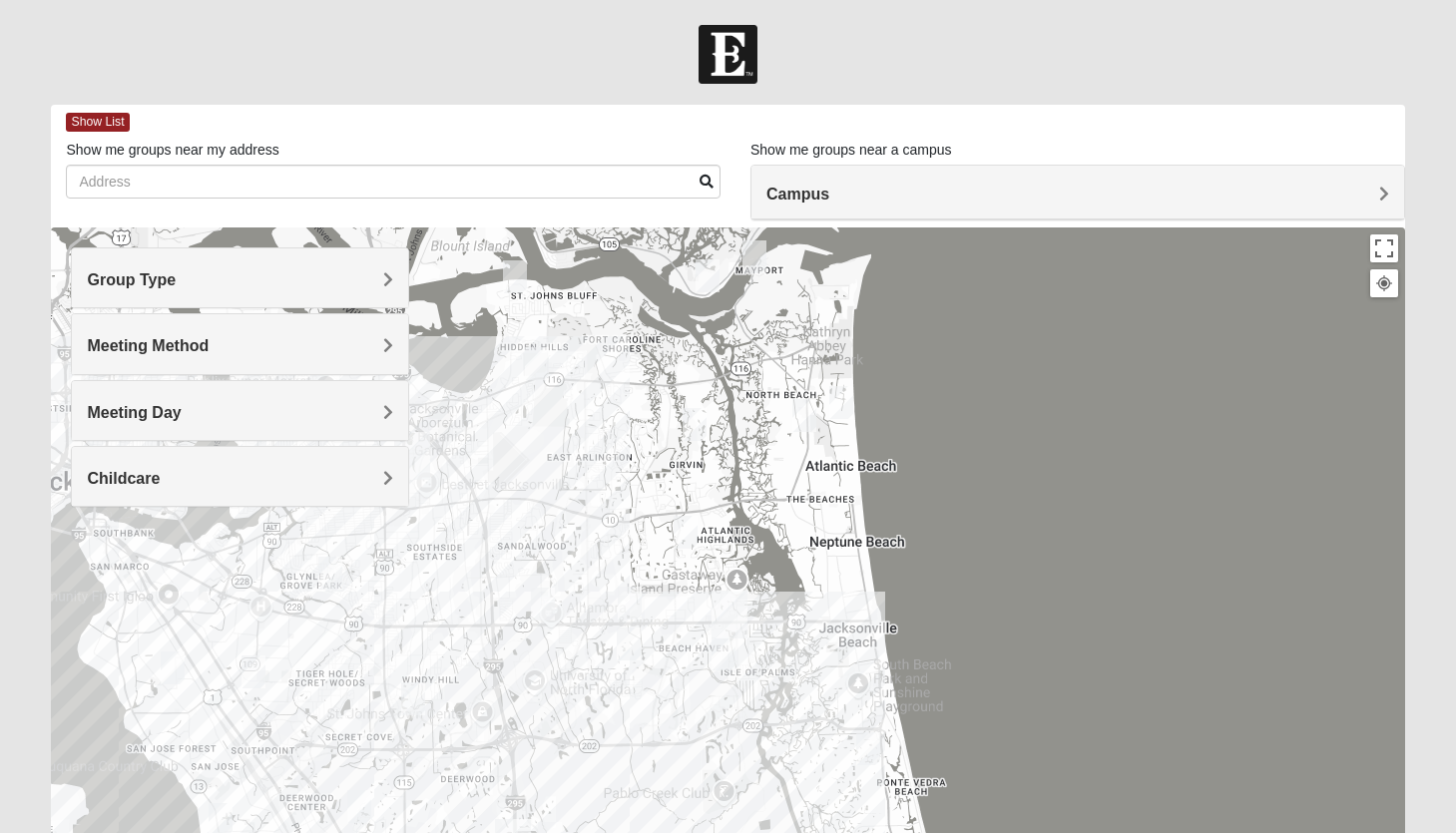 click on "Group Type" at bounding box center (240, 279) 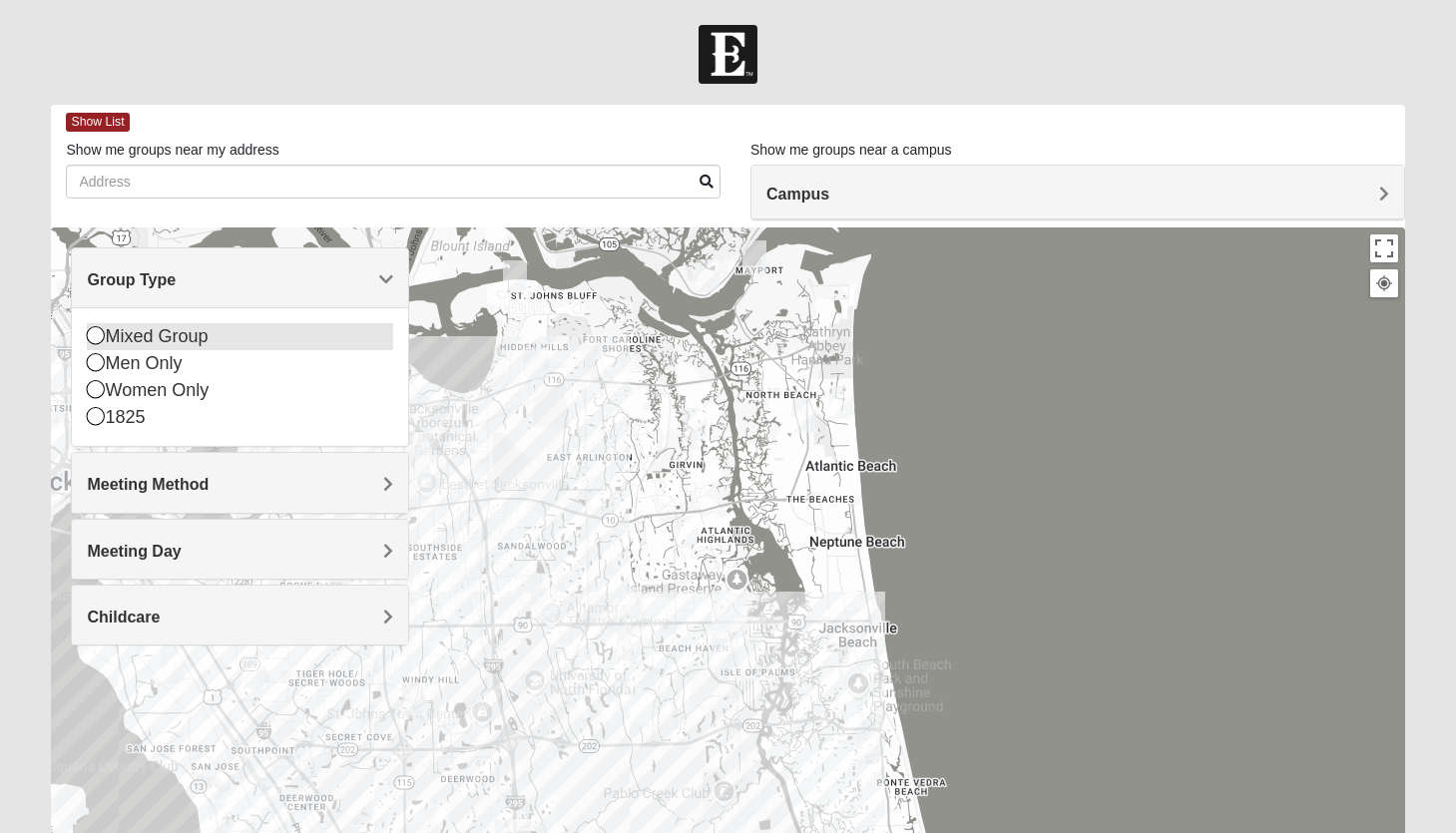 click at bounding box center [96, 335] 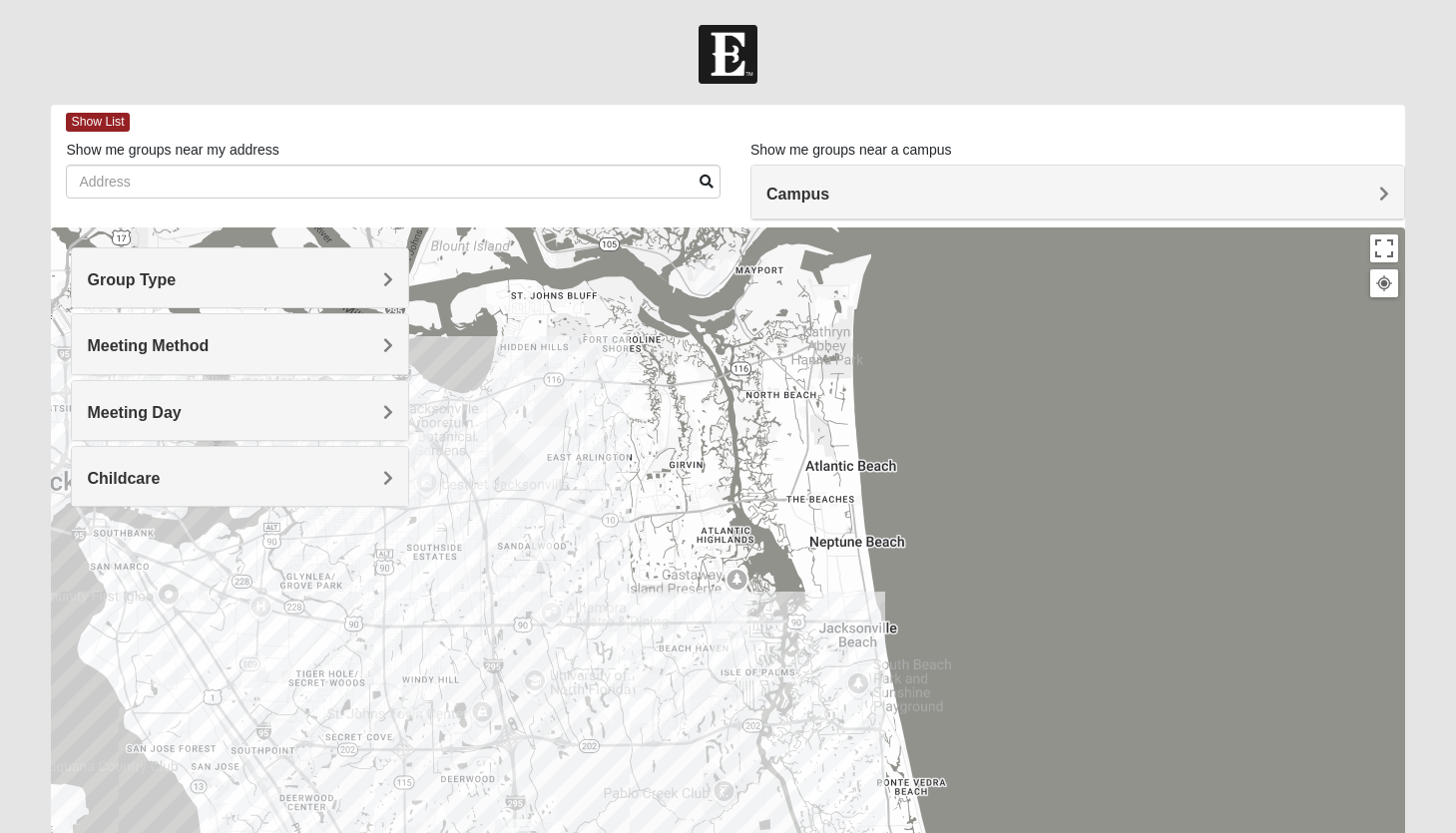 click on "Meeting Method" at bounding box center (148, 345) 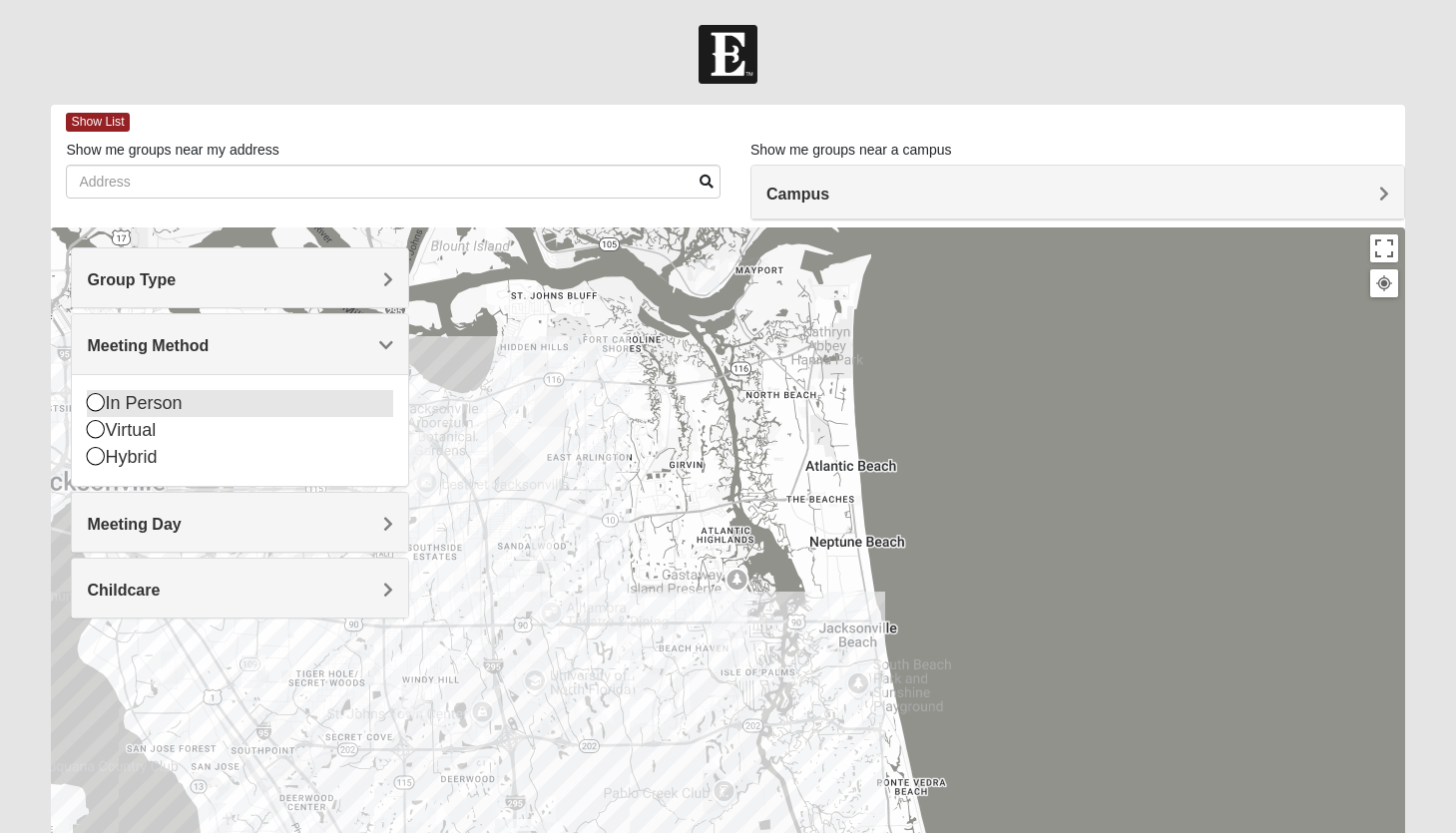 click at bounding box center [96, 402] 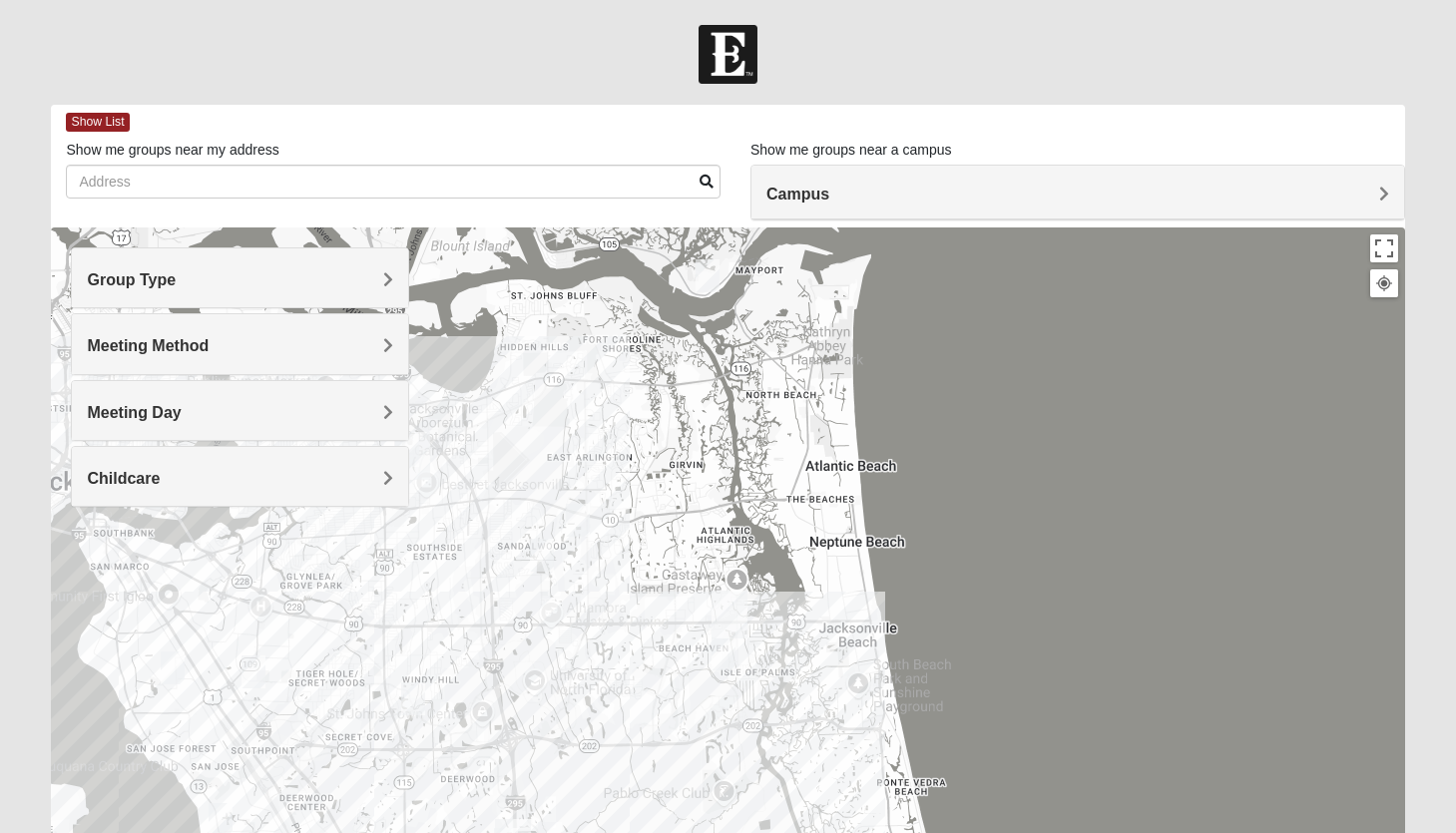 click on "Meeting Day" at bounding box center (134, 412) 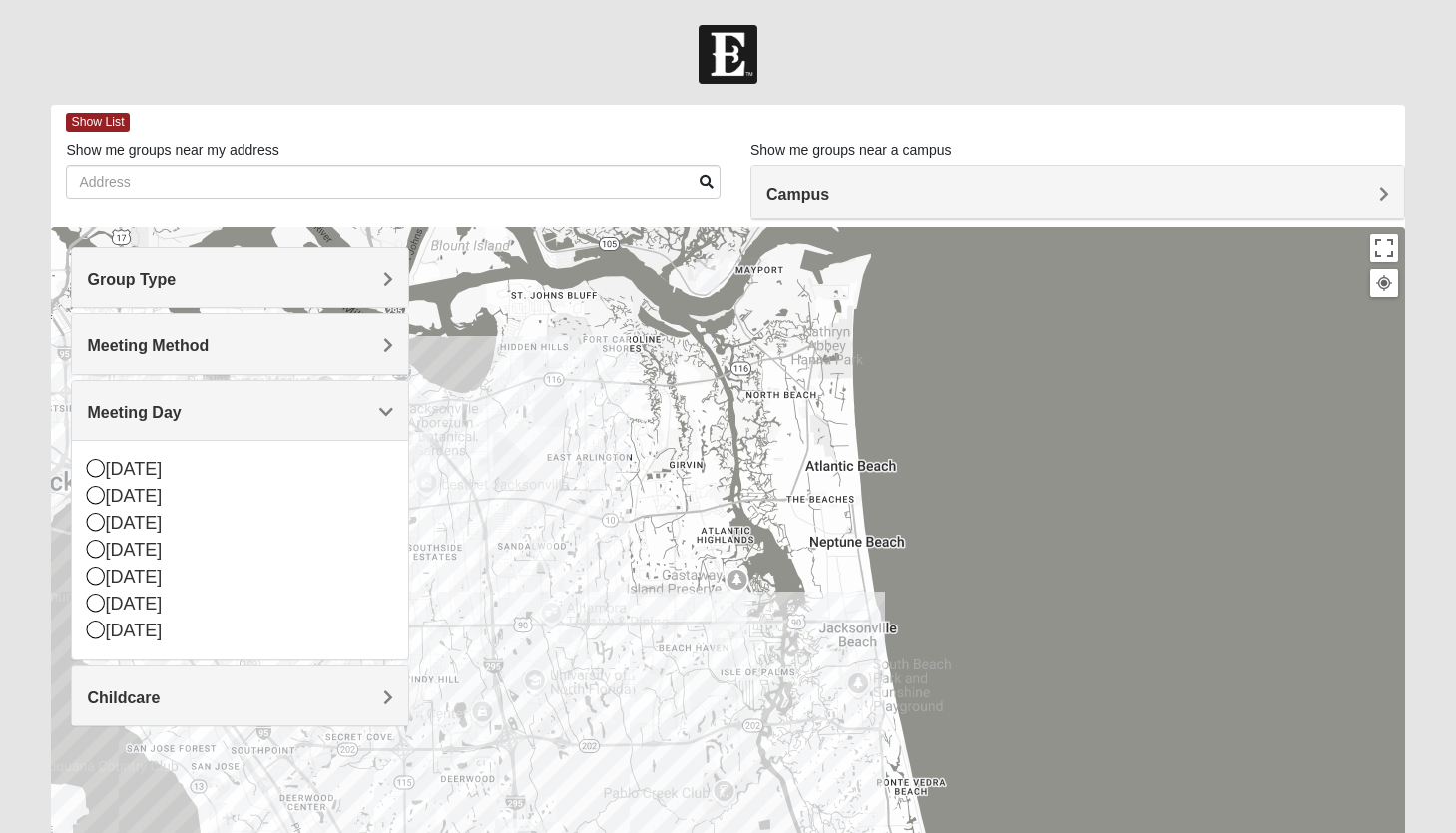 click on "Meeting Day" at bounding box center (240, 412) 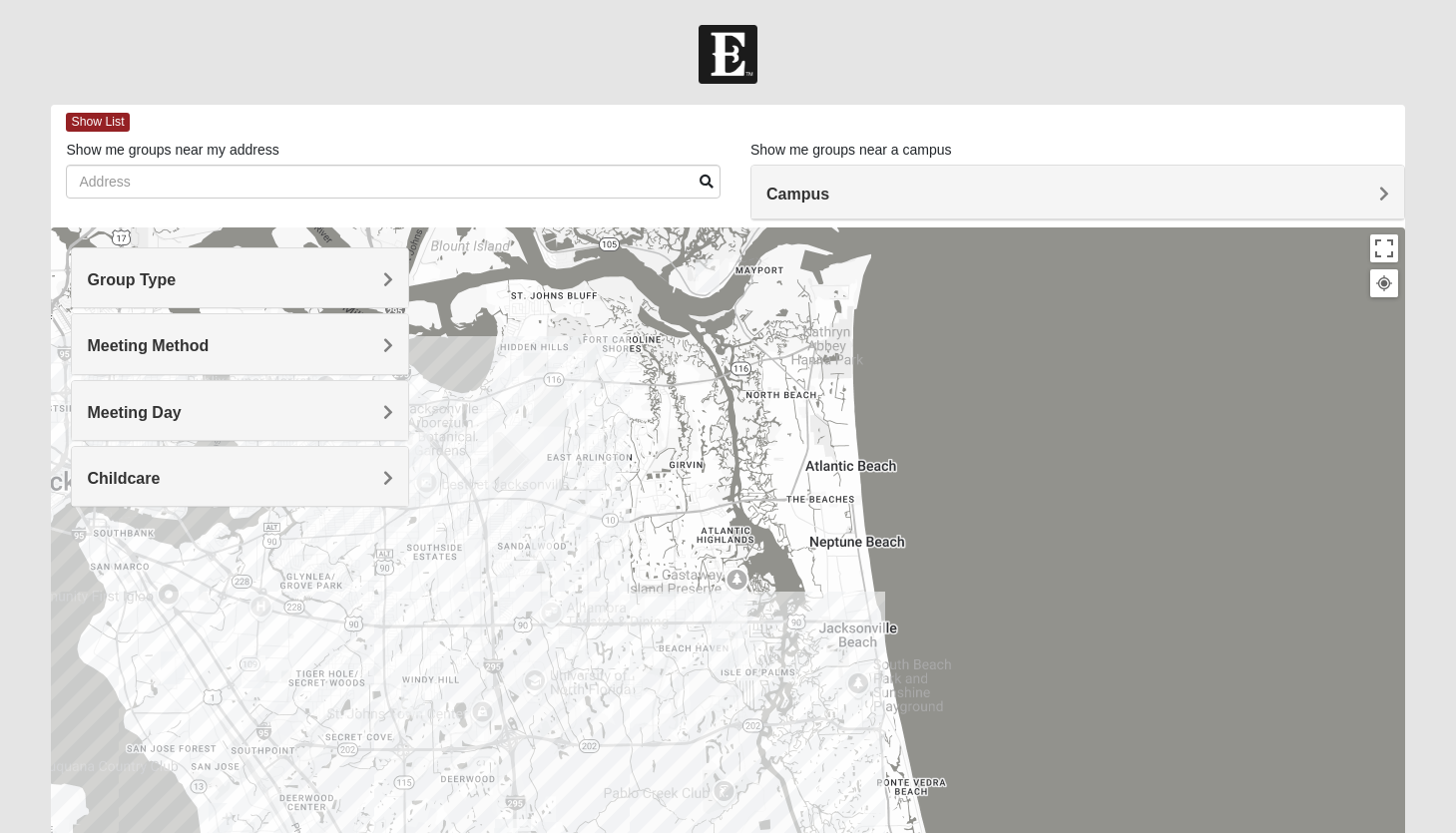 click on "Campus" at bounding box center [1078, 193] 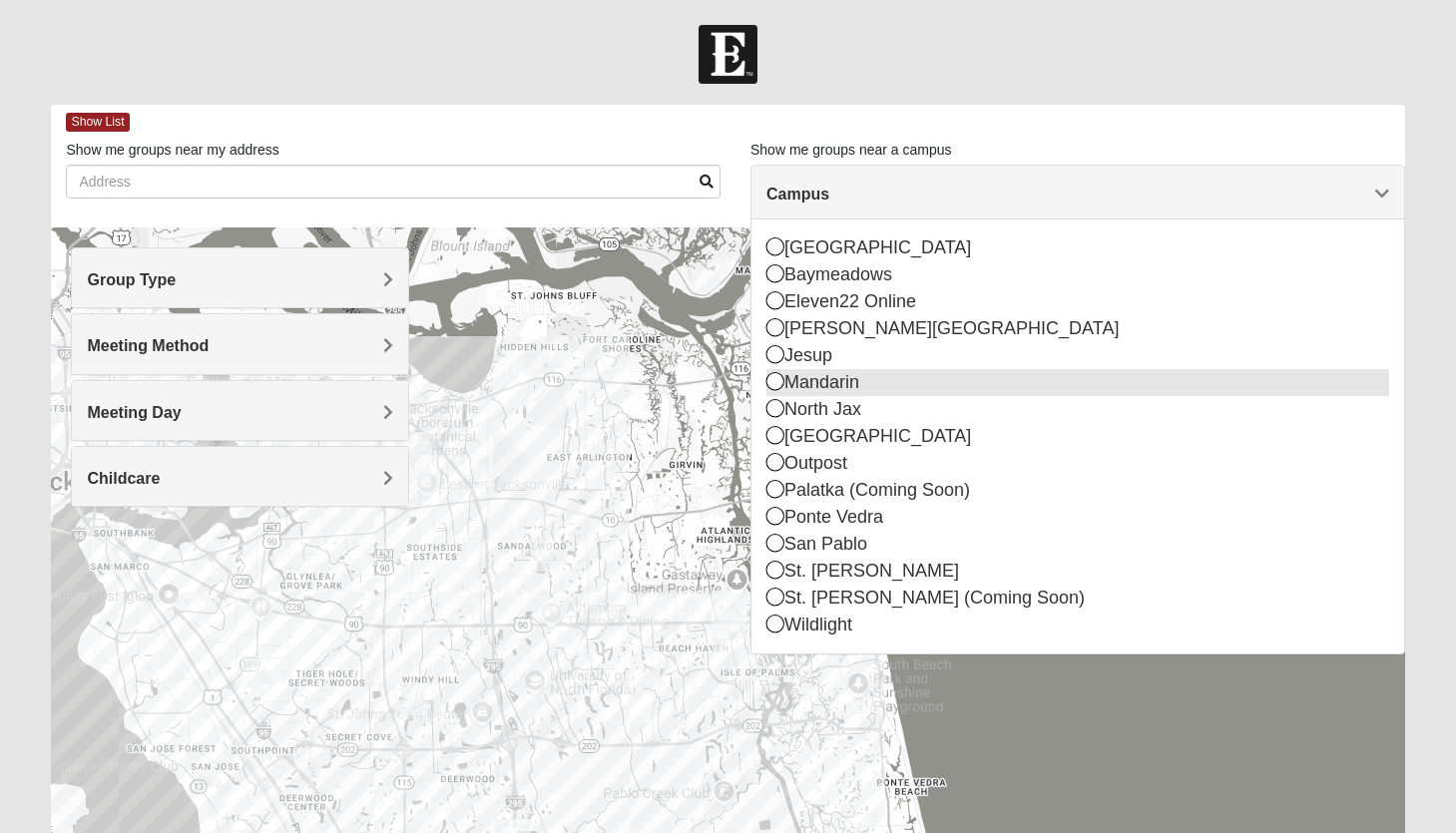 click at bounding box center (775, 381) 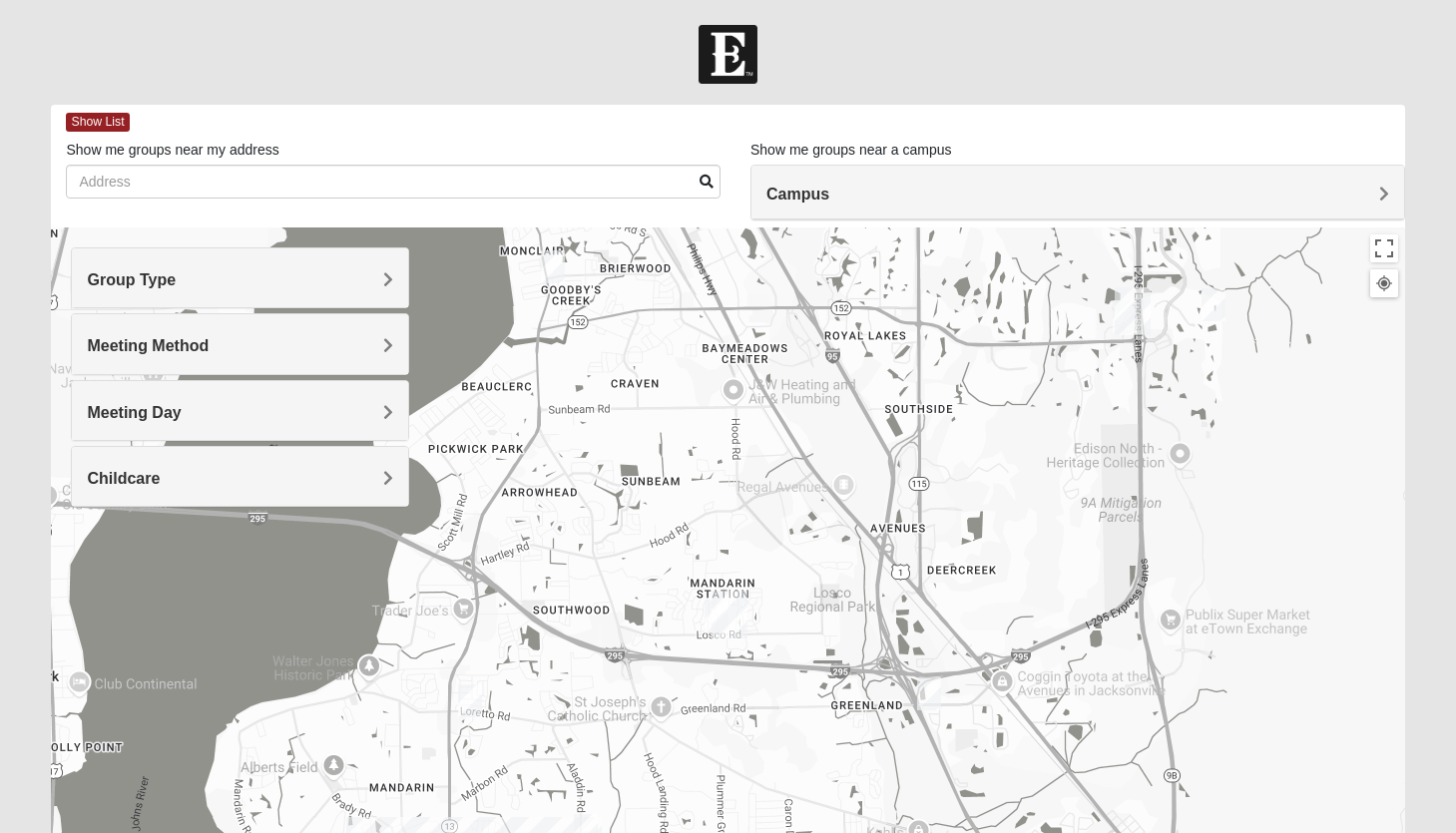 click on "Campus" at bounding box center (1078, 194) 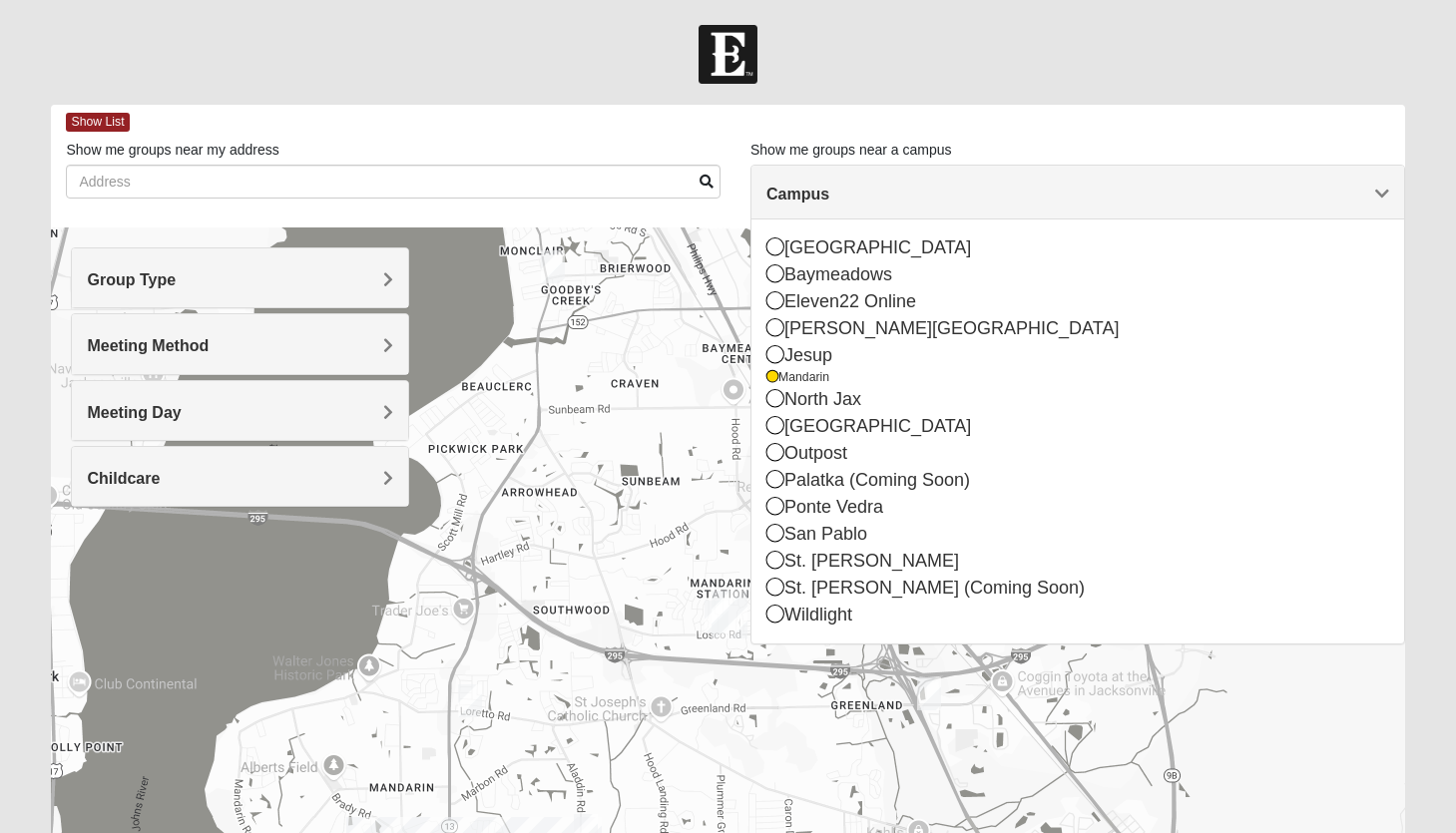 click on "Campus" at bounding box center (1078, 194) 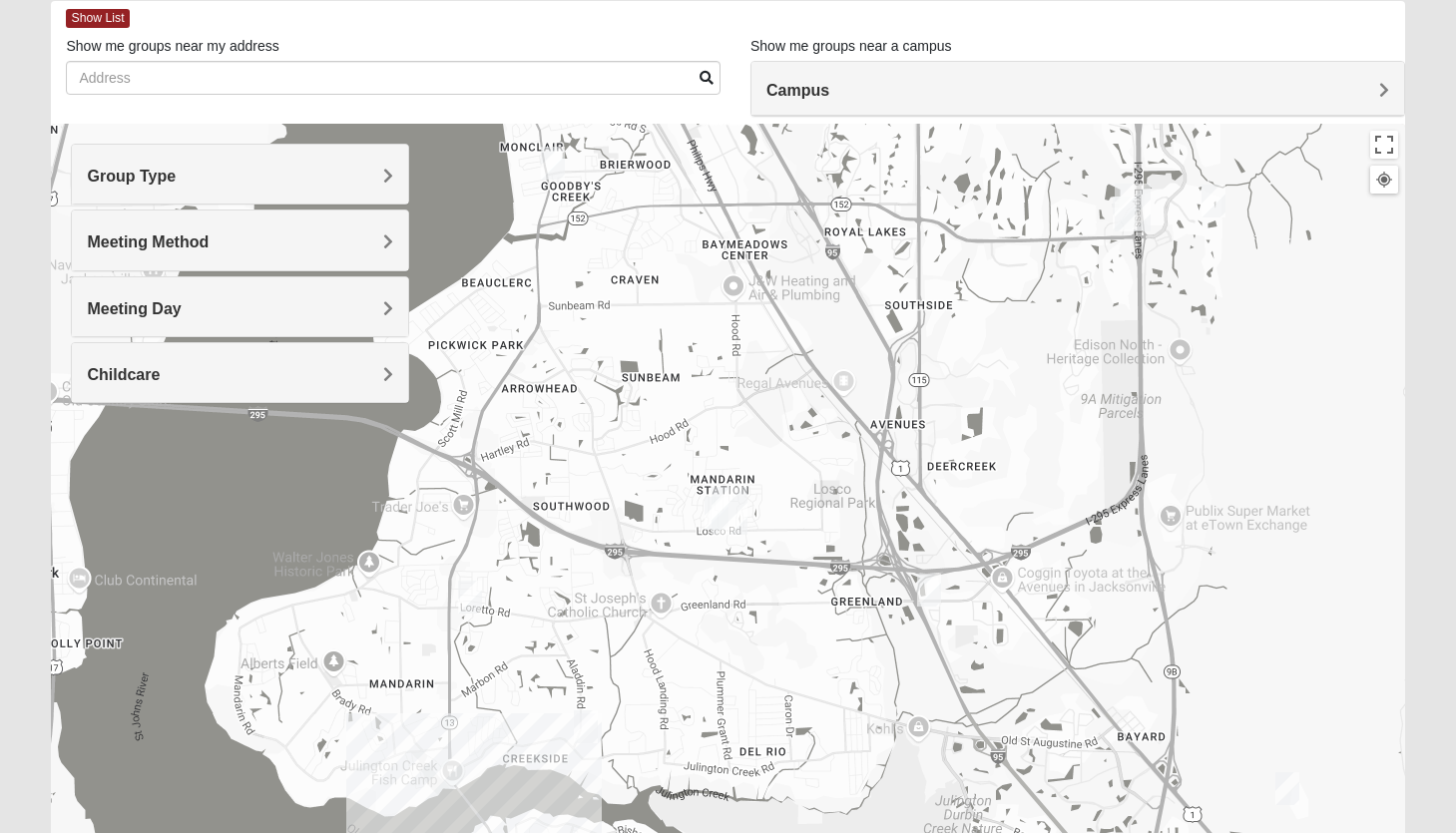 scroll, scrollTop: 111, scrollLeft: 0, axis: vertical 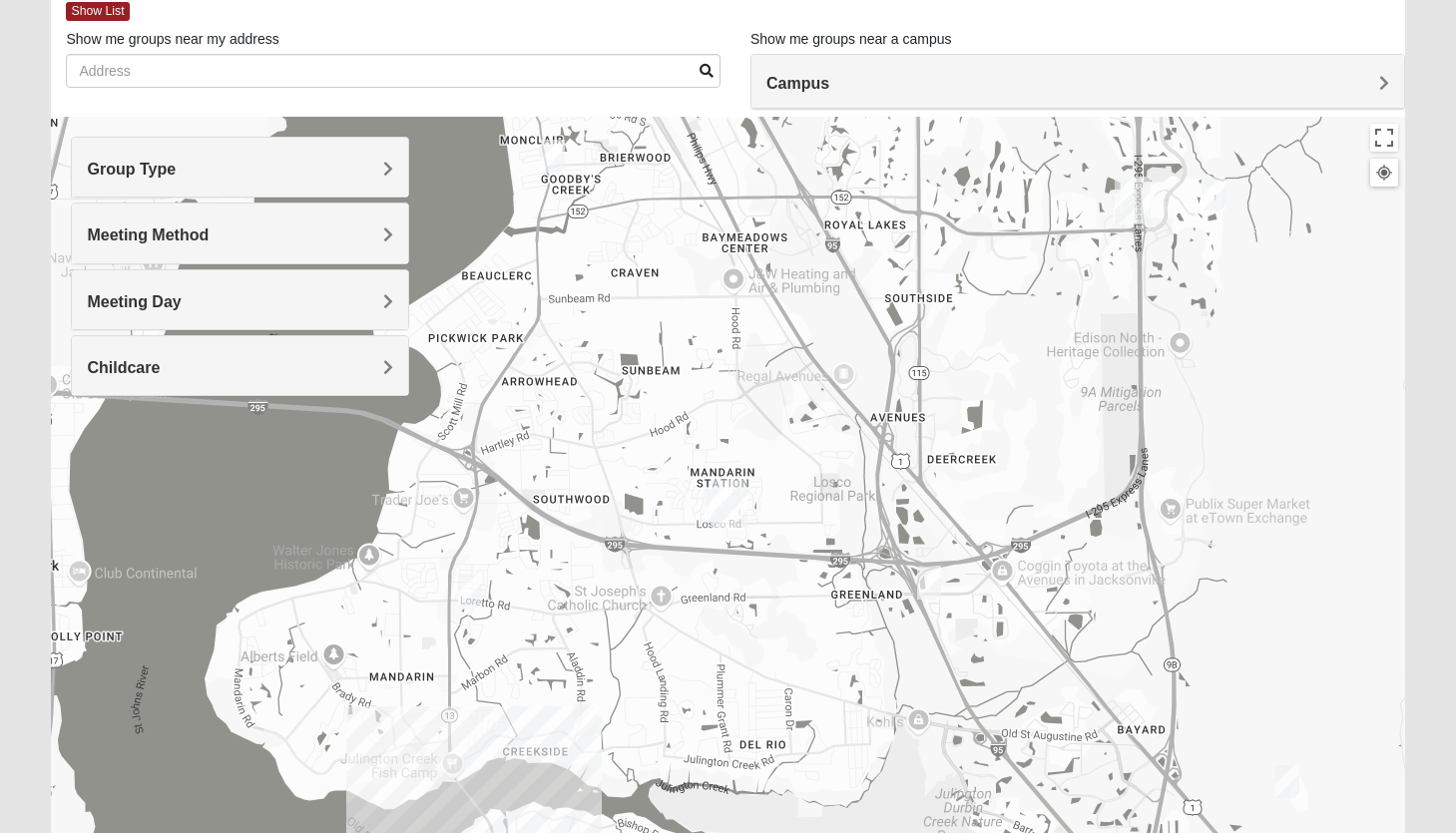 click at bounding box center [729, 504] 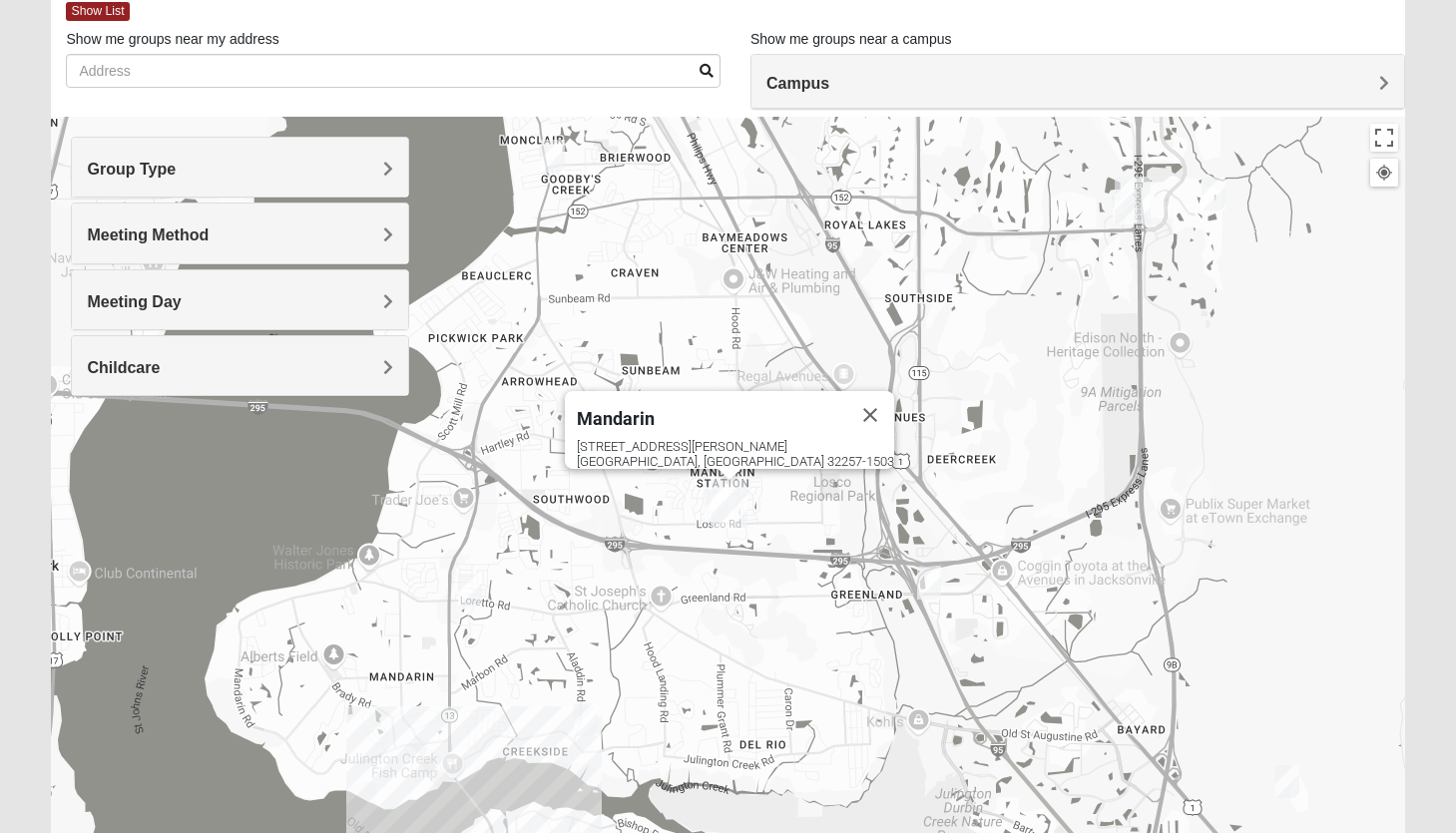 click at bounding box center [729, 504] 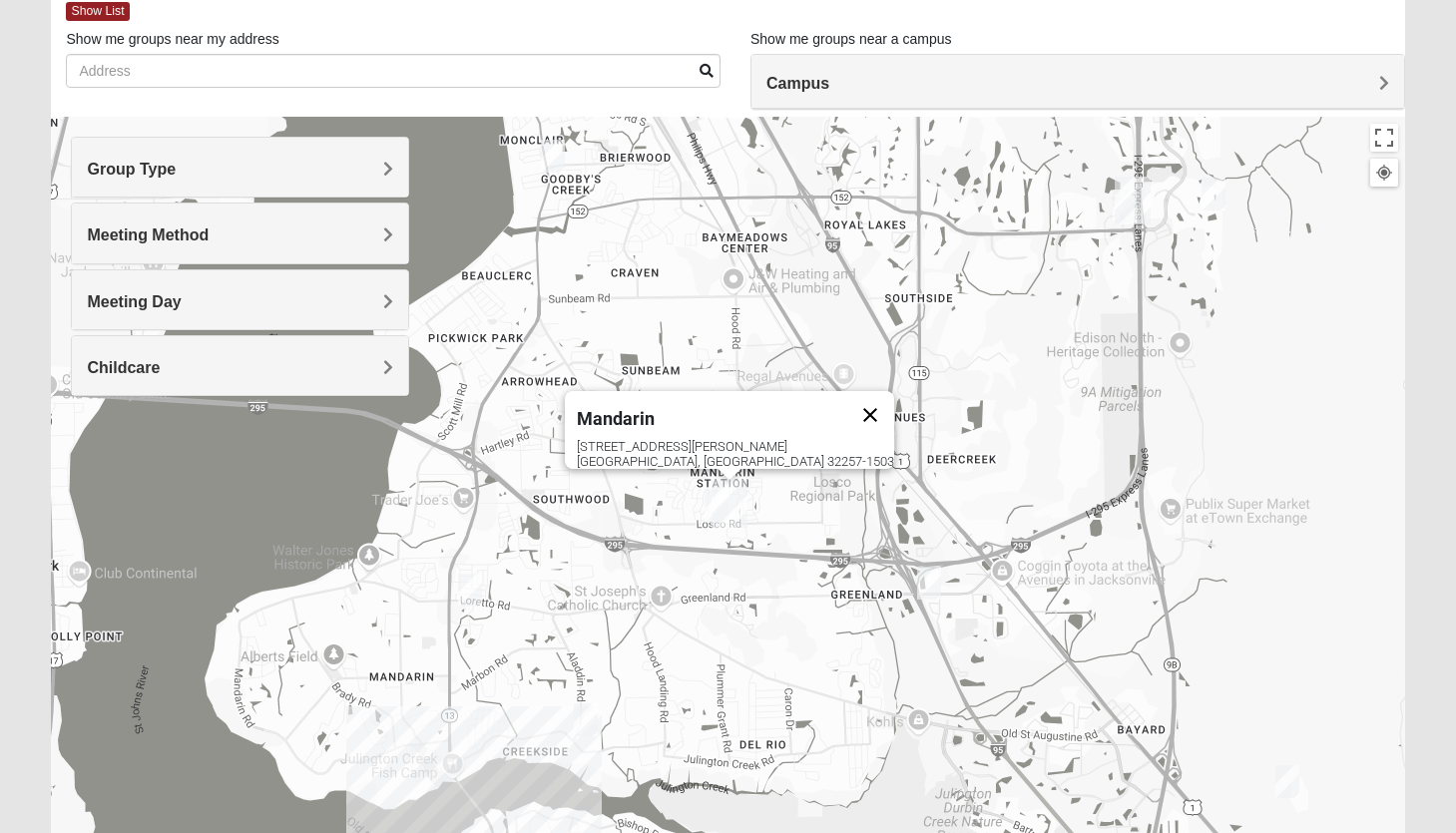 click at bounding box center [870, 415] 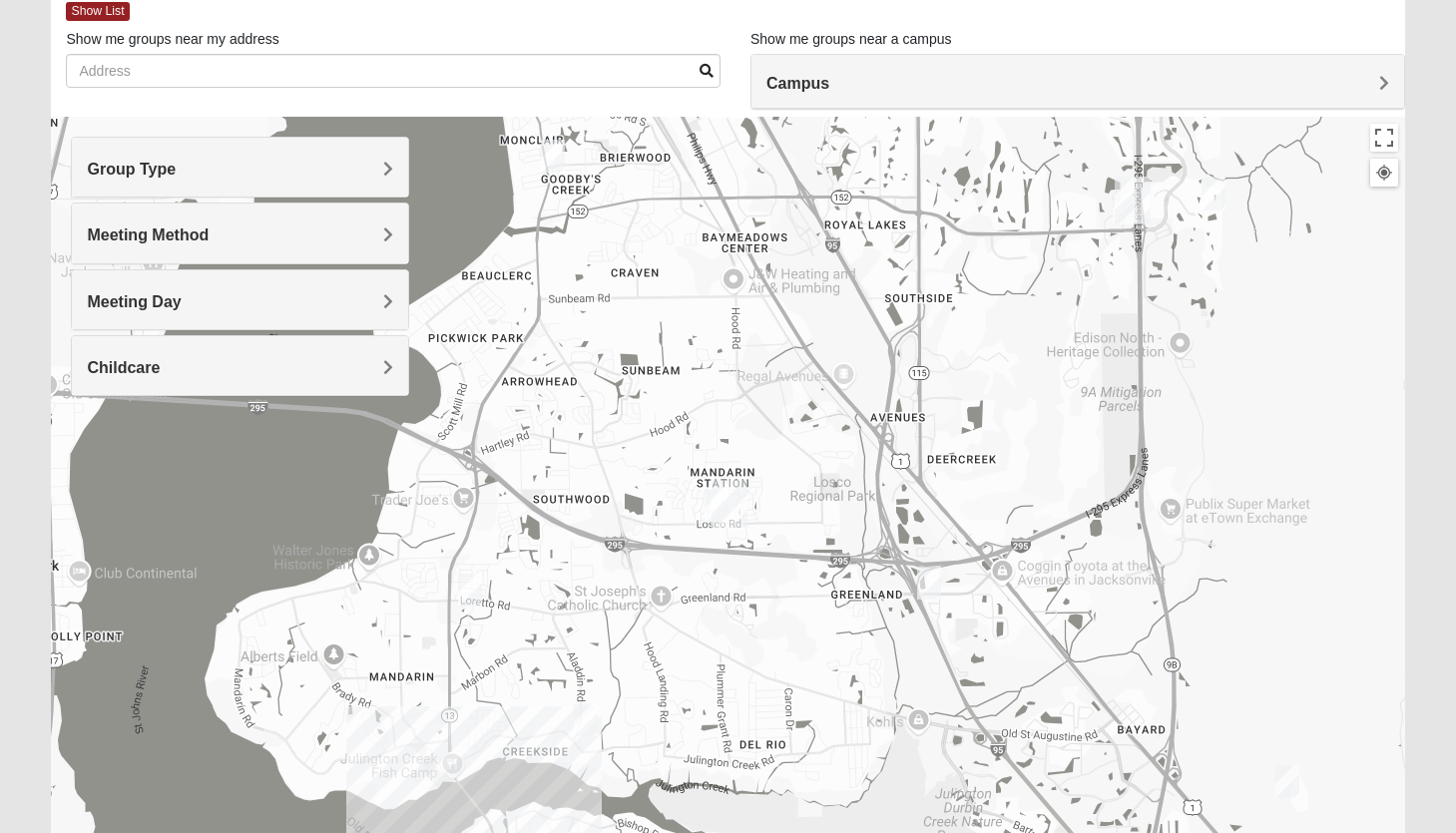 click at bounding box center (717, 506) 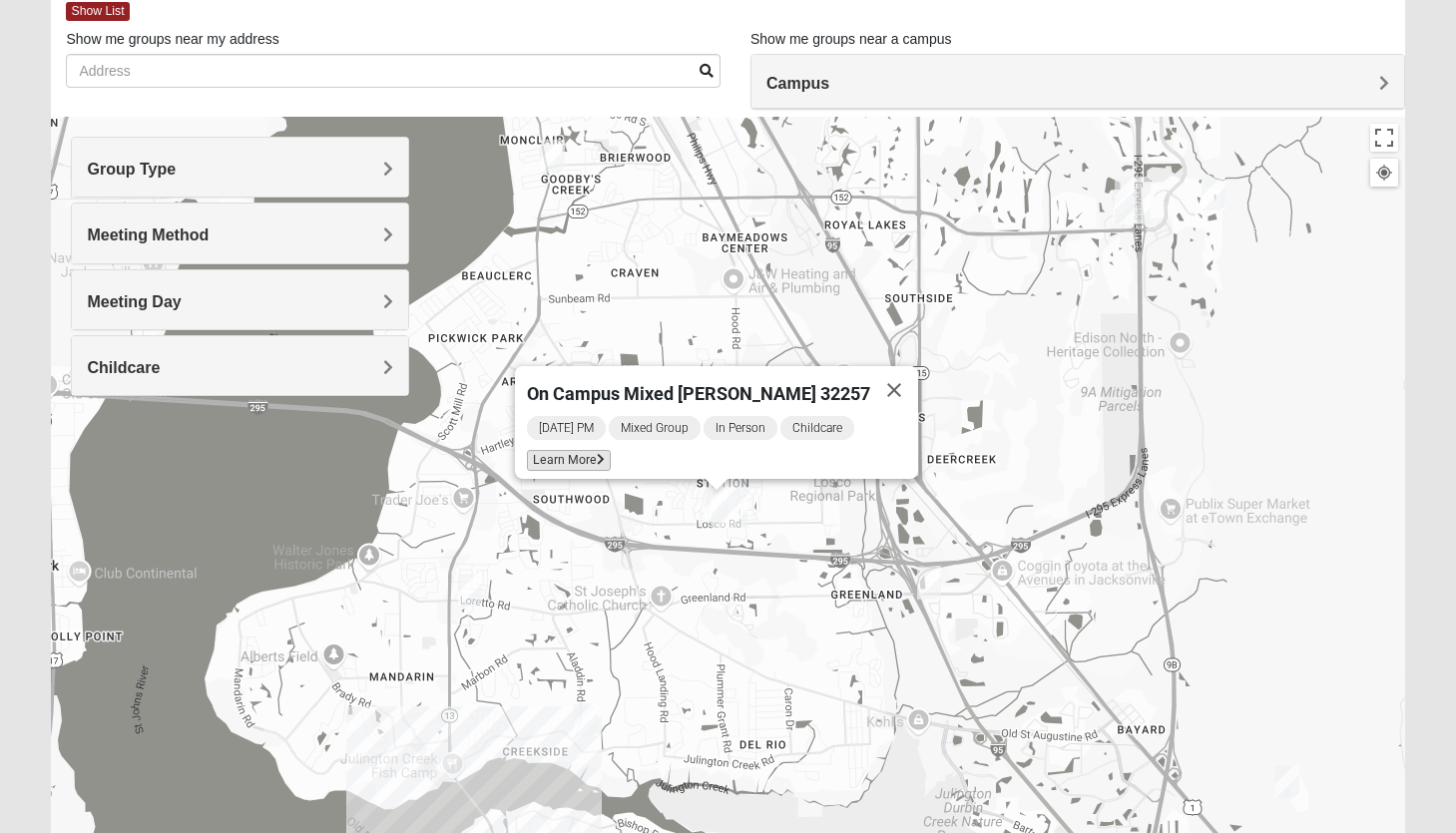 click on "Learn More" at bounding box center [569, 460] 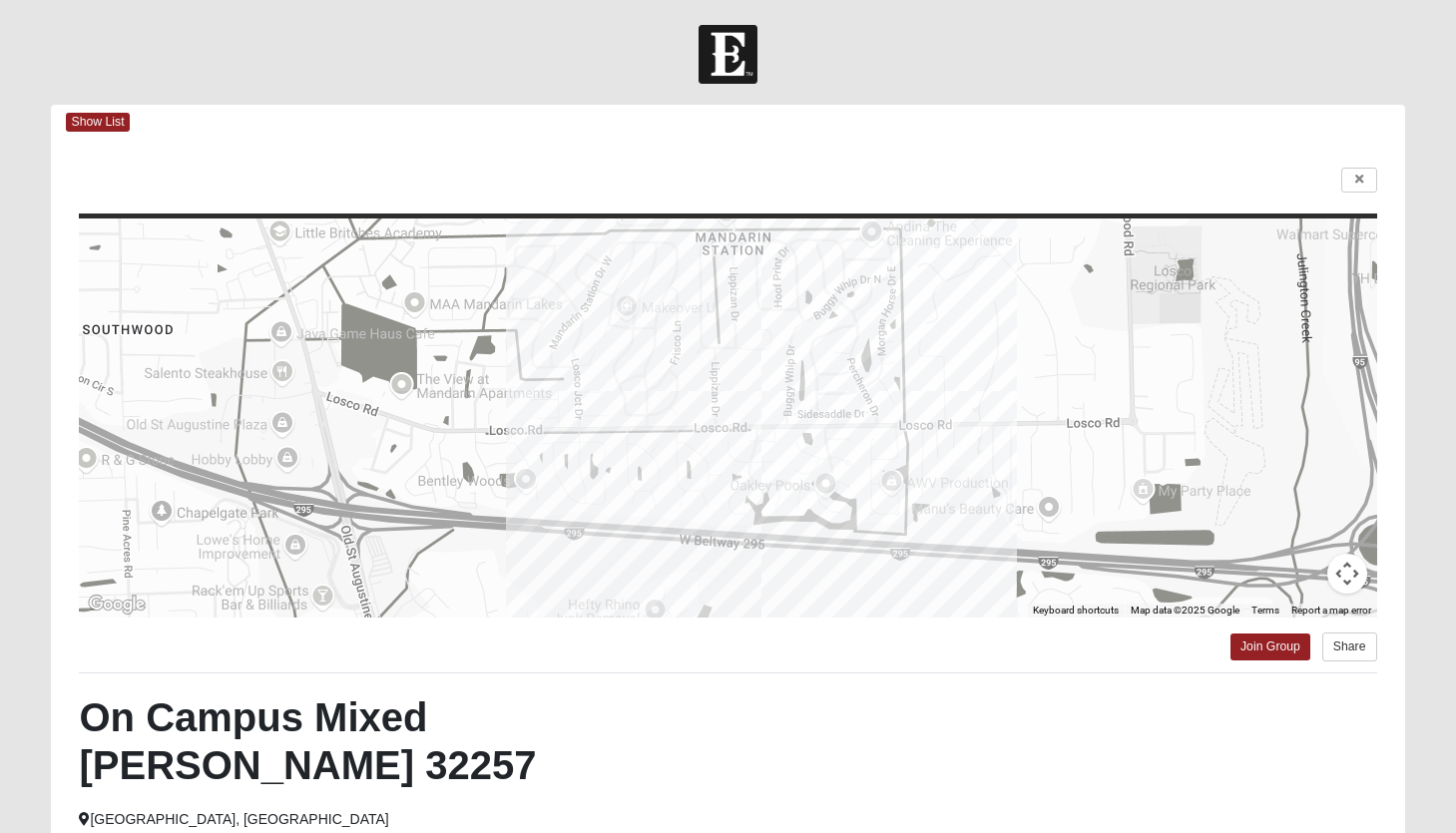 scroll, scrollTop: 0, scrollLeft: 0, axis: both 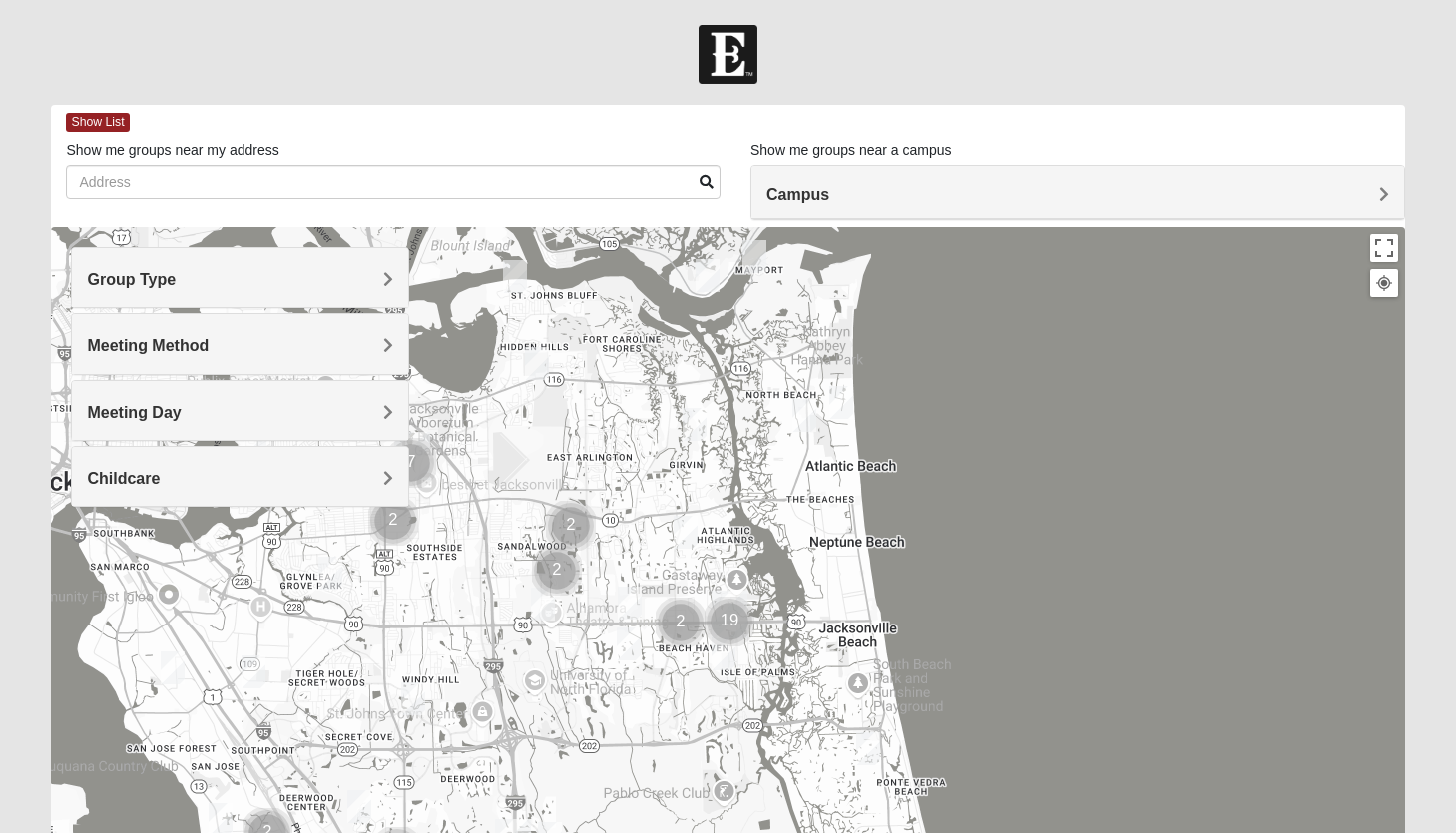 click at bounding box center (729, 622) 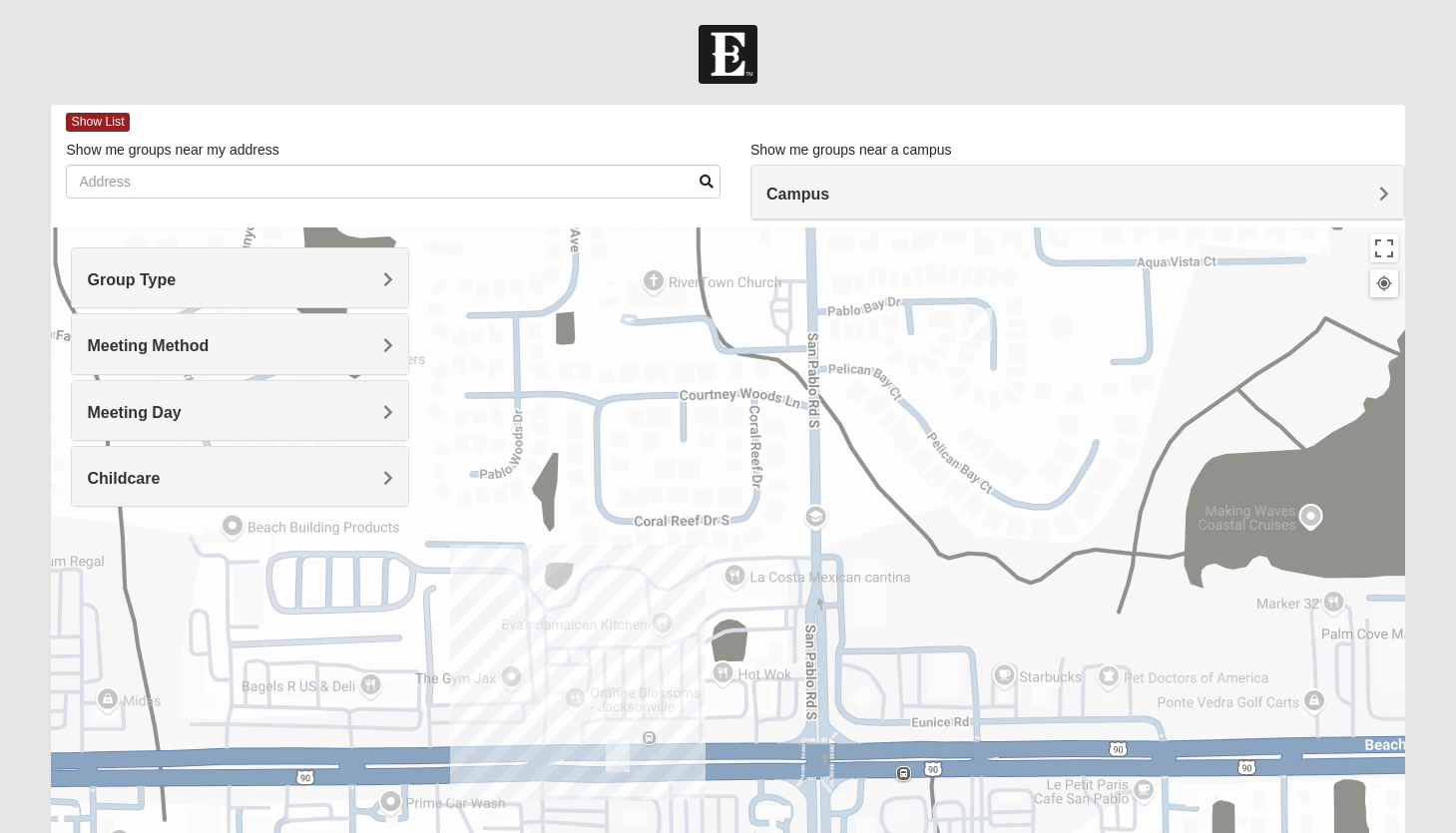 click on "Group Type" at bounding box center [131, 279] 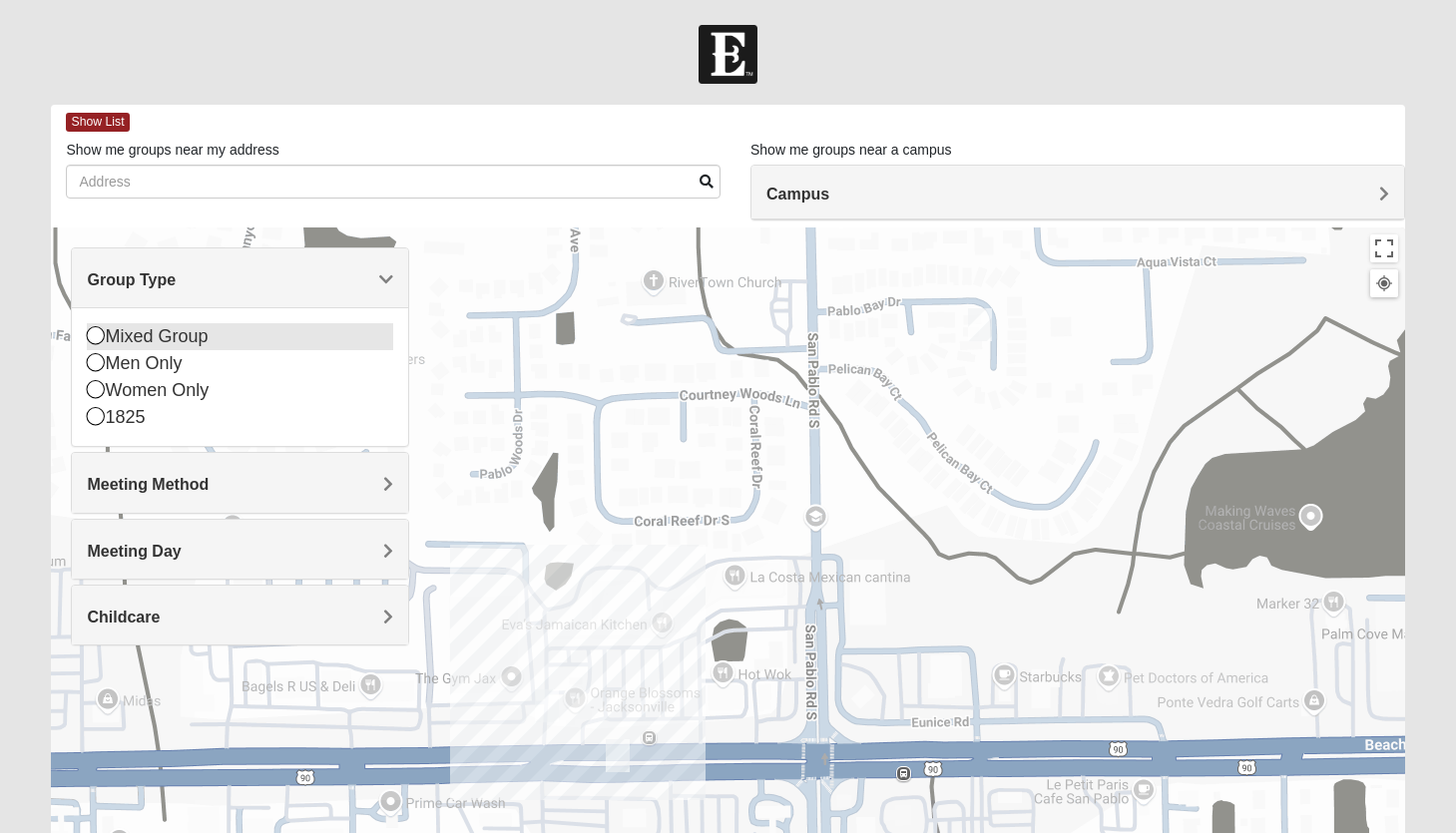 click at bounding box center [96, 335] 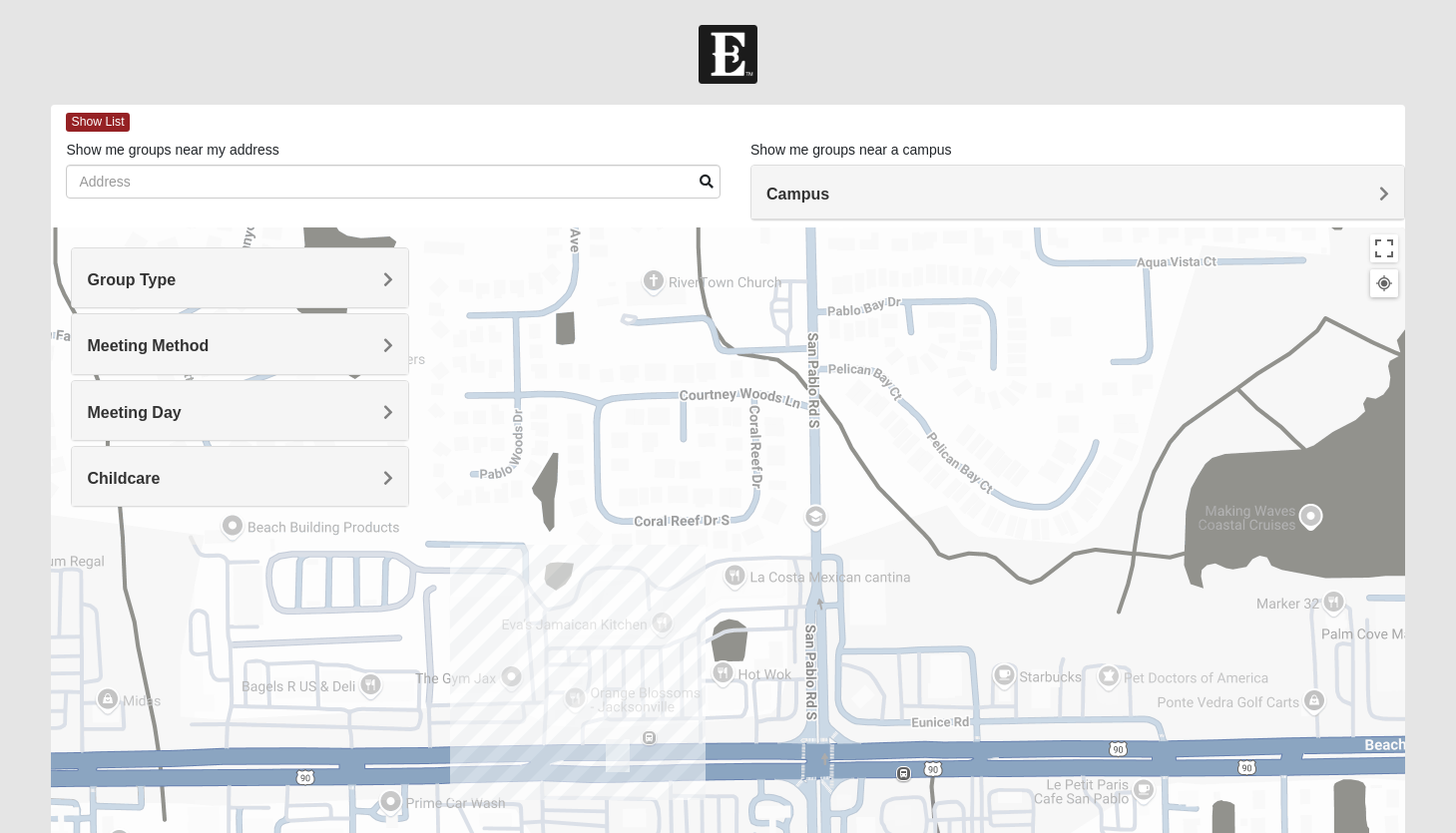 click on "Meeting Method" at bounding box center [240, 345] 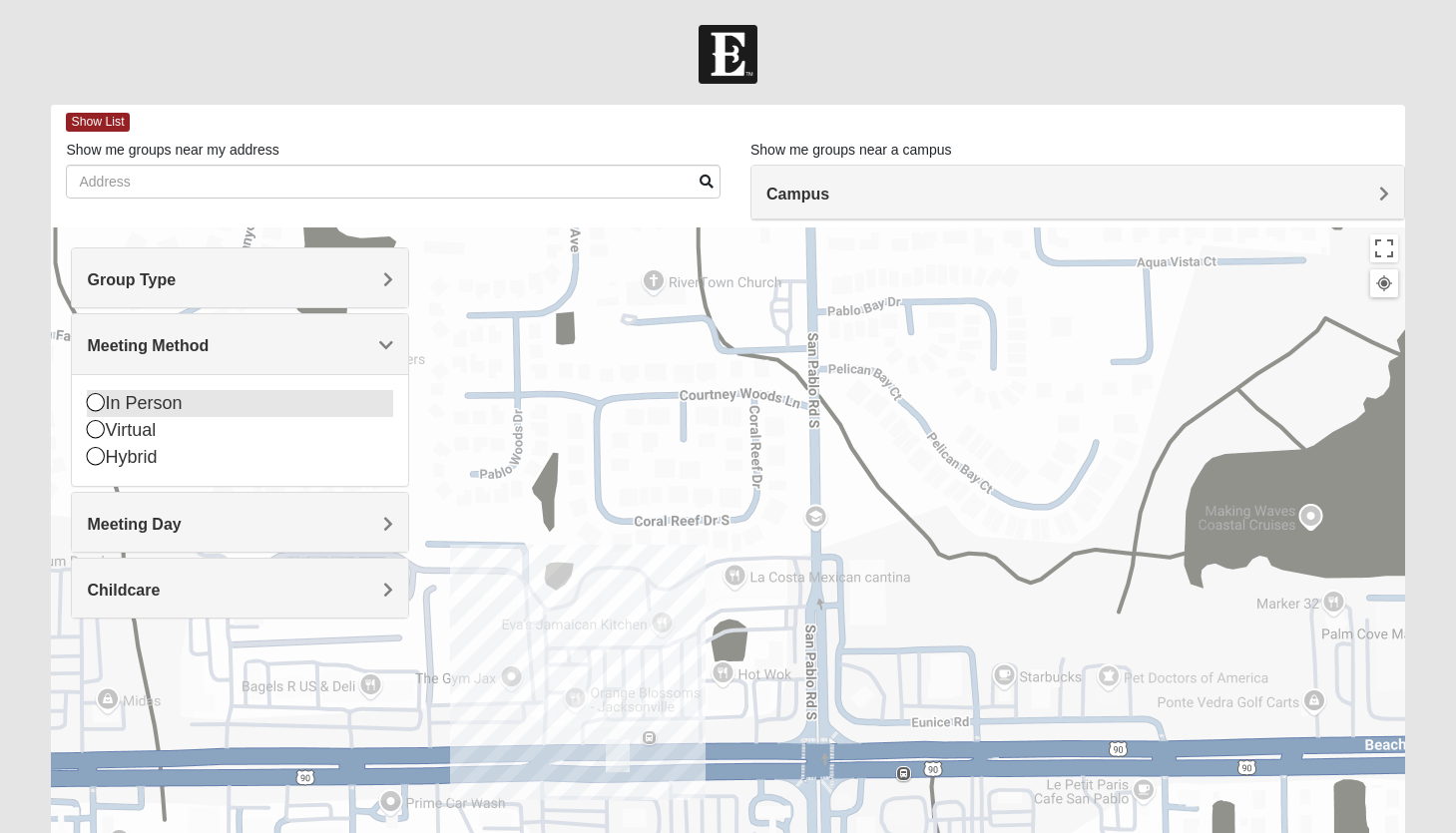 click at bounding box center (96, 402) 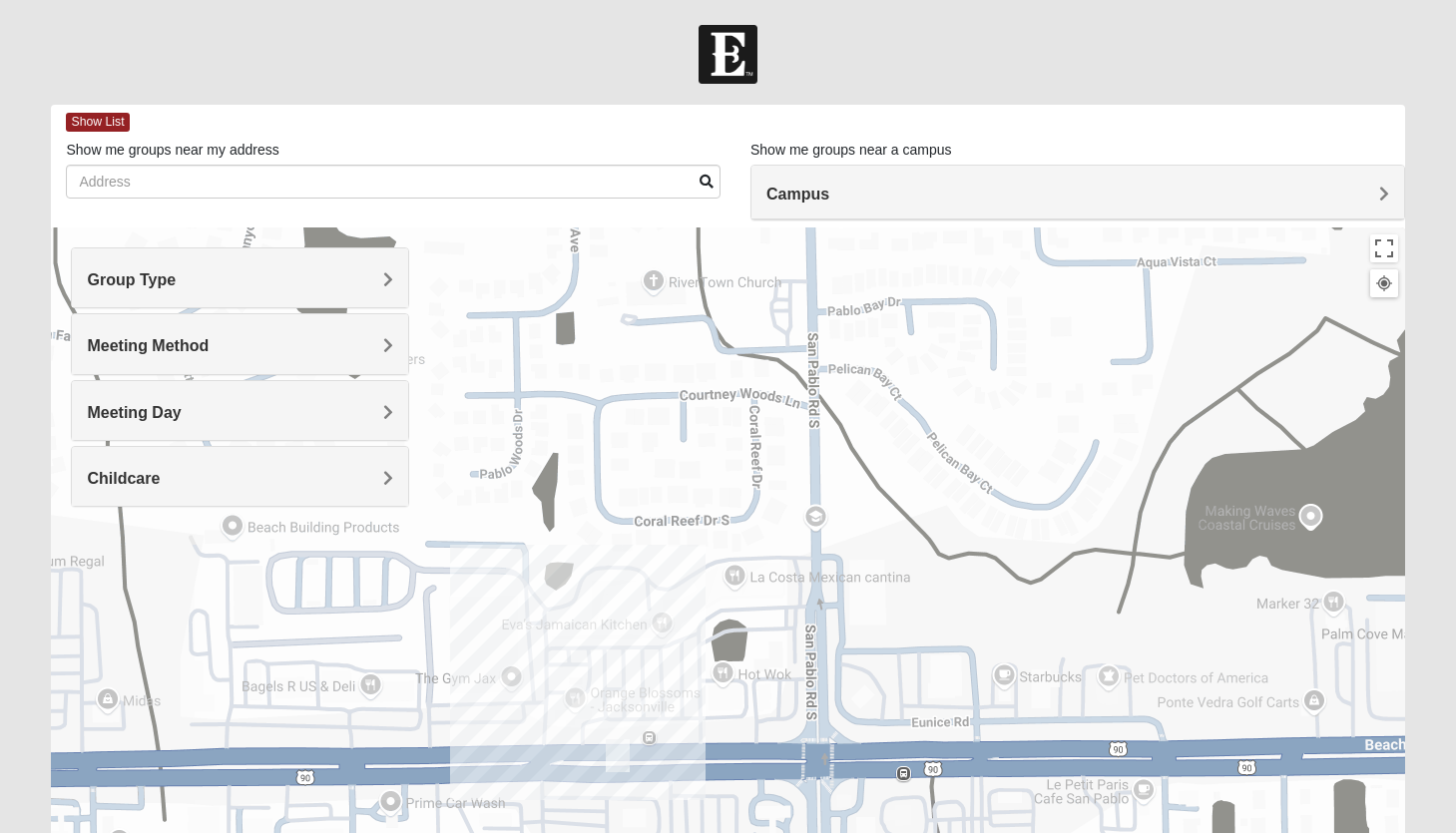 click on "Meeting Day" at bounding box center [240, 412] 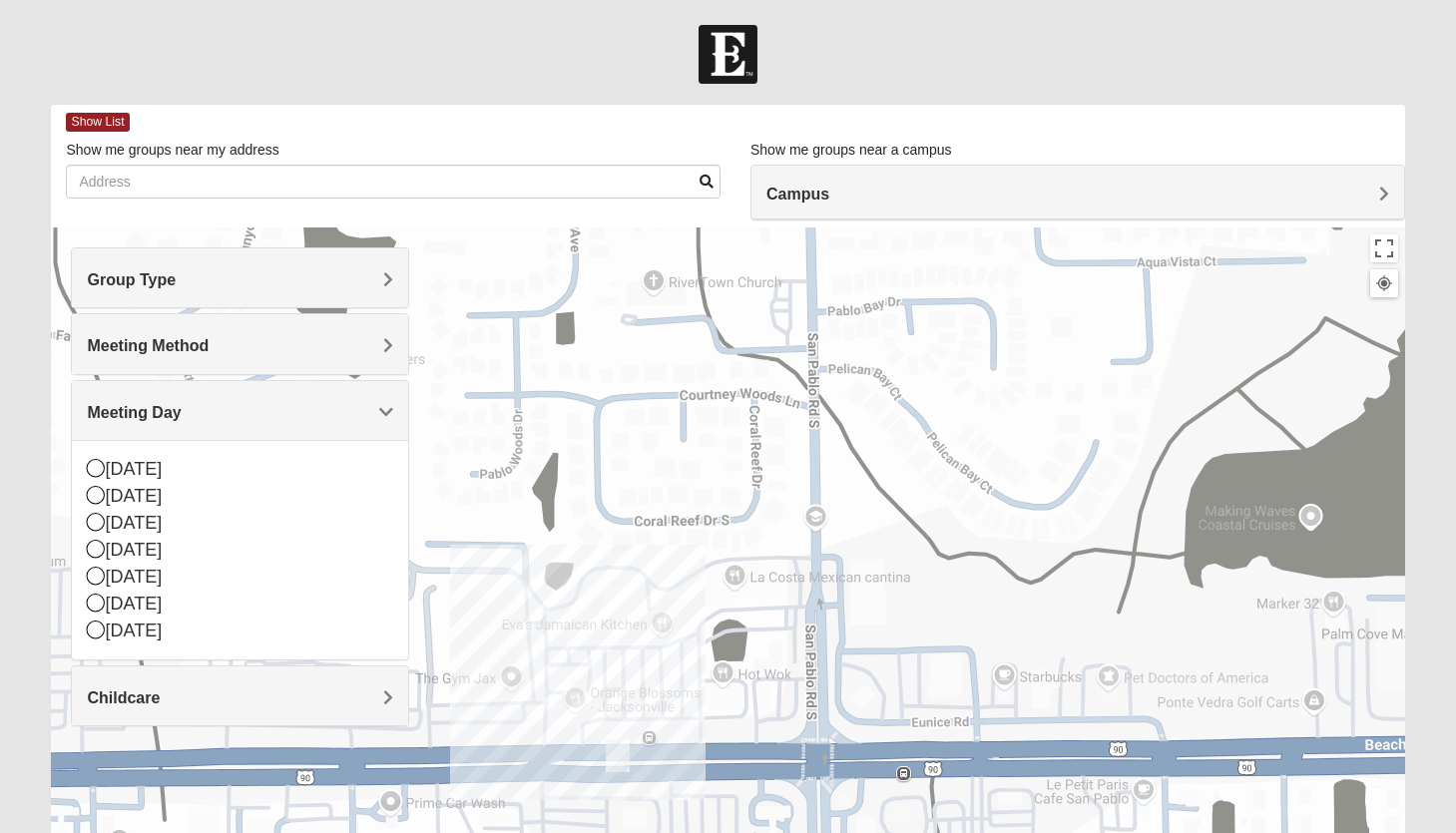click on "Meeting Day" at bounding box center [240, 412] 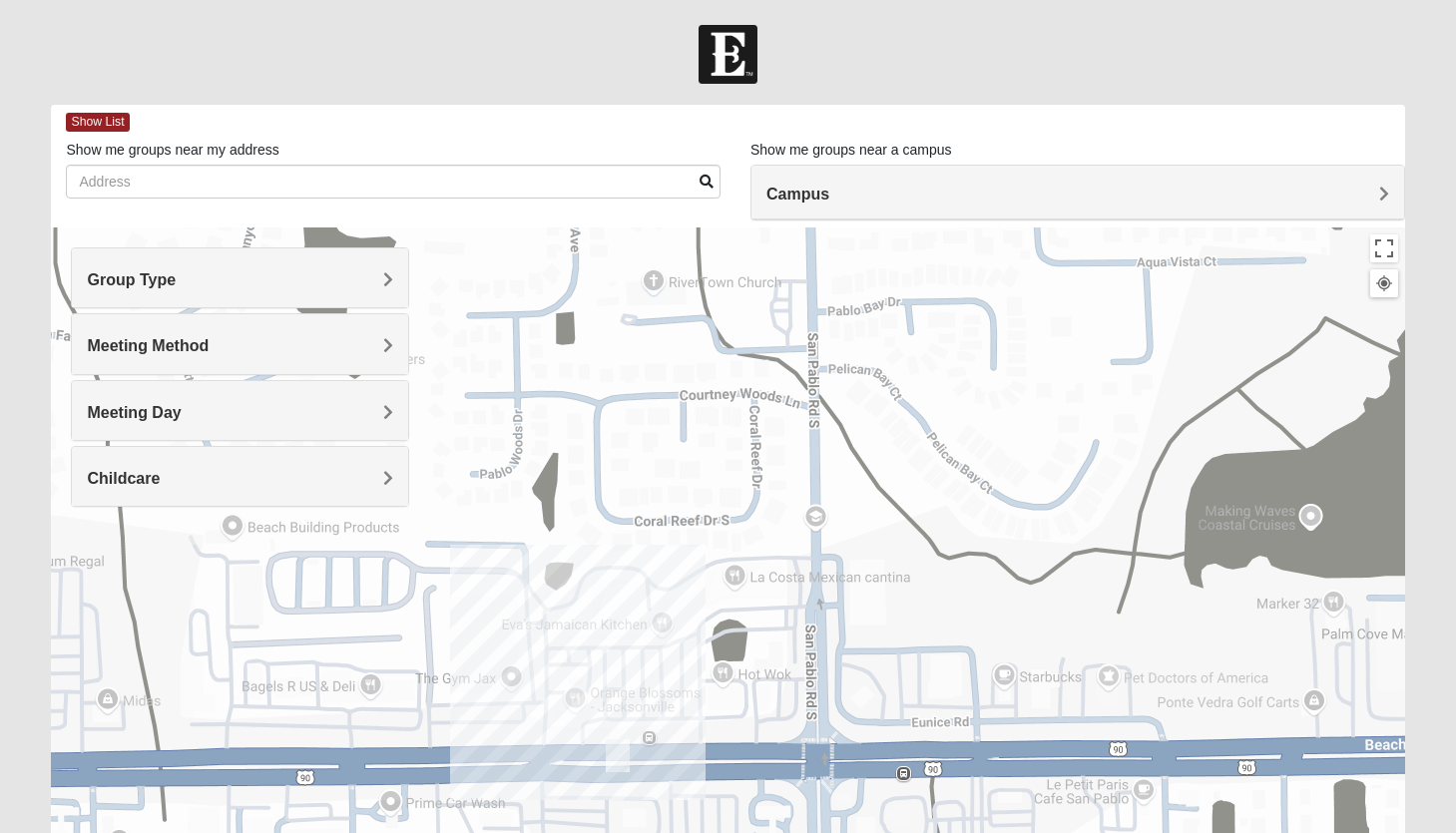 click on "Childcare" at bounding box center [123, 478] 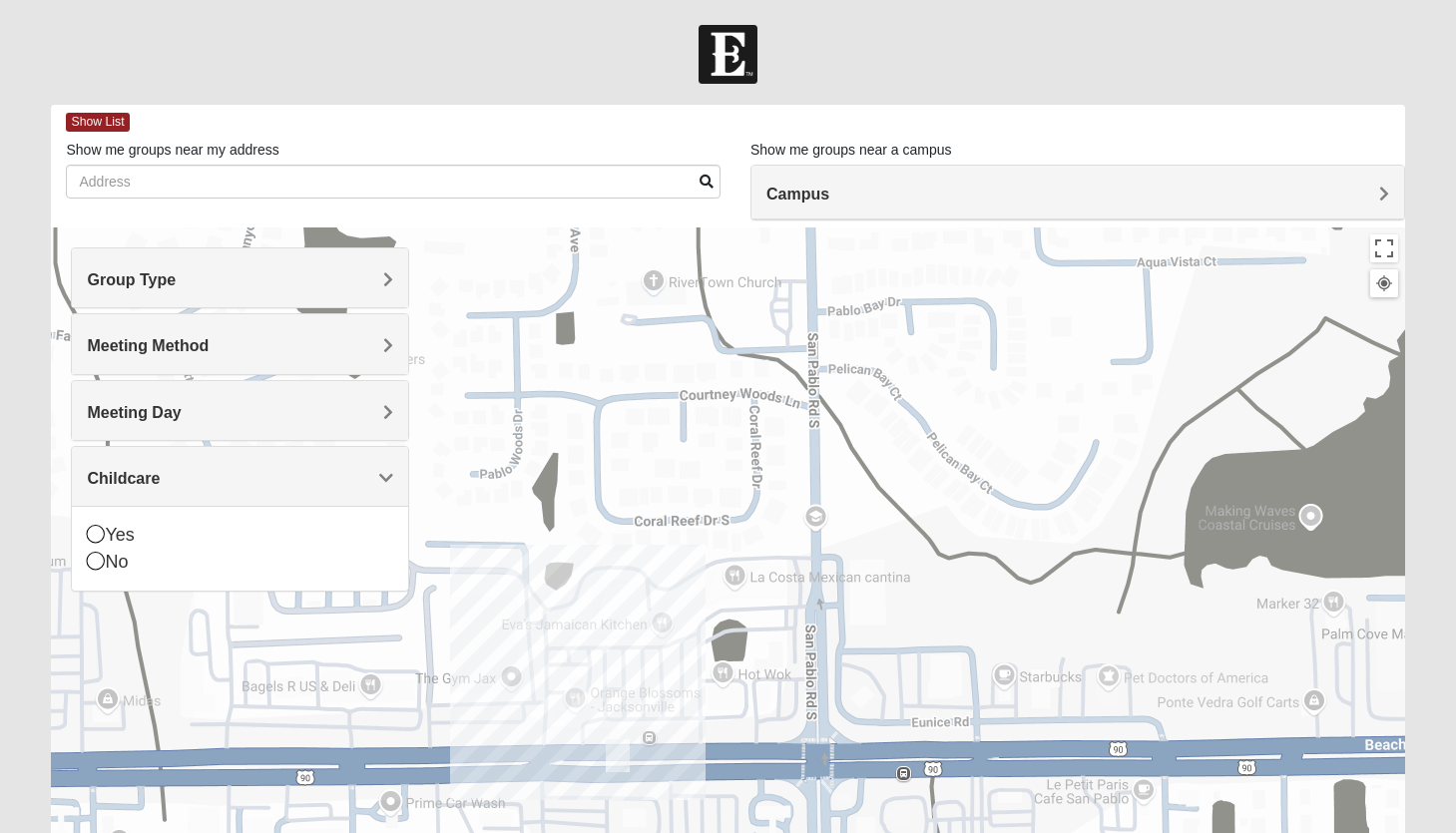 click on "Childcare" at bounding box center [123, 478] 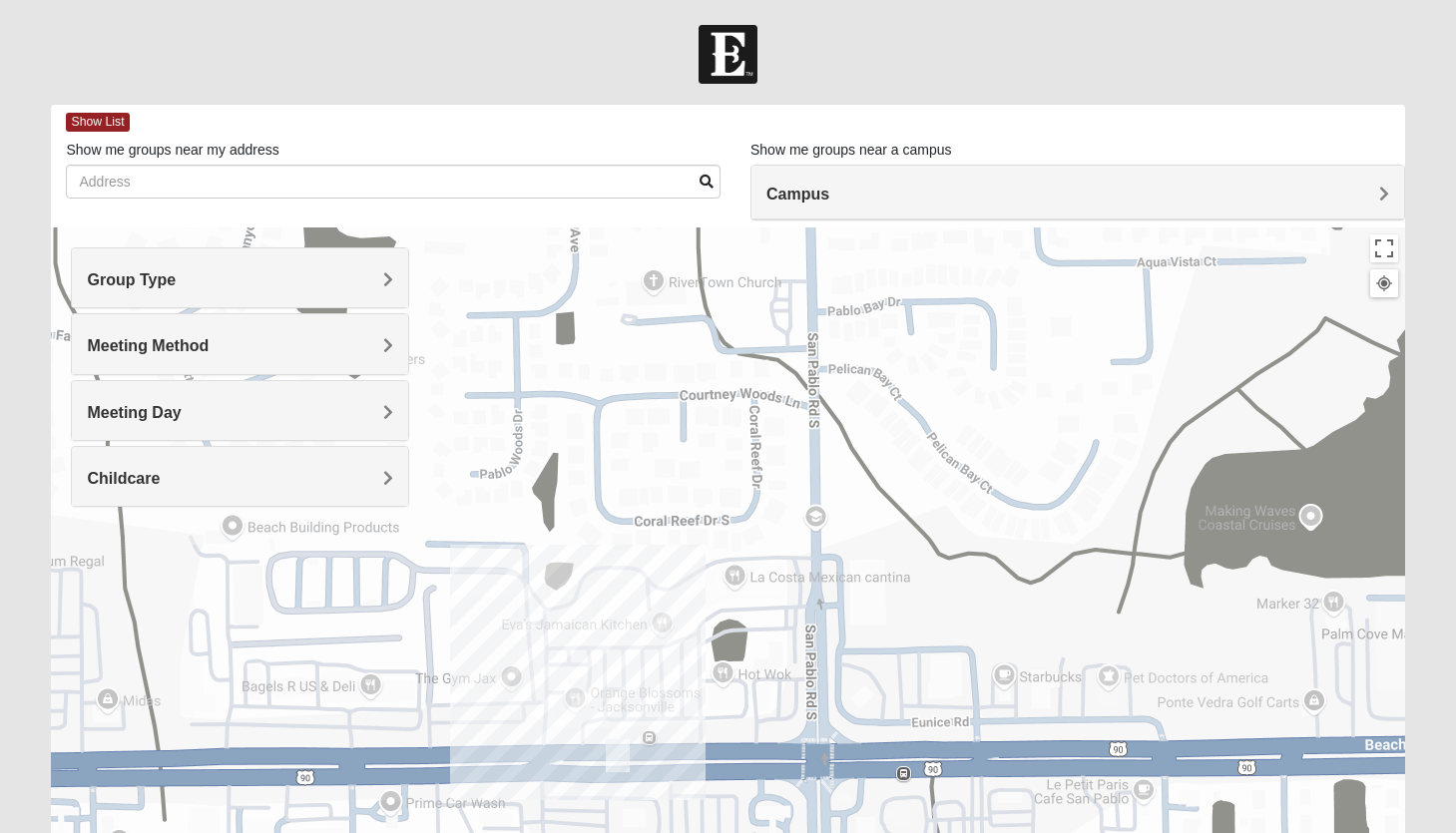 click on "Campus" at bounding box center (1078, 194) 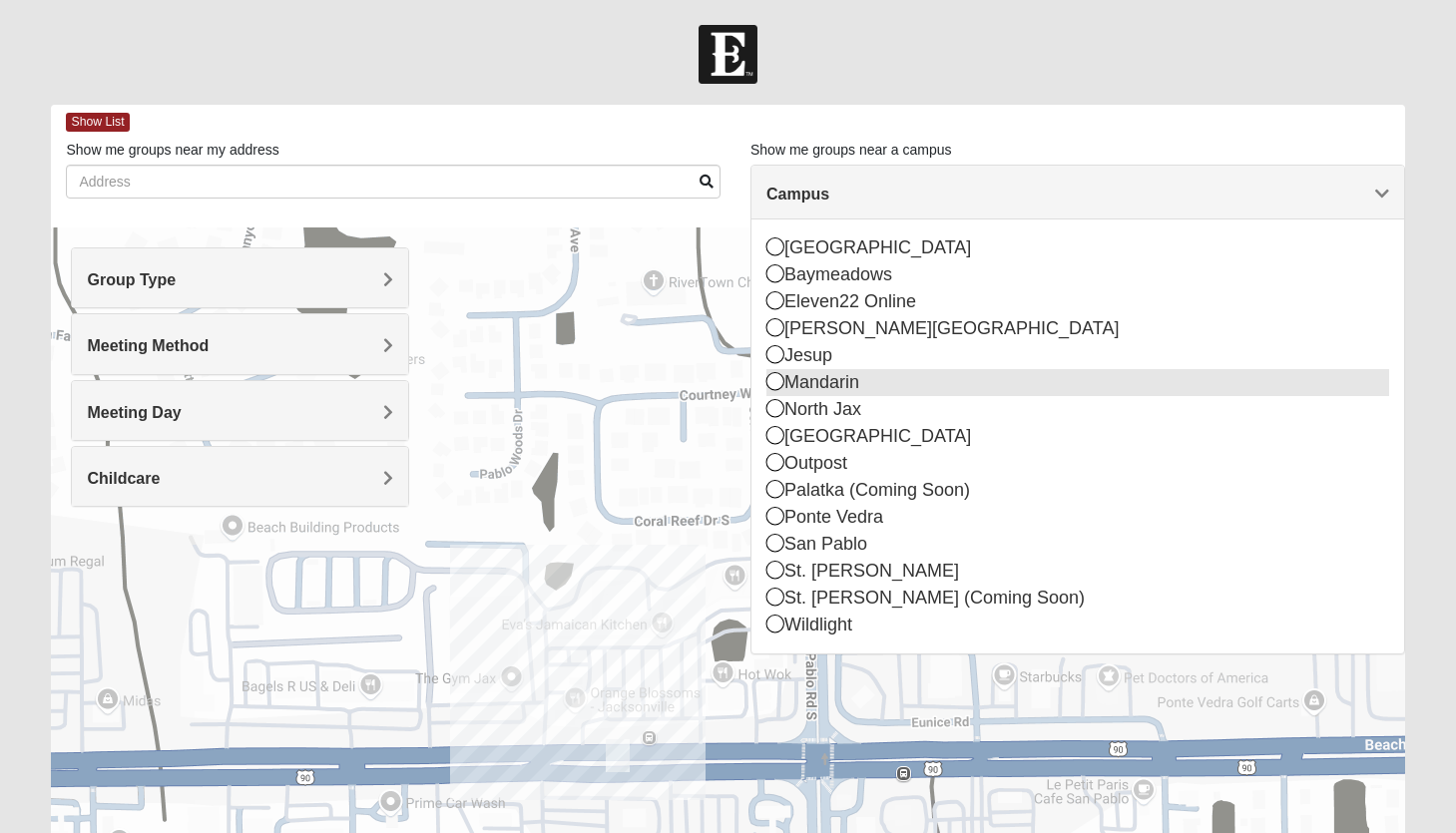 click at bounding box center (775, 381) 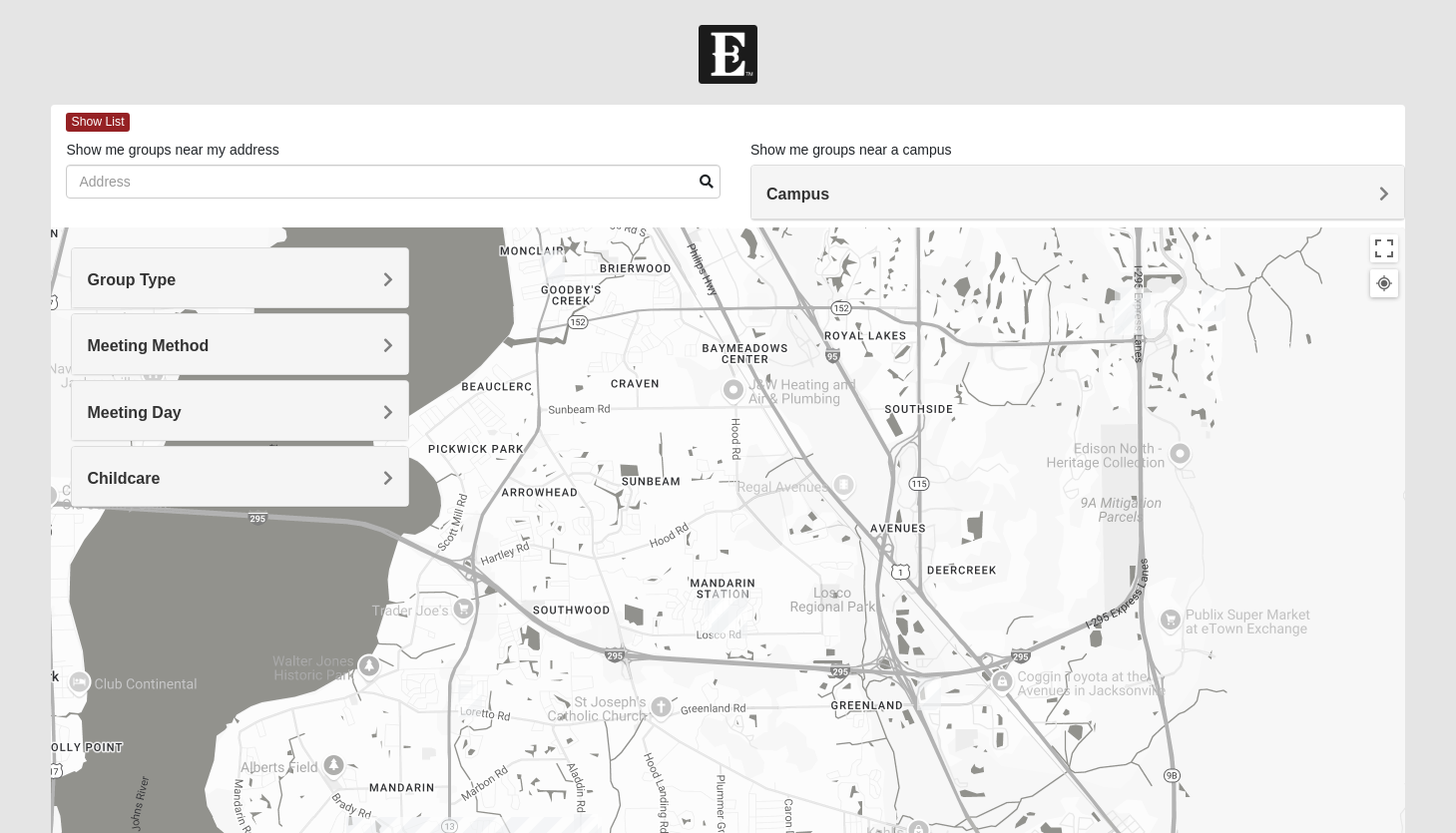 click at bounding box center (929, 693) 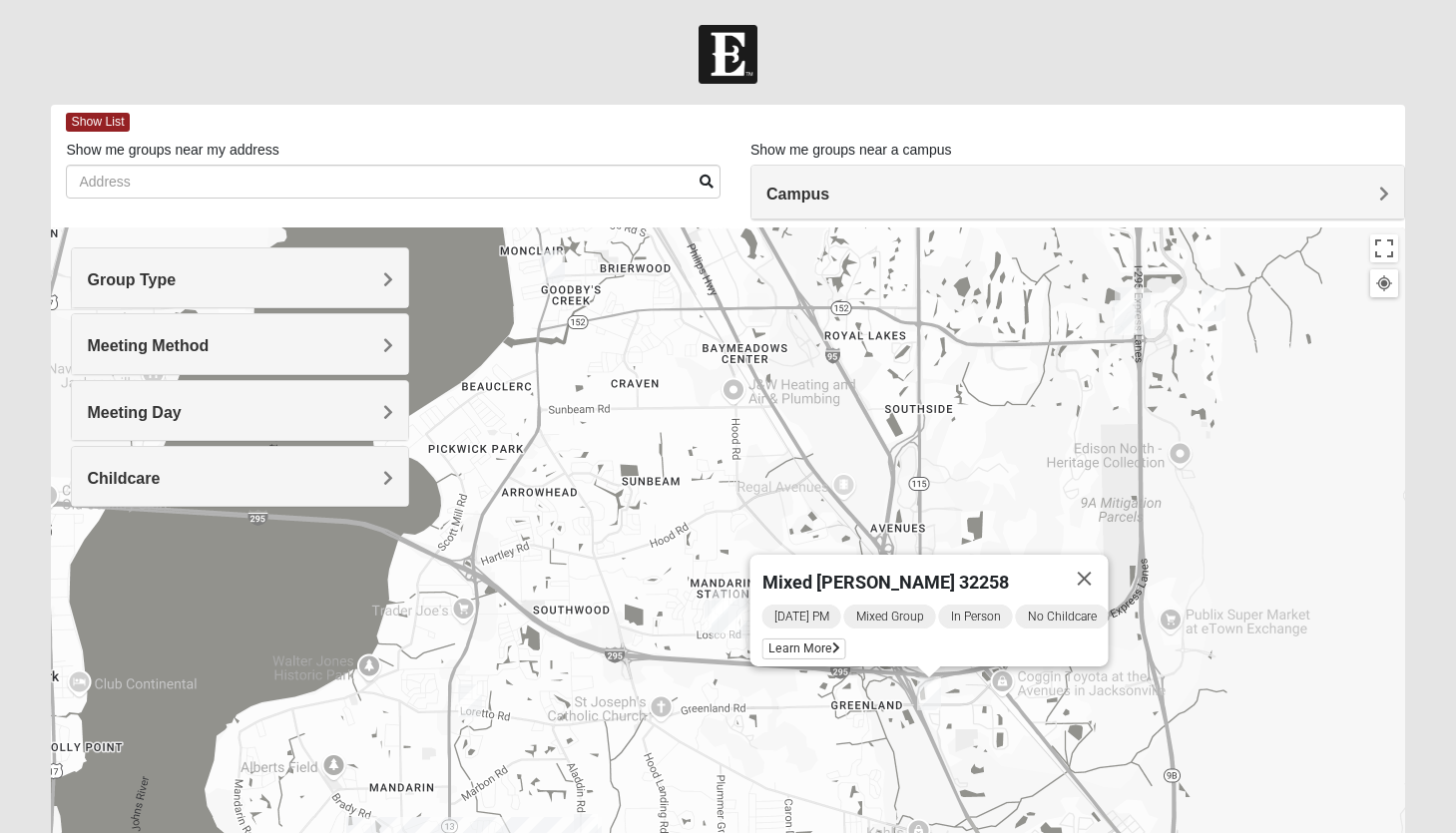 click at bounding box center (470, 700) 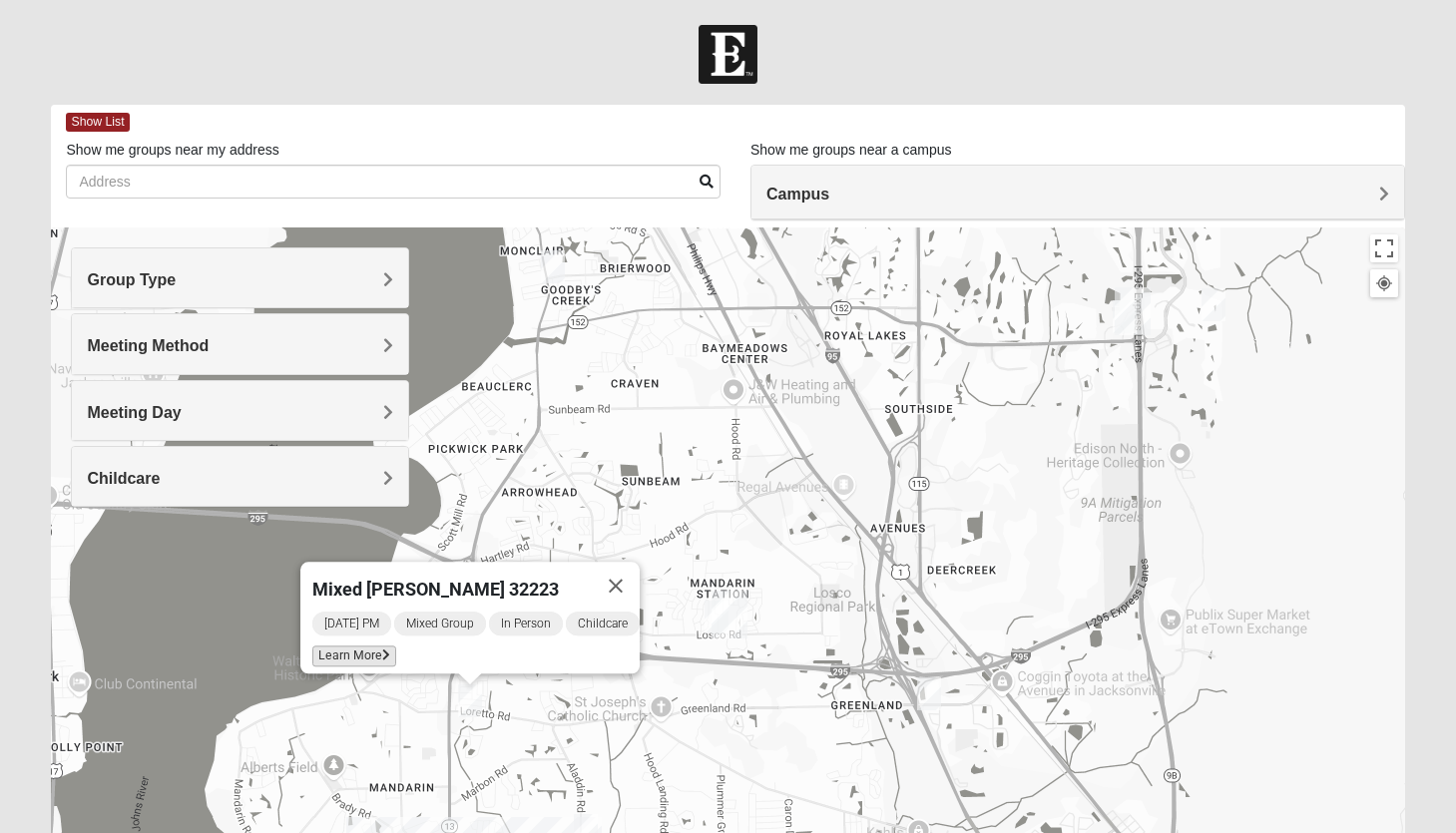 click on "Learn More" at bounding box center [354, 655] 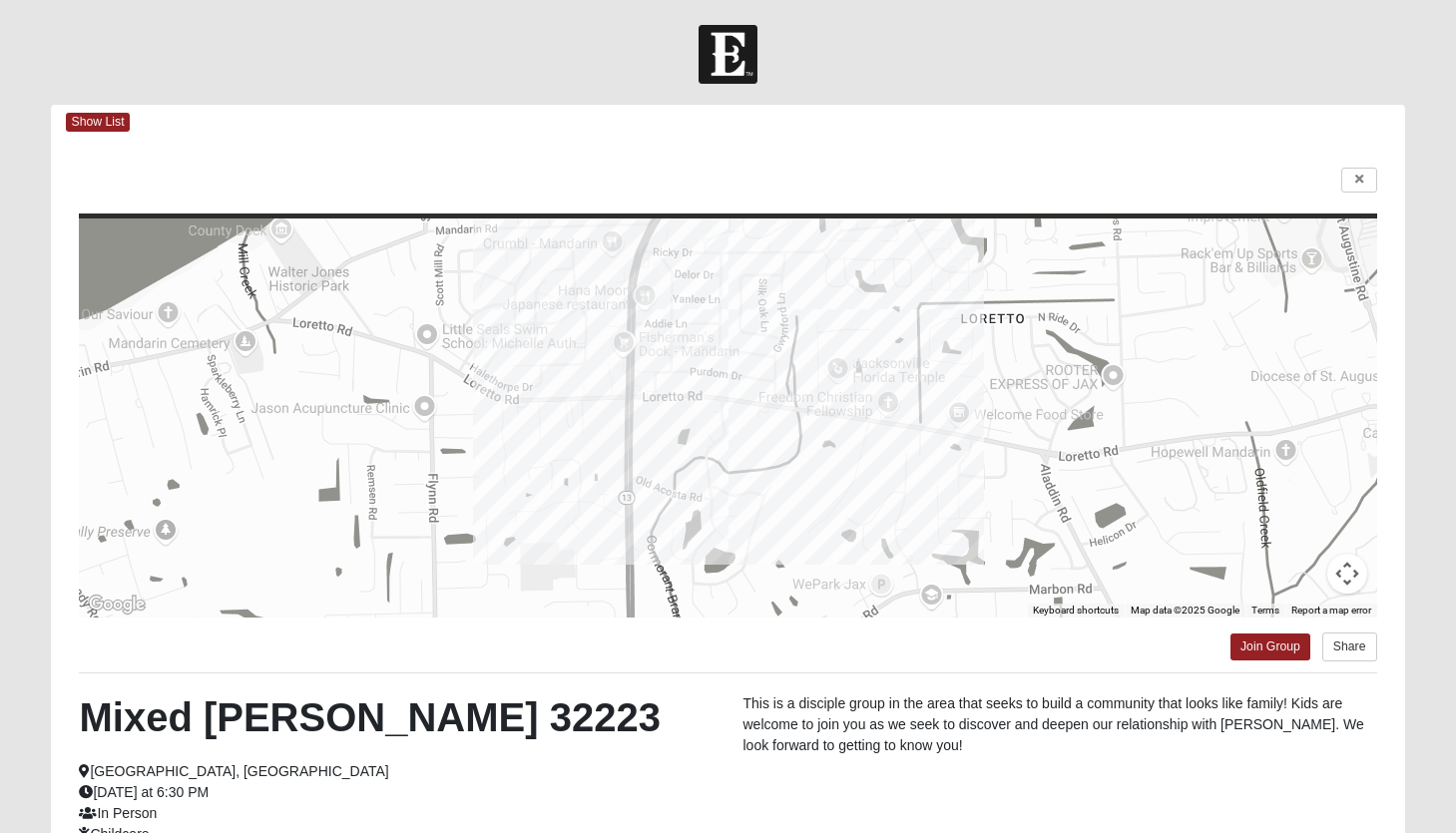 scroll, scrollTop: 0, scrollLeft: 0, axis: both 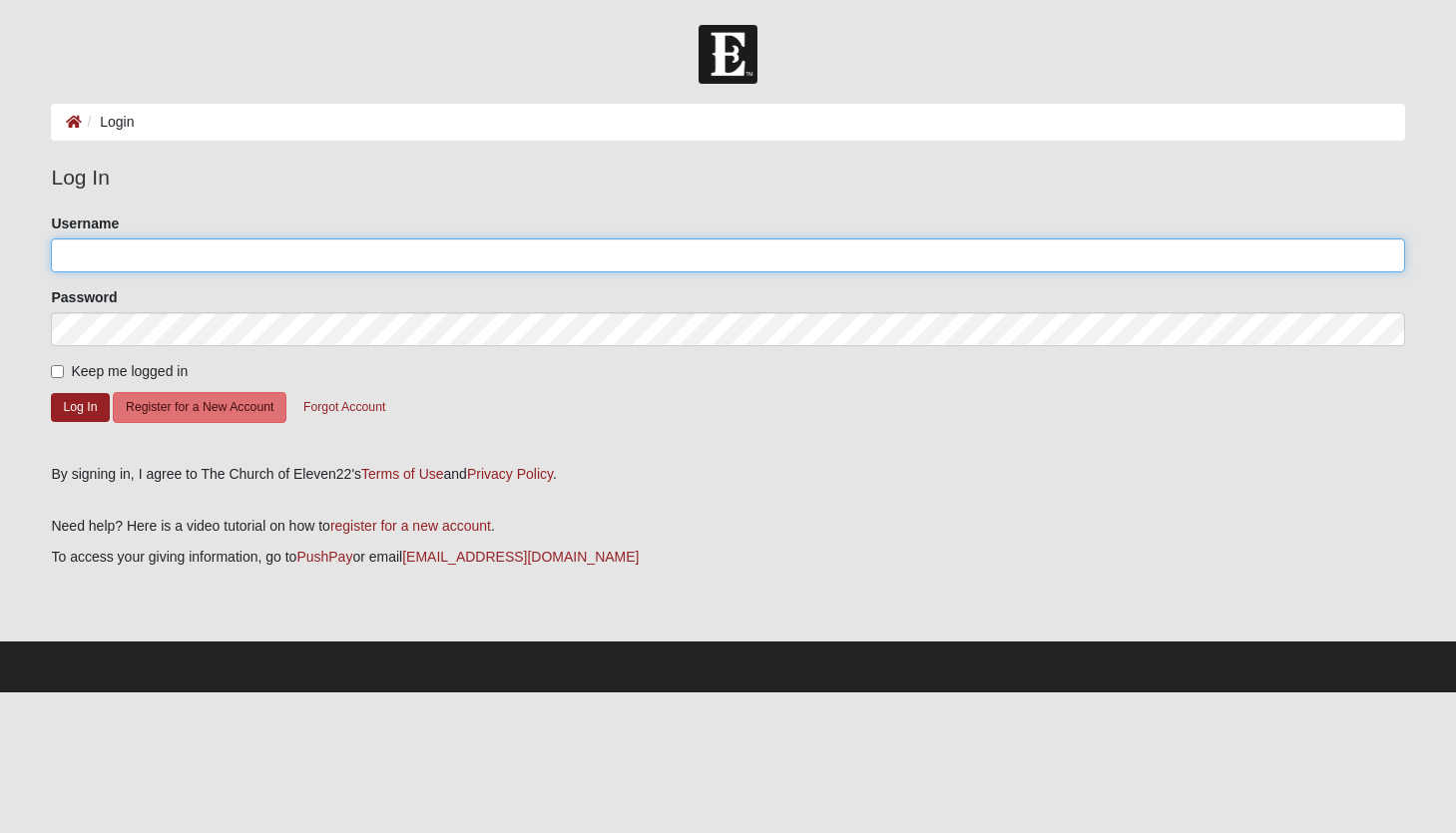 type on "[EMAIL_ADDRESS][DOMAIN_NAME]" 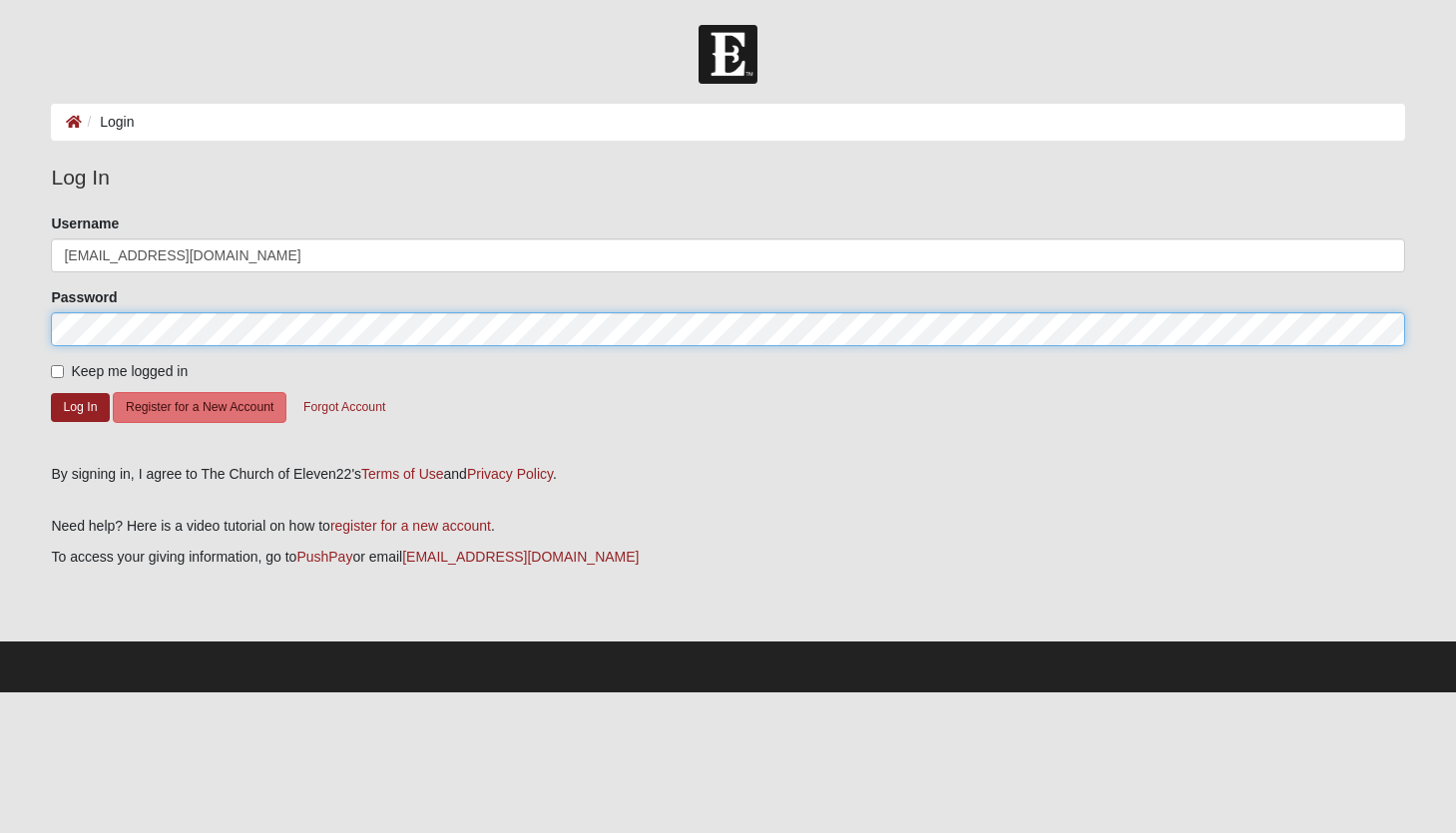click on "Log In" 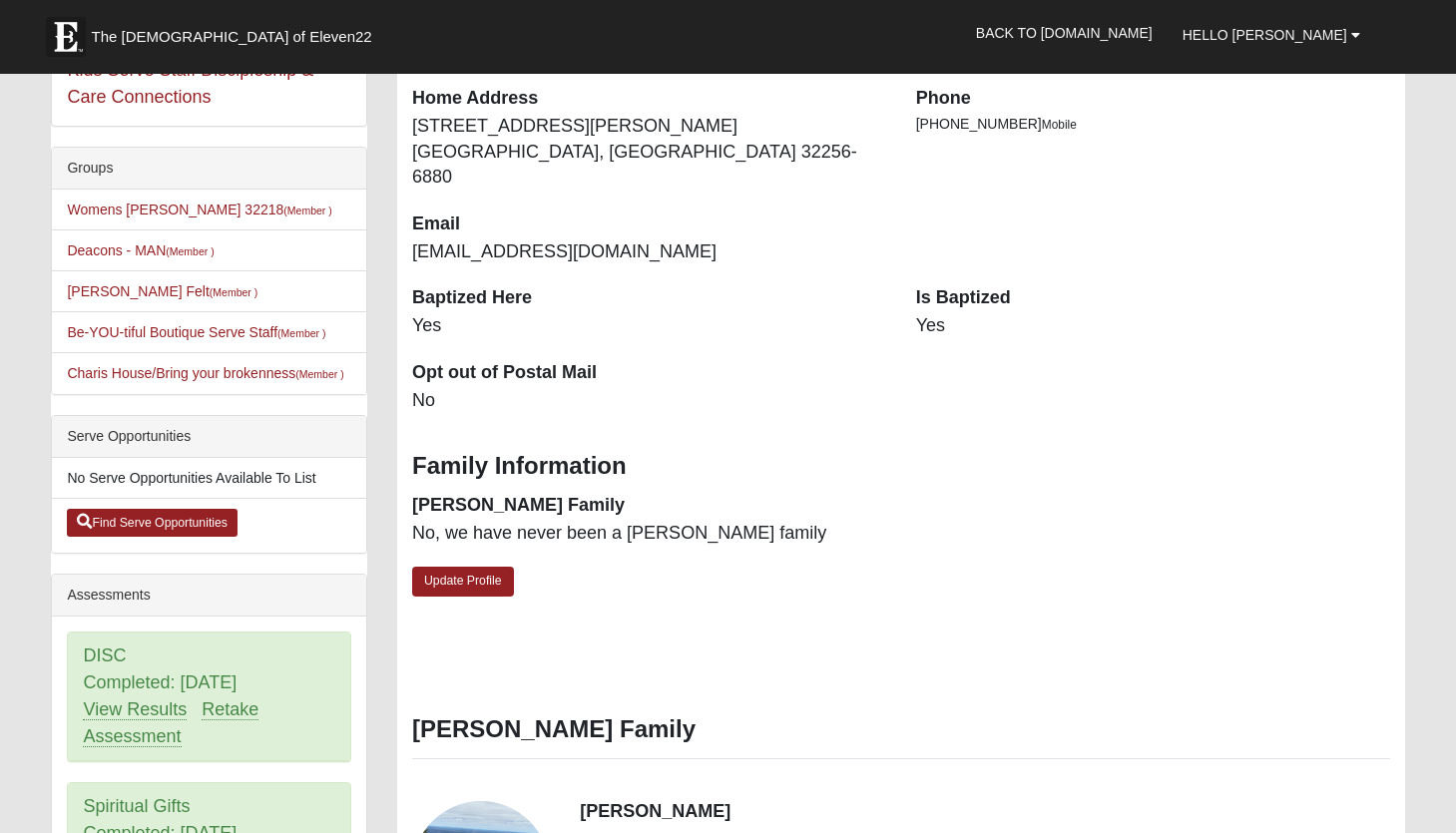 scroll, scrollTop: 395, scrollLeft: 0, axis: vertical 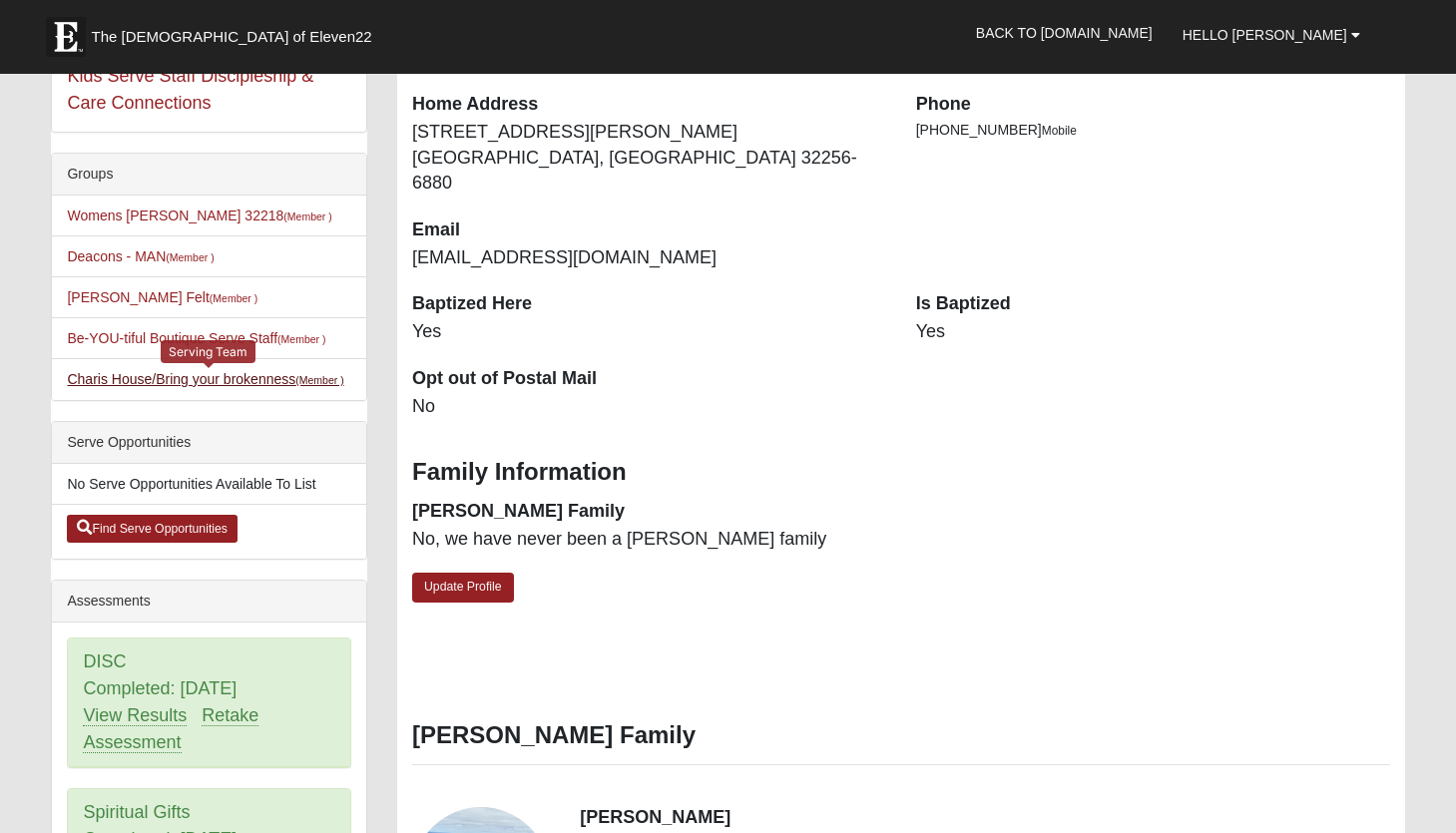 click on "Charis House/Bring your brokenness  (Member        )" at bounding box center [205, 379] 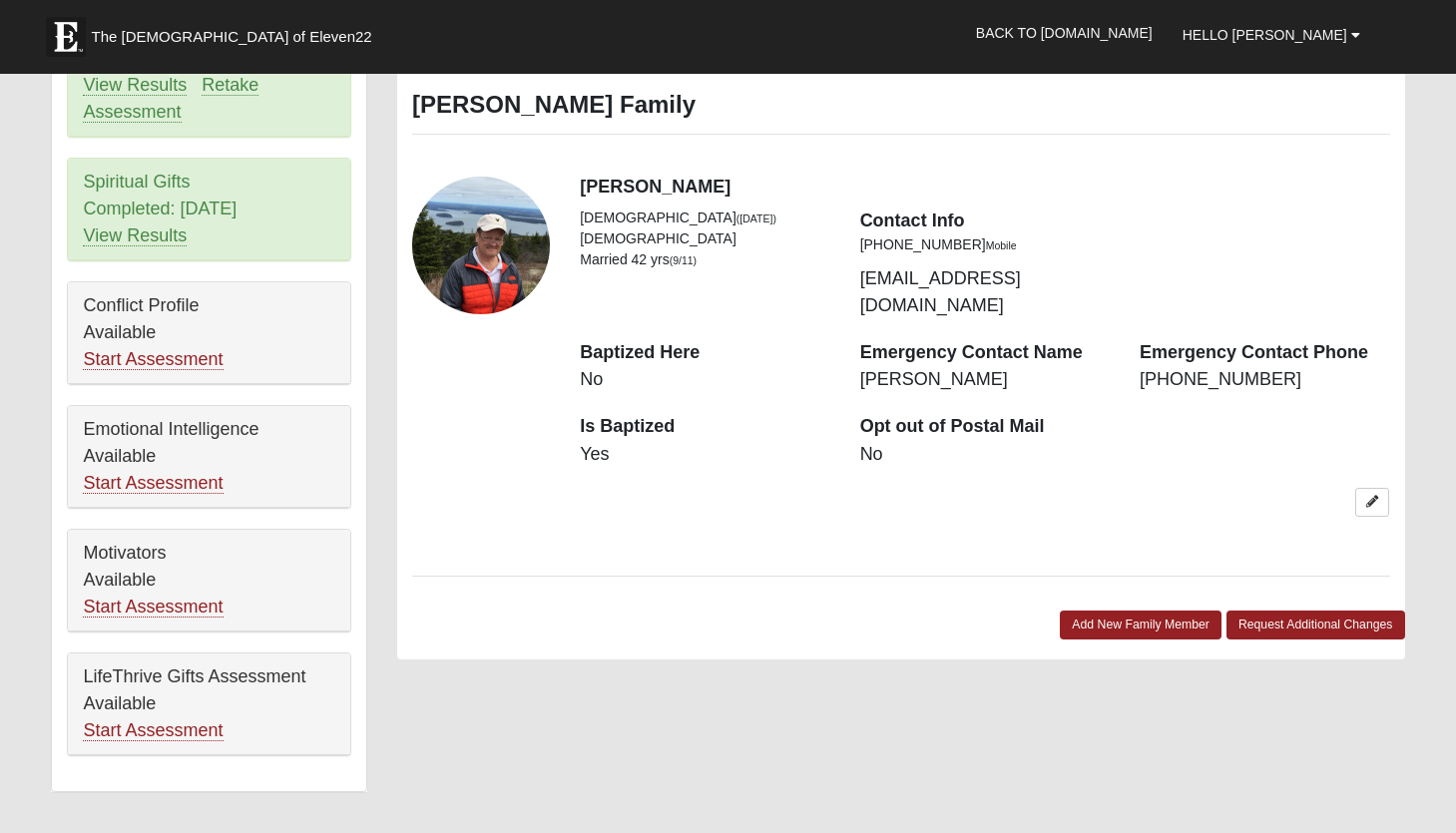 scroll, scrollTop: 1028, scrollLeft: 0, axis: vertical 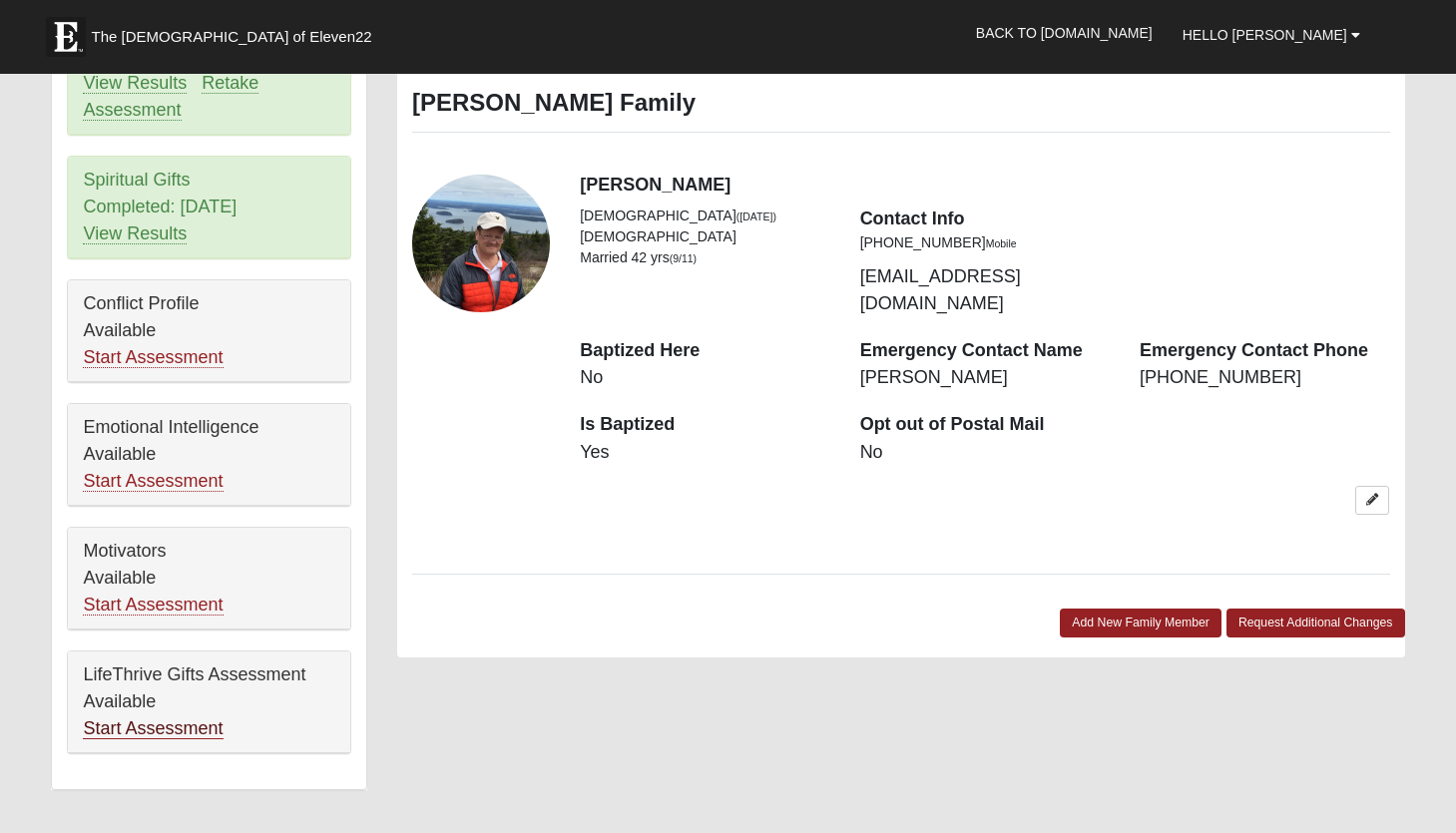 click on "Start Assessment" at bounding box center (153, 728) 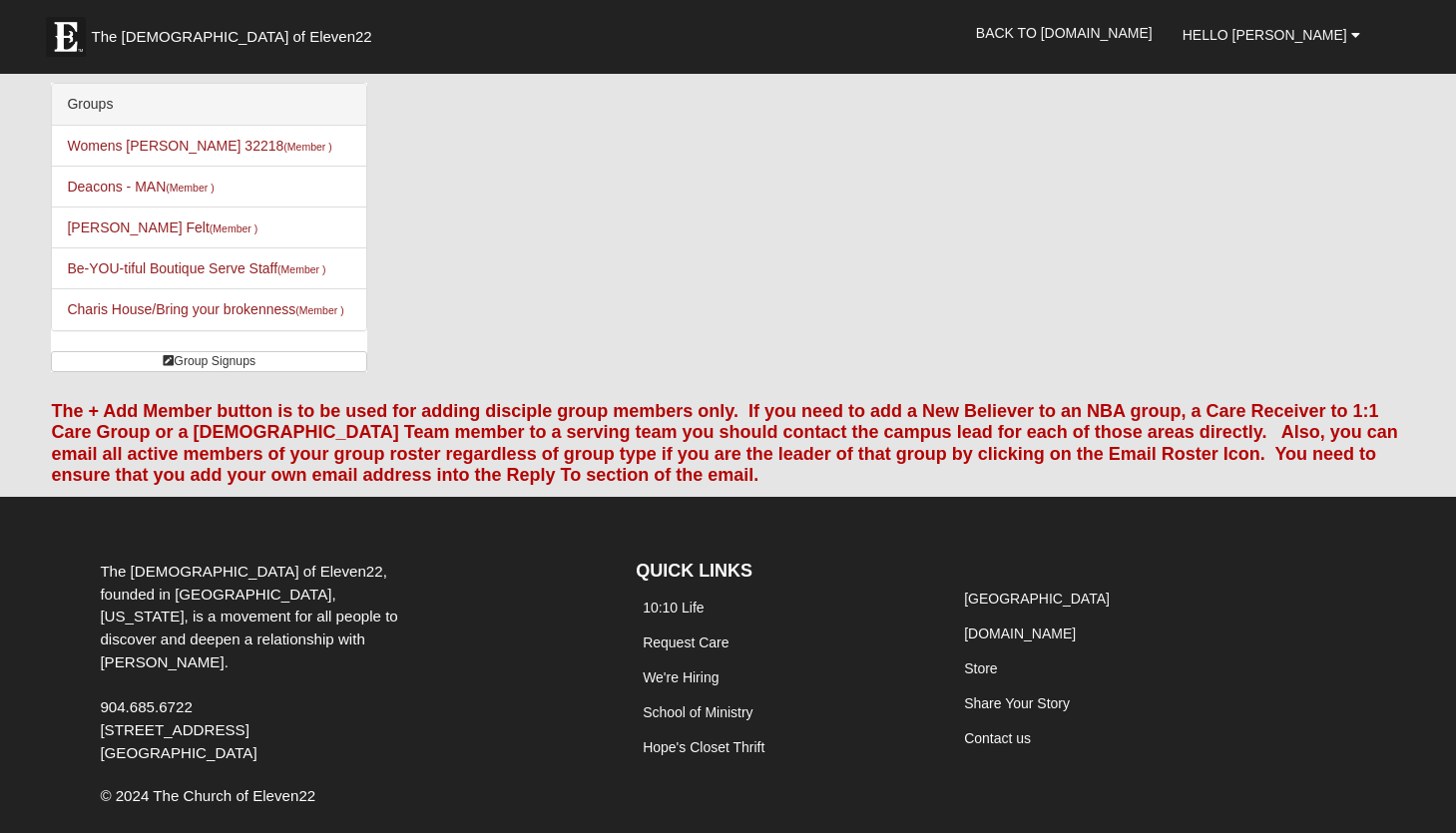 scroll, scrollTop: 0, scrollLeft: 0, axis: both 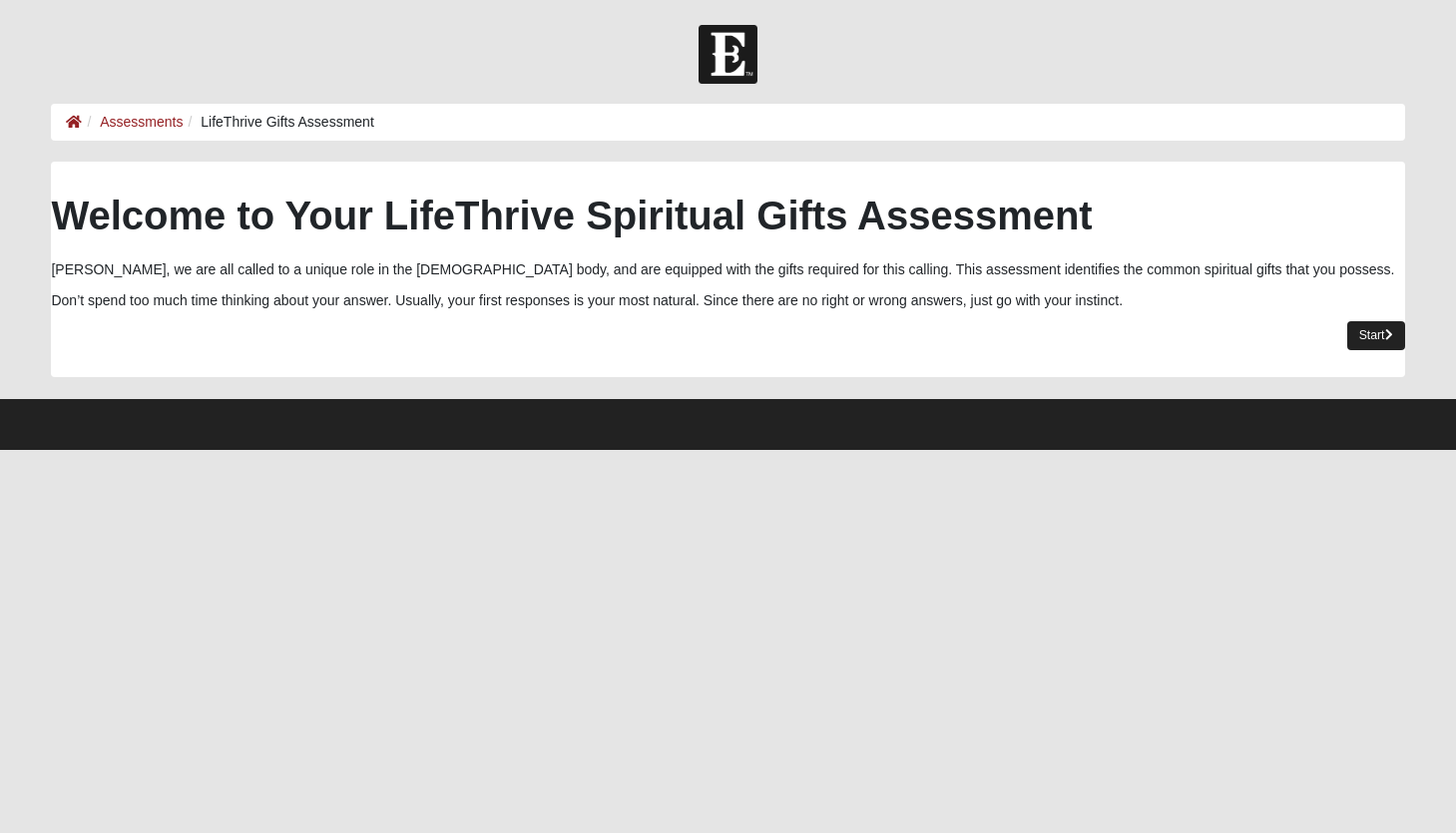 click on "Start" at bounding box center [1376, 335] 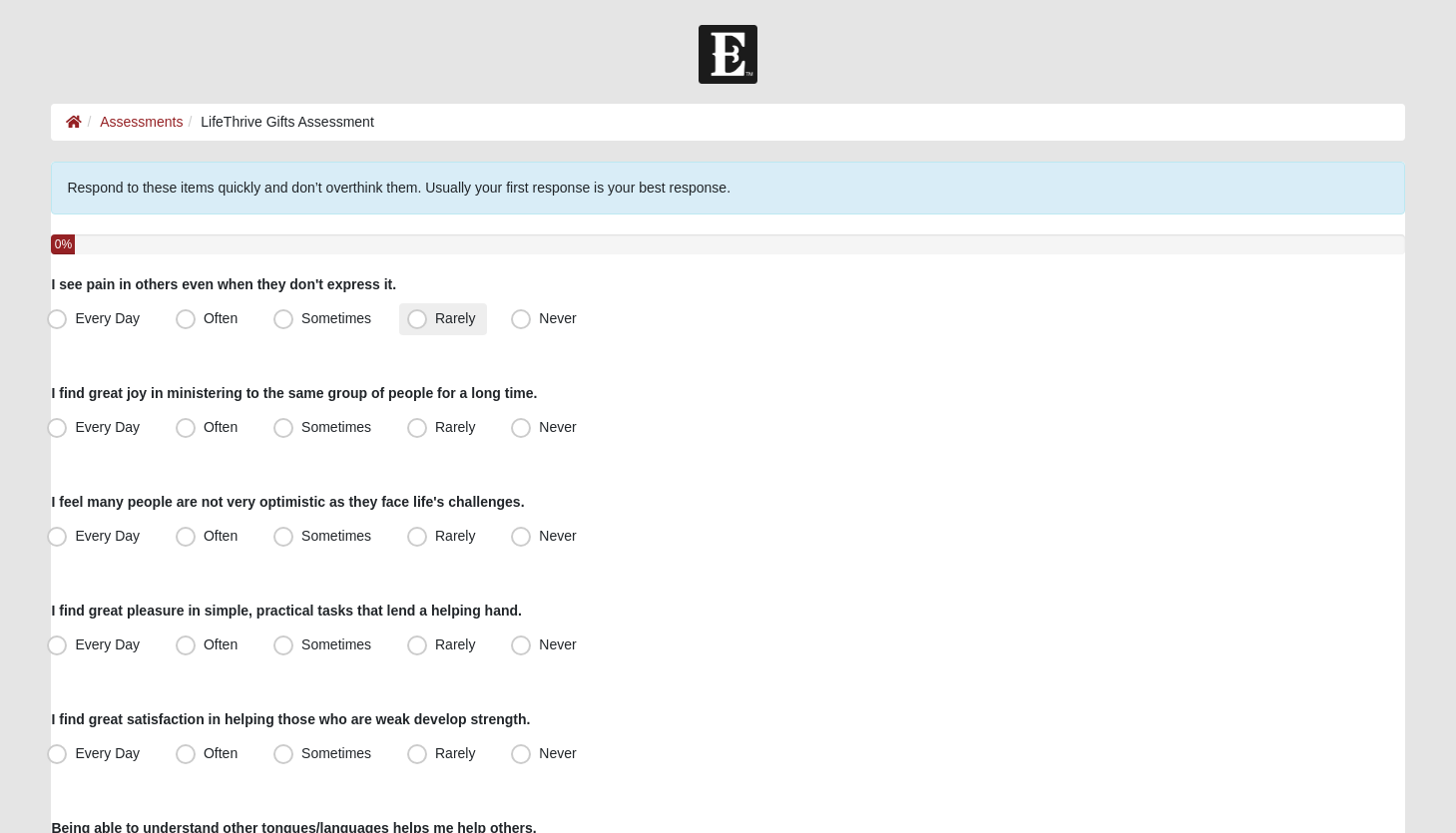 click on "Rarely" at bounding box center [455, 318] 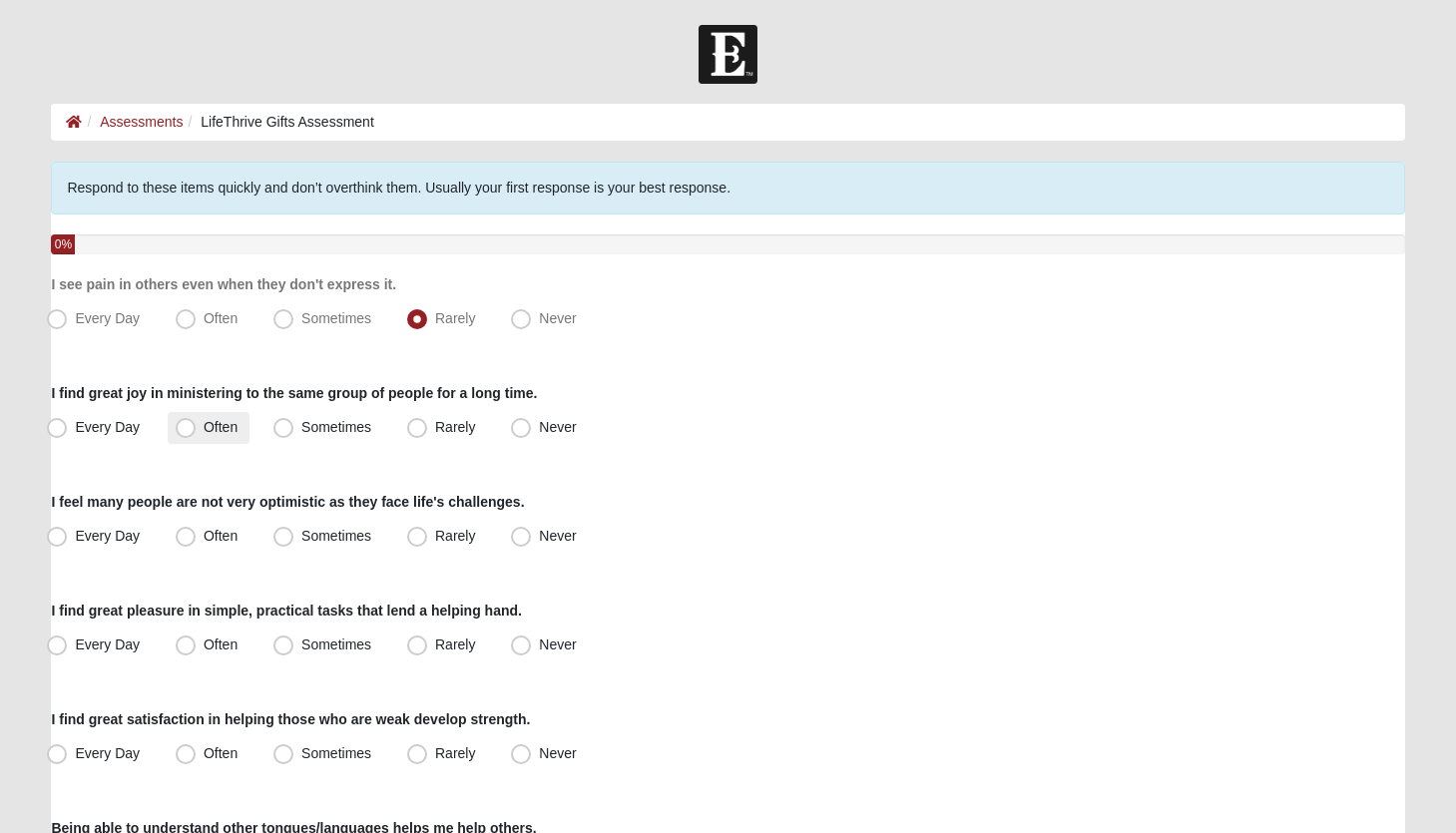 click on "Often" at bounding box center (221, 427) 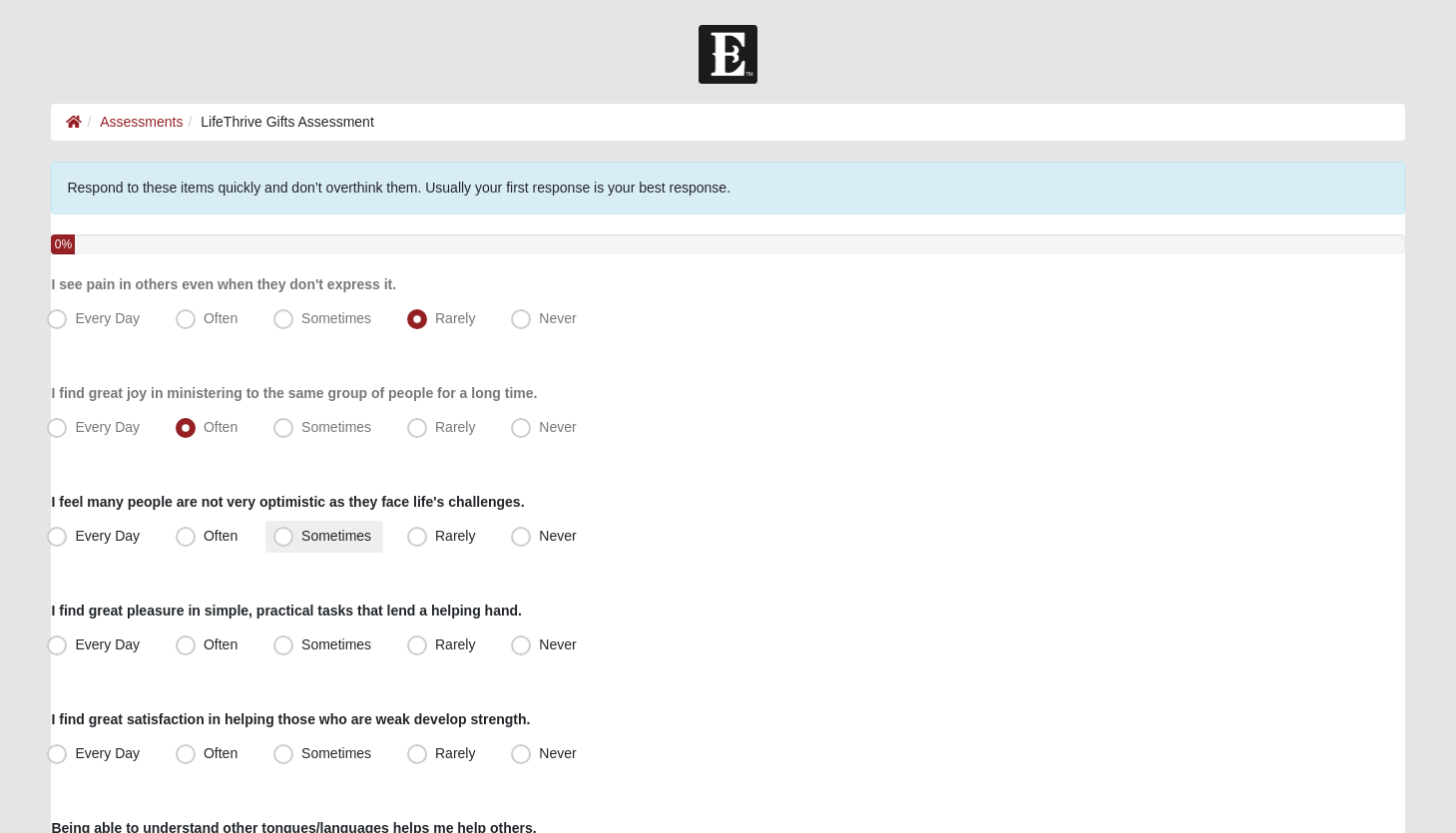click on "Sometimes" at bounding box center (336, 536) 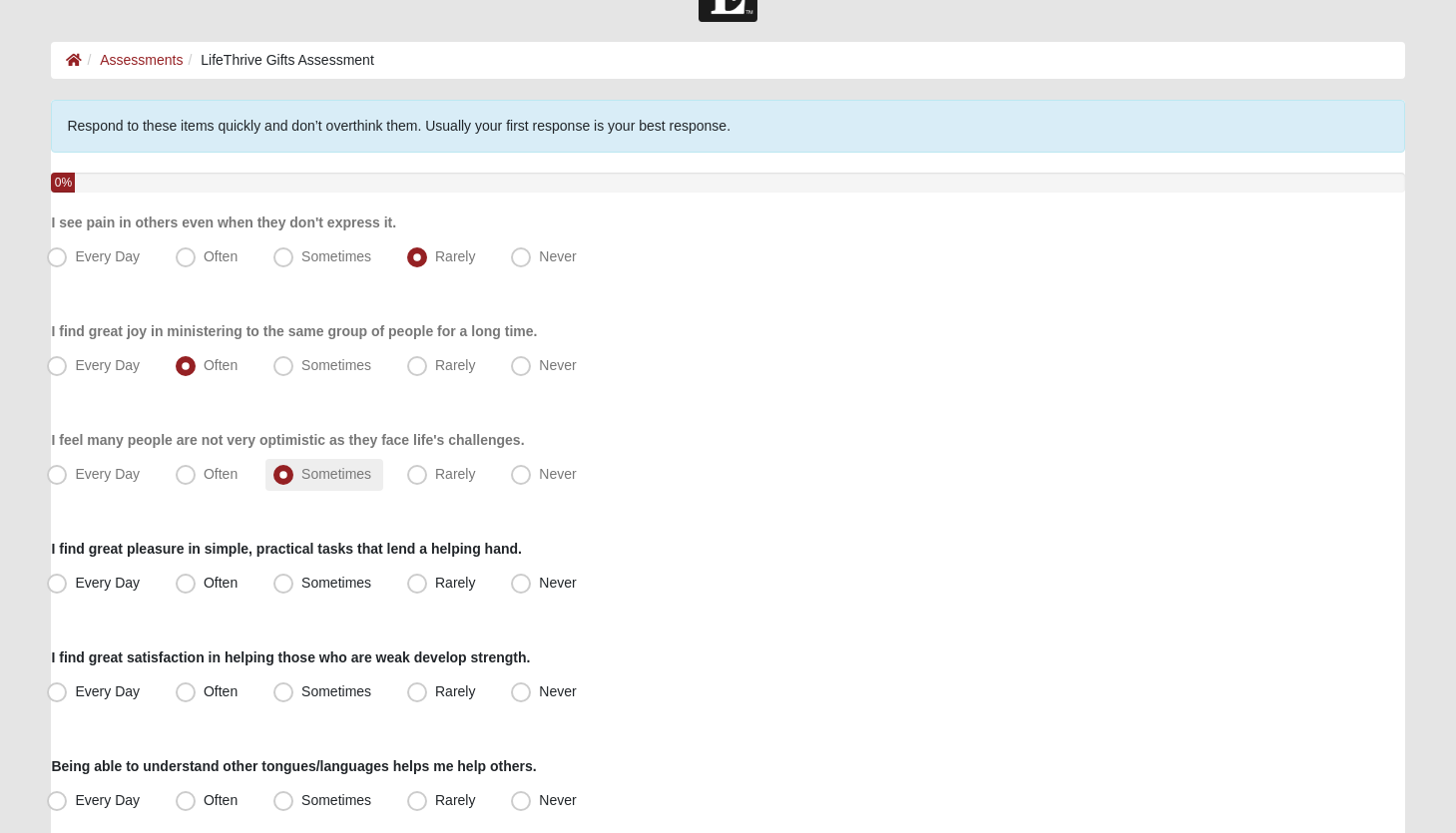 scroll, scrollTop: 74, scrollLeft: 0, axis: vertical 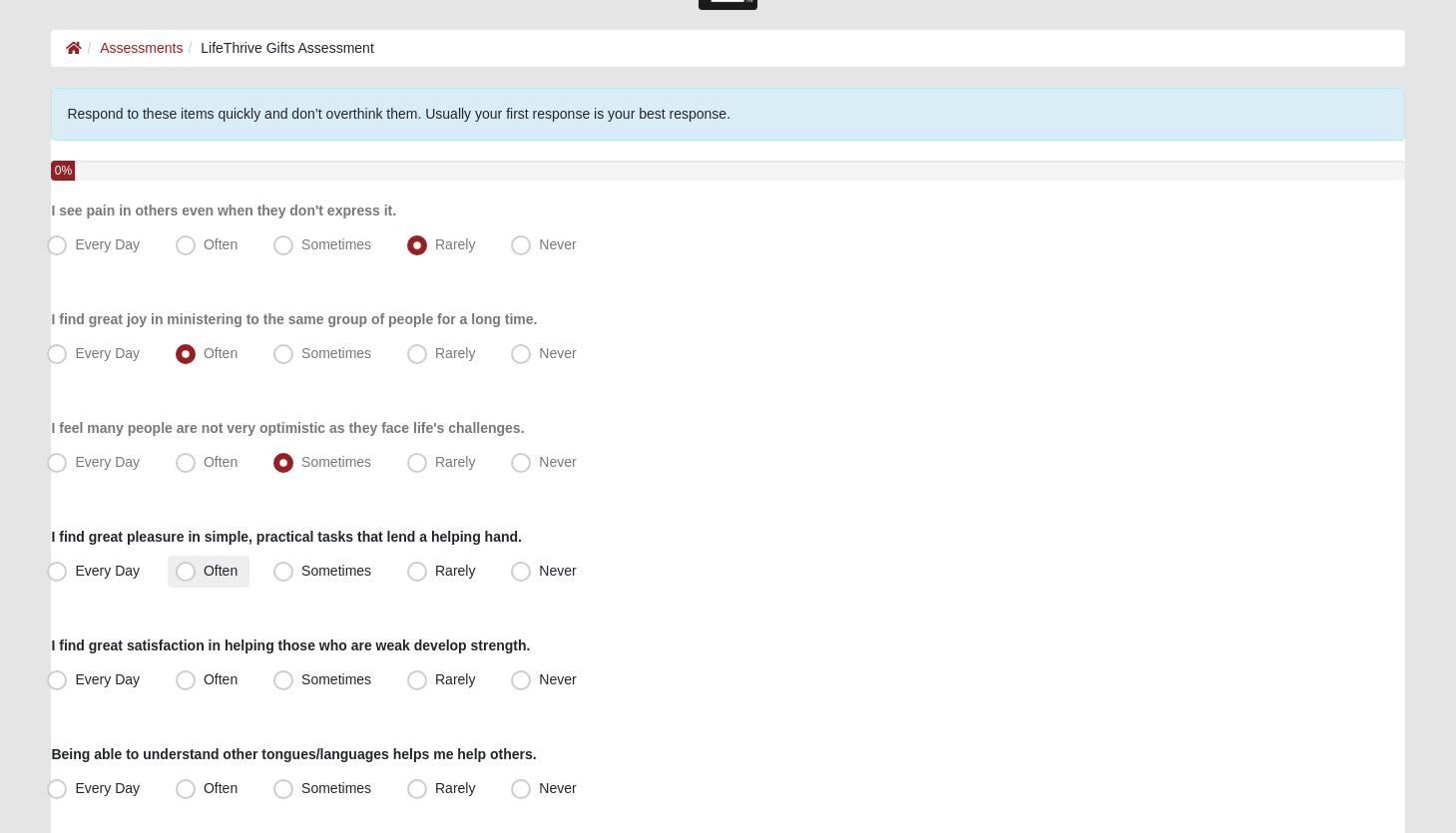 click on "Often" at bounding box center (221, 571) 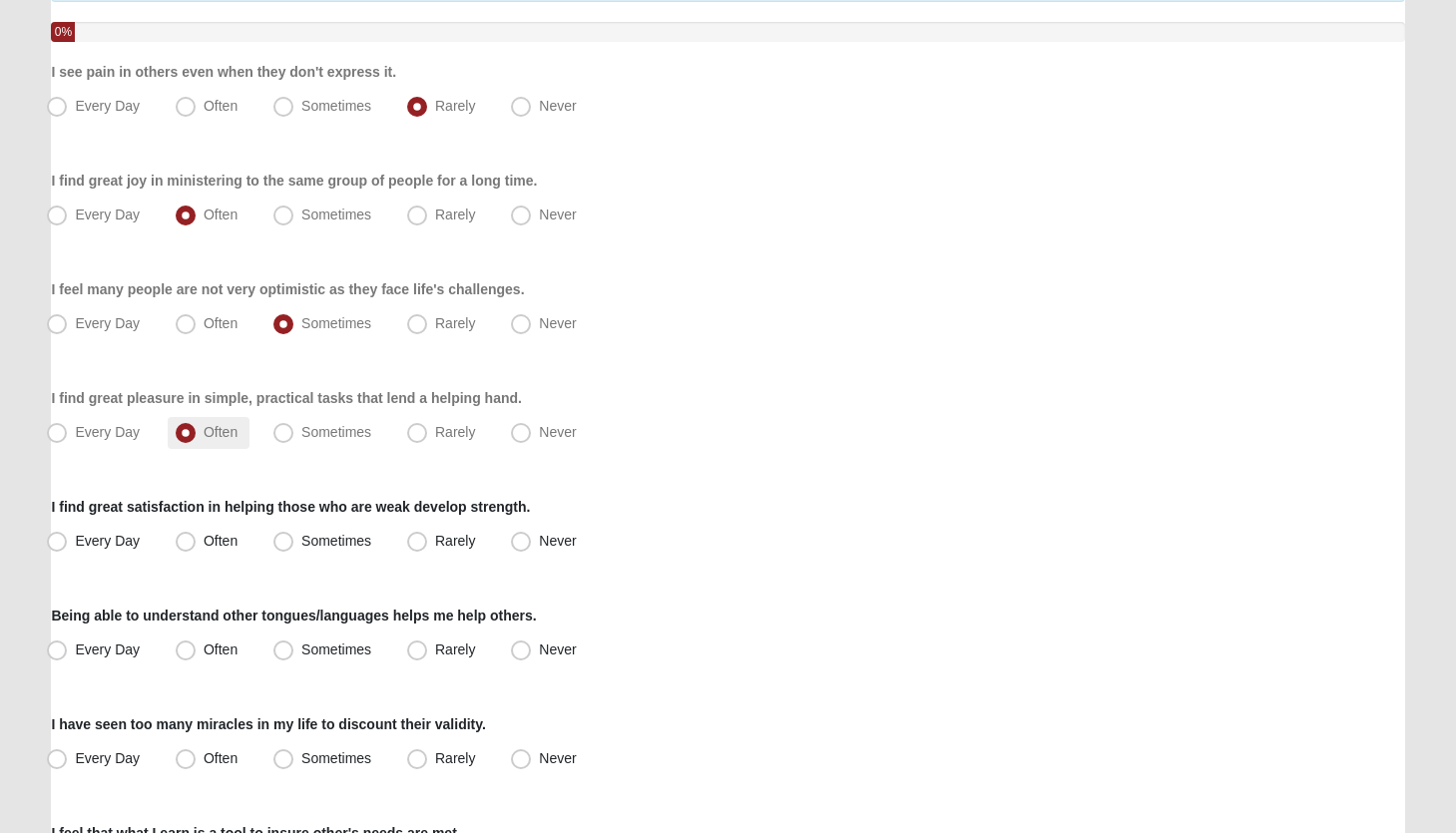 scroll, scrollTop: 213, scrollLeft: 0, axis: vertical 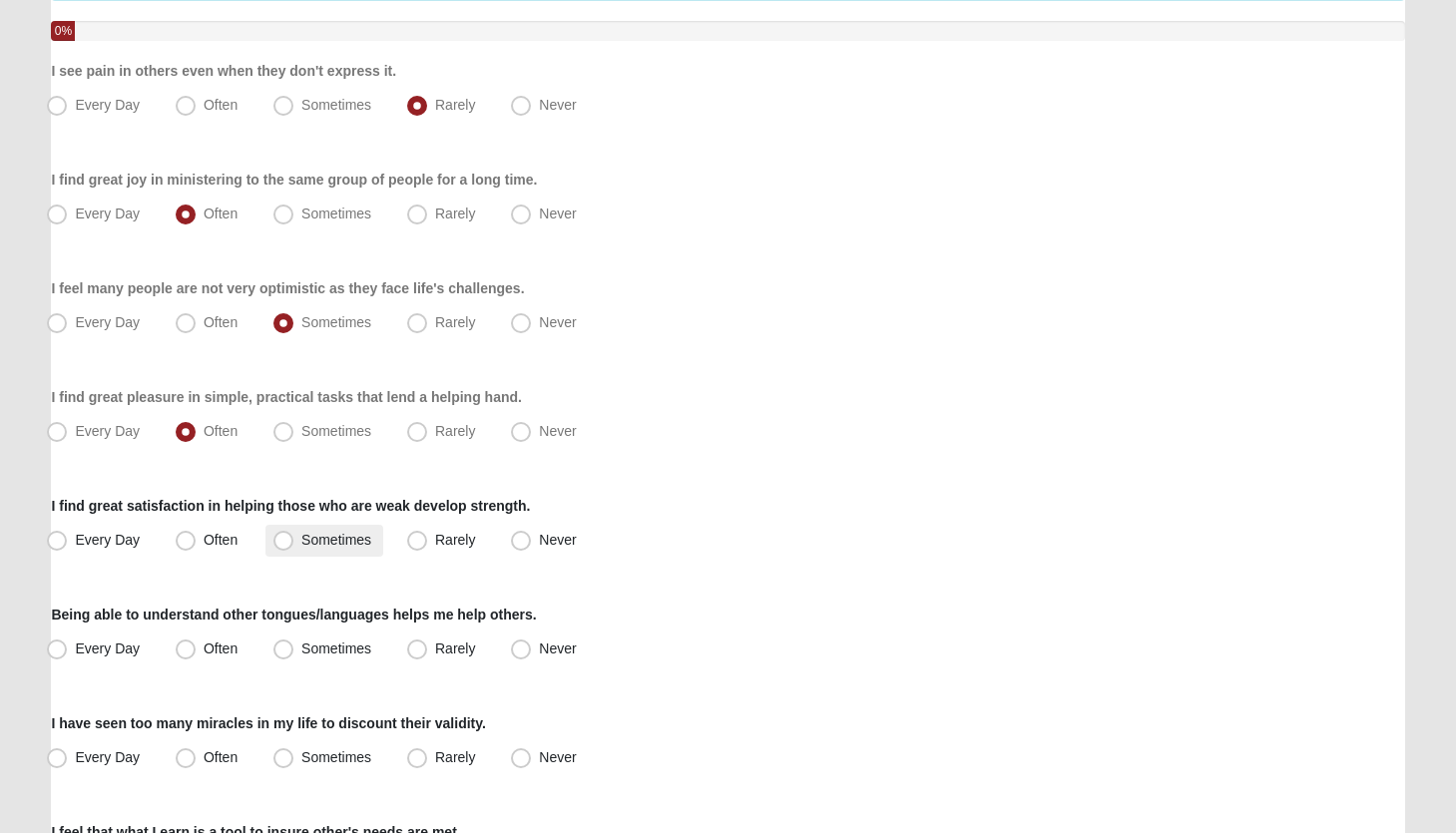click on "Sometimes" at bounding box center [336, 540] 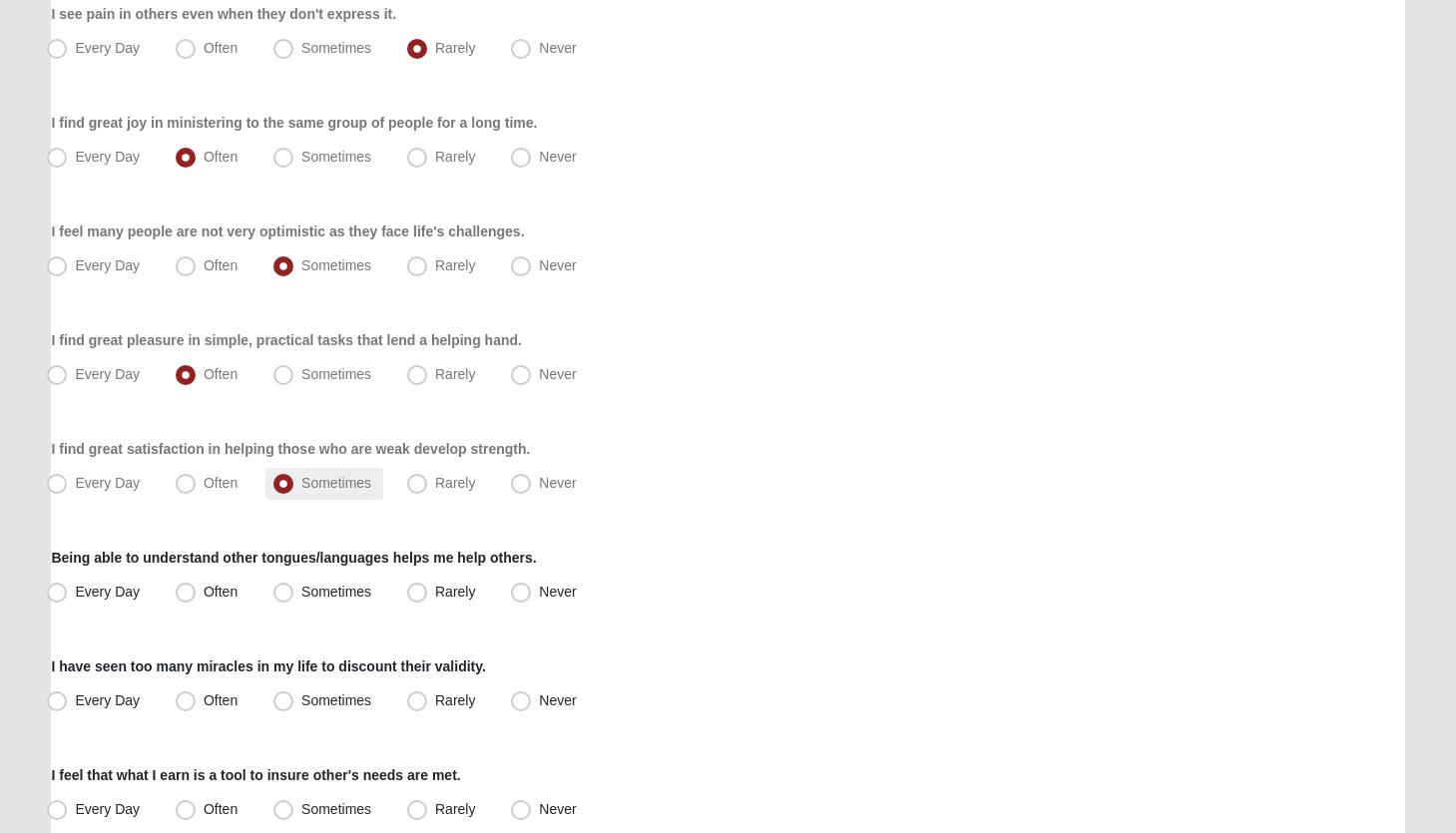 scroll, scrollTop: 279, scrollLeft: 0, axis: vertical 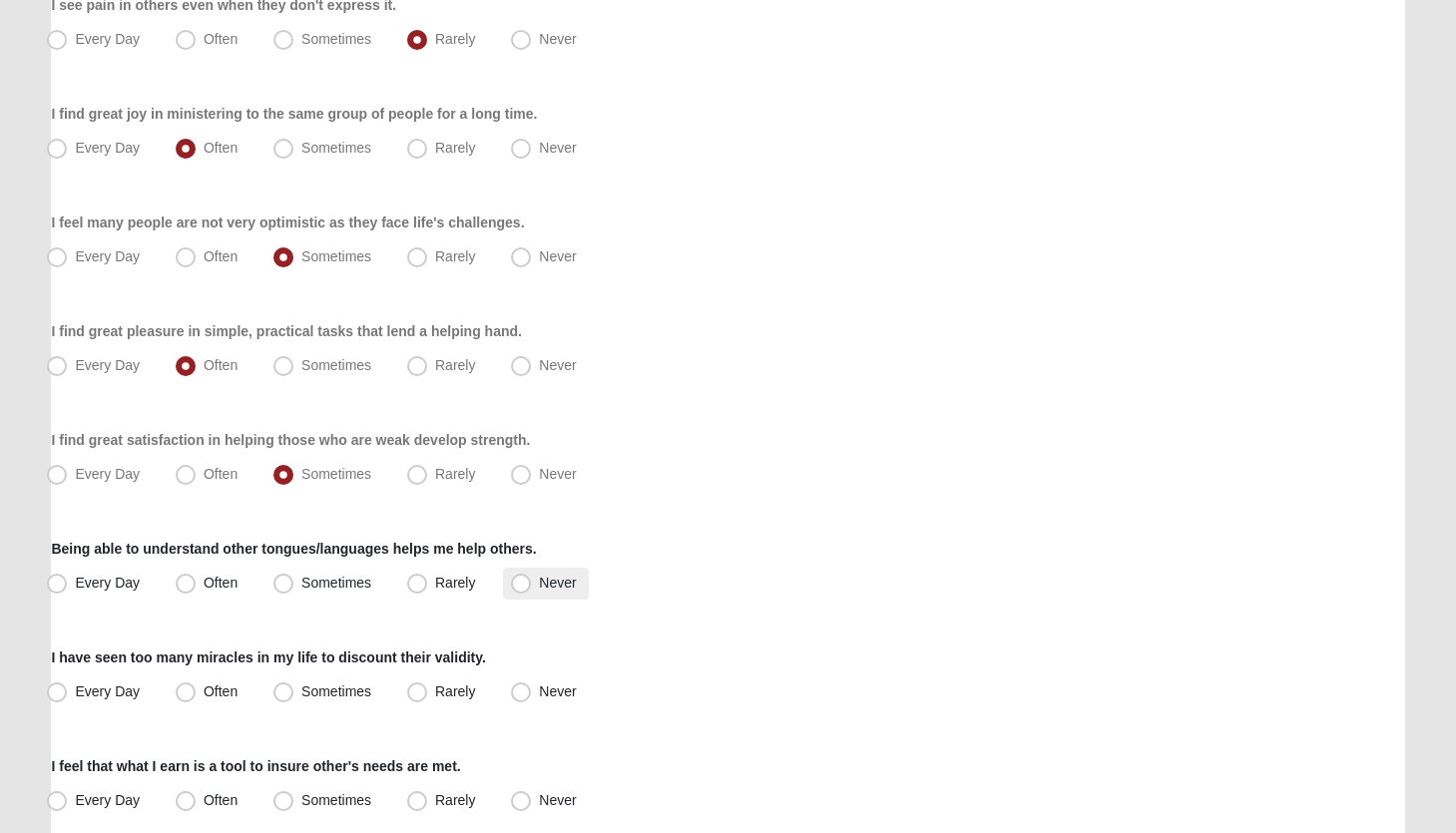 click on "Never" at bounding box center [557, 583] 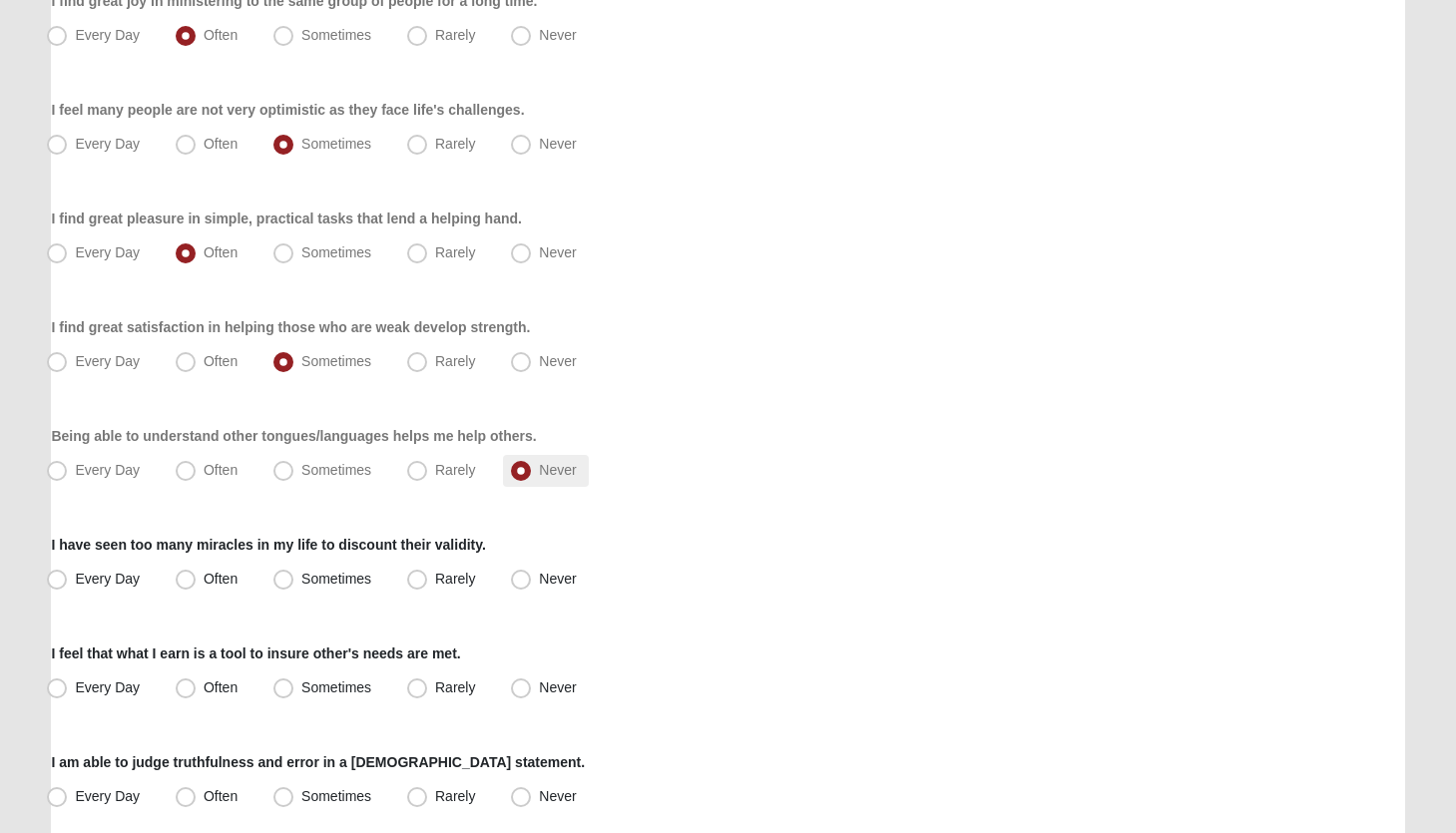 scroll, scrollTop: 393, scrollLeft: 0, axis: vertical 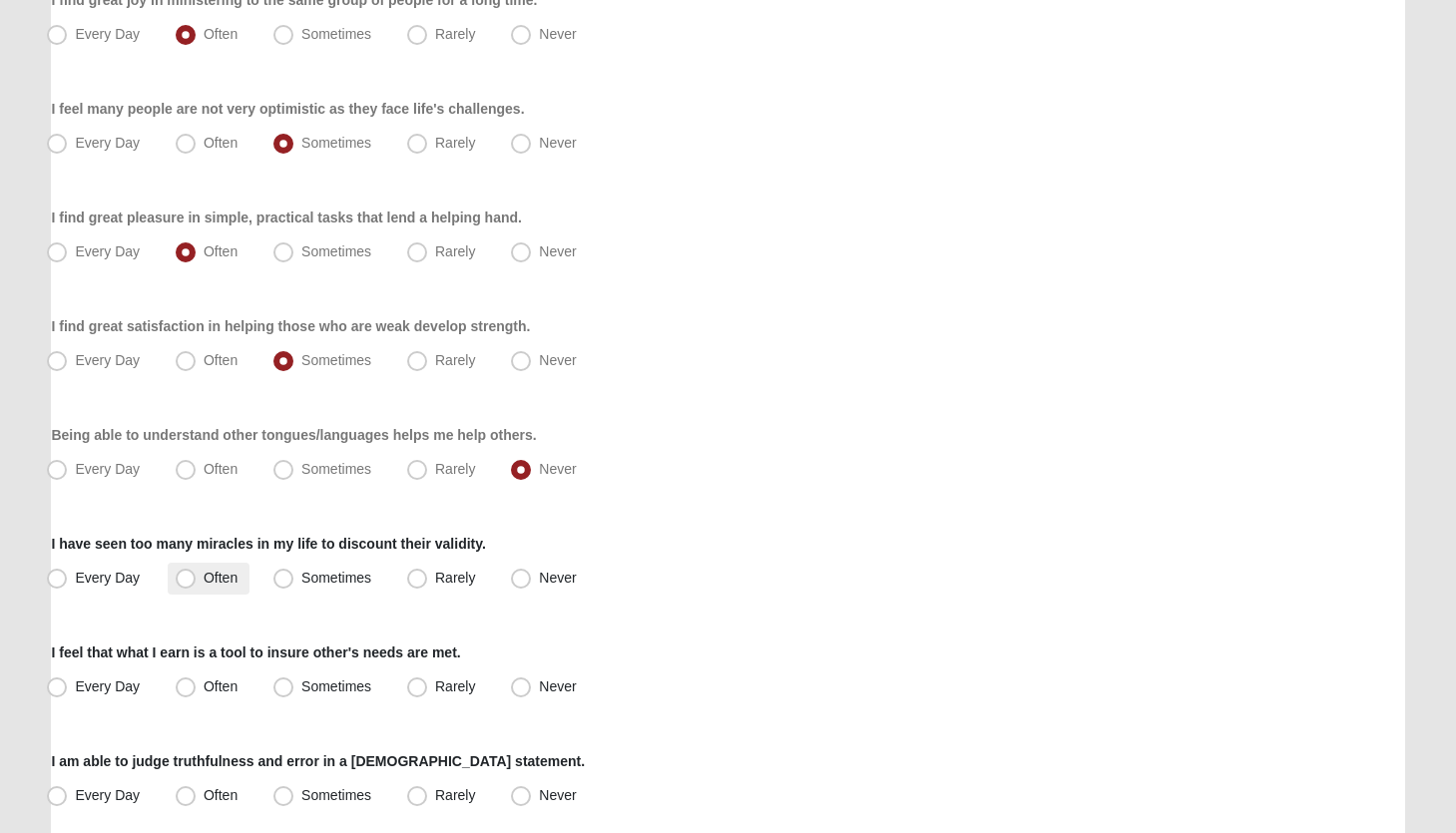 click on "Often" at bounding box center (221, 578) 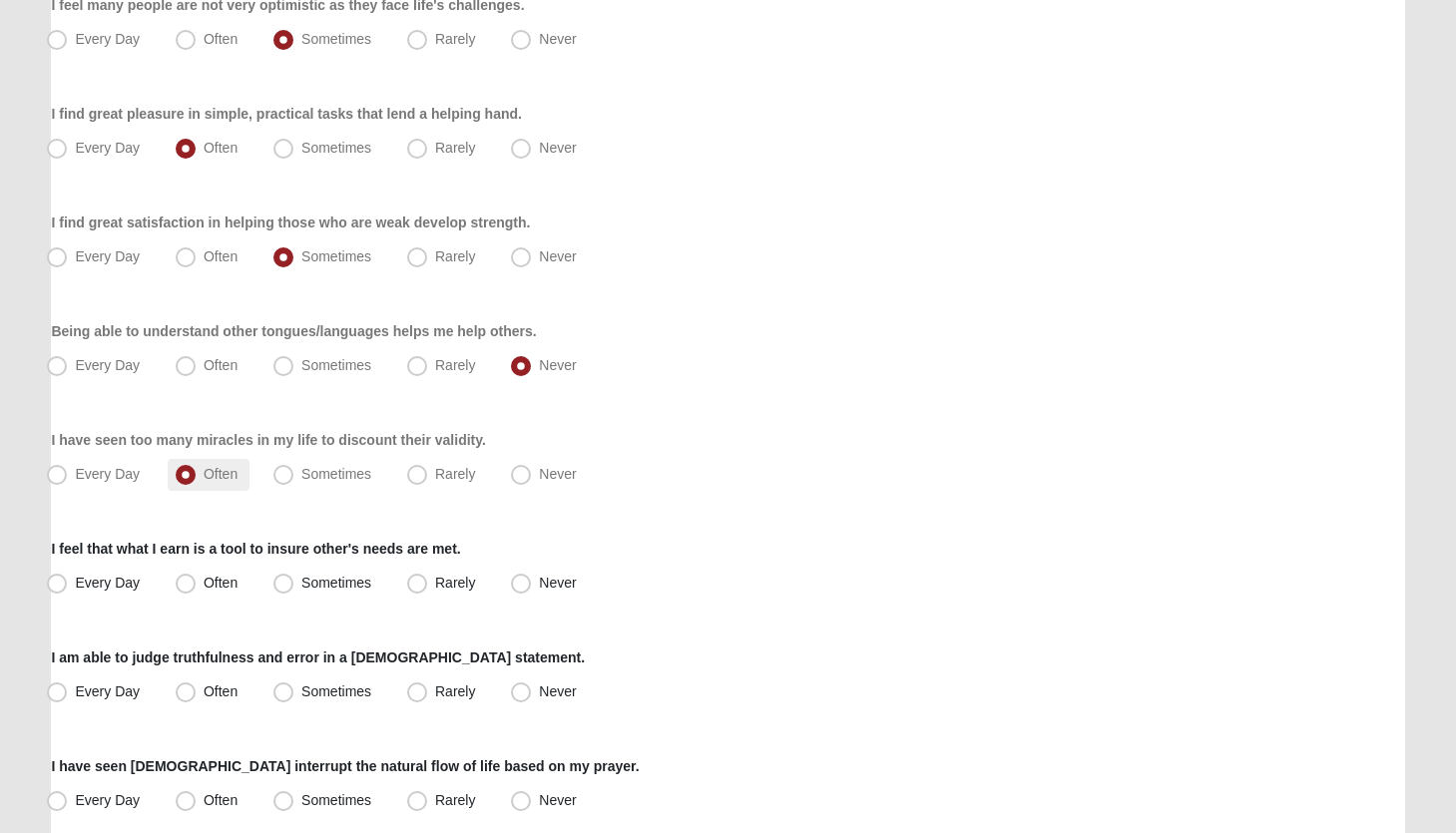 scroll, scrollTop: 501, scrollLeft: 0, axis: vertical 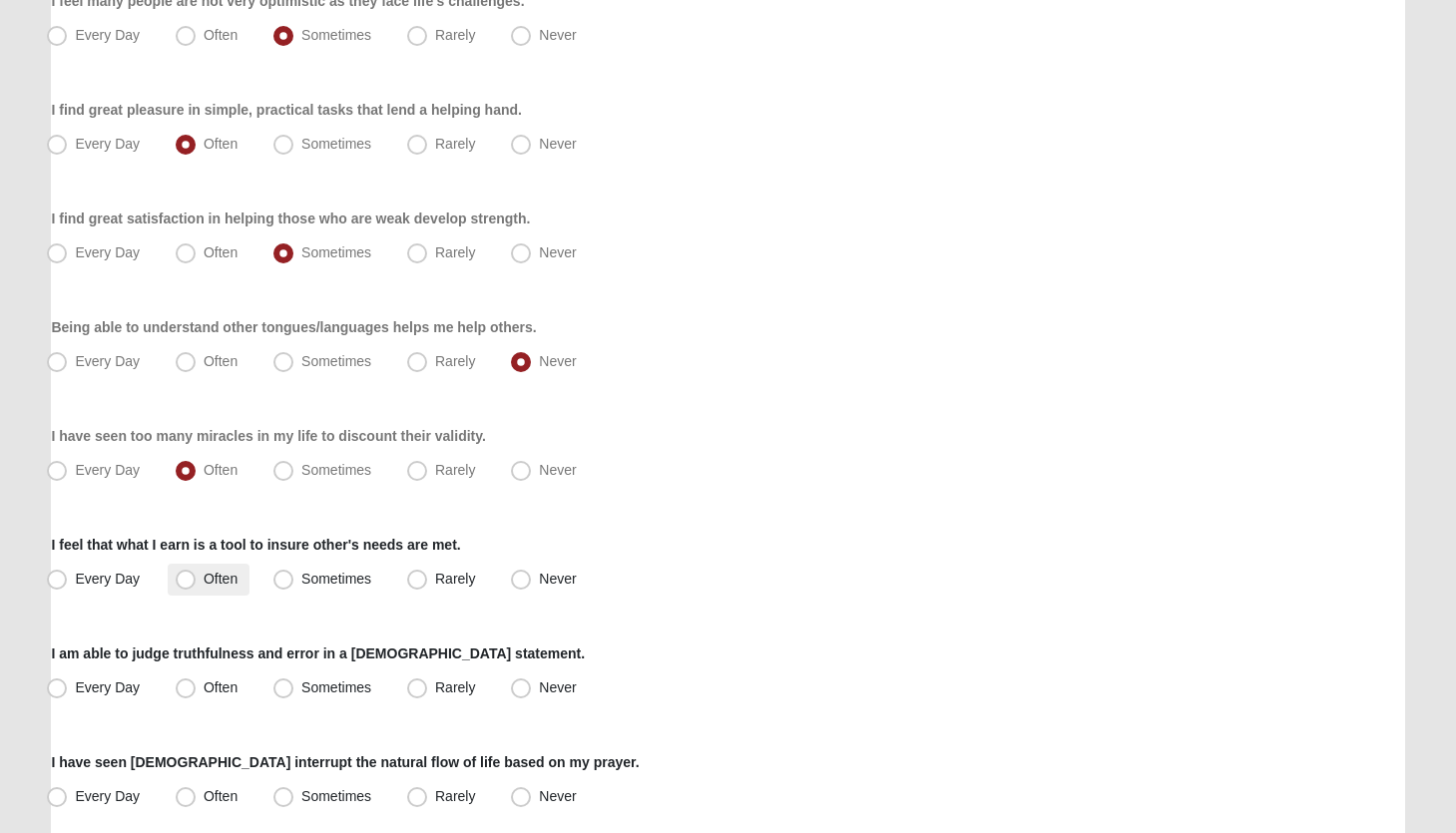 click on "Often" at bounding box center (221, 579) 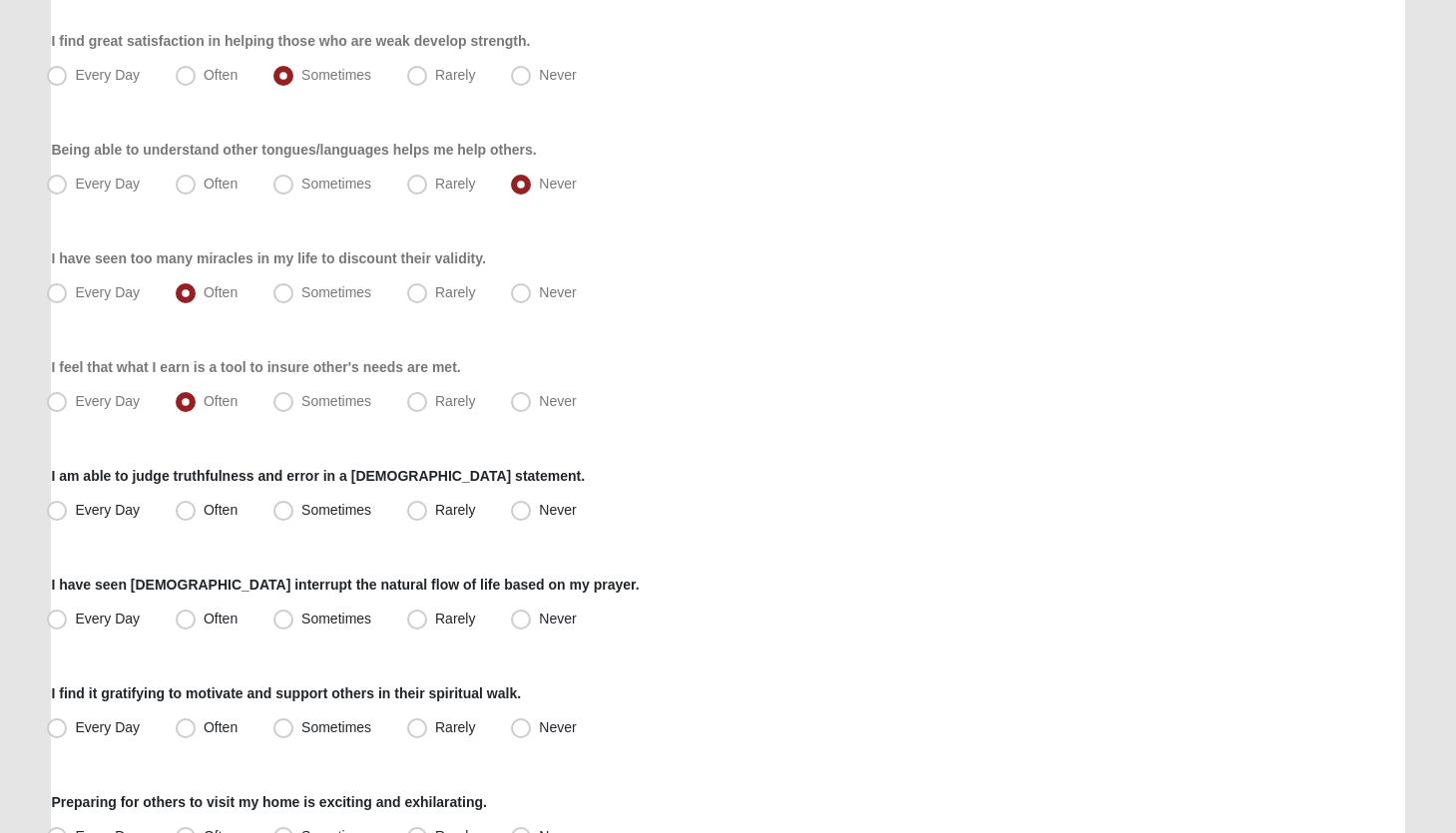 scroll, scrollTop: 679, scrollLeft: 0, axis: vertical 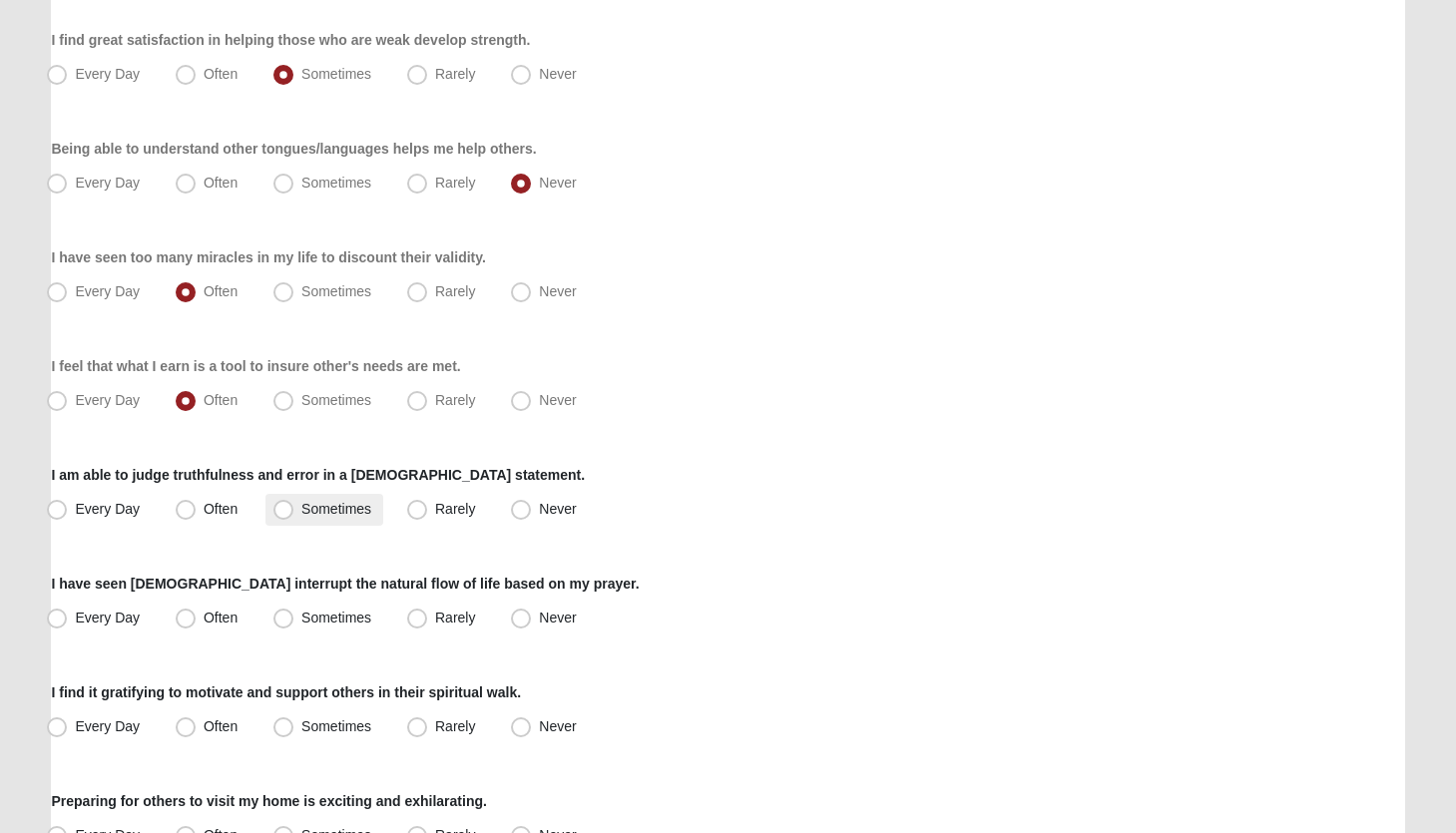 click on "Sometimes" at bounding box center (336, 509) 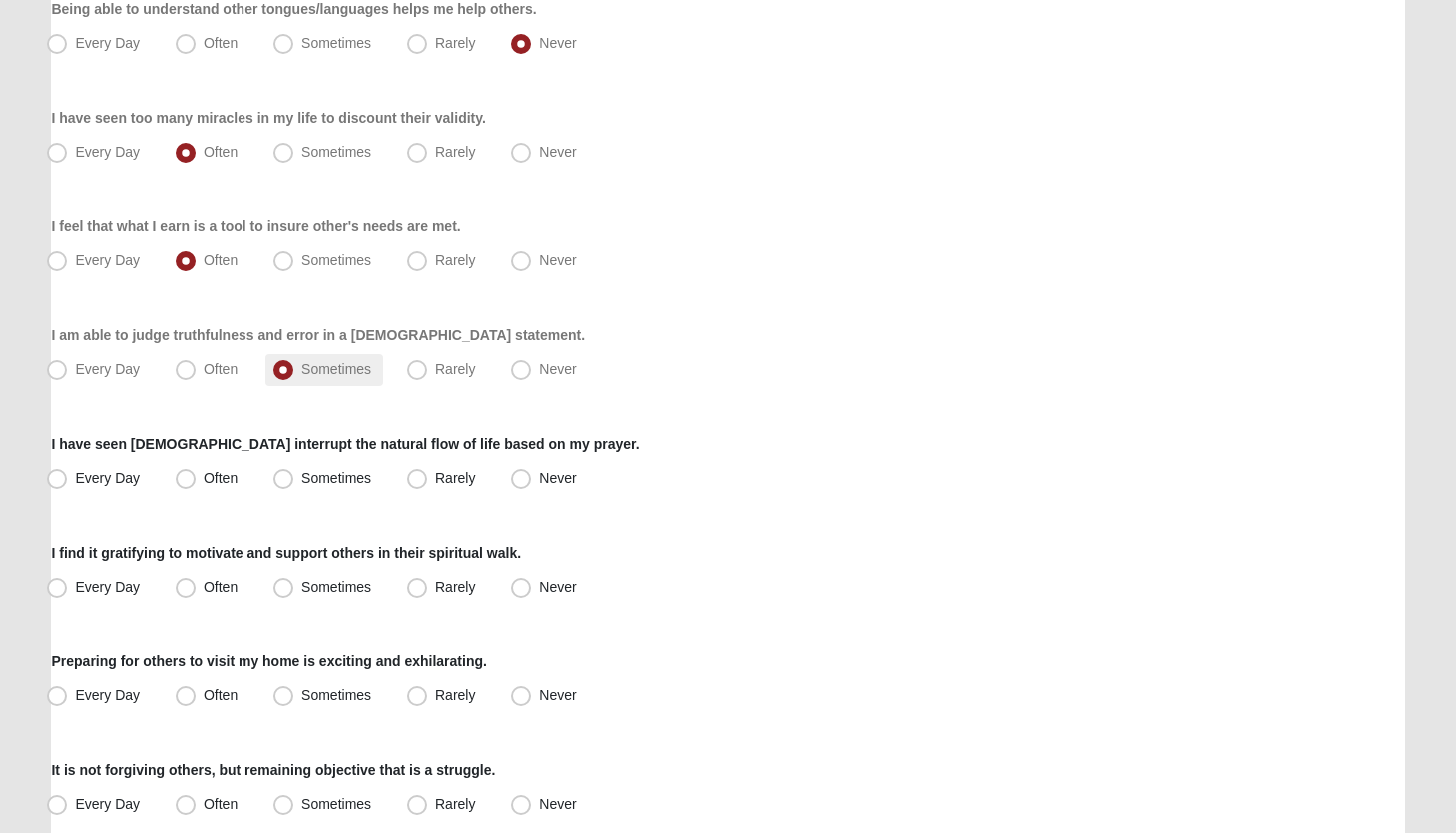scroll, scrollTop: 824, scrollLeft: 0, axis: vertical 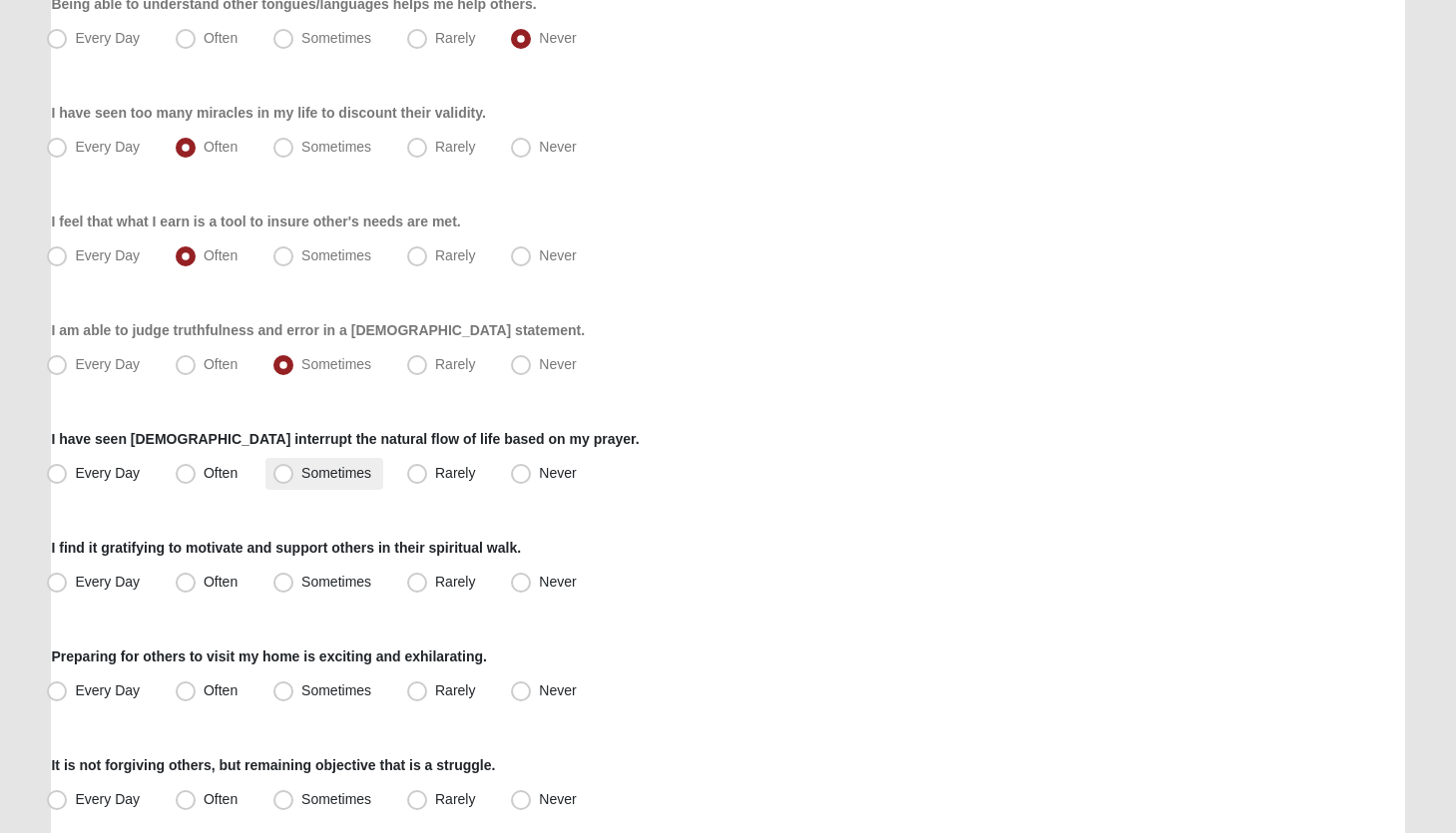 click on "Sometimes" at bounding box center [336, 473] 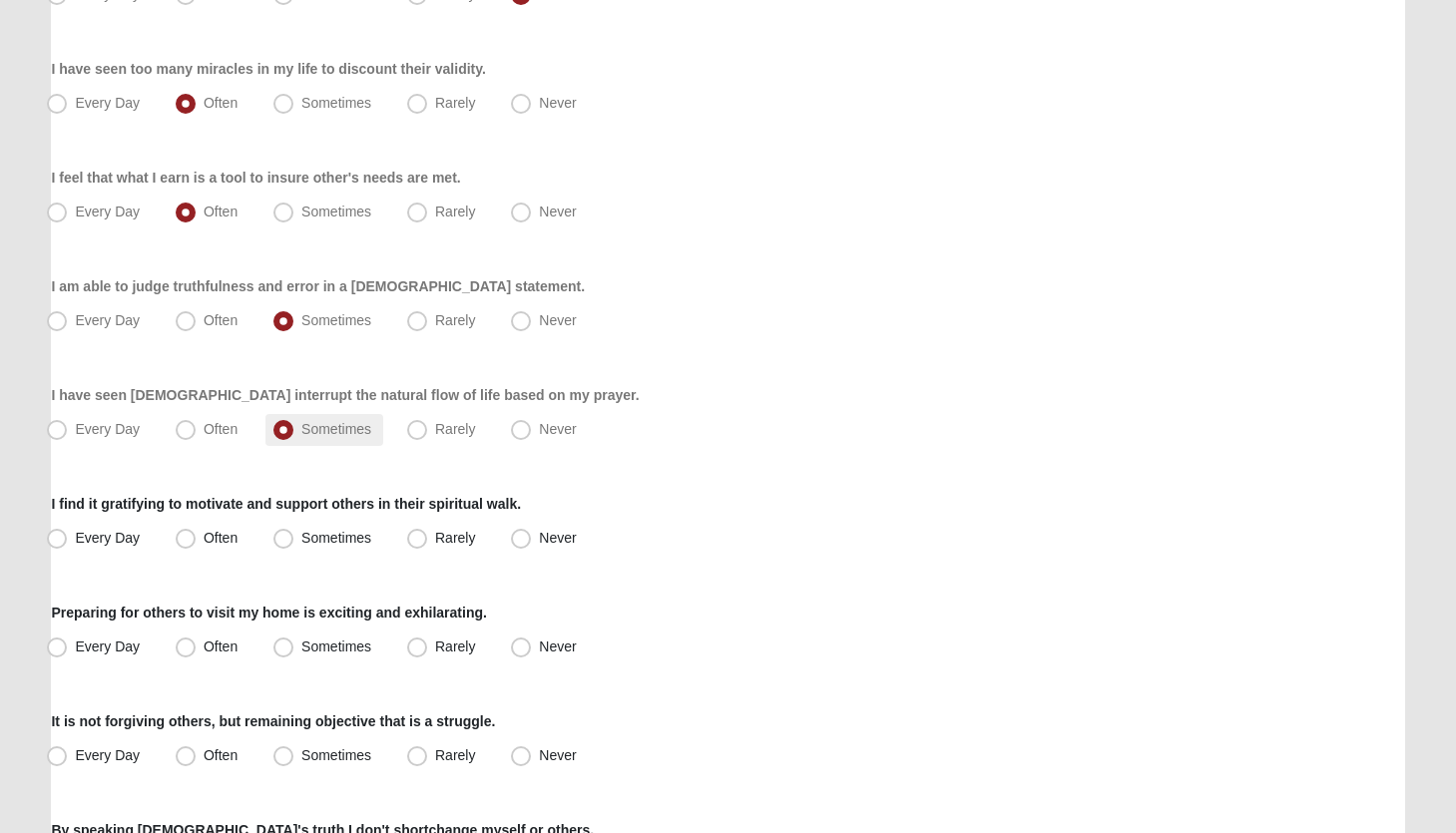 scroll, scrollTop: 870, scrollLeft: 0, axis: vertical 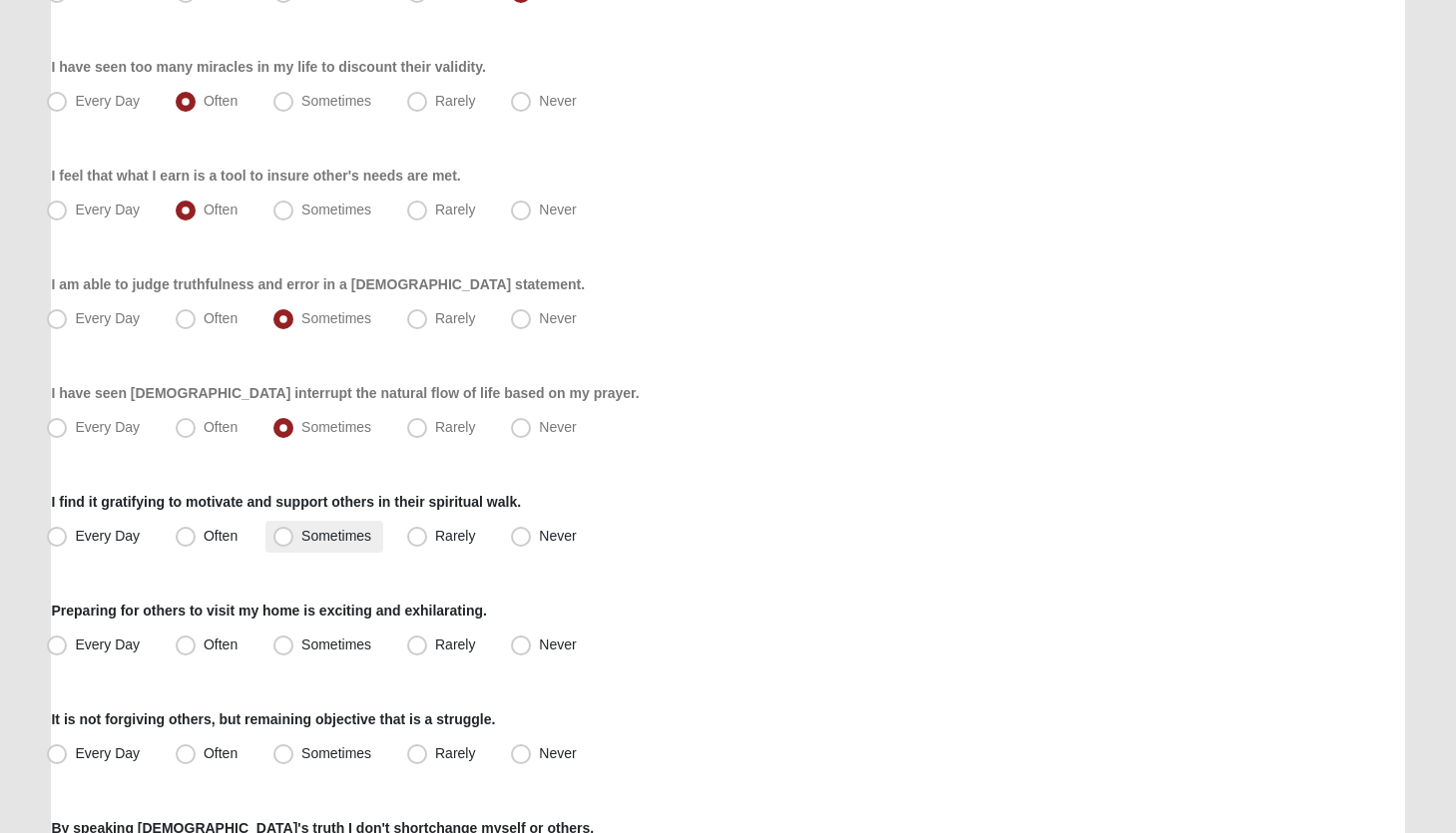 click on "Sometimes" at bounding box center [336, 536] 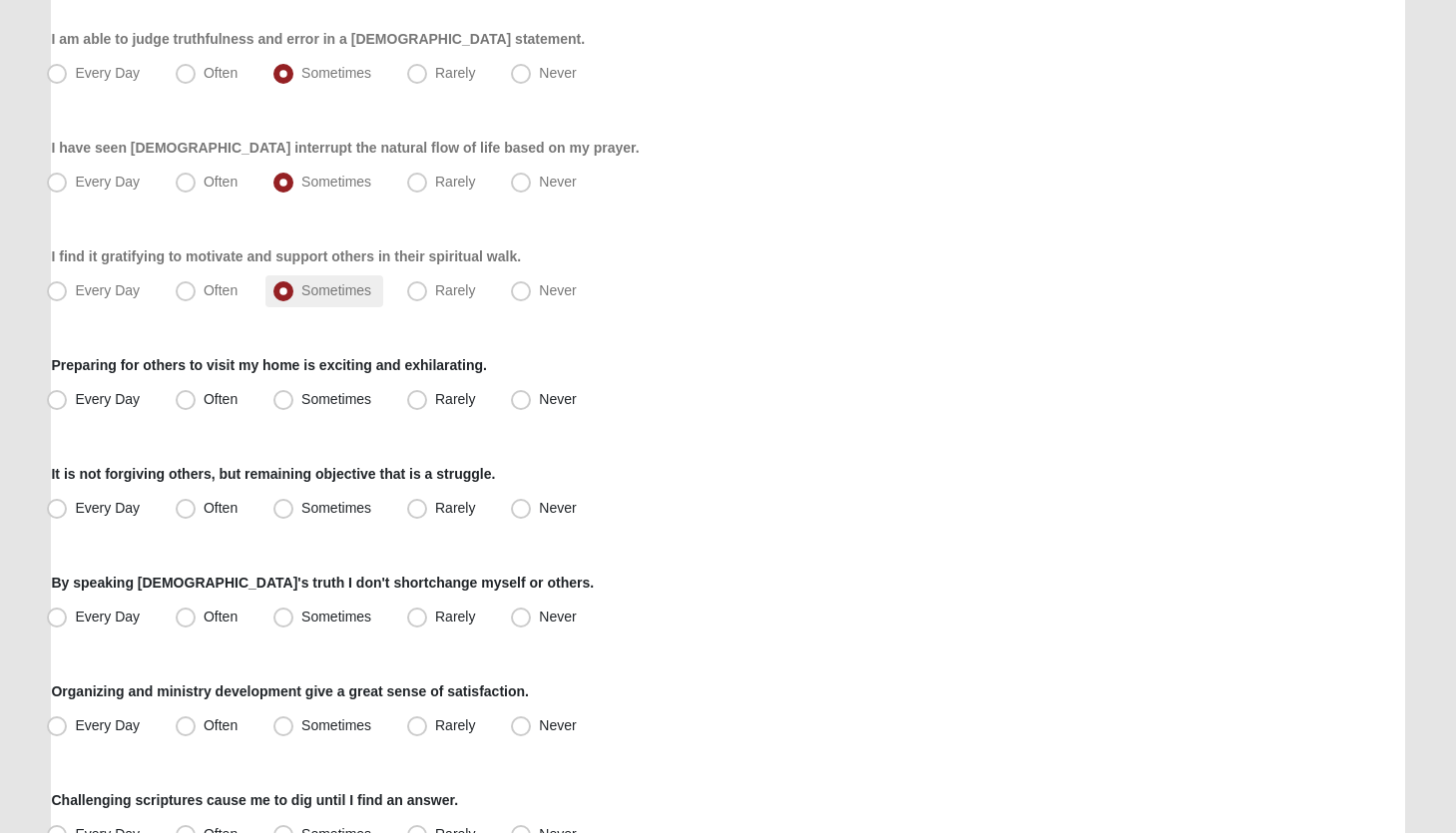 scroll, scrollTop: 1119, scrollLeft: 0, axis: vertical 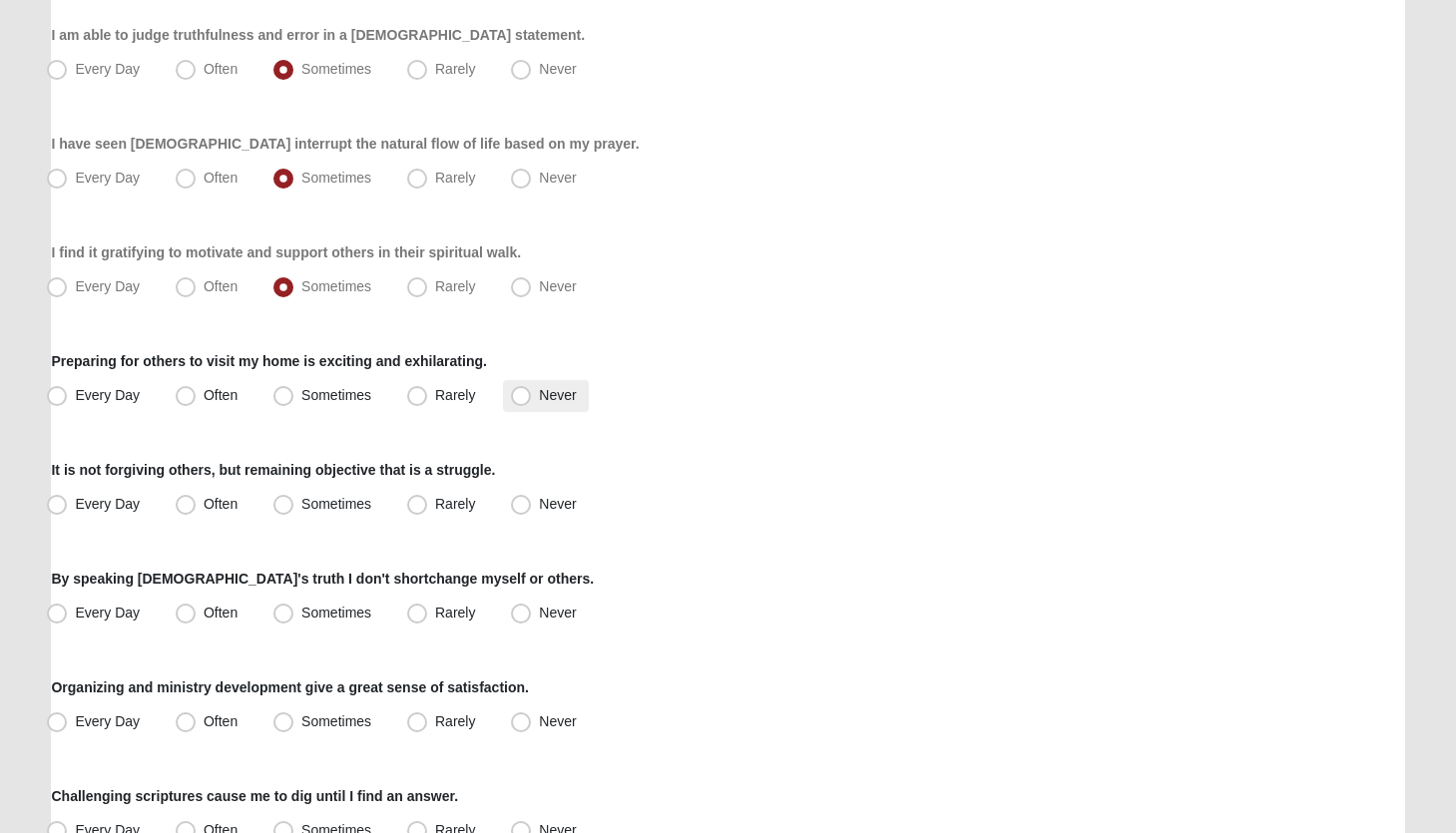 click on "Never" at bounding box center [557, 395] 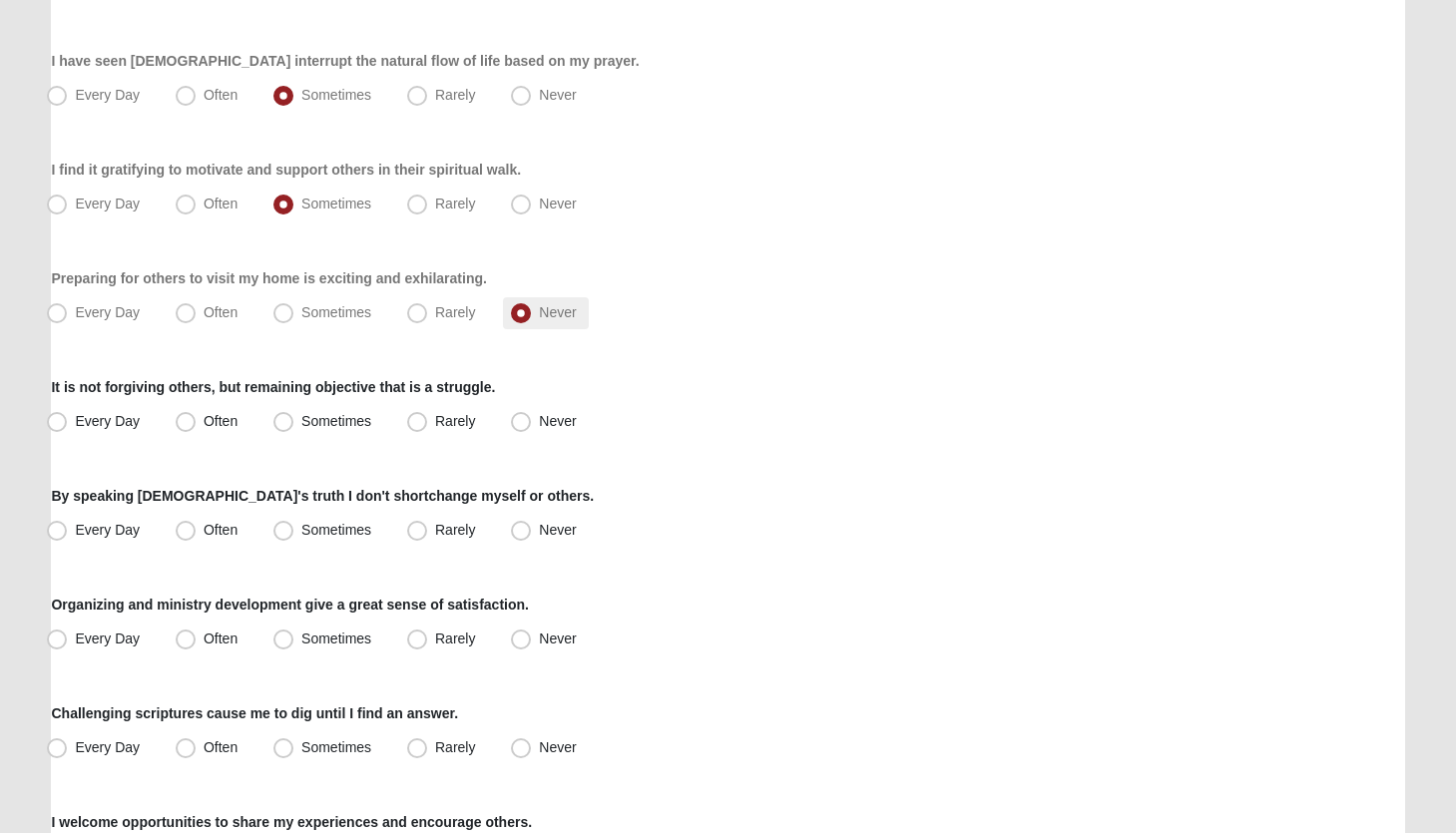 scroll, scrollTop: 1206, scrollLeft: 0, axis: vertical 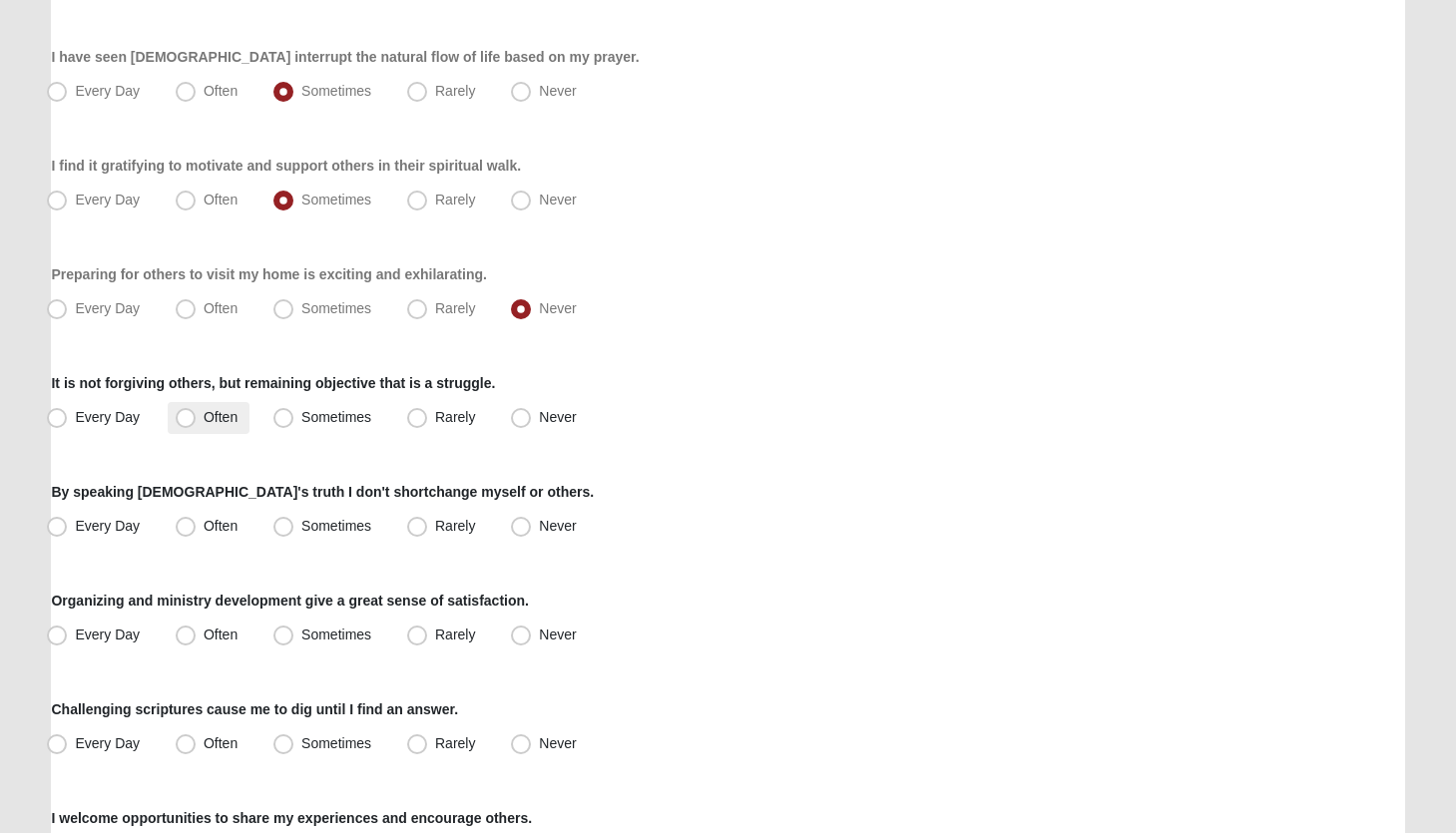 click on "Often" at bounding box center (221, 417) 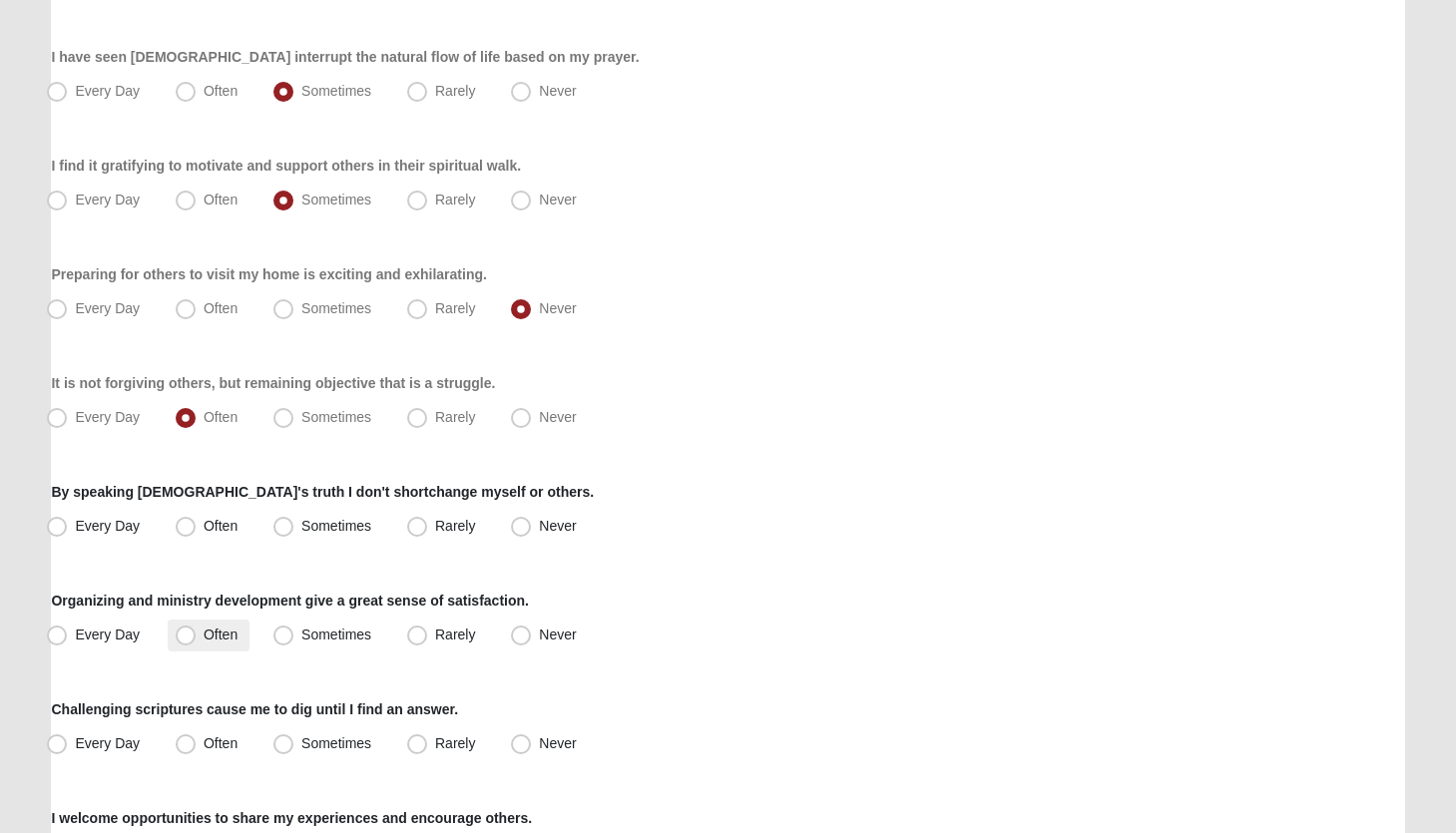 click on "Often" at bounding box center [221, 634] 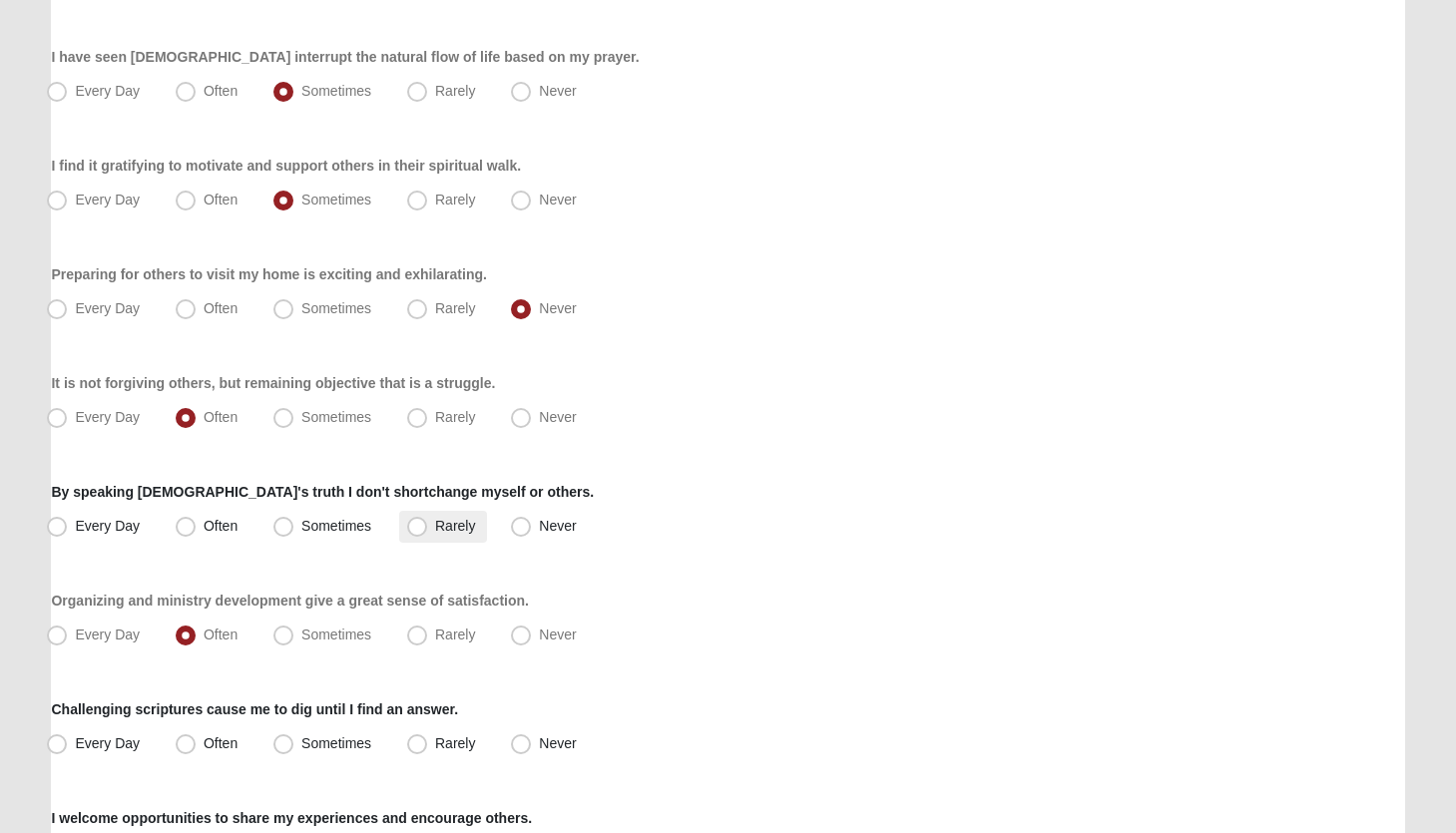 click on "Rarely" at bounding box center (455, 526) 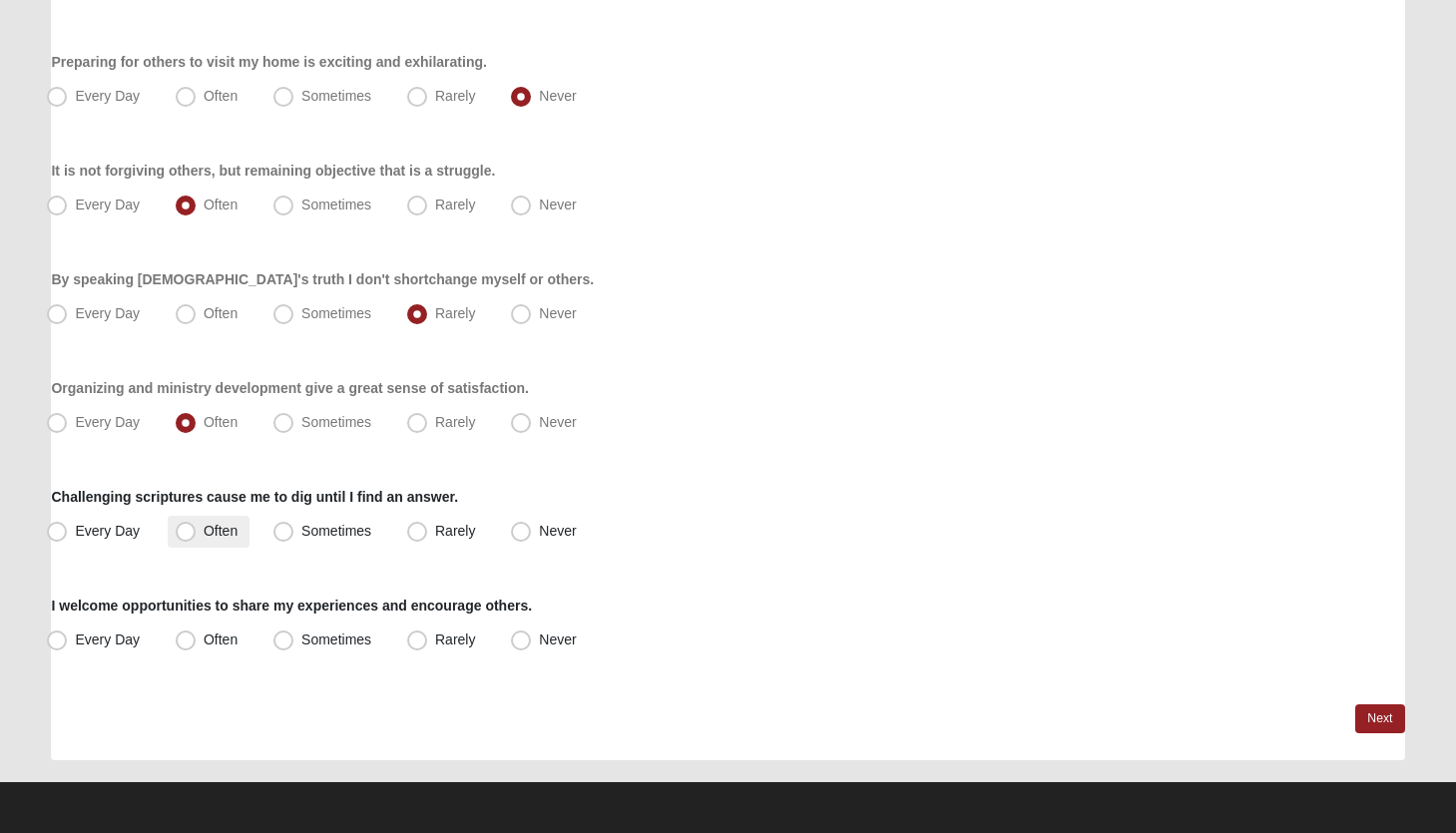 scroll, scrollTop: 1419, scrollLeft: 0, axis: vertical 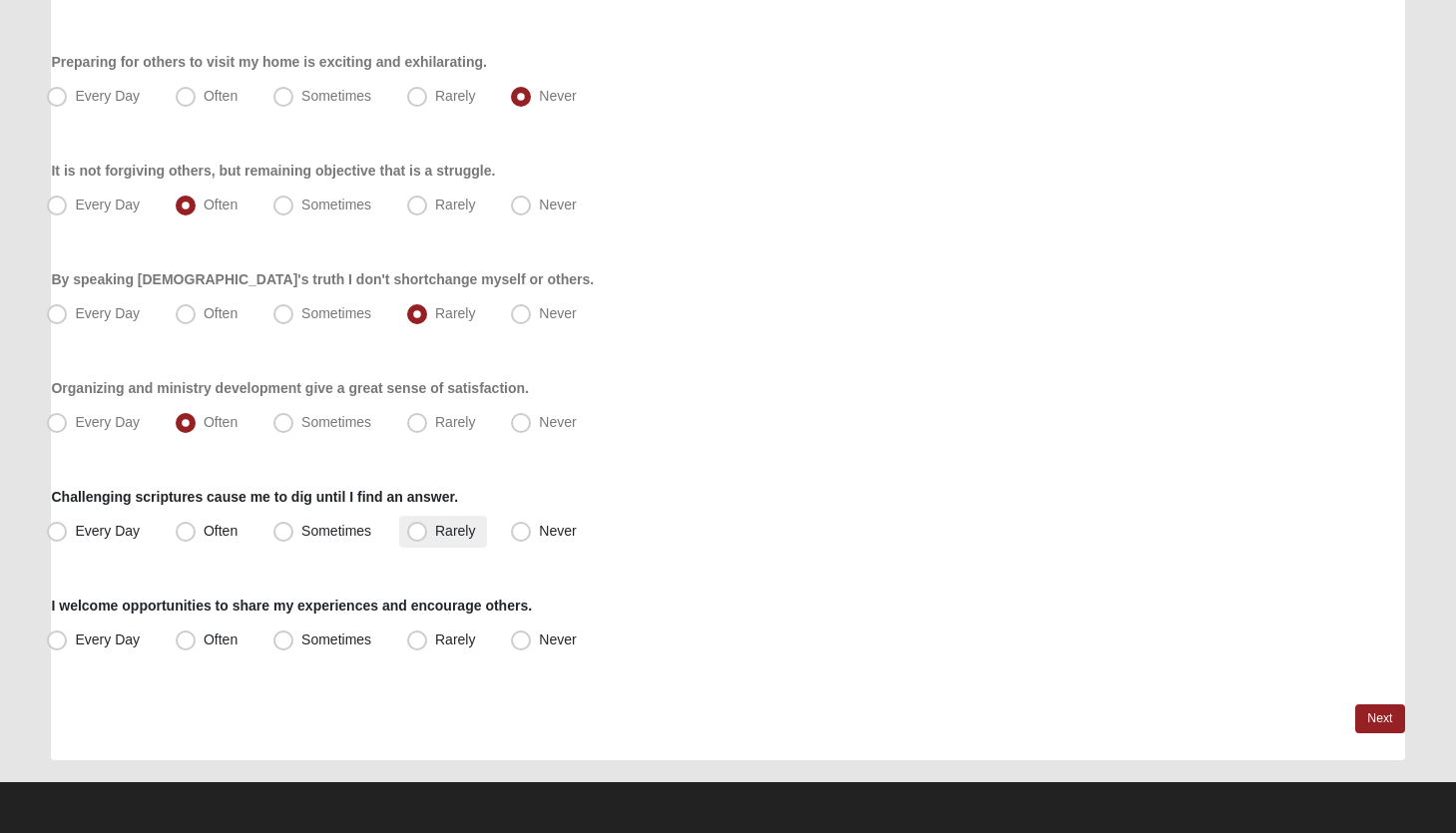 click on "Rarely" at bounding box center [455, 531] 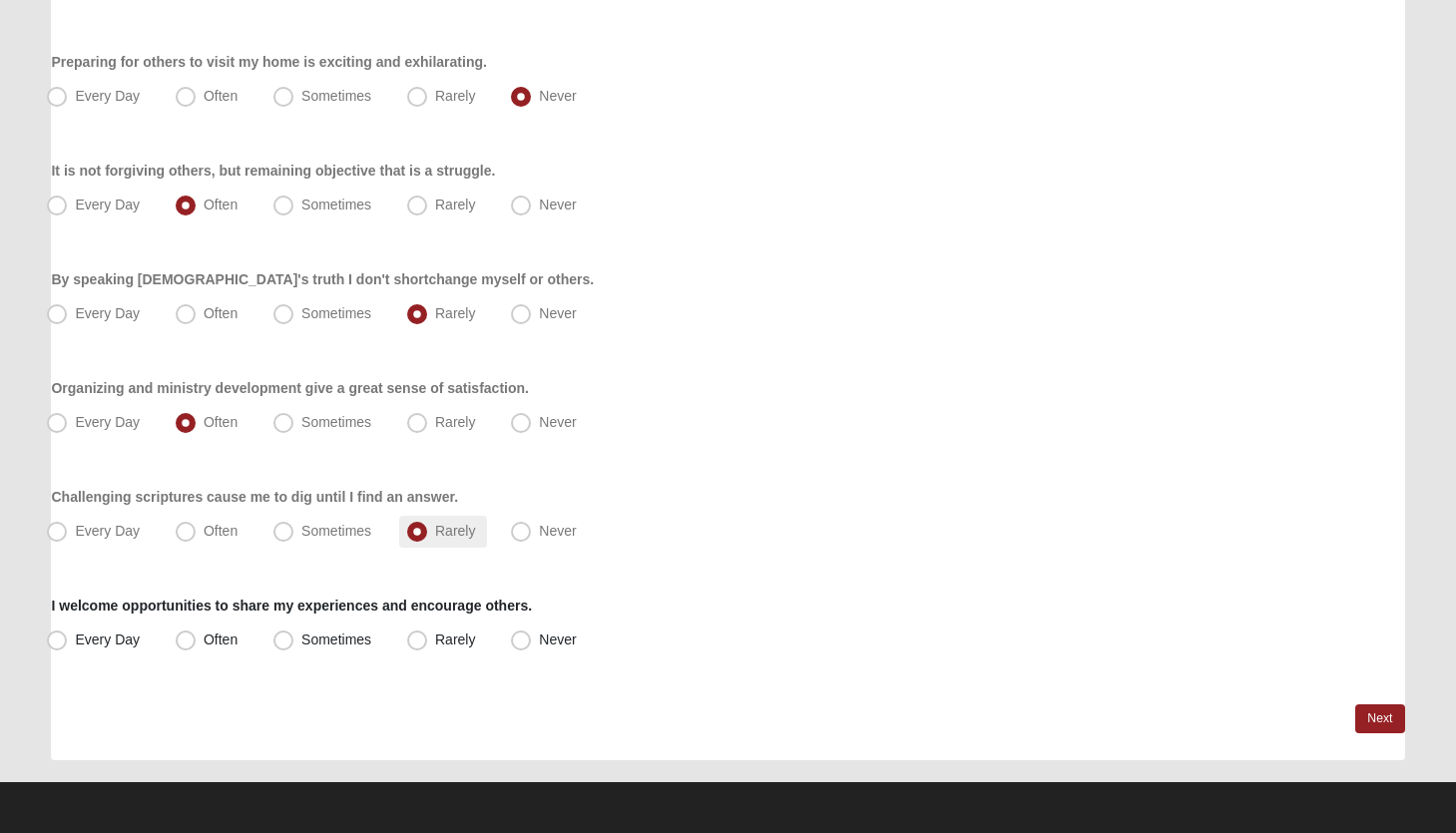scroll, scrollTop: 1419, scrollLeft: 0, axis: vertical 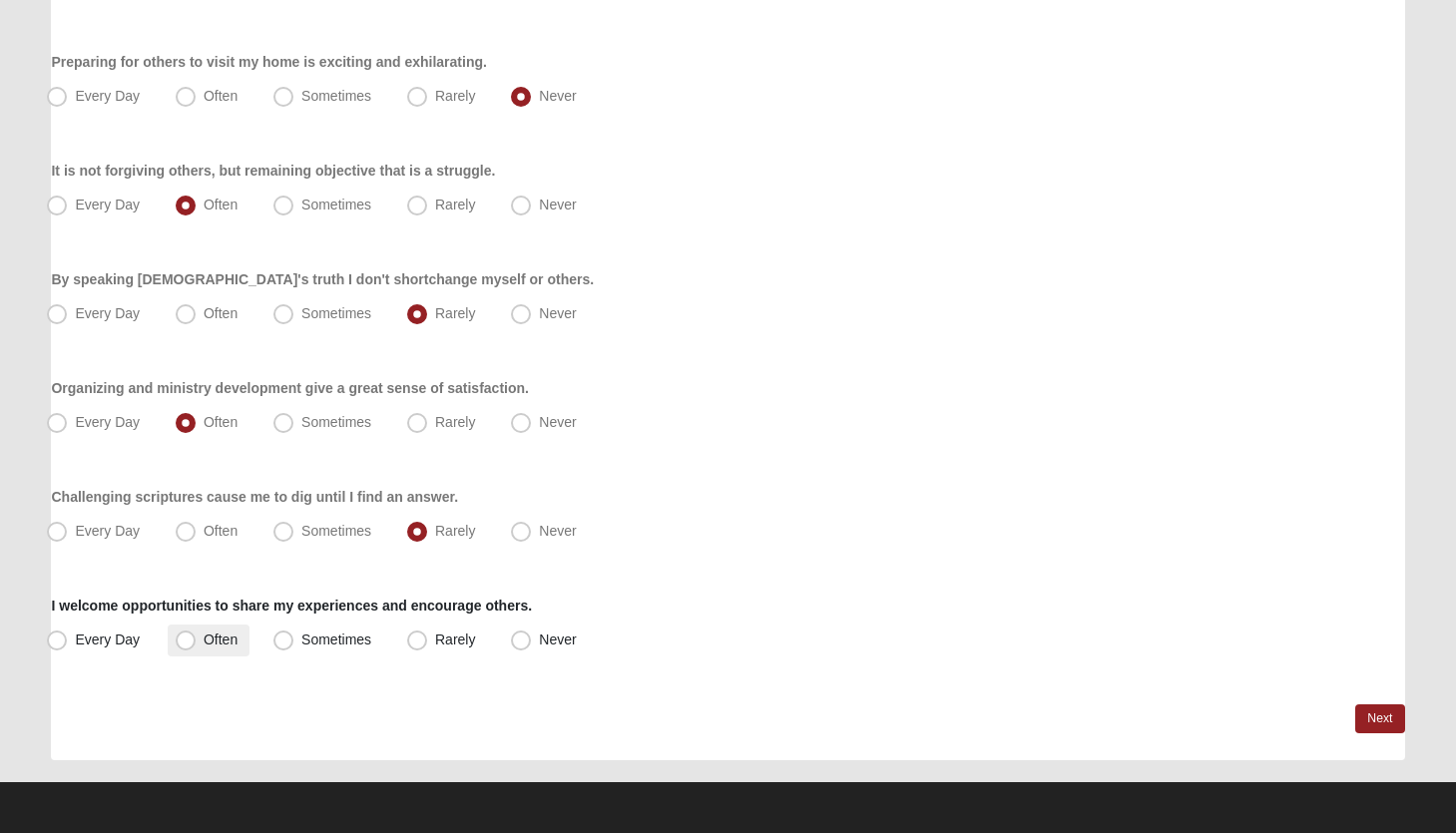 click on "Often" at bounding box center [221, 639] 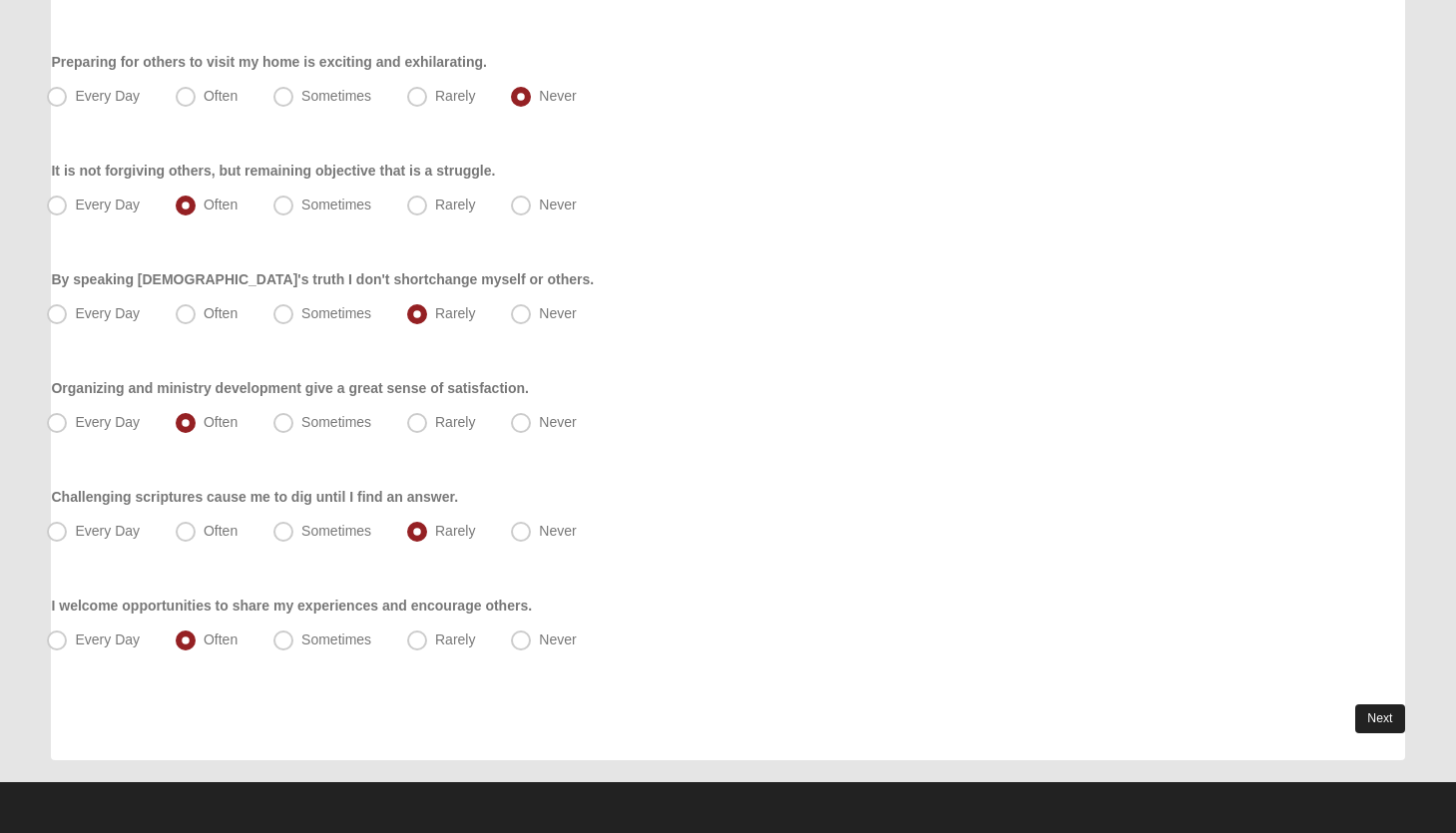 click on "Next" at bounding box center (1379, 718) 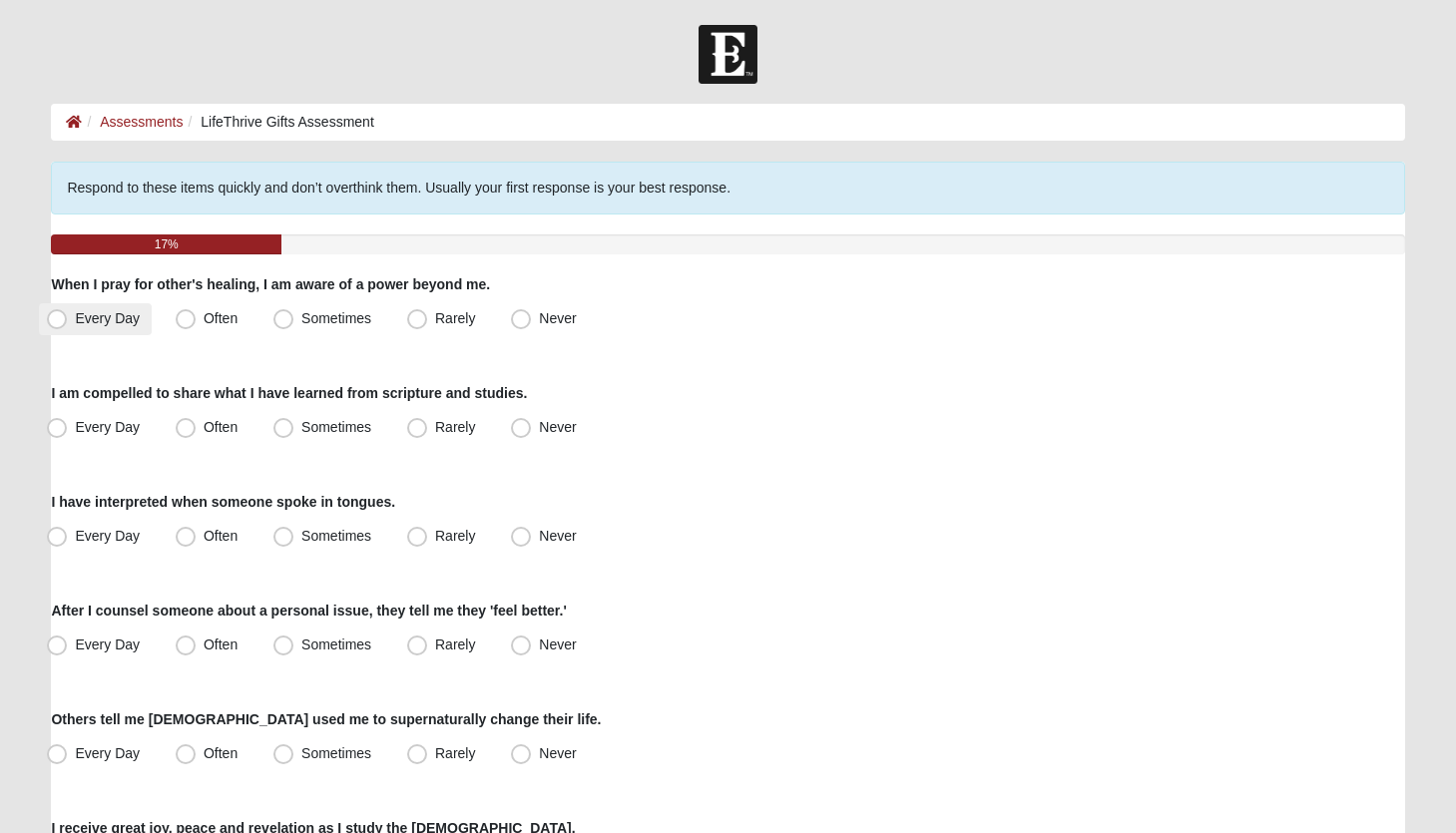 click on "Every Day" at bounding box center (107, 318) 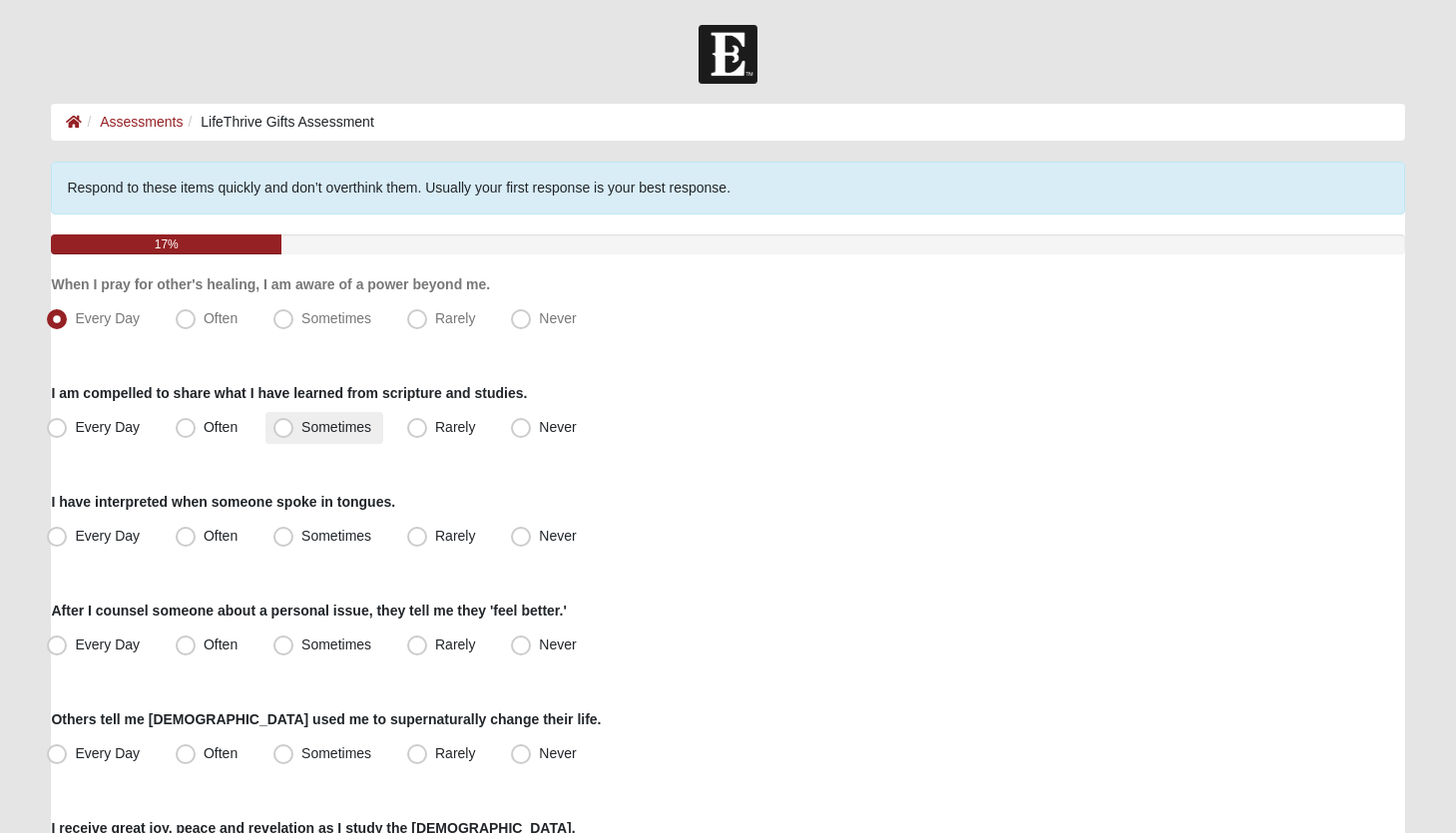 click on "Sometimes" at bounding box center [336, 427] 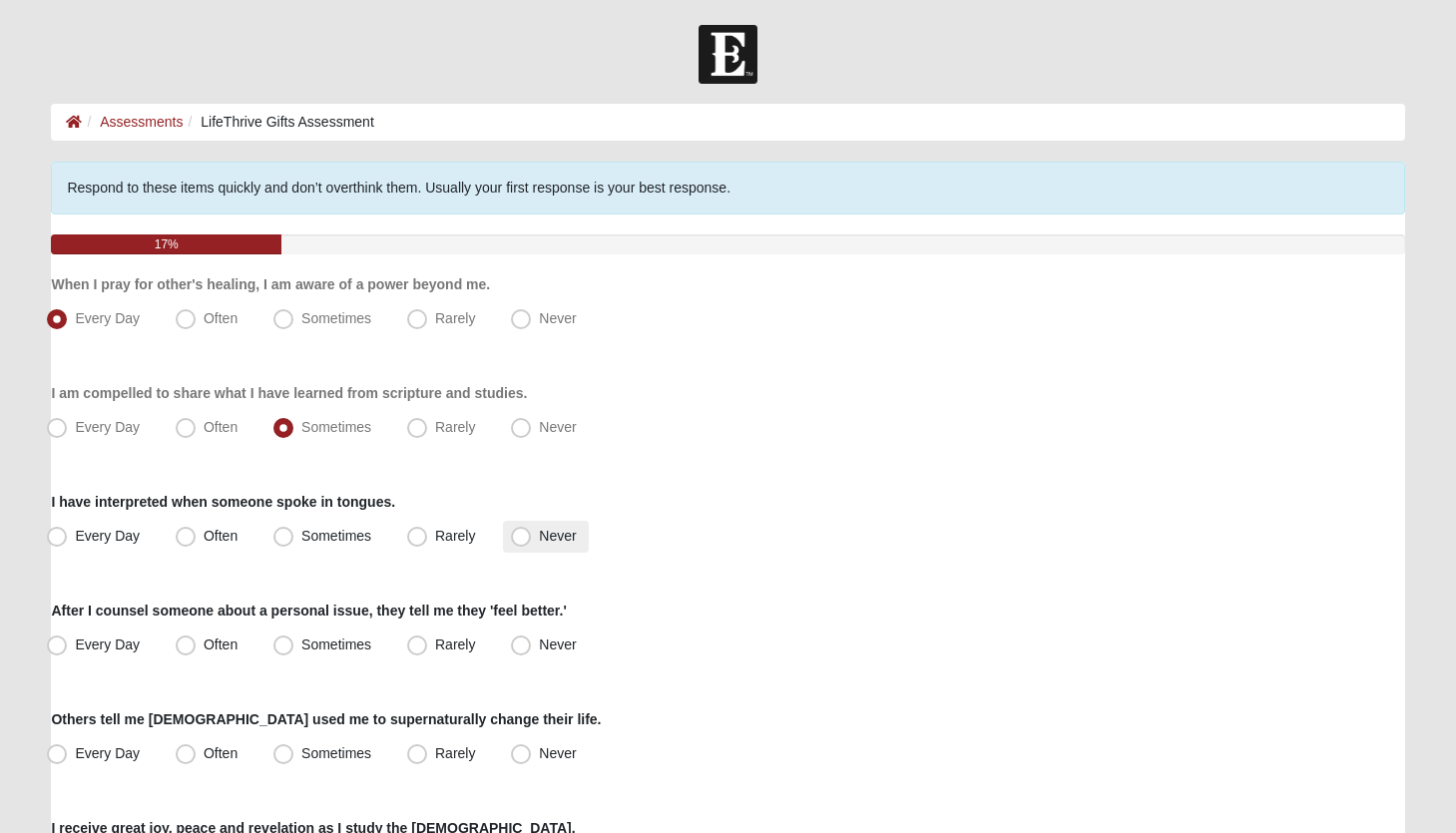 click on "Never" at bounding box center [557, 536] 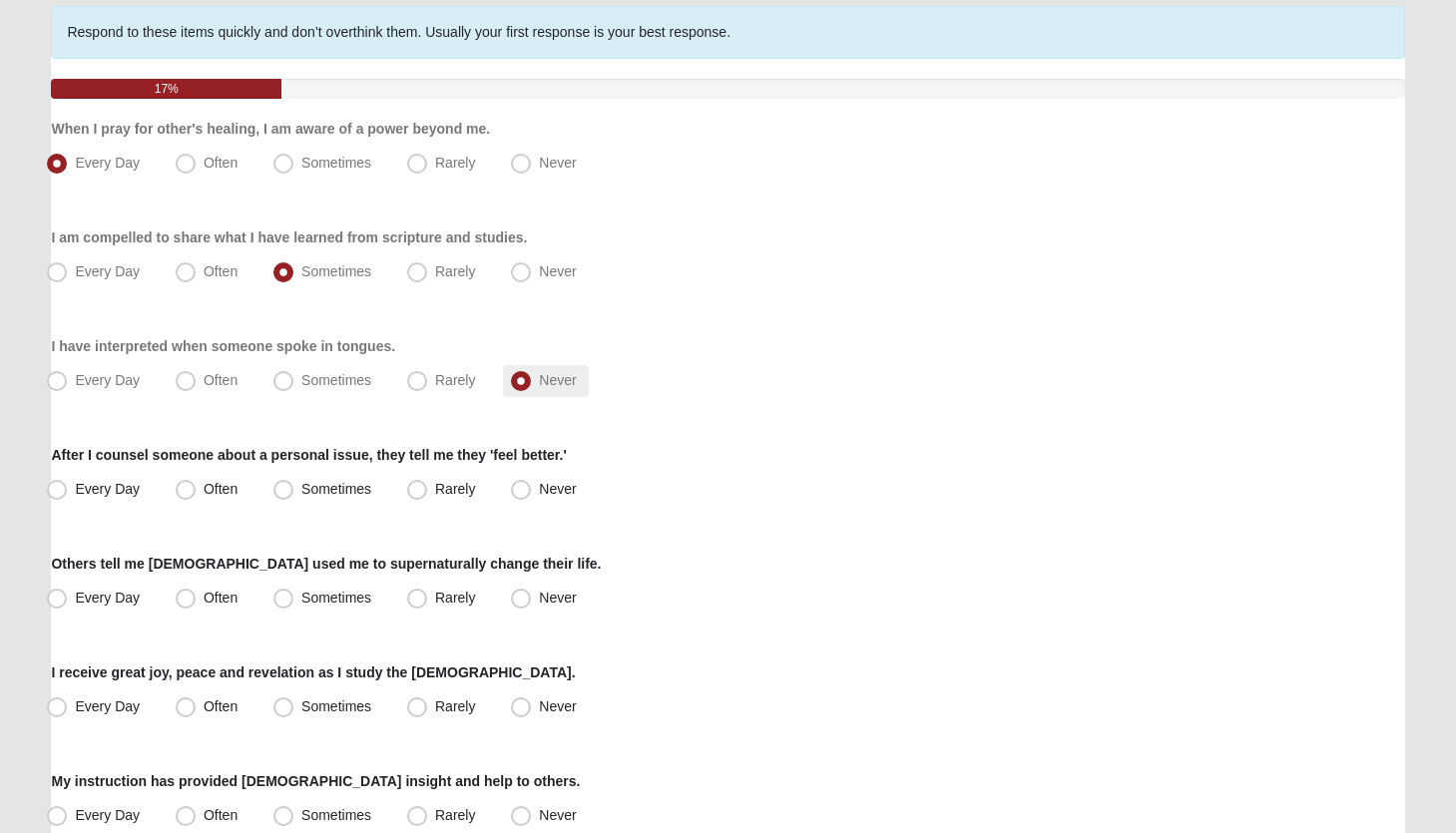 scroll, scrollTop: 159, scrollLeft: 0, axis: vertical 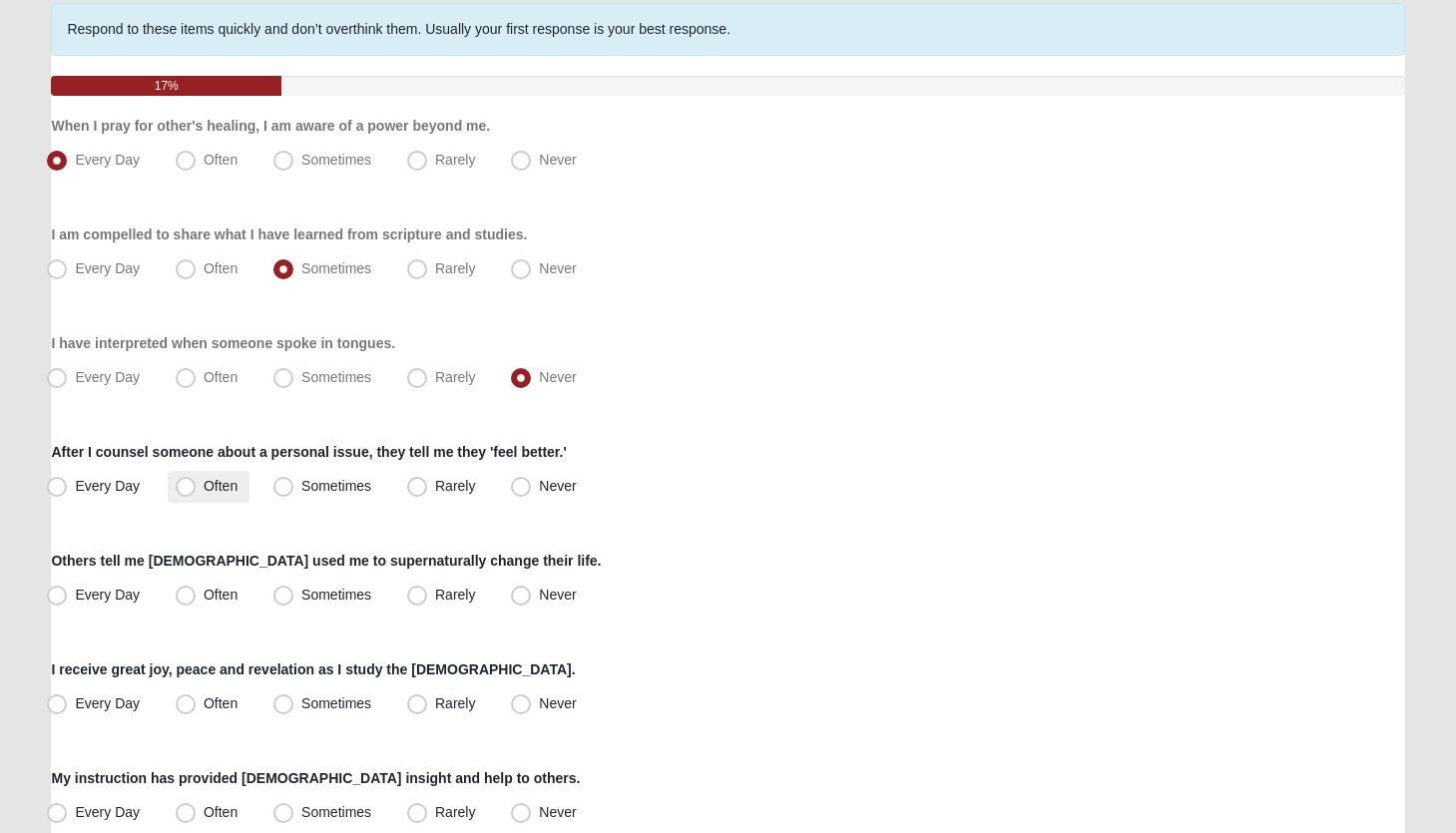 click on "Often" at bounding box center [221, 486] 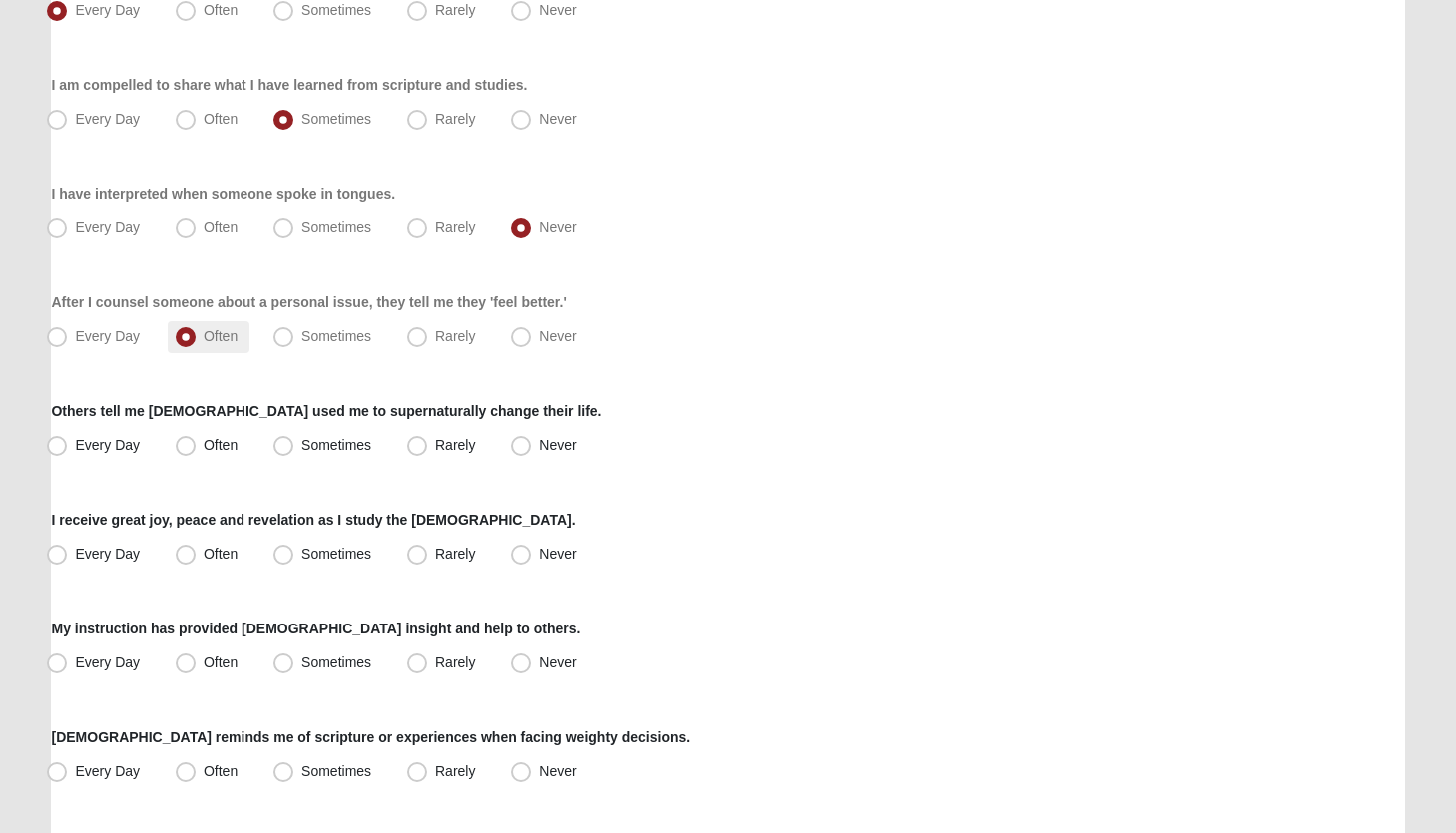 scroll, scrollTop: 314, scrollLeft: 0, axis: vertical 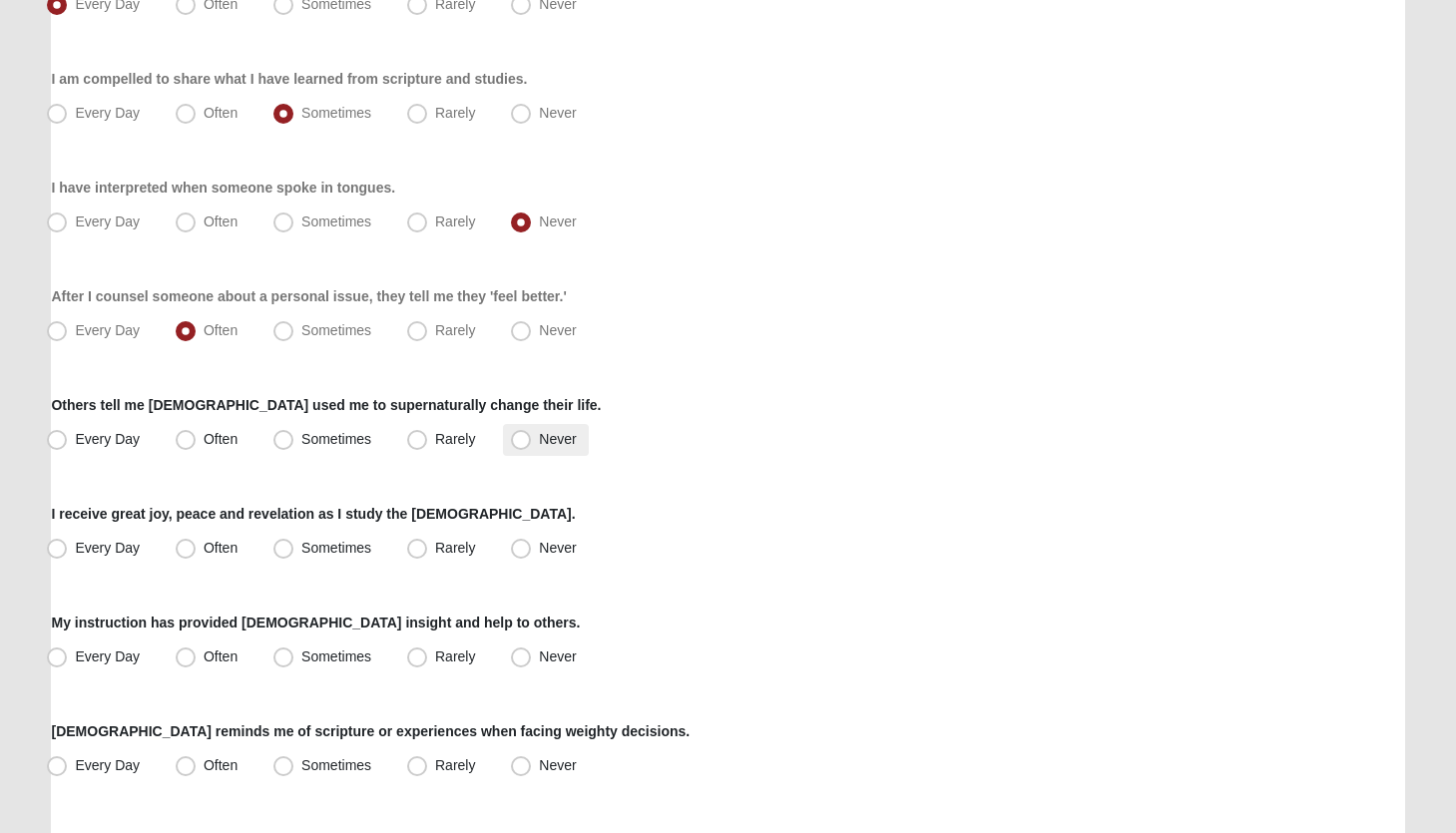 click on "Never" at bounding box center (557, 439) 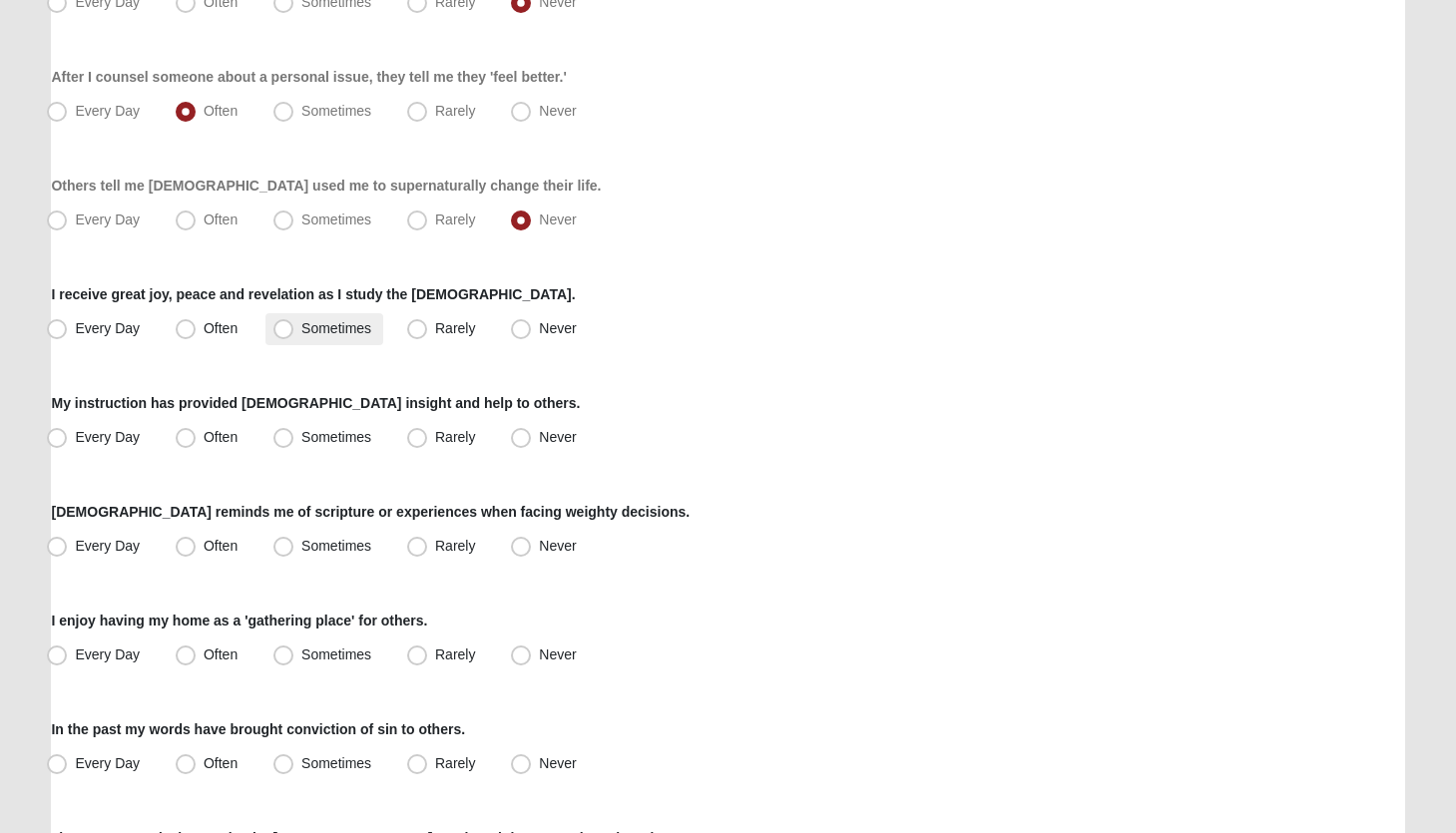 scroll, scrollTop: 536, scrollLeft: 0, axis: vertical 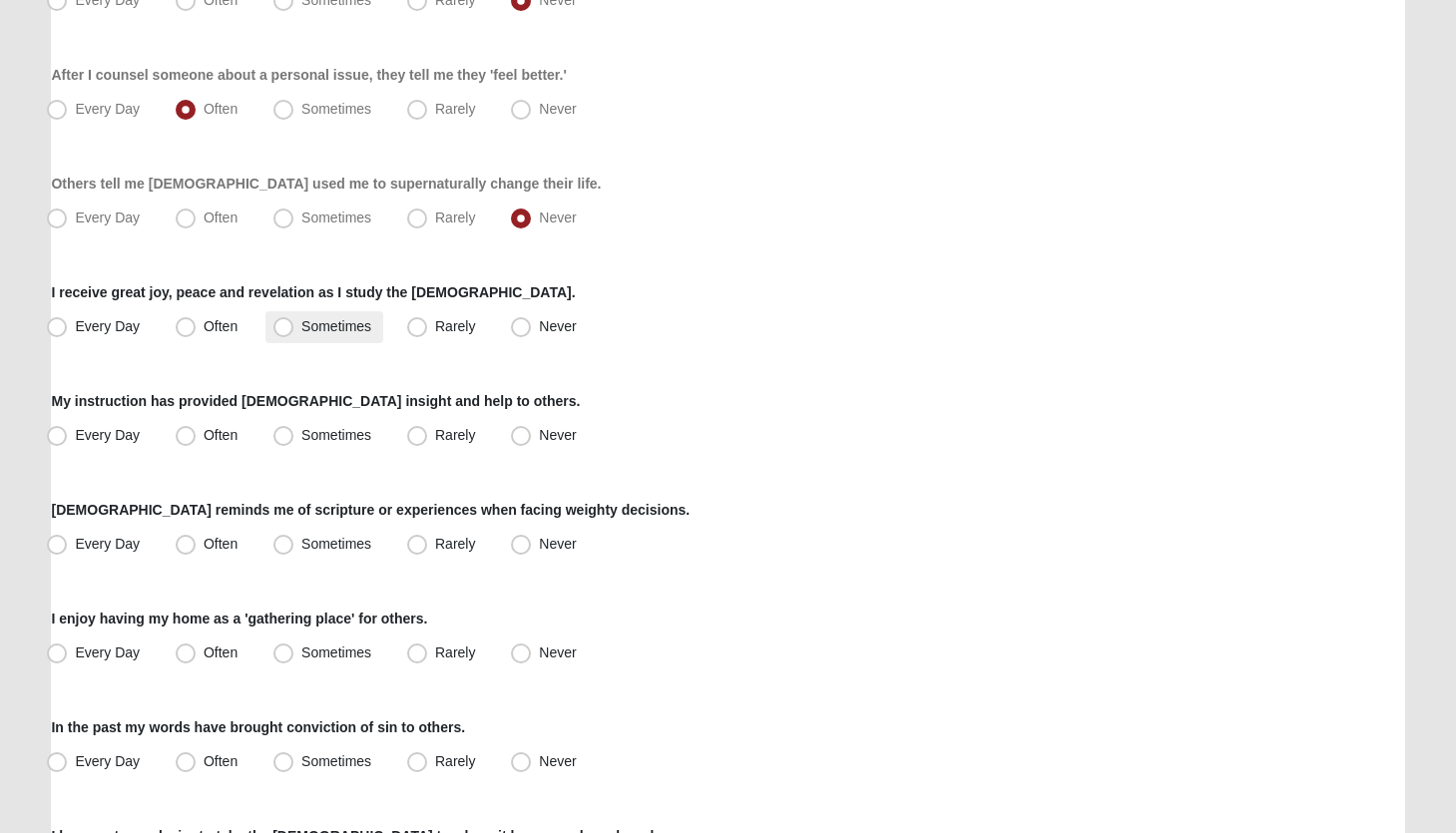 click on "Sometimes" at bounding box center [336, 326] 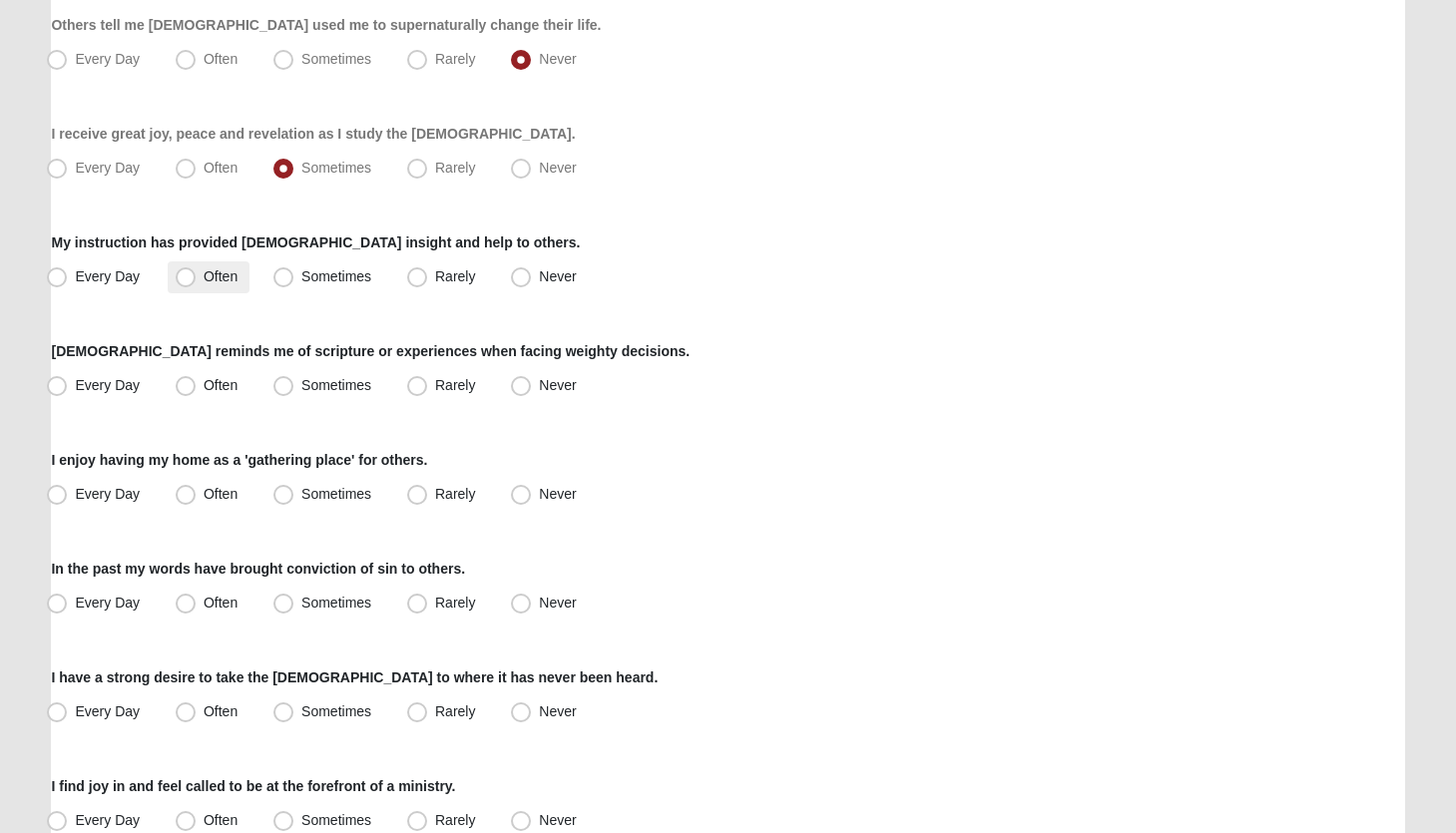 scroll, scrollTop: 696, scrollLeft: 0, axis: vertical 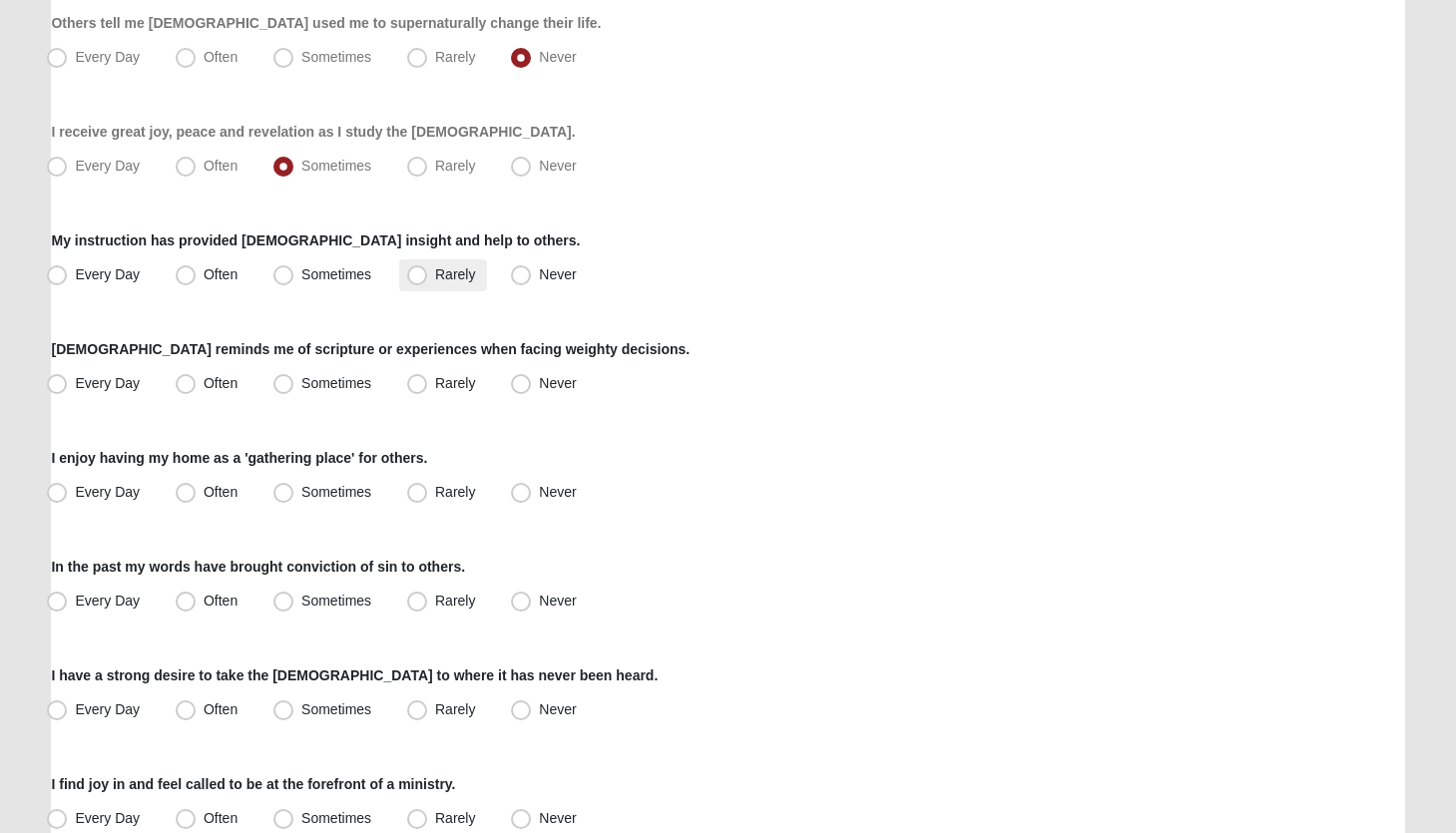 click on "Rarely" at bounding box center (455, 274) 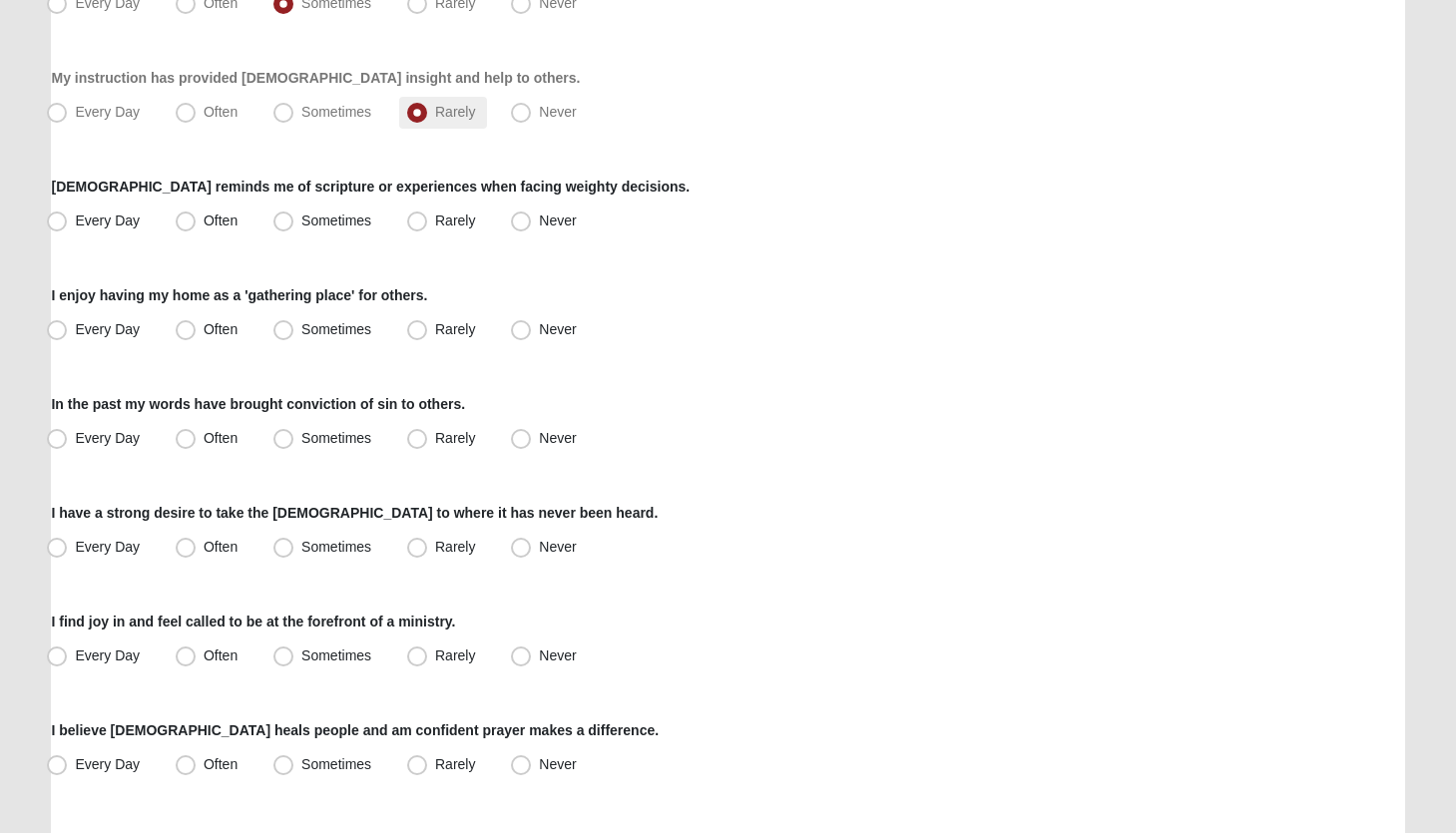 scroll, scrollTop: 862, scrollLeft: 0, axis: vertical 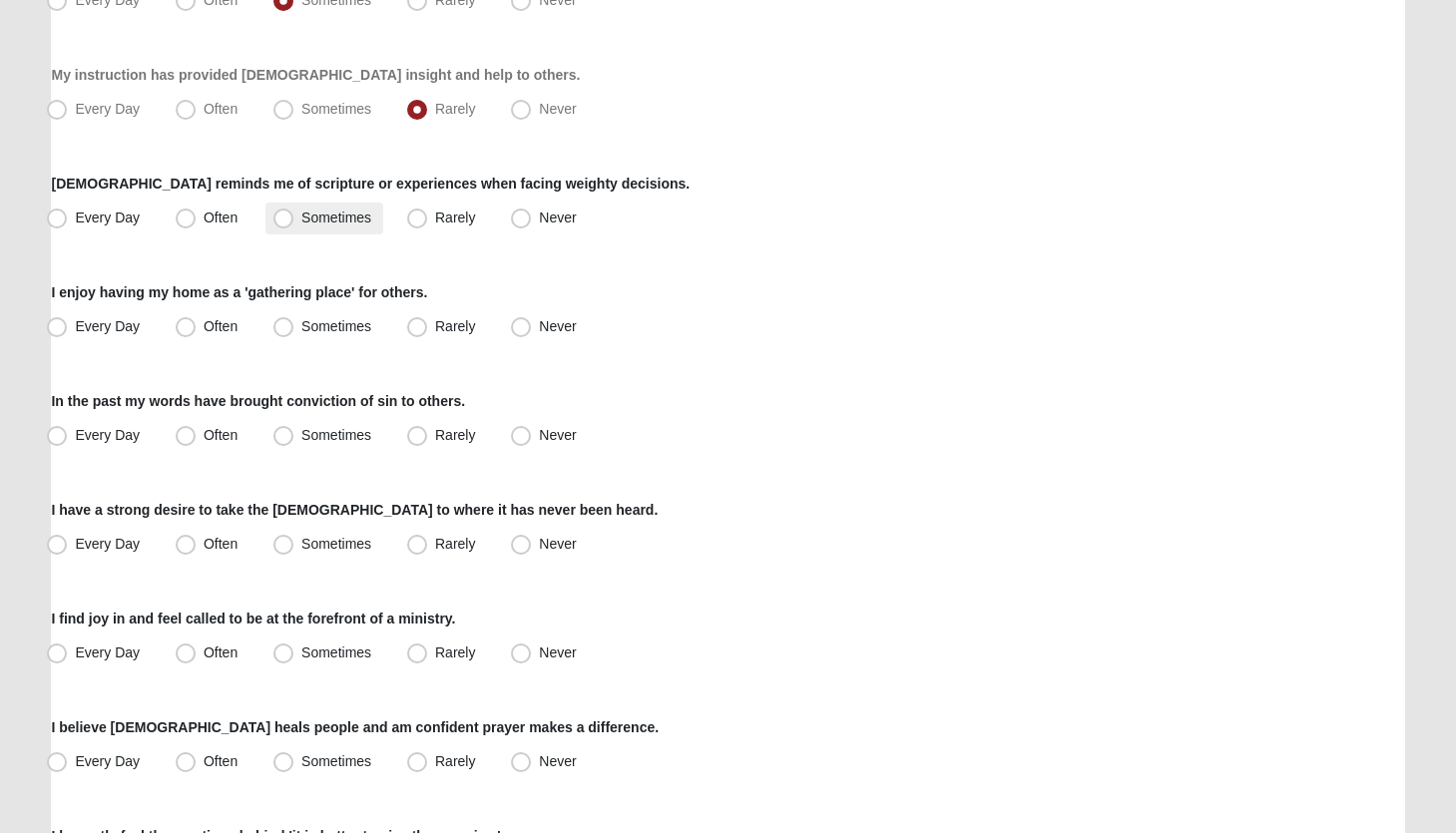click on "Sometimes" at bounding box center [336, 217] 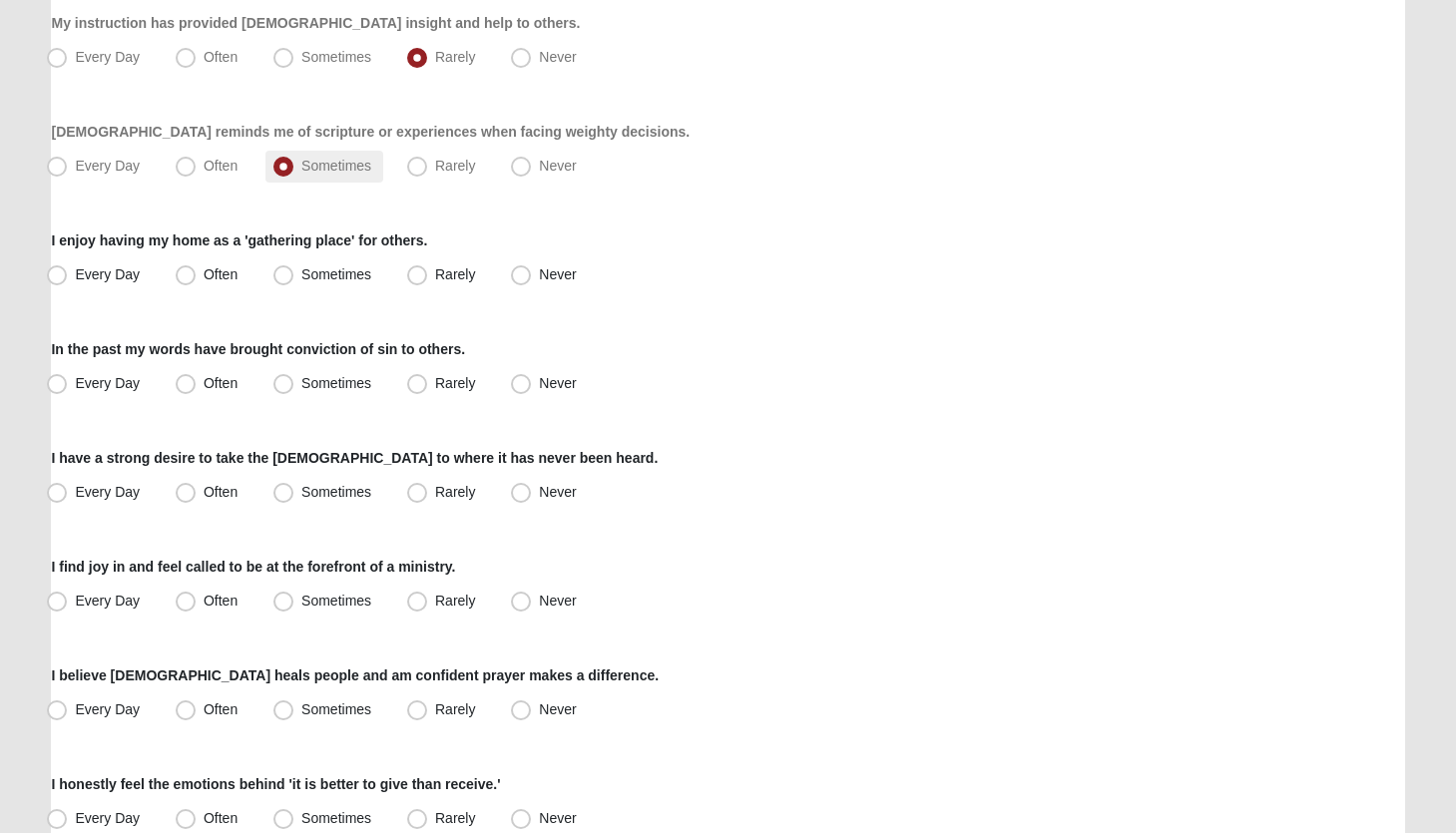 scroll, scrollTop: 929, scrollLeft: 0, axis: vertical 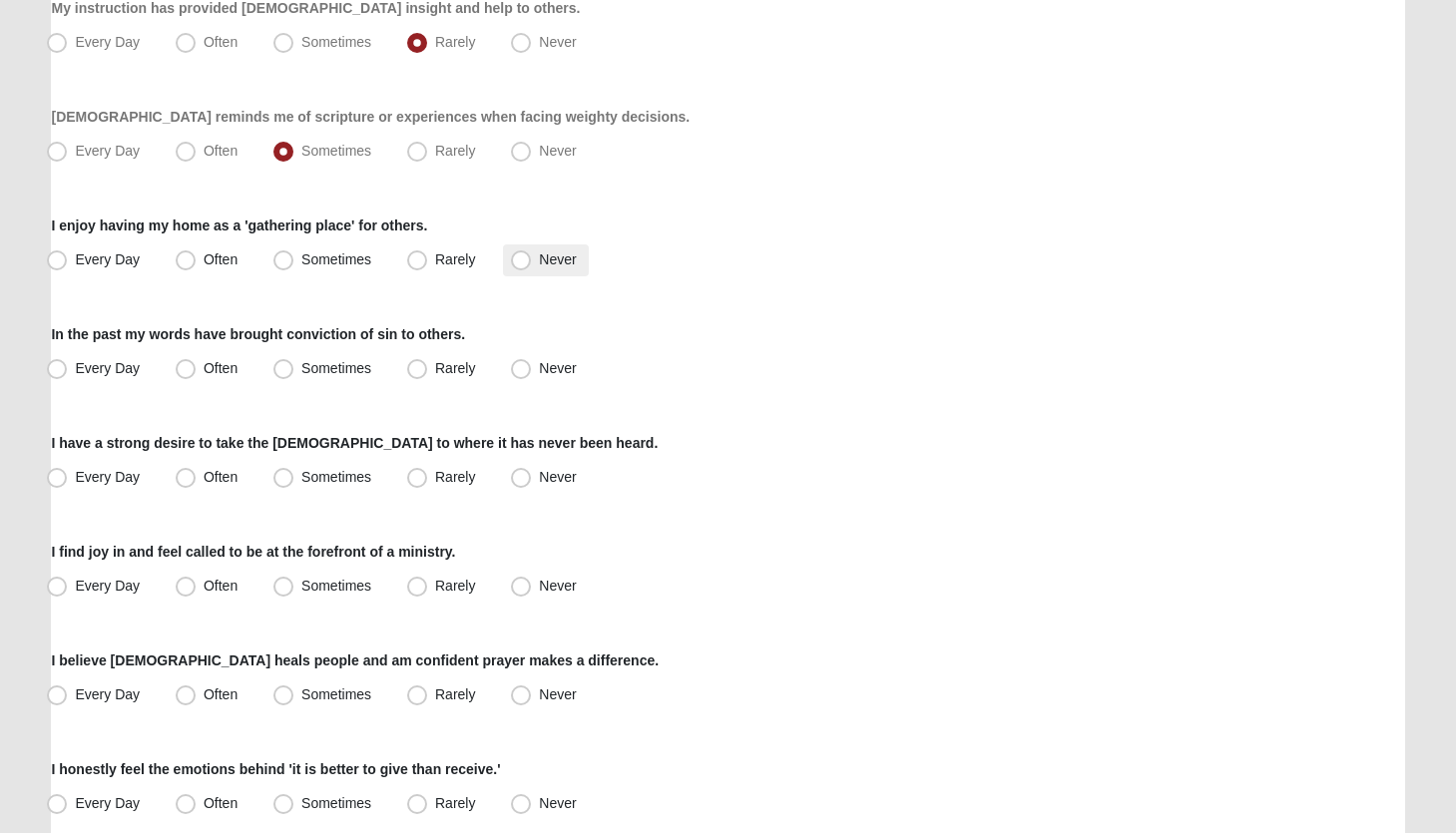 click on "Never" at bounding box center [557, 259] 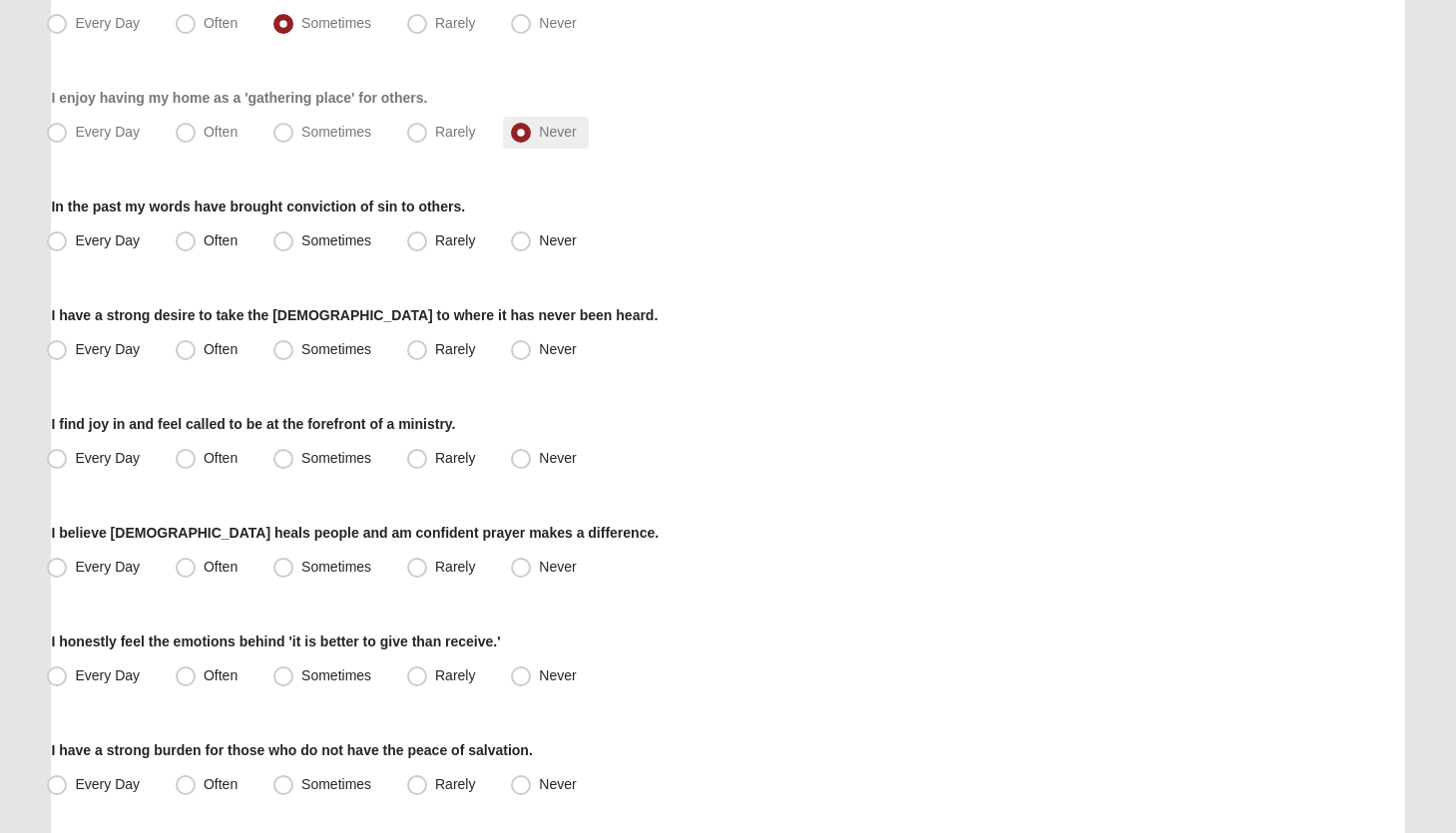 scroll, scrollTop: 1062, scrollLeft: 0, axis: vertical 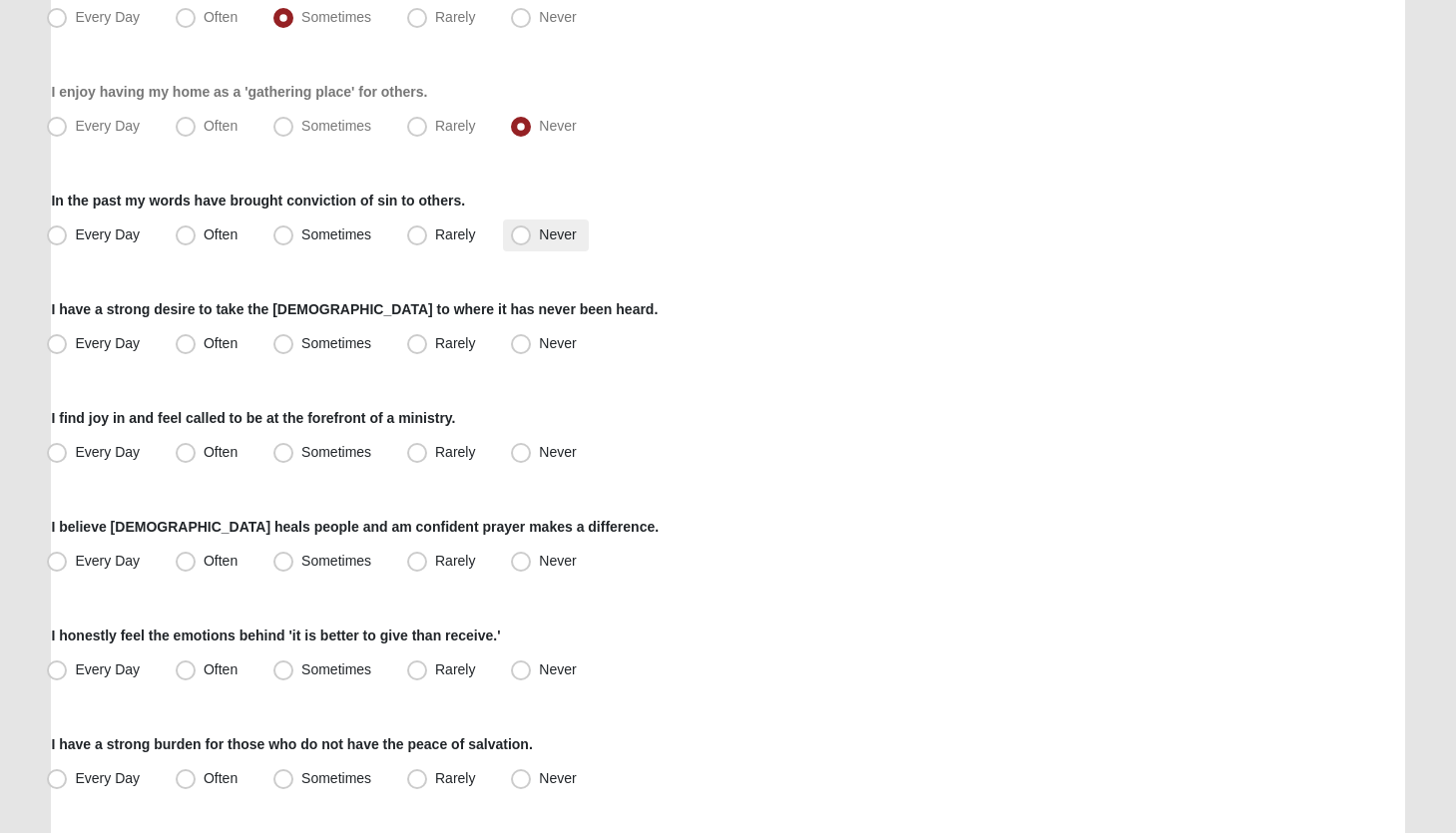click on "Never" at bounding box center (557, 234) 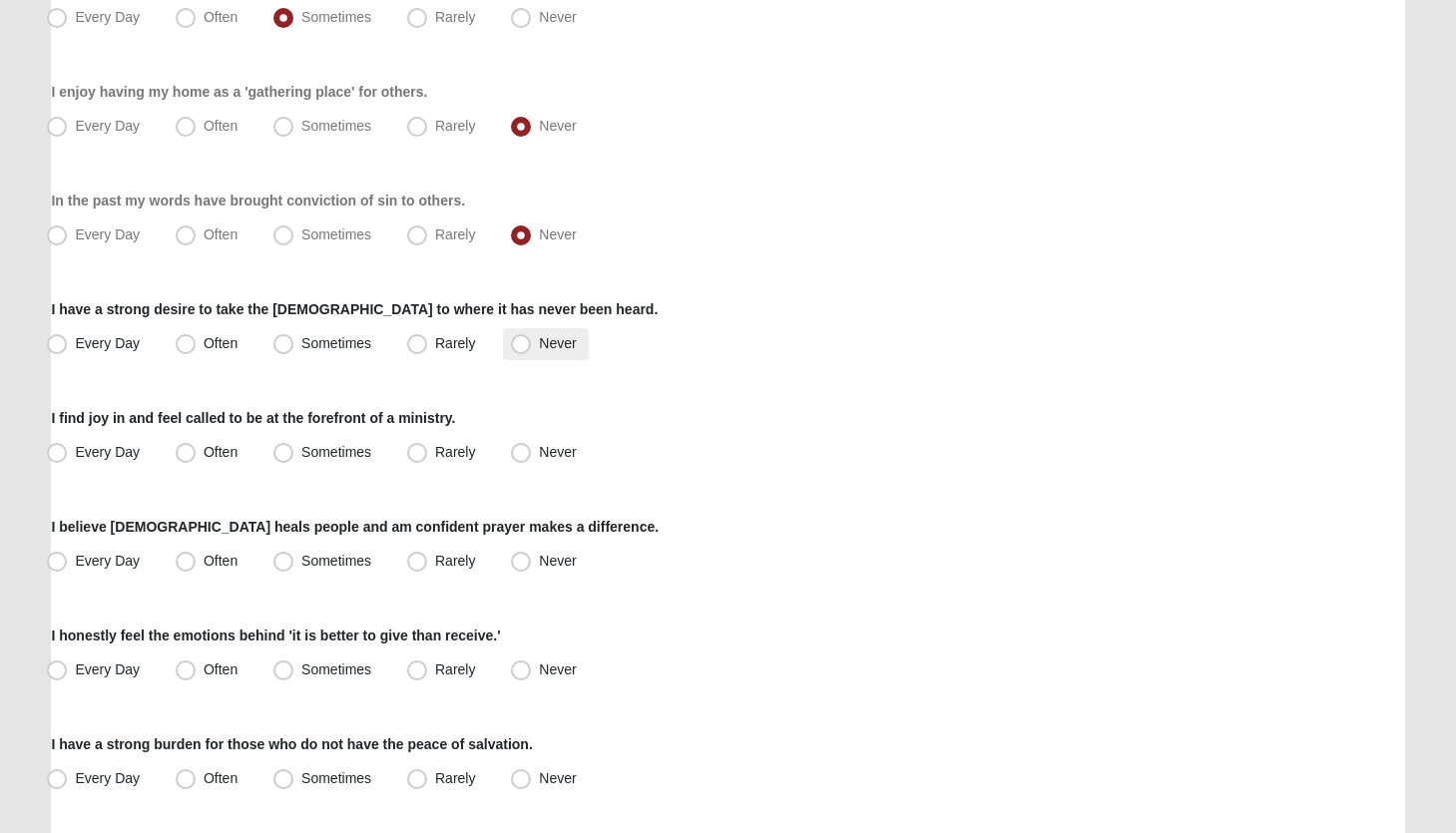 click on "Never" at bounding box center (557, 343) 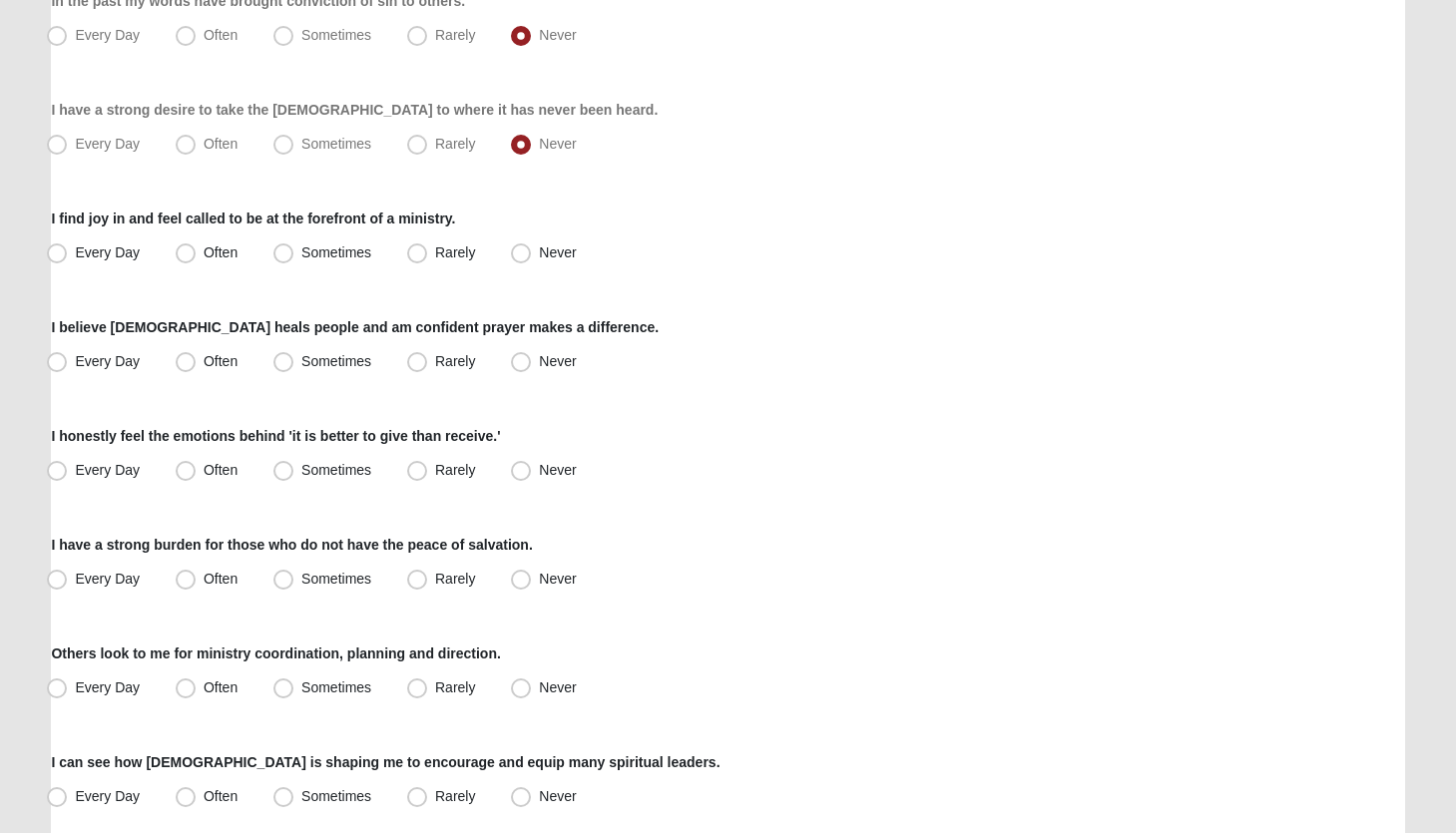 scroll, scrollTop: 1263, scrollLeft: 0, axis: vertical 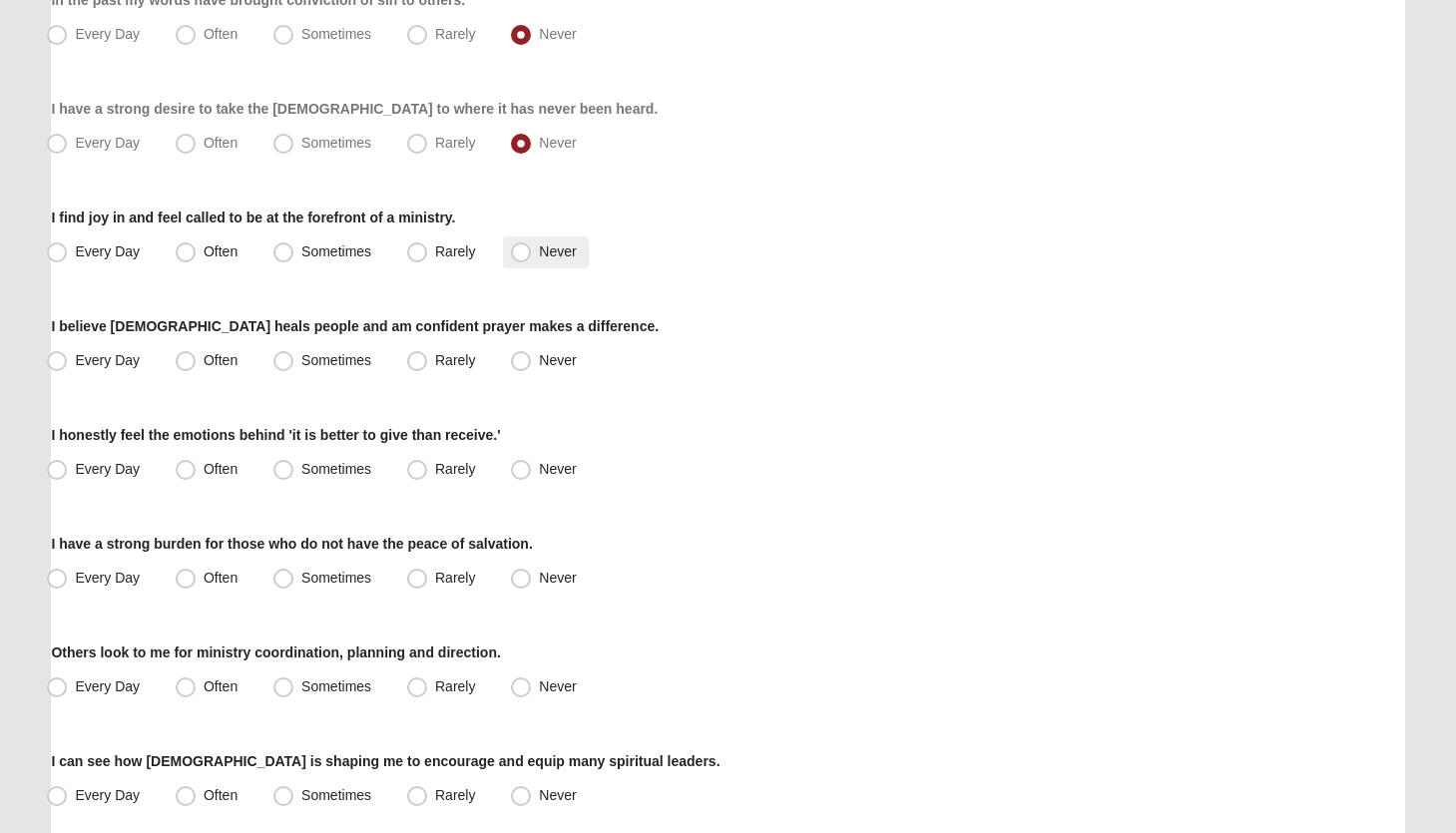 click on "Never" at bounding box center [557, 251] 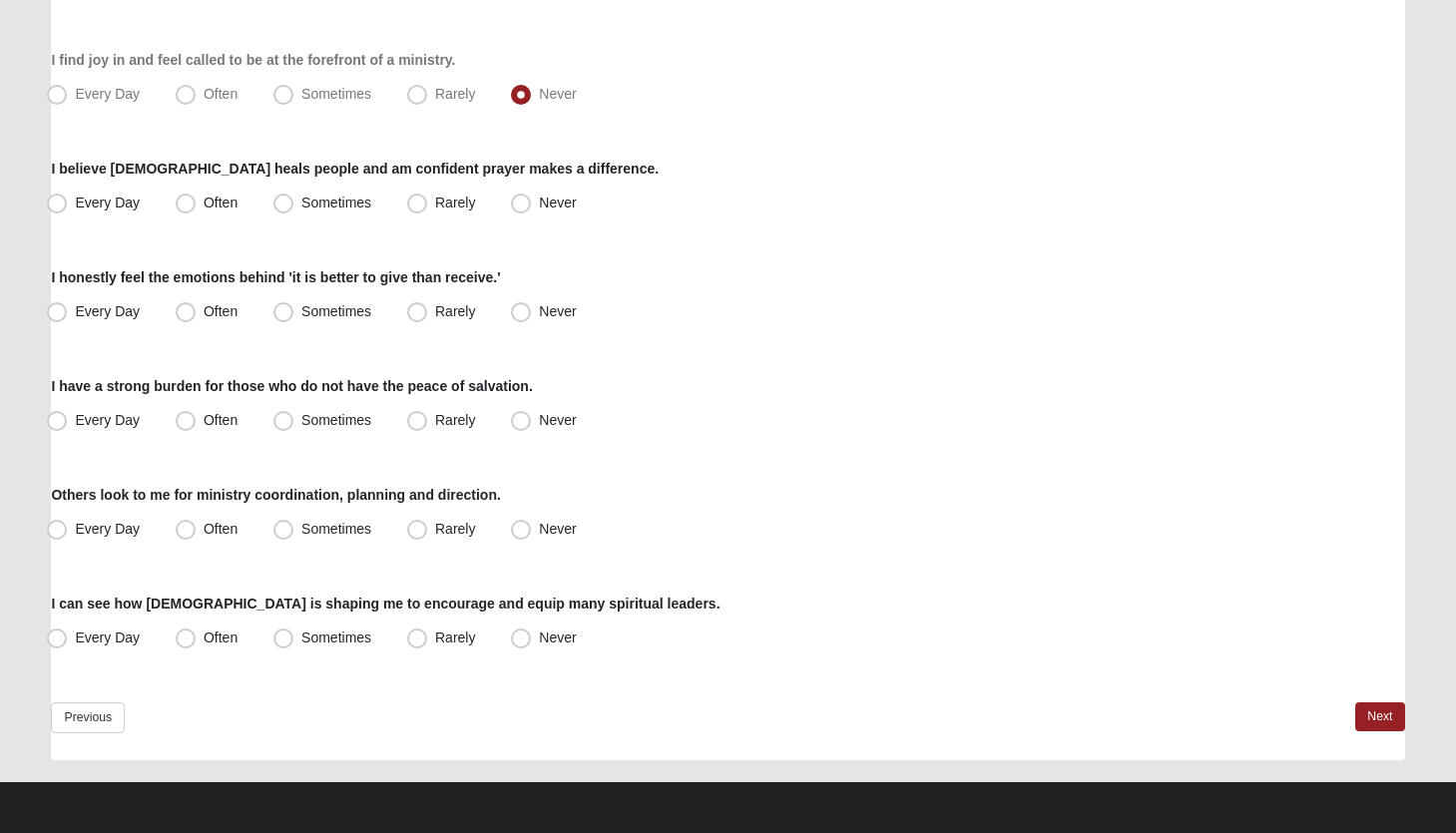 scroll, scrollTop: 1421, scrollLeft: 0, axis: vertical 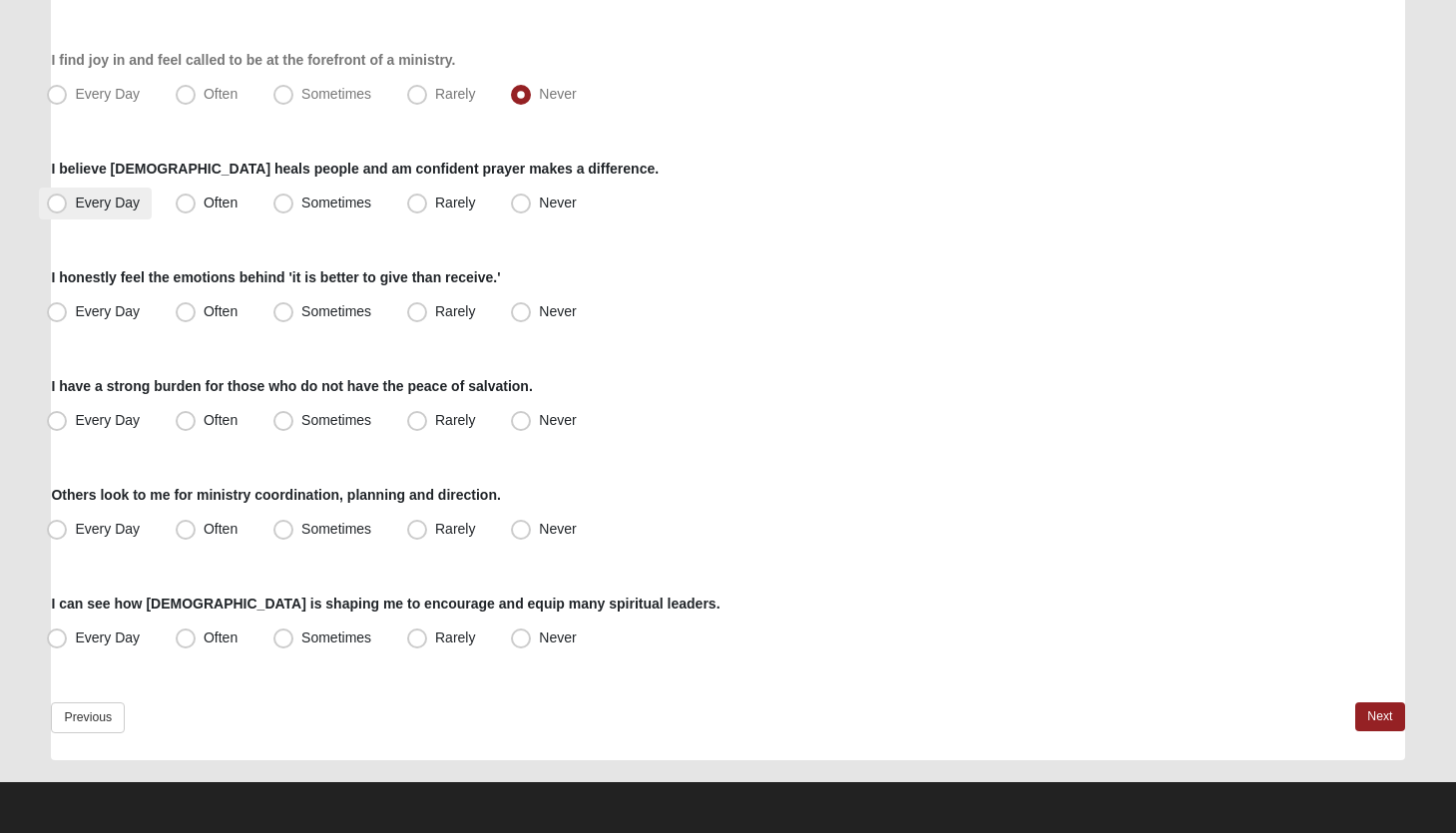 click on "Every Day" at bounding box center [107, 203] 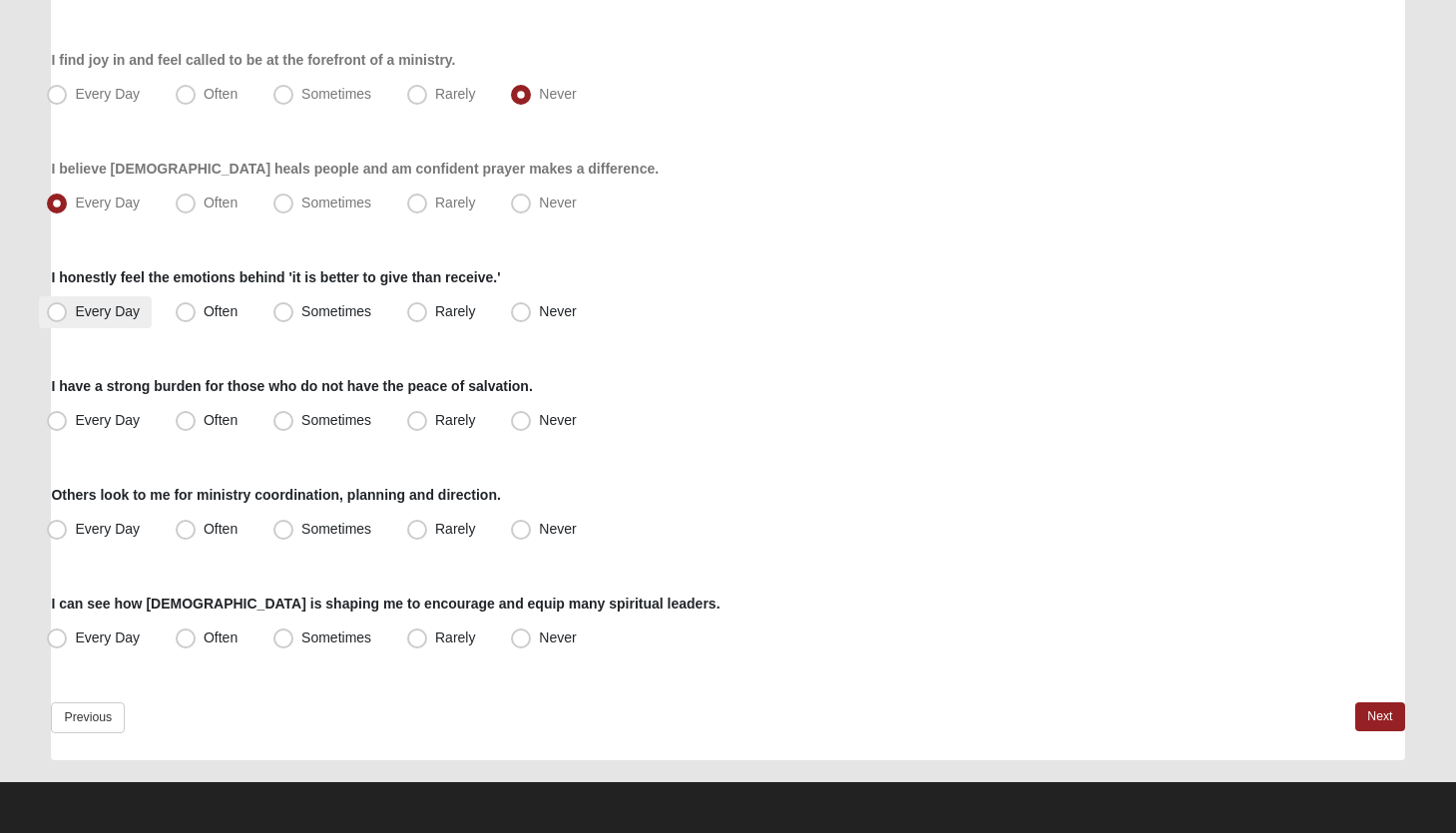 click on "Every Day" at bounding box center (95, 312) 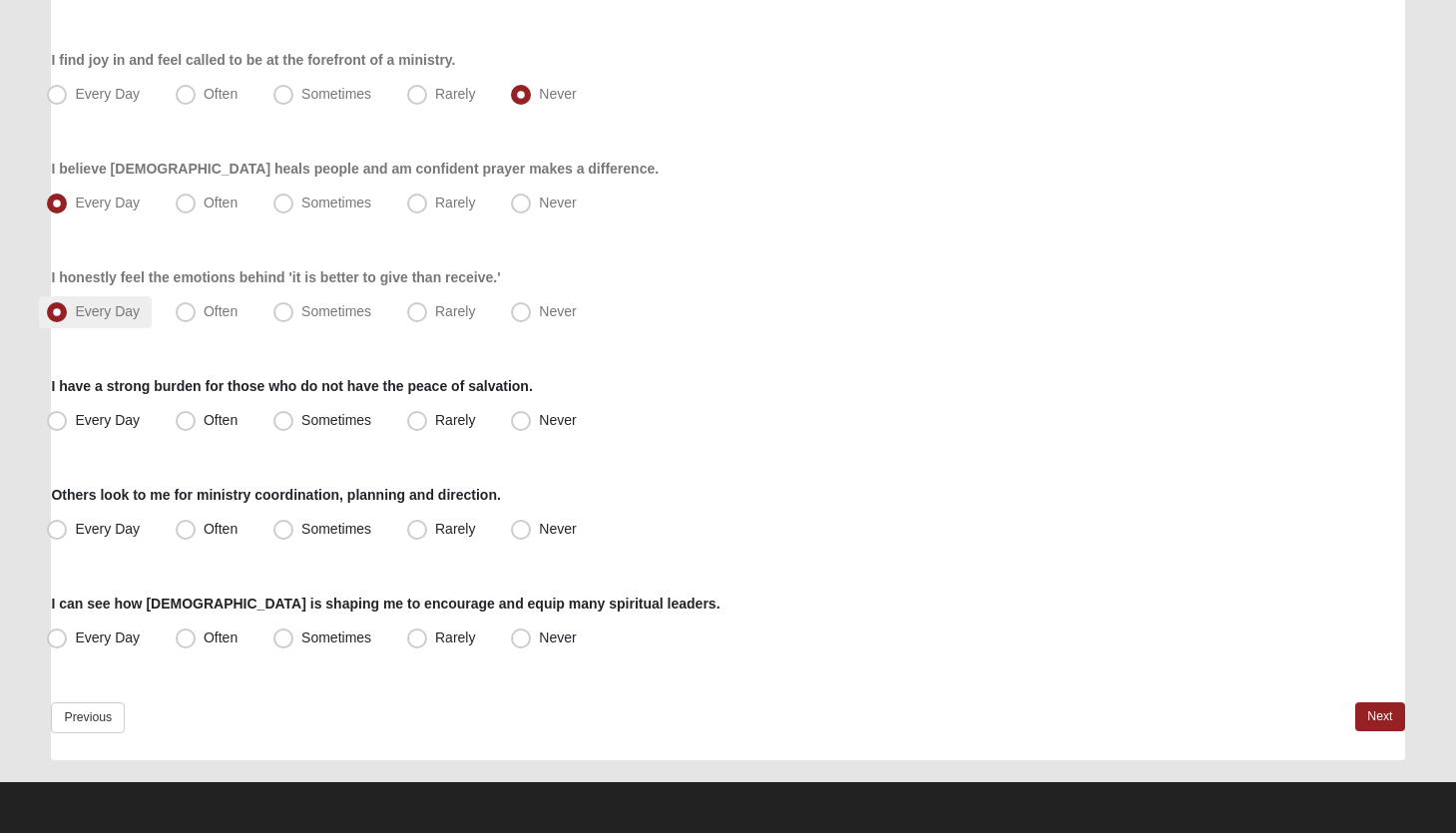 scroll, scrollTop: 1421, scrollLeft: 0, axis: vertical 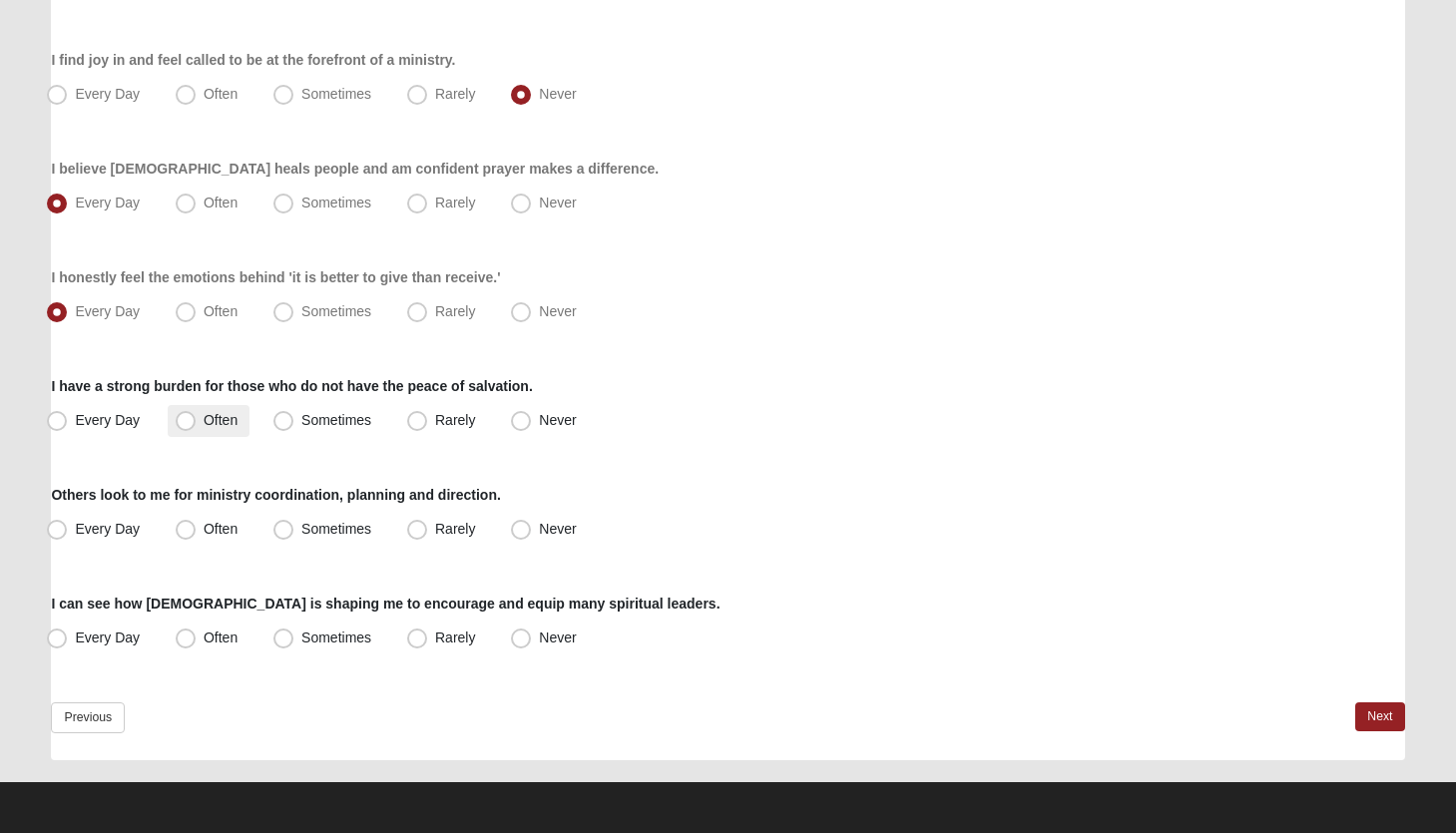 click on "Often" at bounding box center [221, 420] 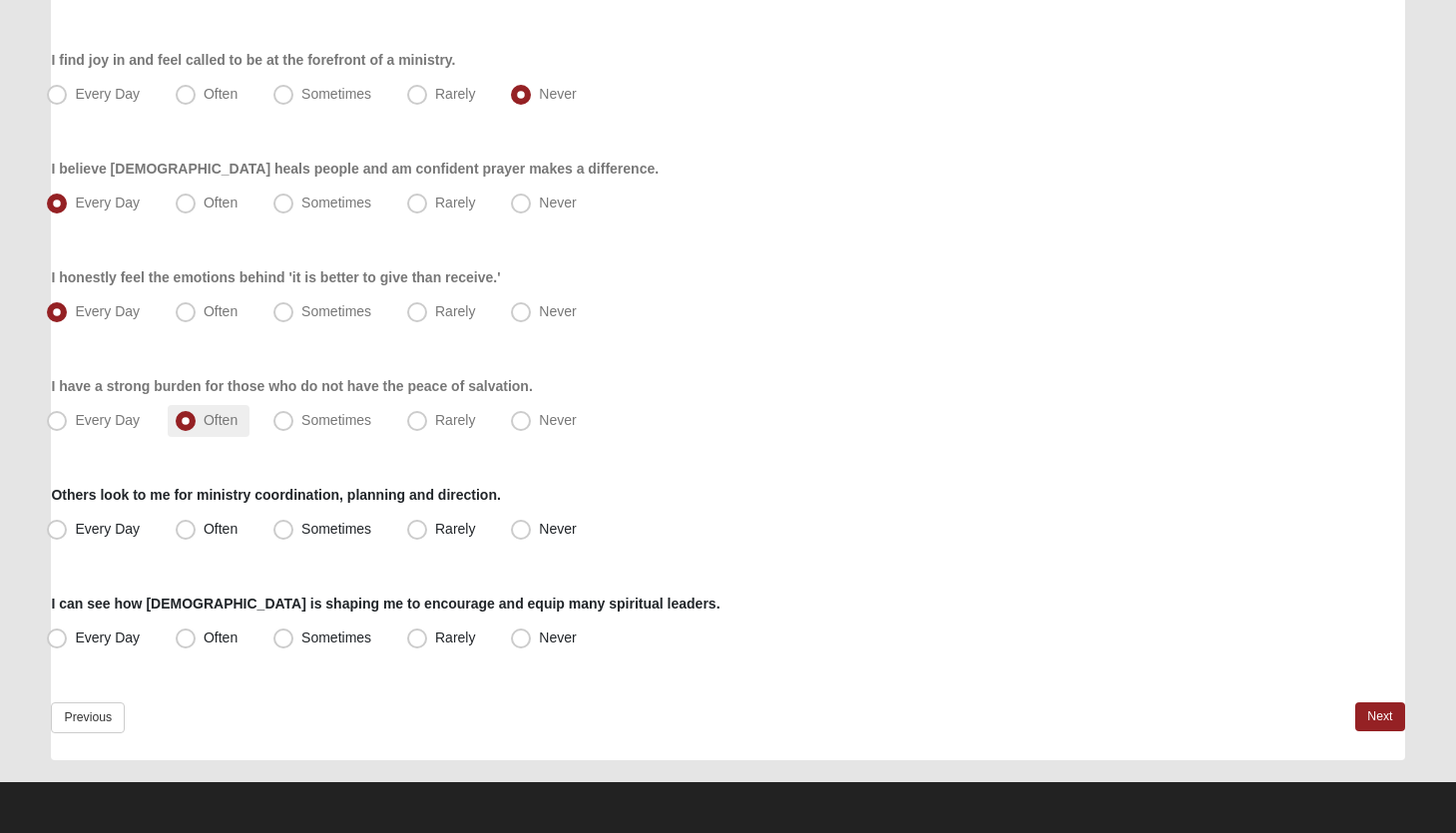 scroll, scrollTop: 1421, scrollLeft: 0, axis: vertical 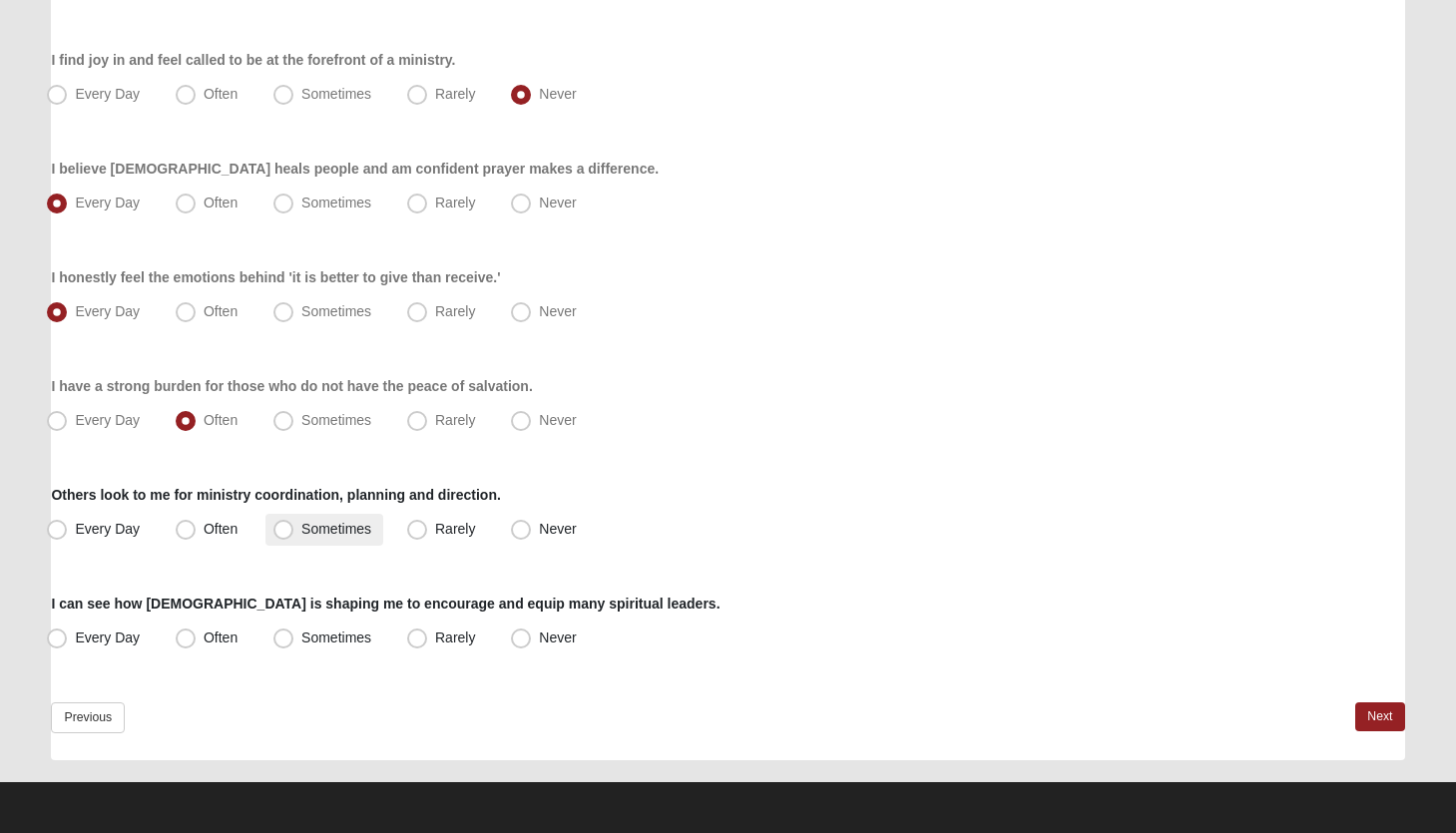 click on "Sometimes" at bounding box center (336, 529) 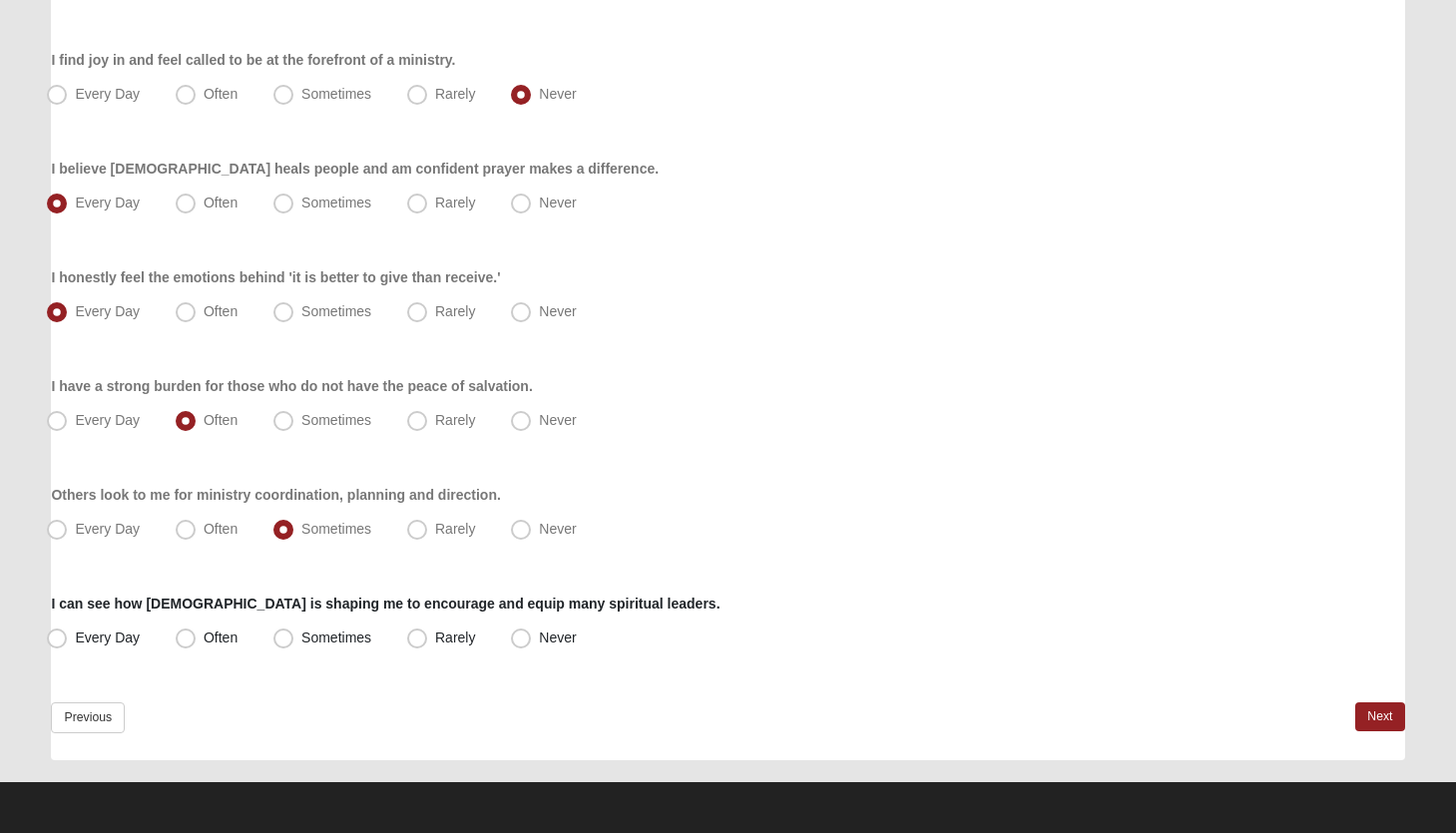 scroll, scrollTop: 1421, scrollLeft: 0, axis: vertical 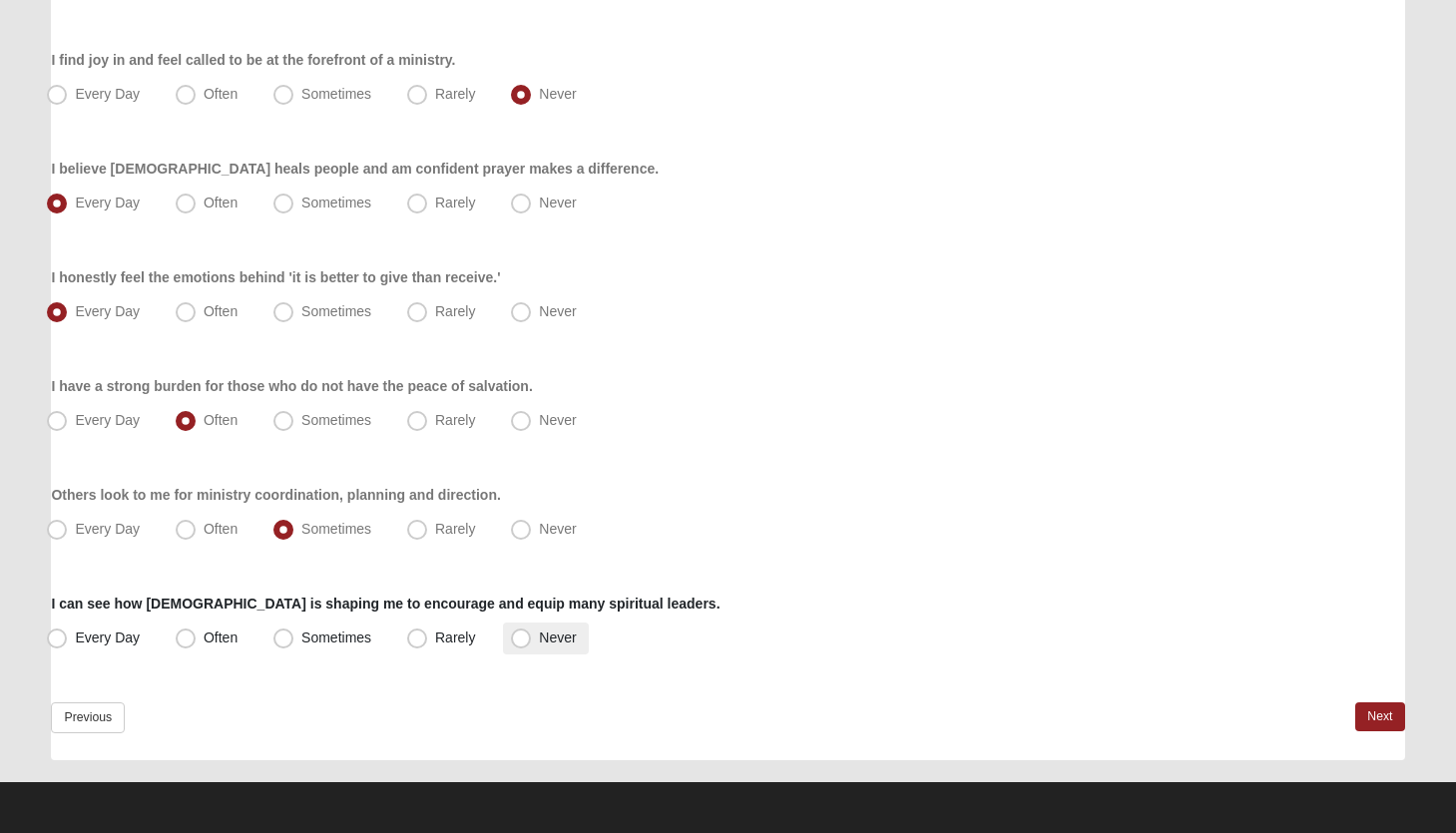 click on "Never" at bounding box center (557, 637) 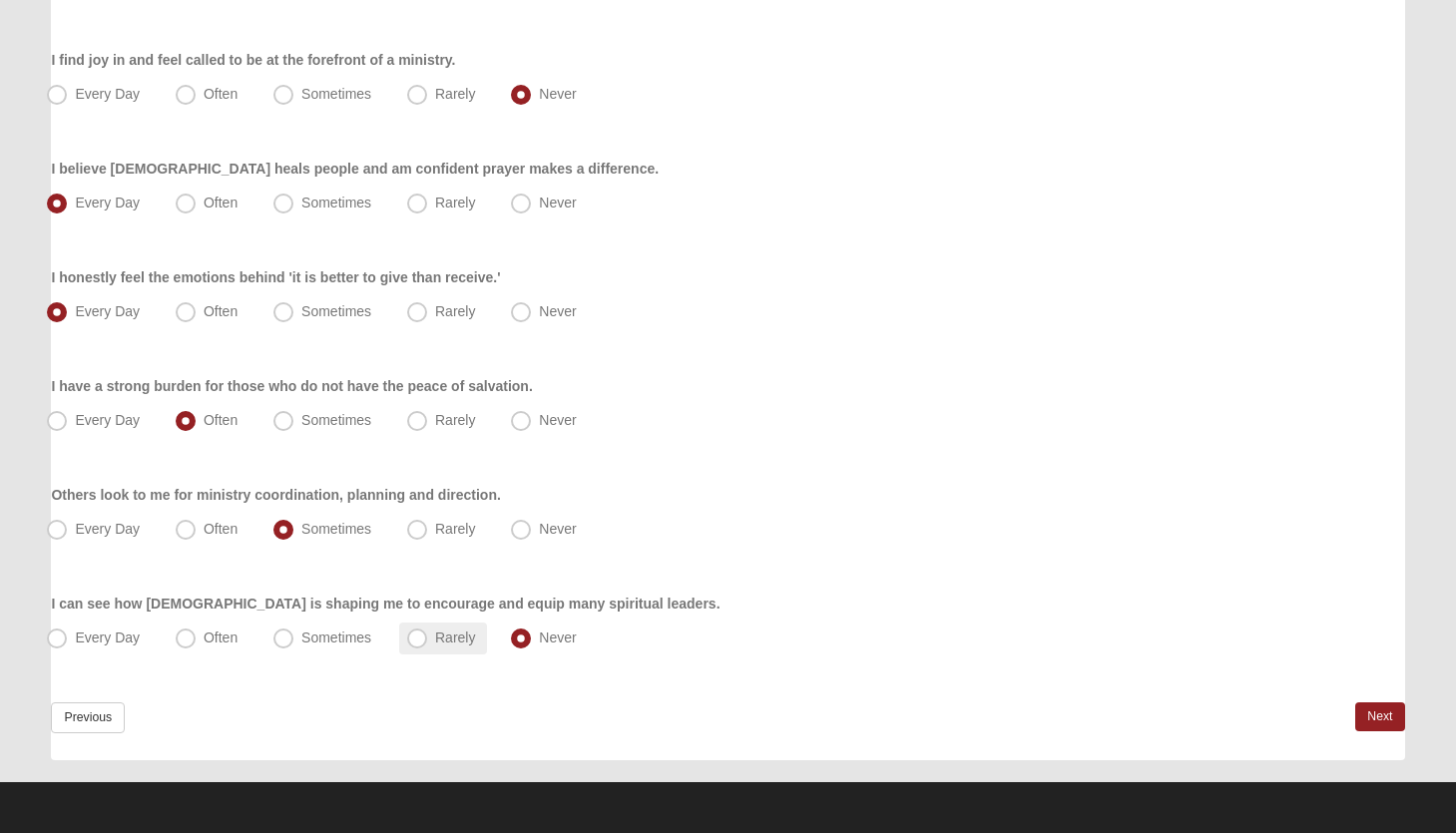 click on "Rarely" at bounding box center (455, 637) 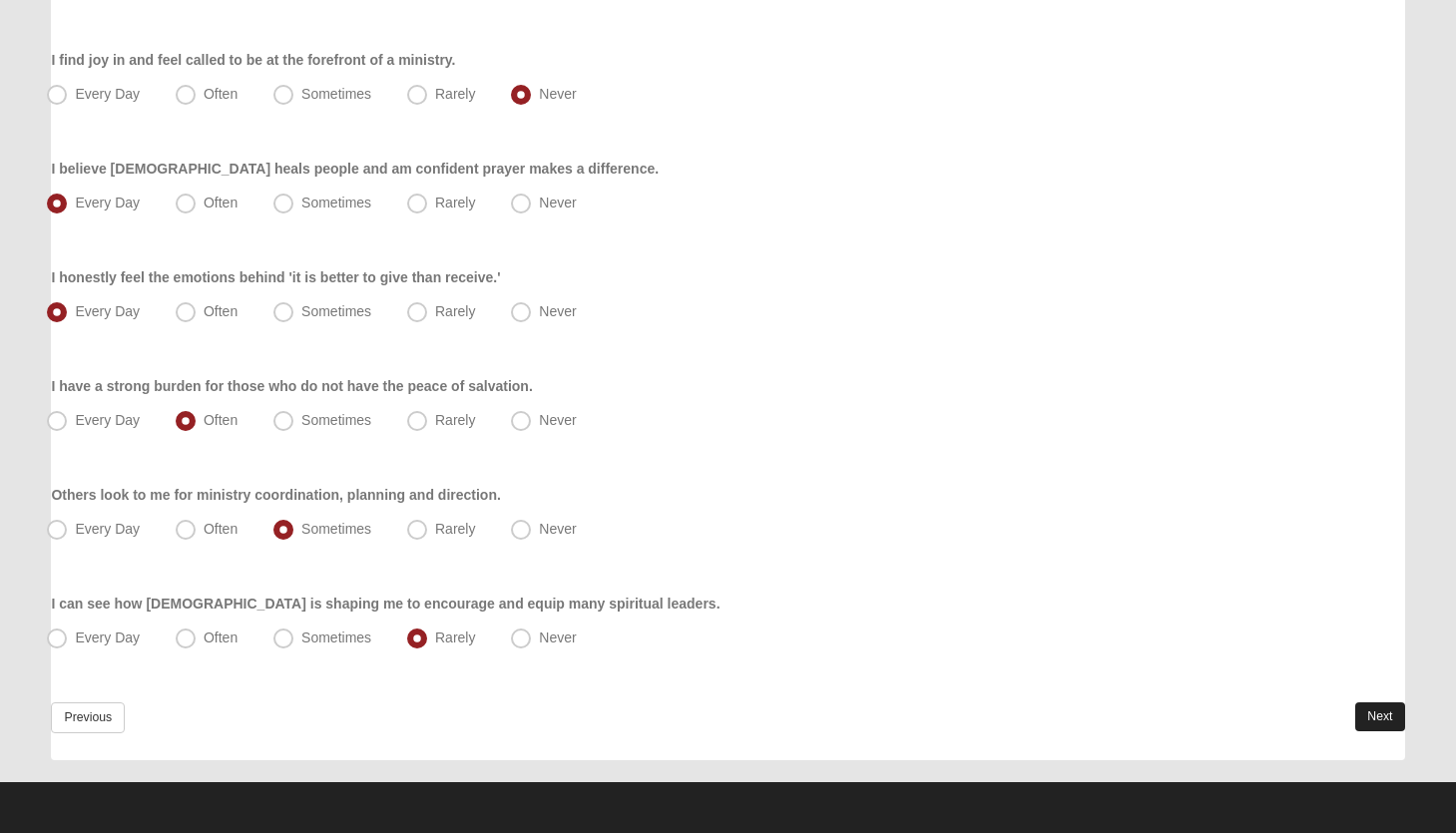 click on "Next" at bounding box center [1379, 716] 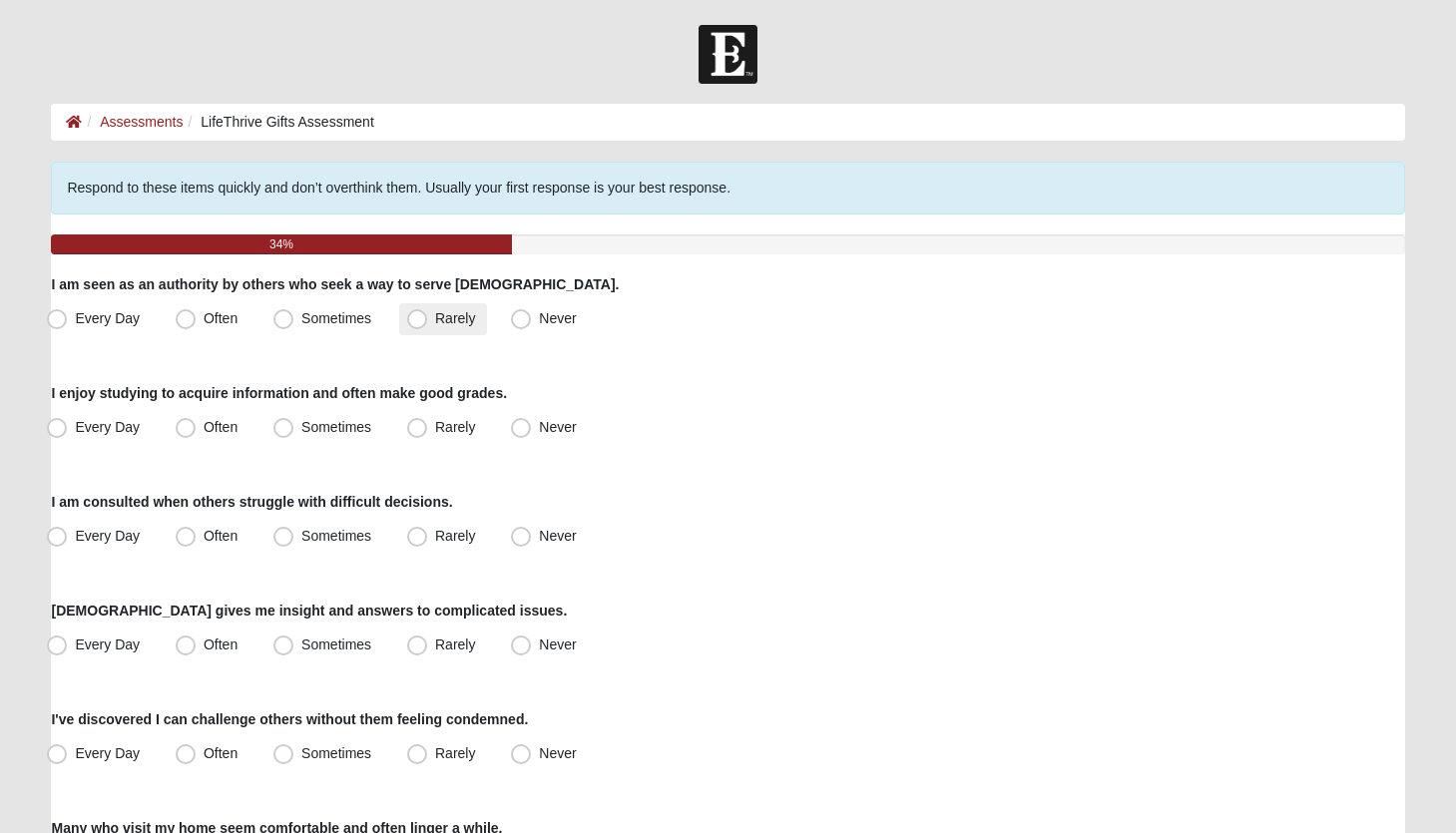 click on "Rarely" at bounding box center [455, 318] 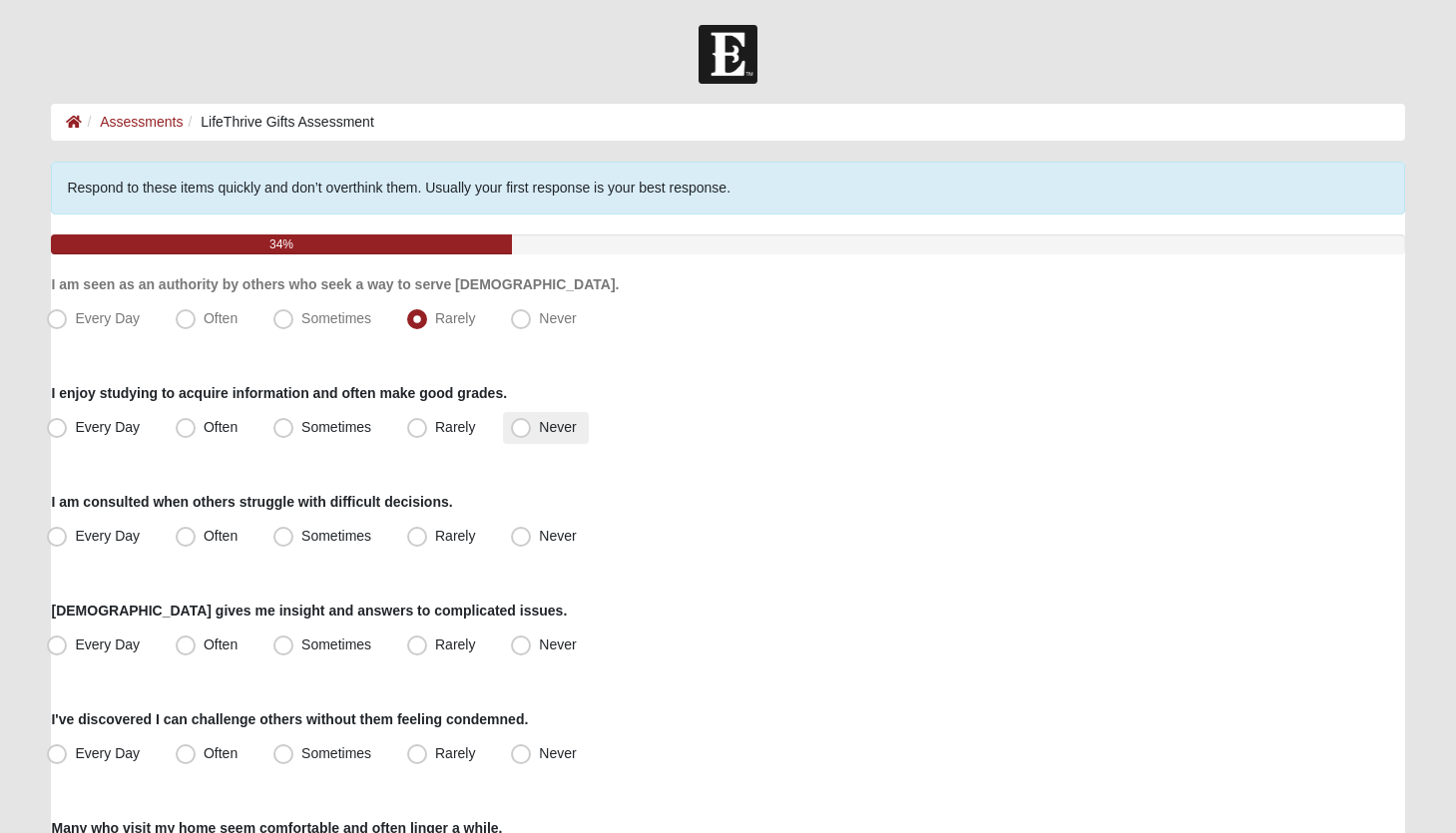 click on "Never" at bounding box center [557, 427] 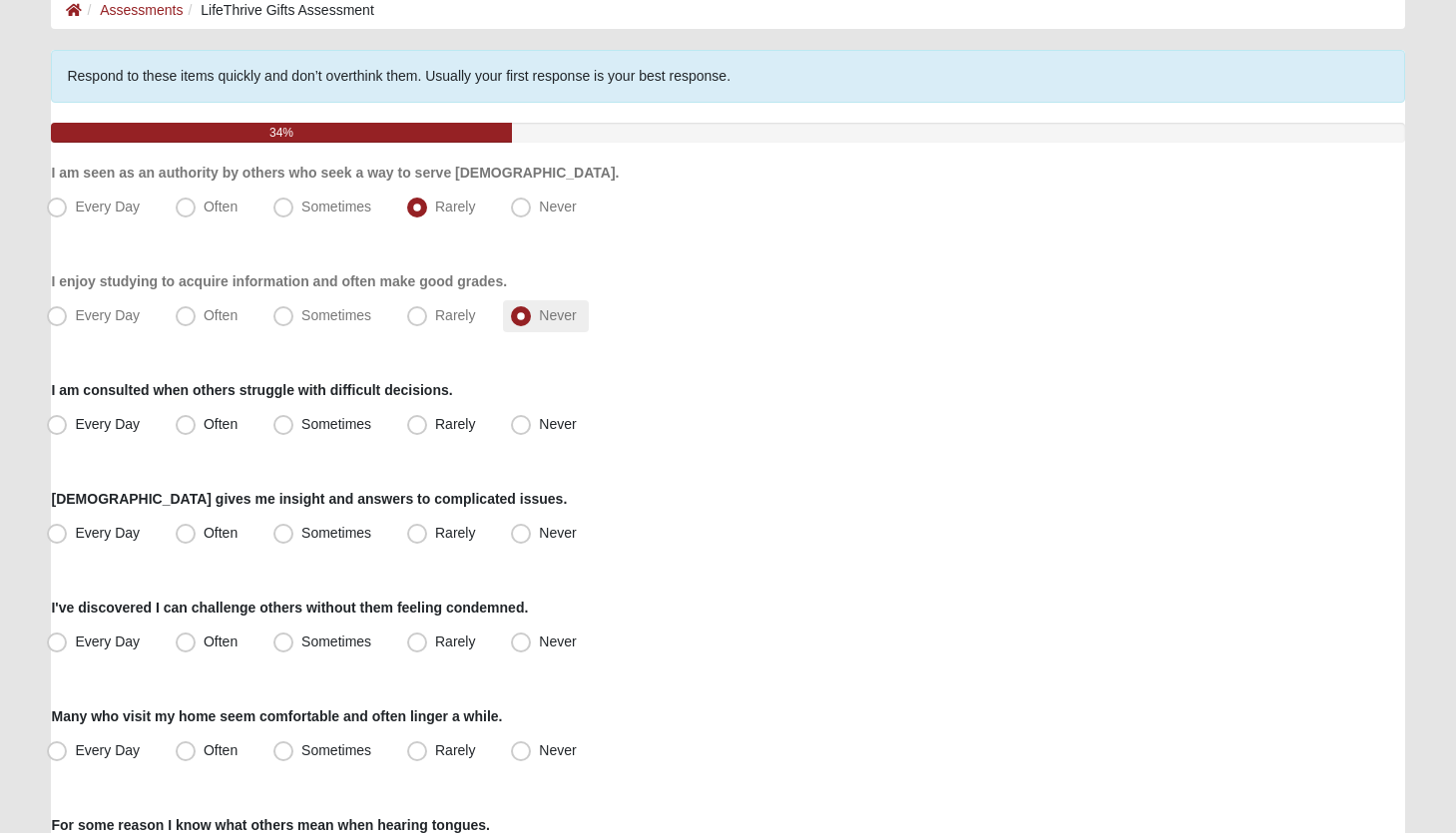 scroll, scrollTop: 118, scrollLeft: 0, axis: vertical 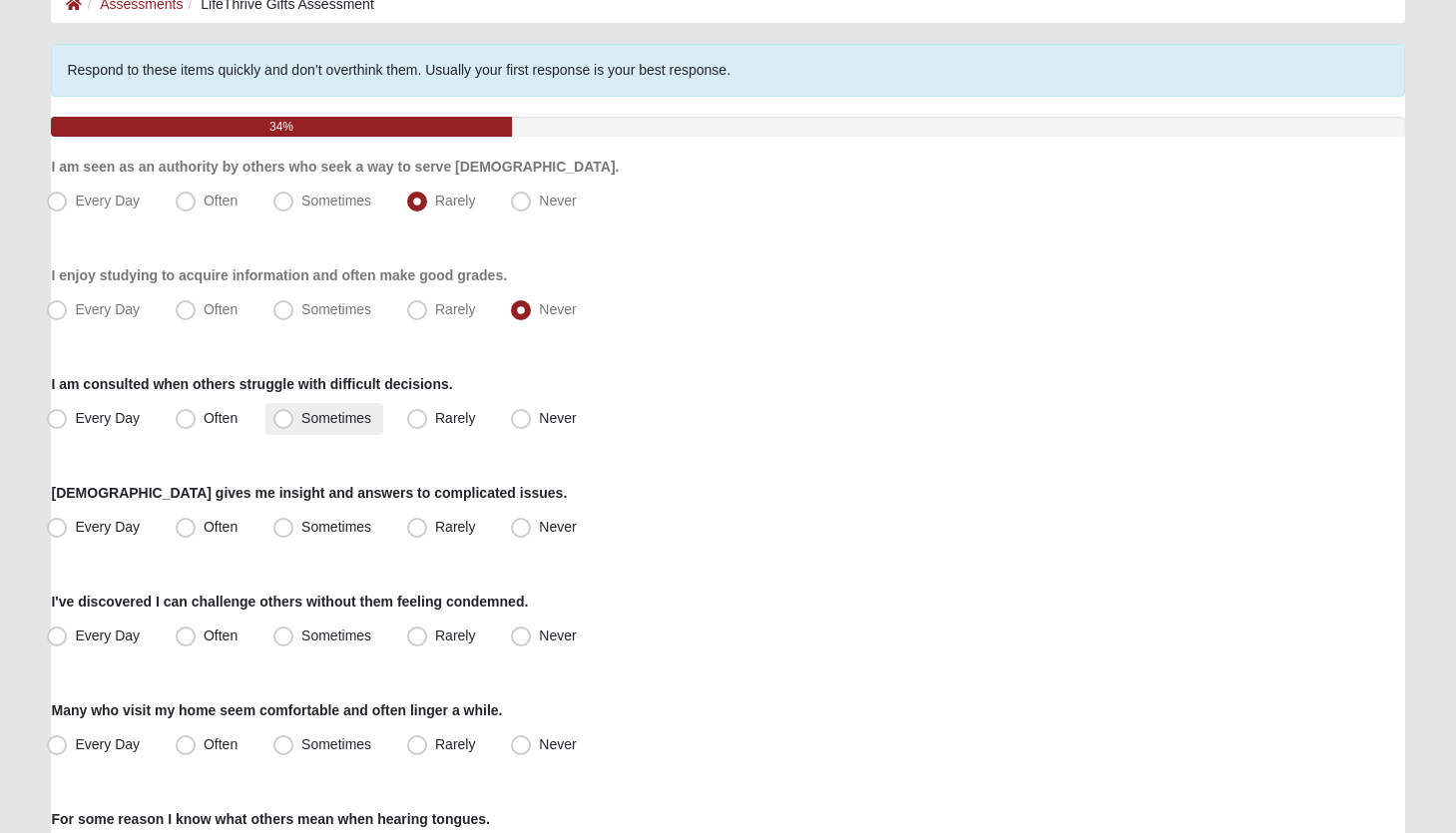 click on "Sometimes" at bounding box center (336, 418) 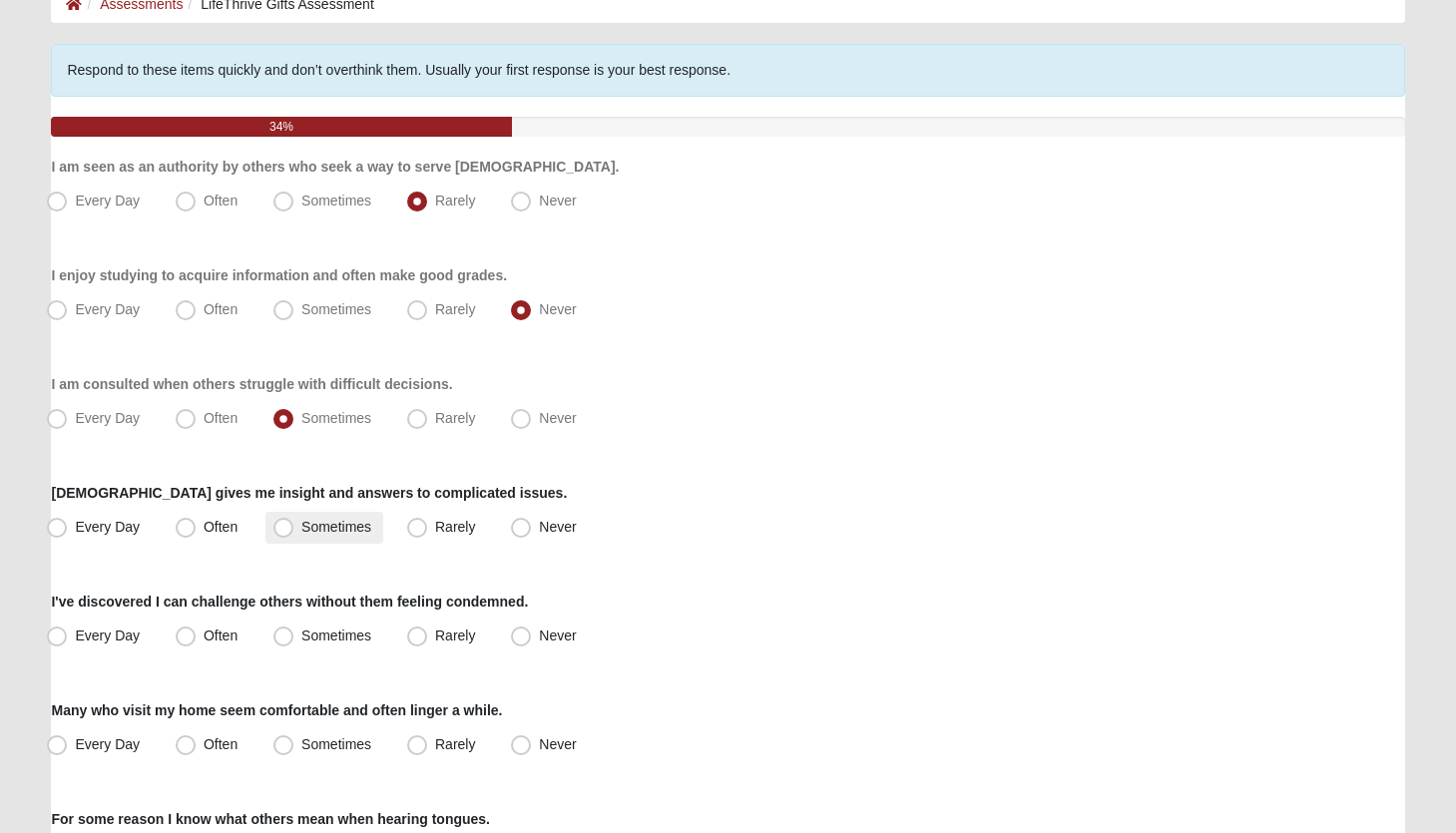 click on "Sometimes" at bounding box center (336, 527) 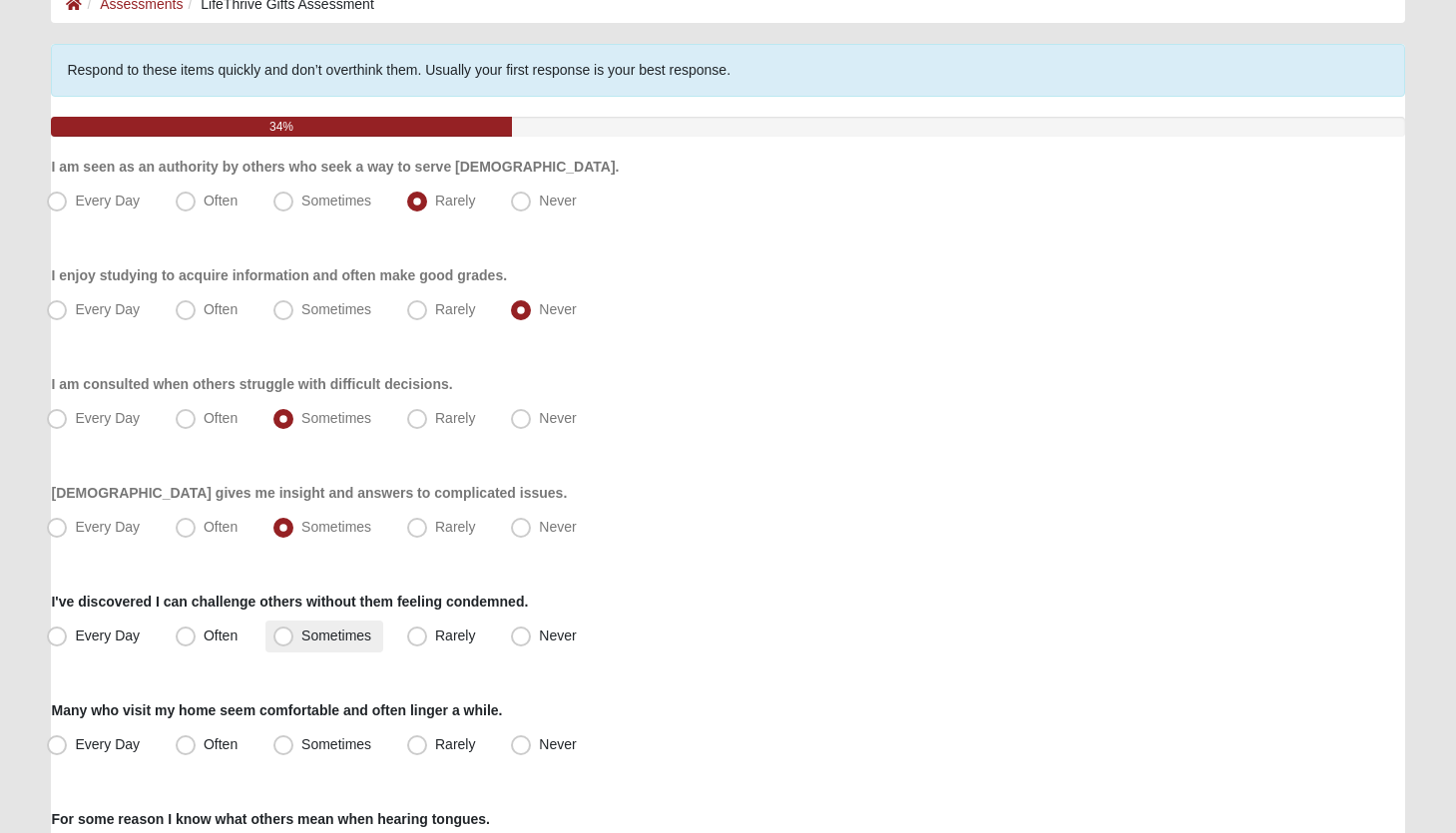 click on "Sometimes" at bounding box center (336, 635) 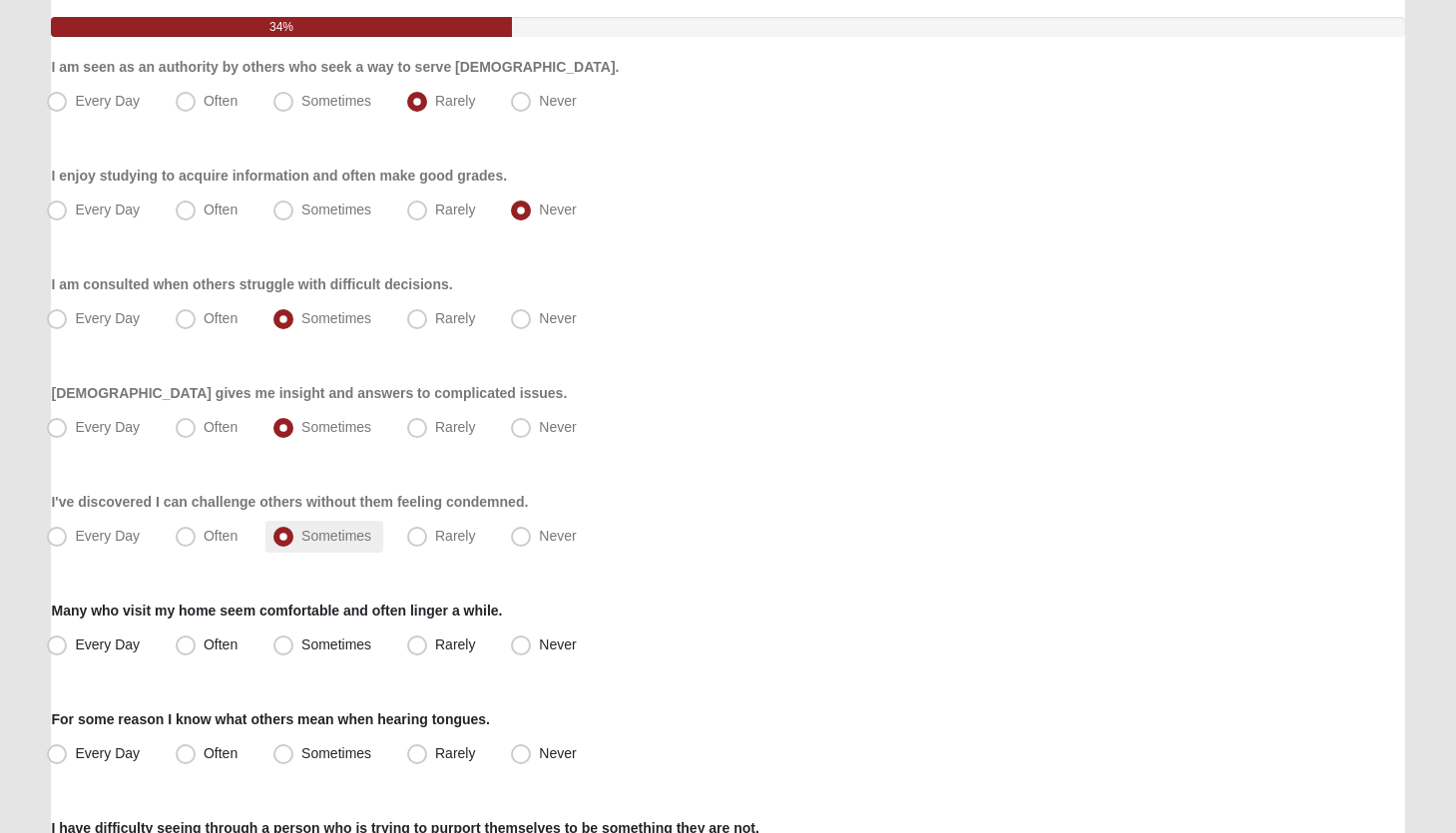 scroll, scrollTop: 220, scrollLeft: 0, axis: vertical 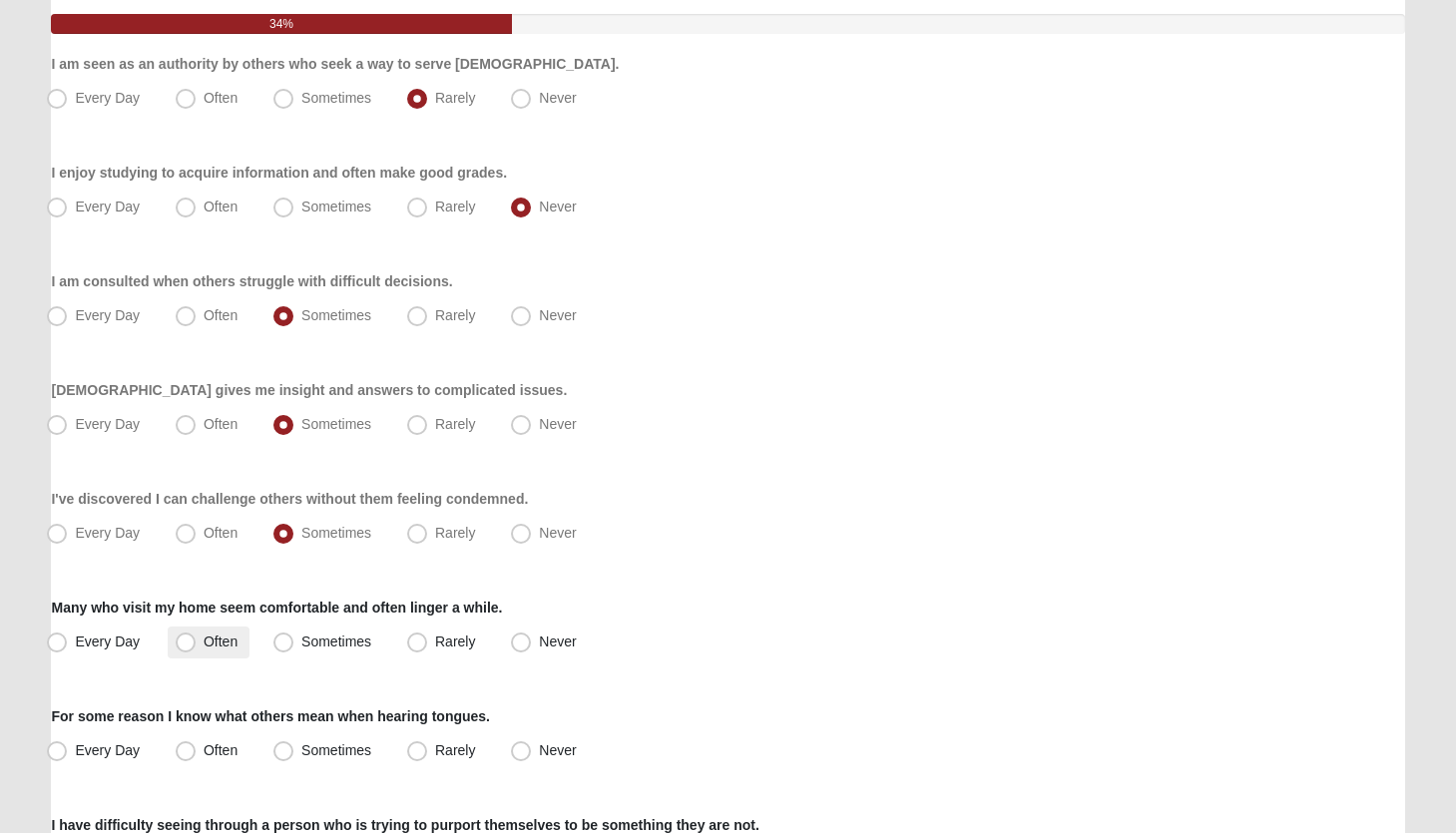 click on "Often" at bounding box center [221, 641] 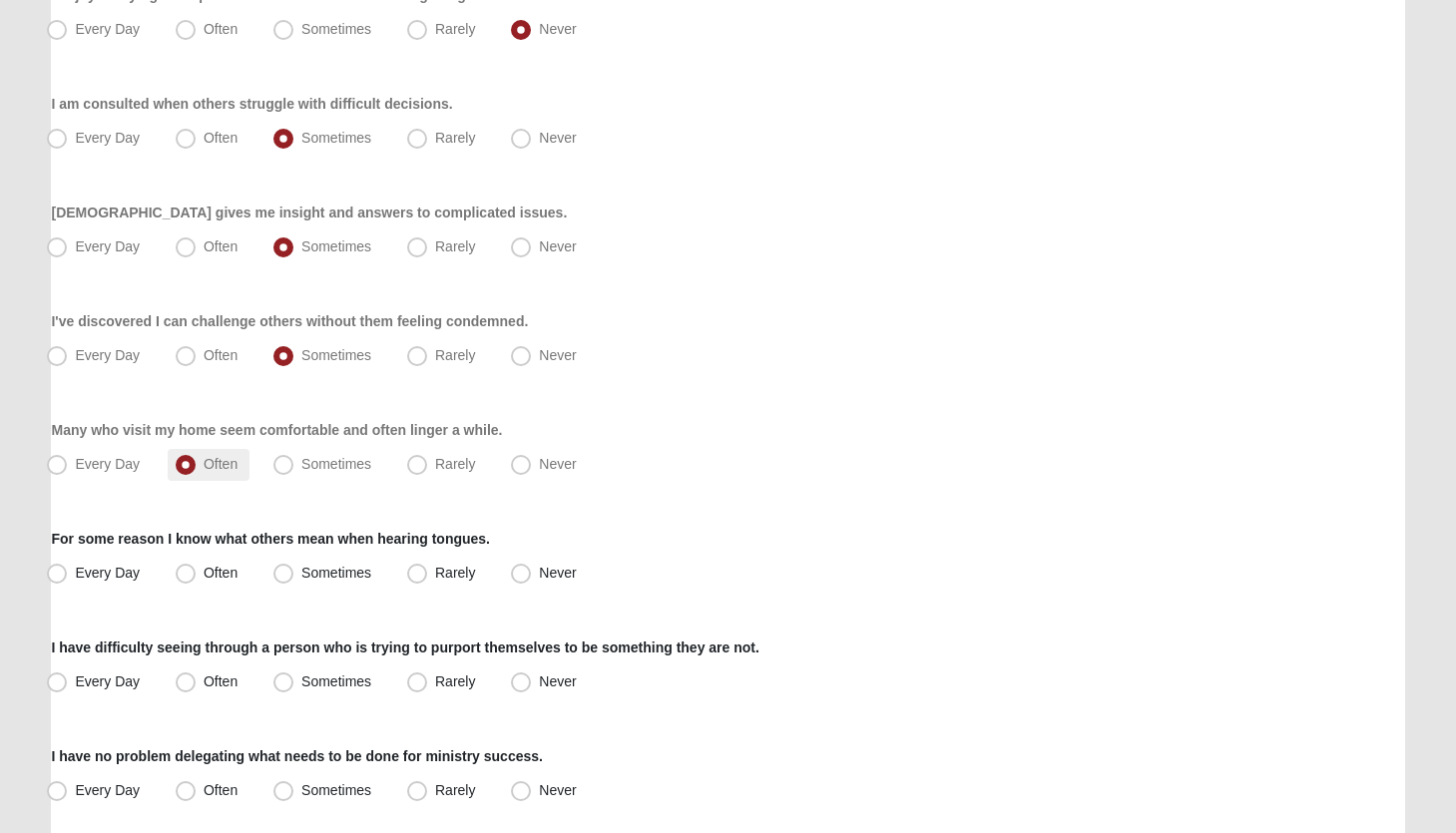 scroll, scrollTop: 402, scrollLeft: 0, axis: vertical 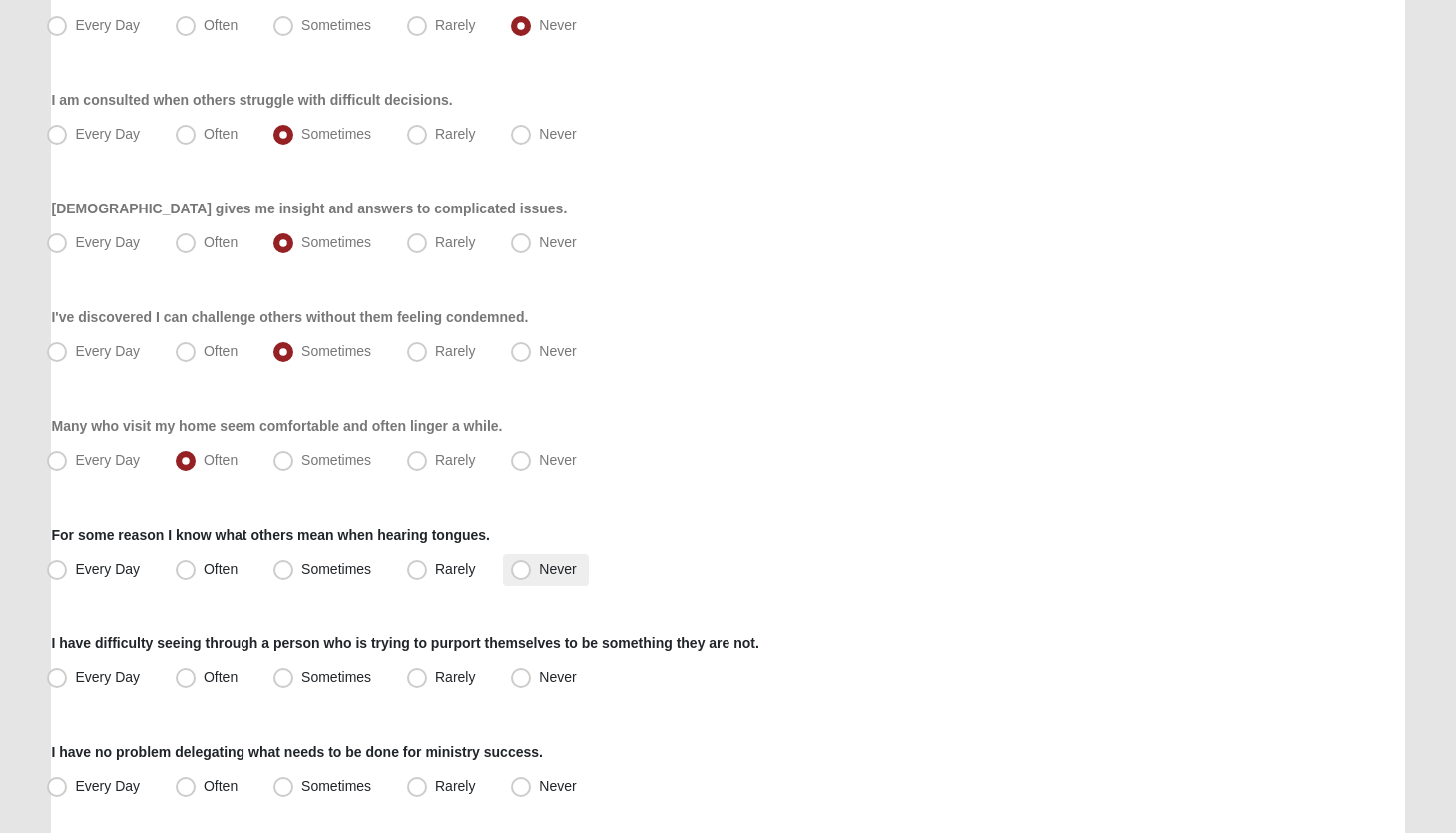 click on "Never" at bounding box center (557, 569) 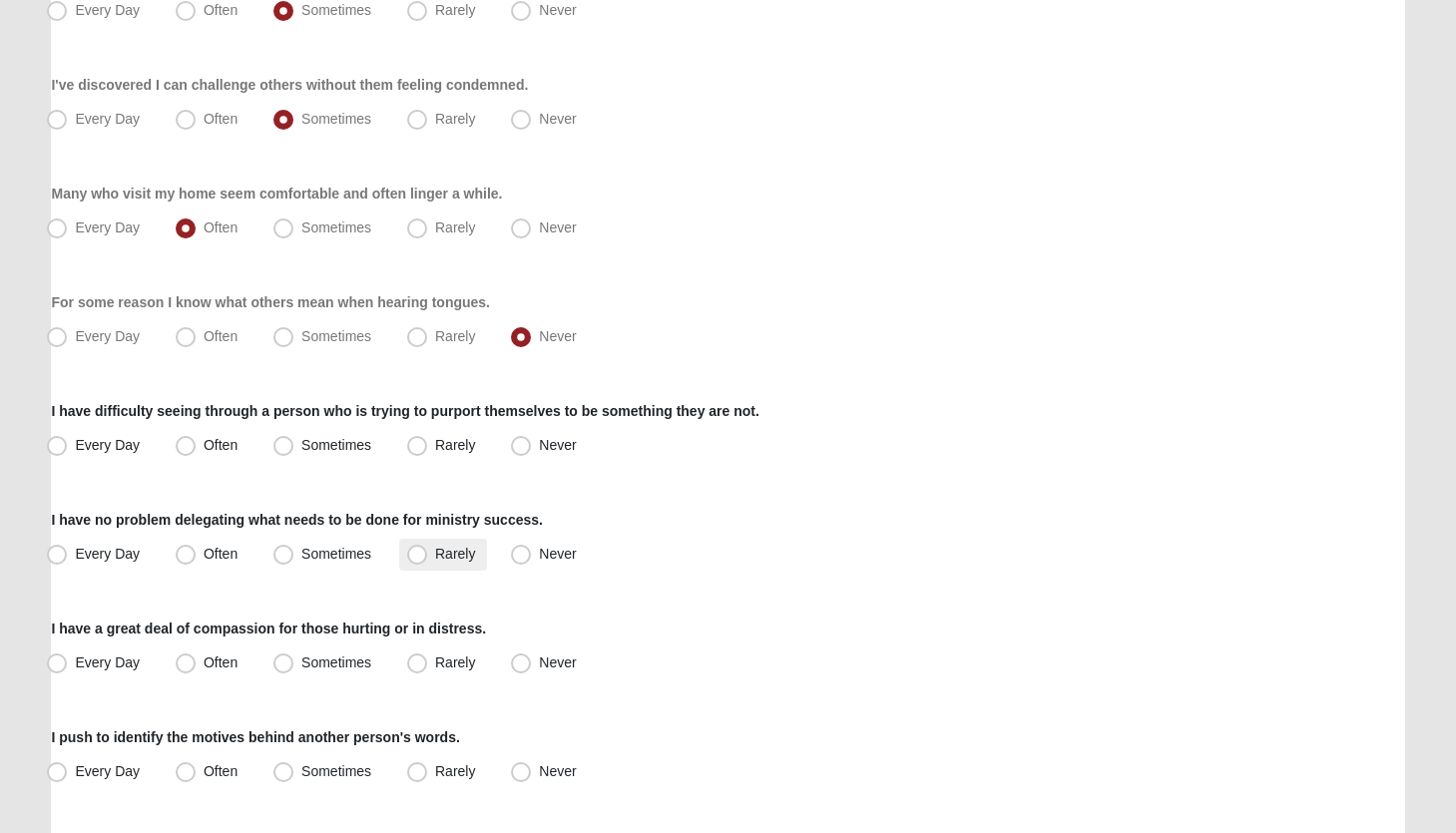 scroll, scrollTop: 636, scrollLeft: 0, axis: vertical 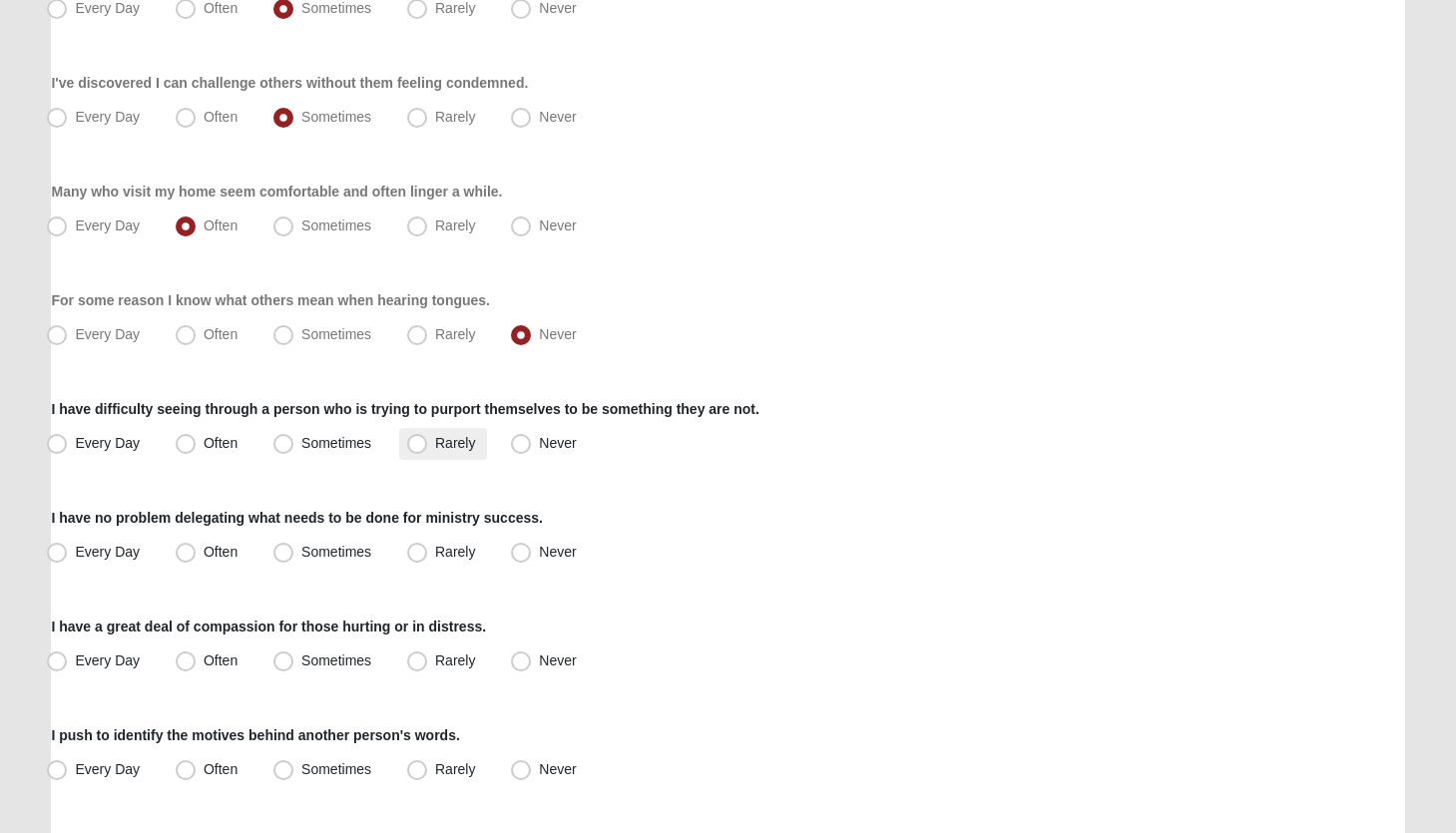 click on "Rarely" at bounding box center (455, 443) 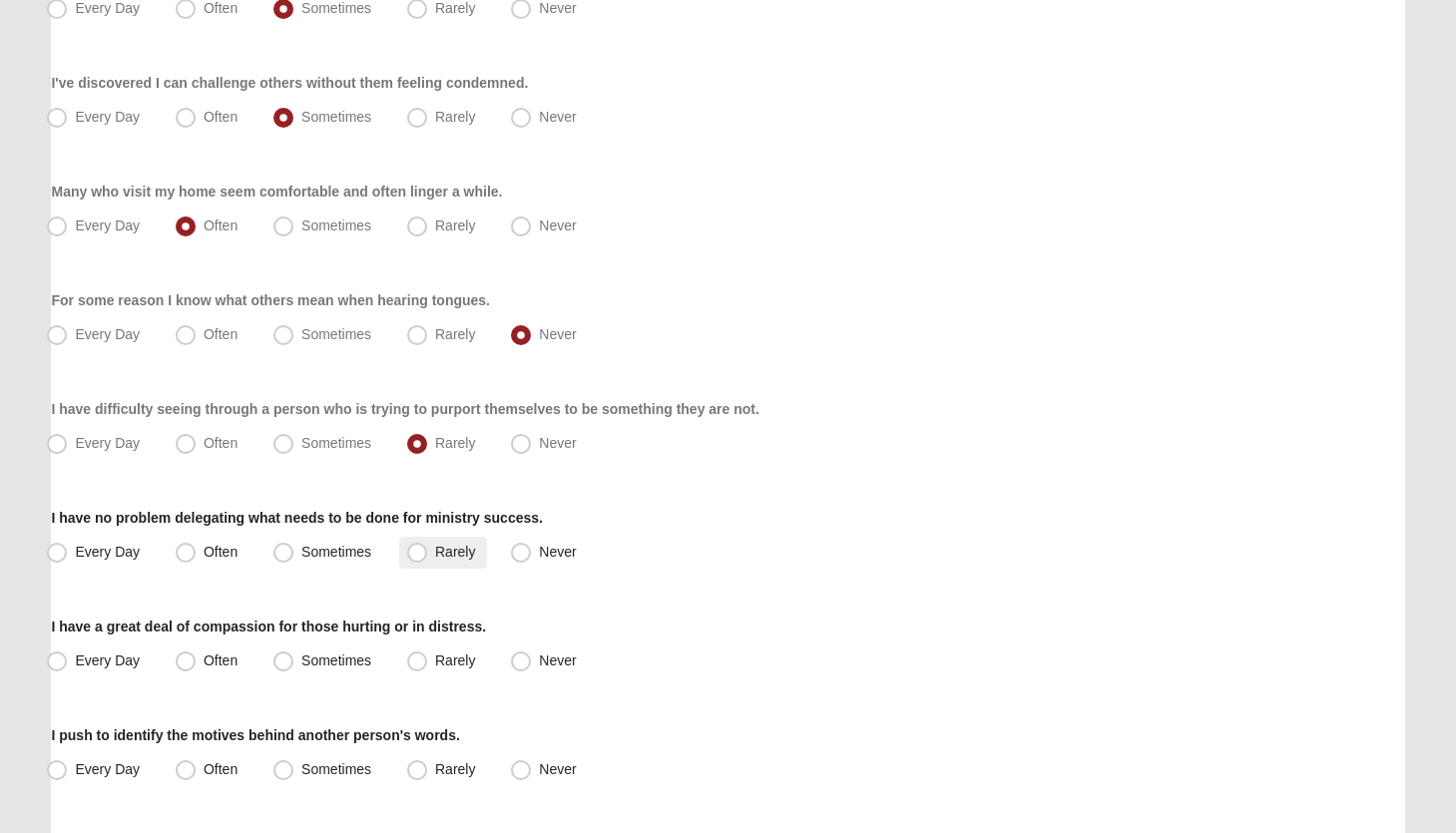 click on "Rarely" at bounding box center (455, 552) 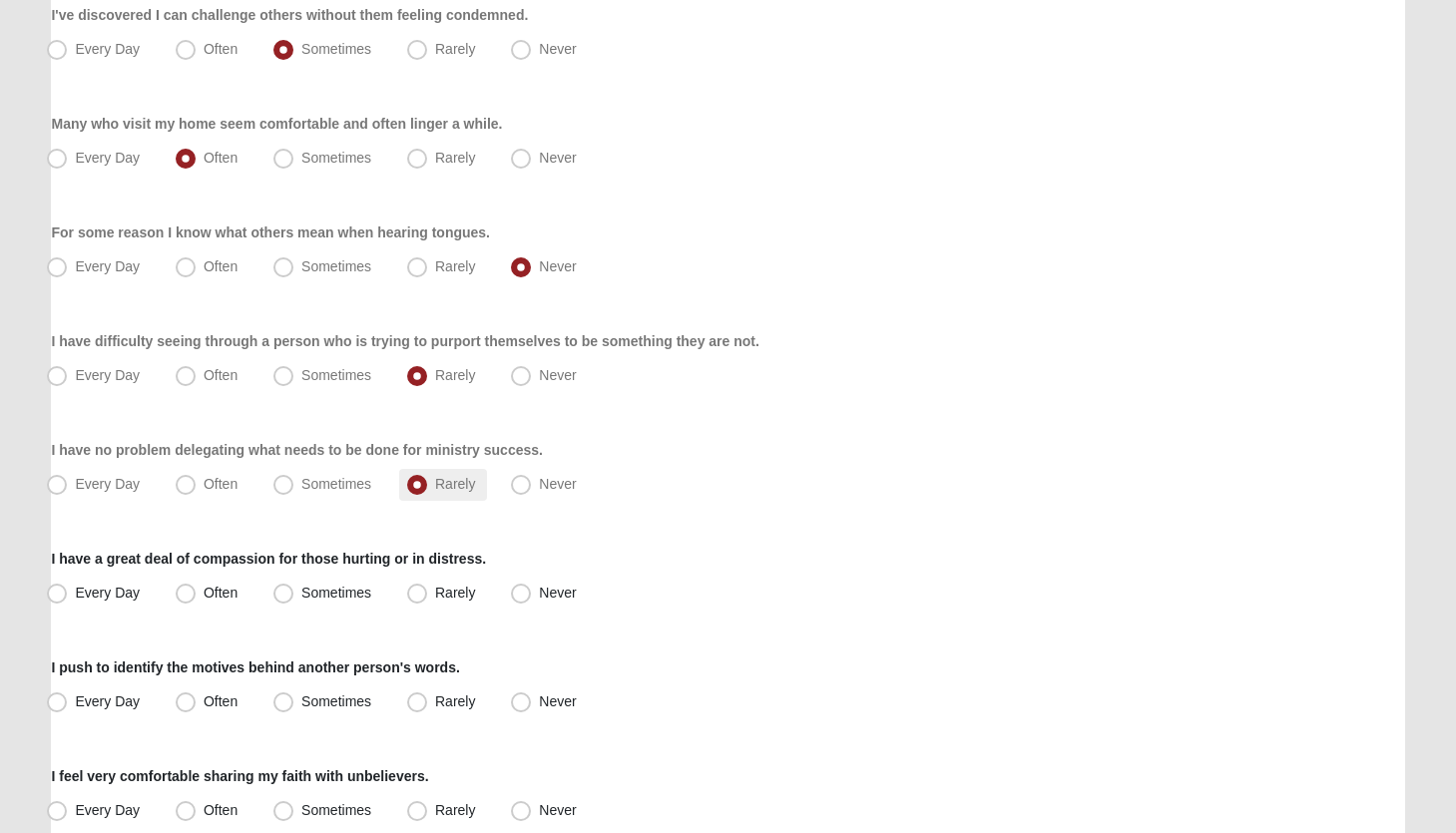 scroll, scrollTop: 709, scrollLeft: 0, axis: vertical 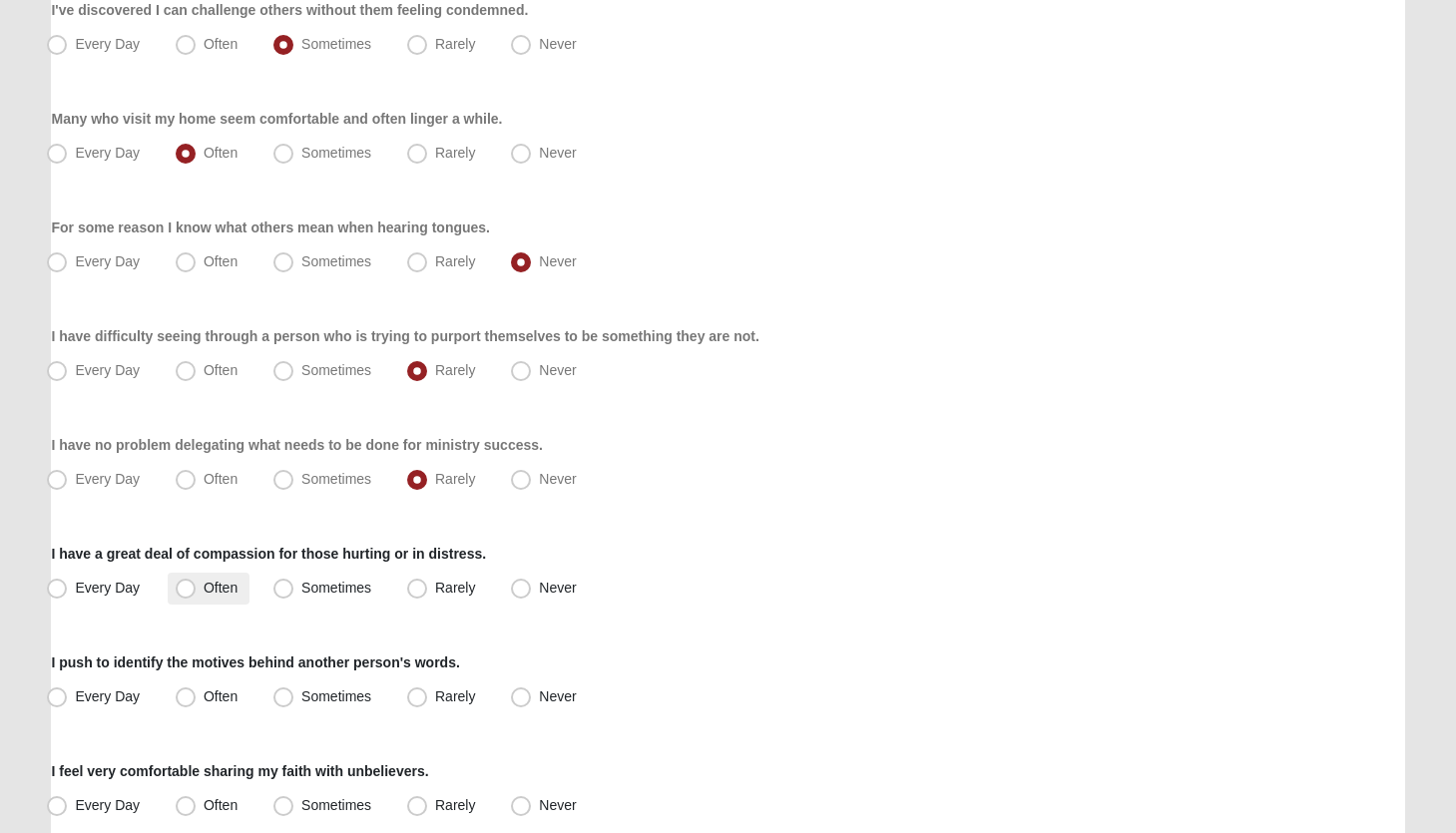 click on "Often" at bounding box center (221, 588) 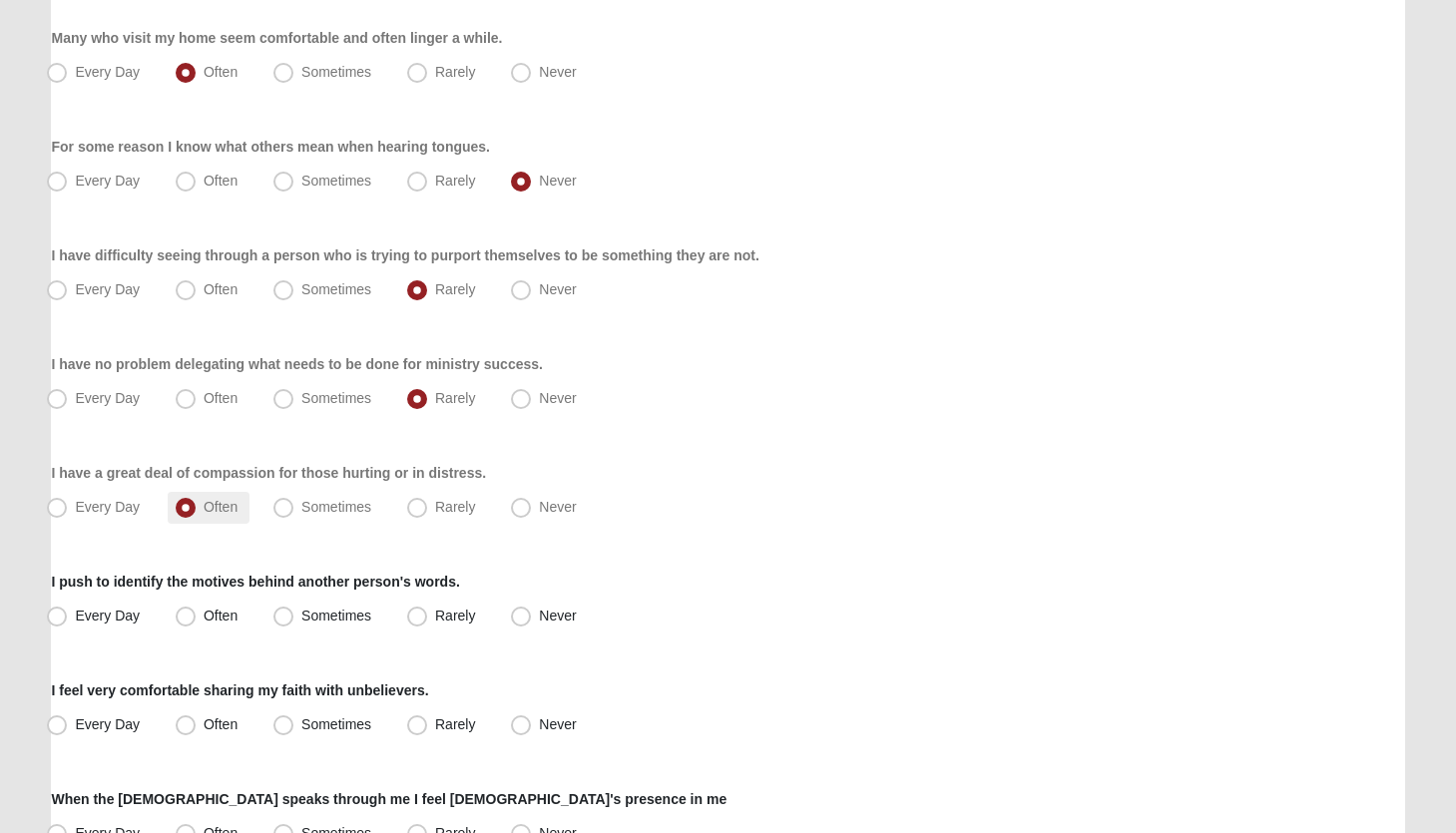 scroll, scrollTop: 810, scrollLeft: 0, axis: vertical 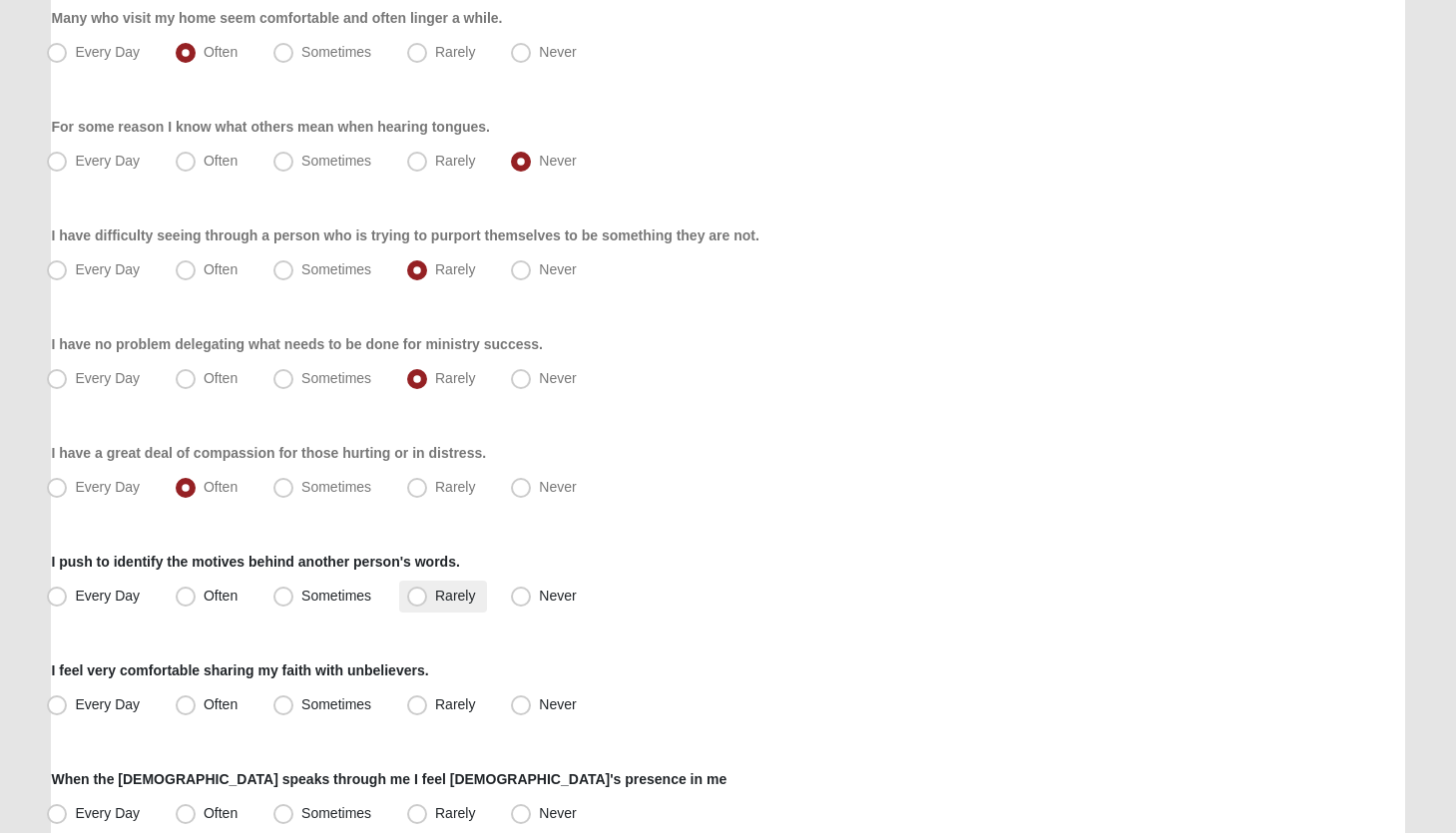 click on "Rarely" at bounding box center (455, 596) 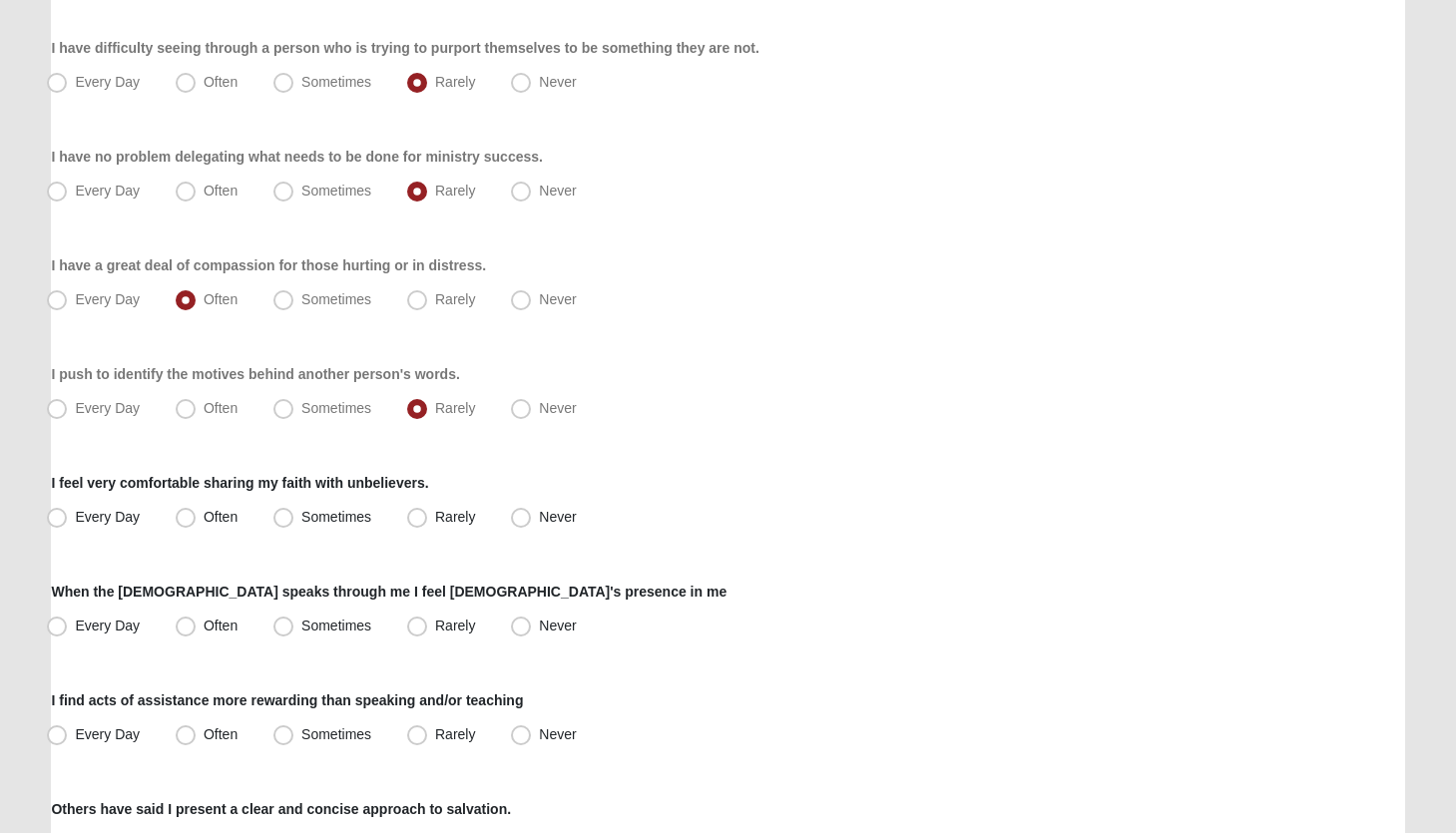 scroll, scrollTop: 1003, scrollLeft: 0, axis: vertical 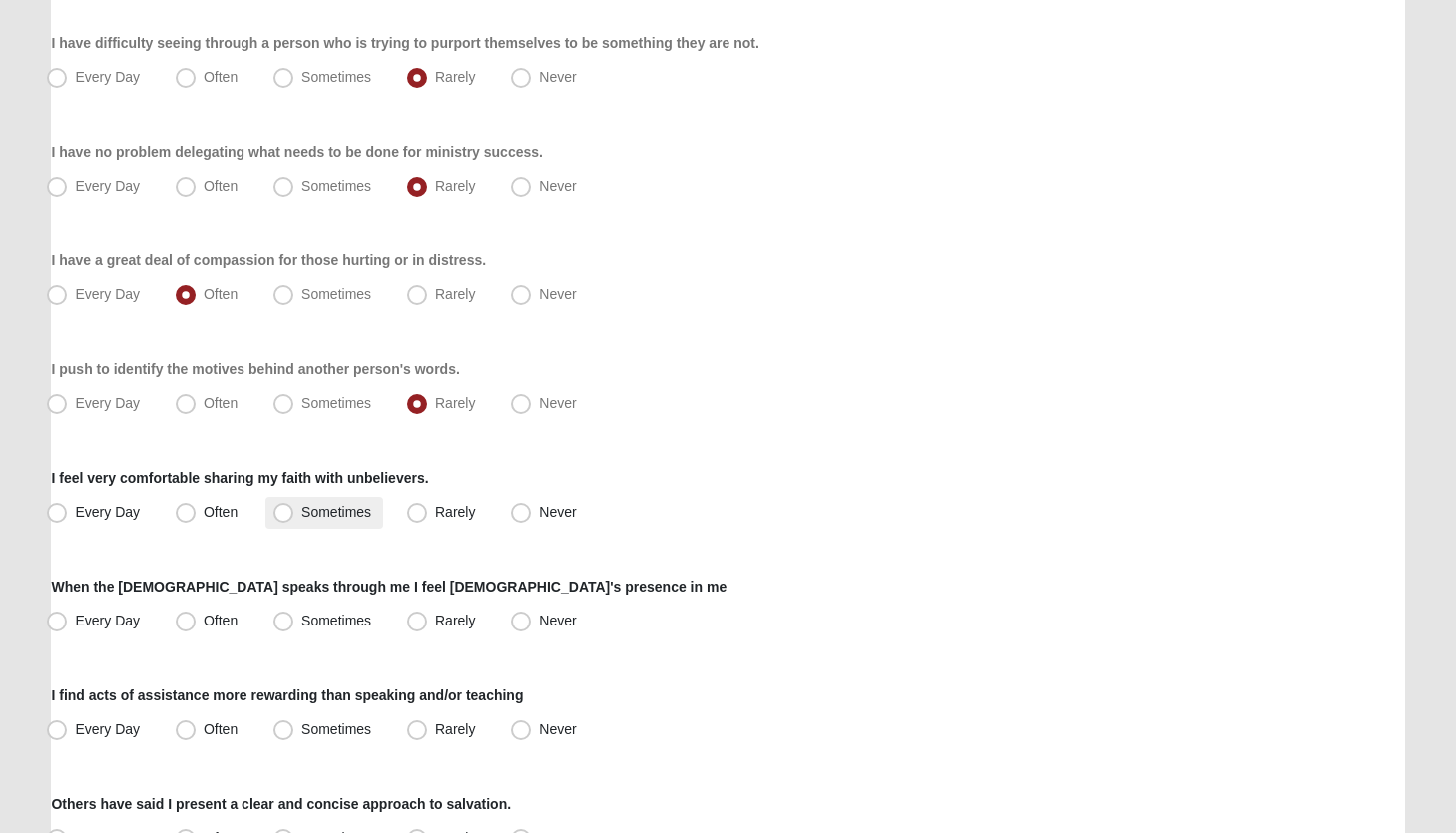 click on "Sometimes" at bounding box center (336, 512) 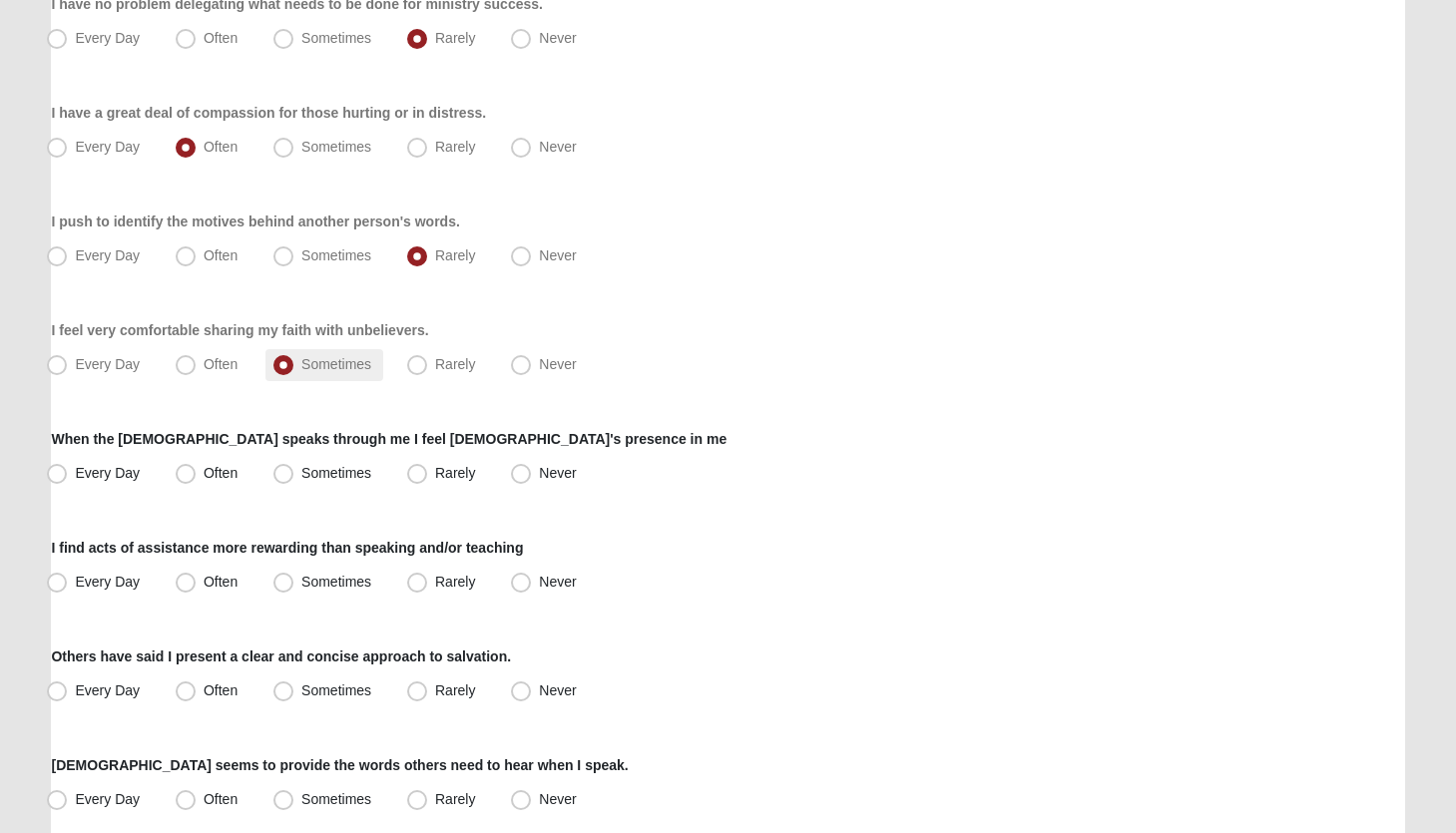 scroll, scrollTop: 1153, scrollLeft: 0, axis: vertical 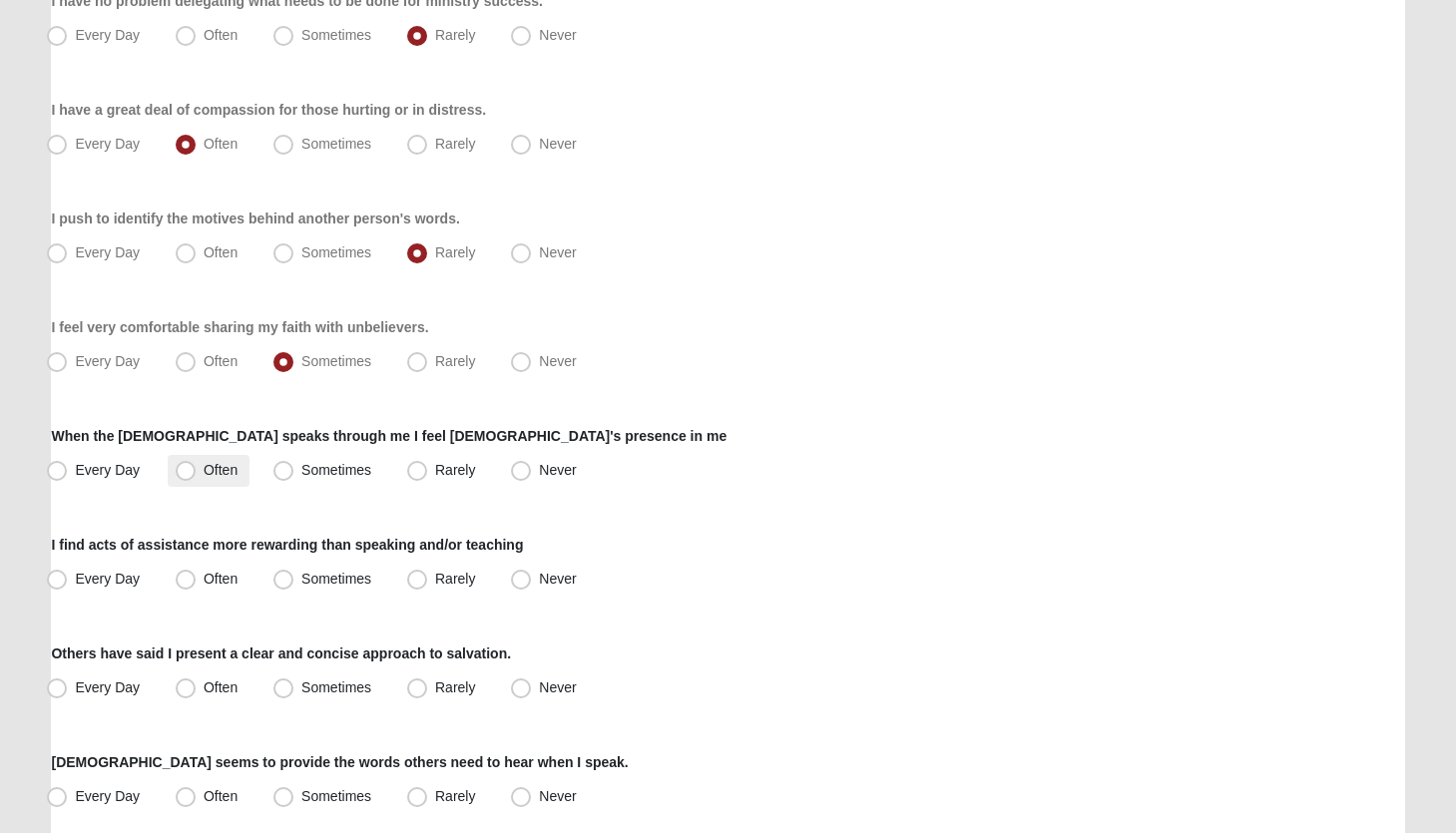 click on "Often" at bounding box center [221, 470] 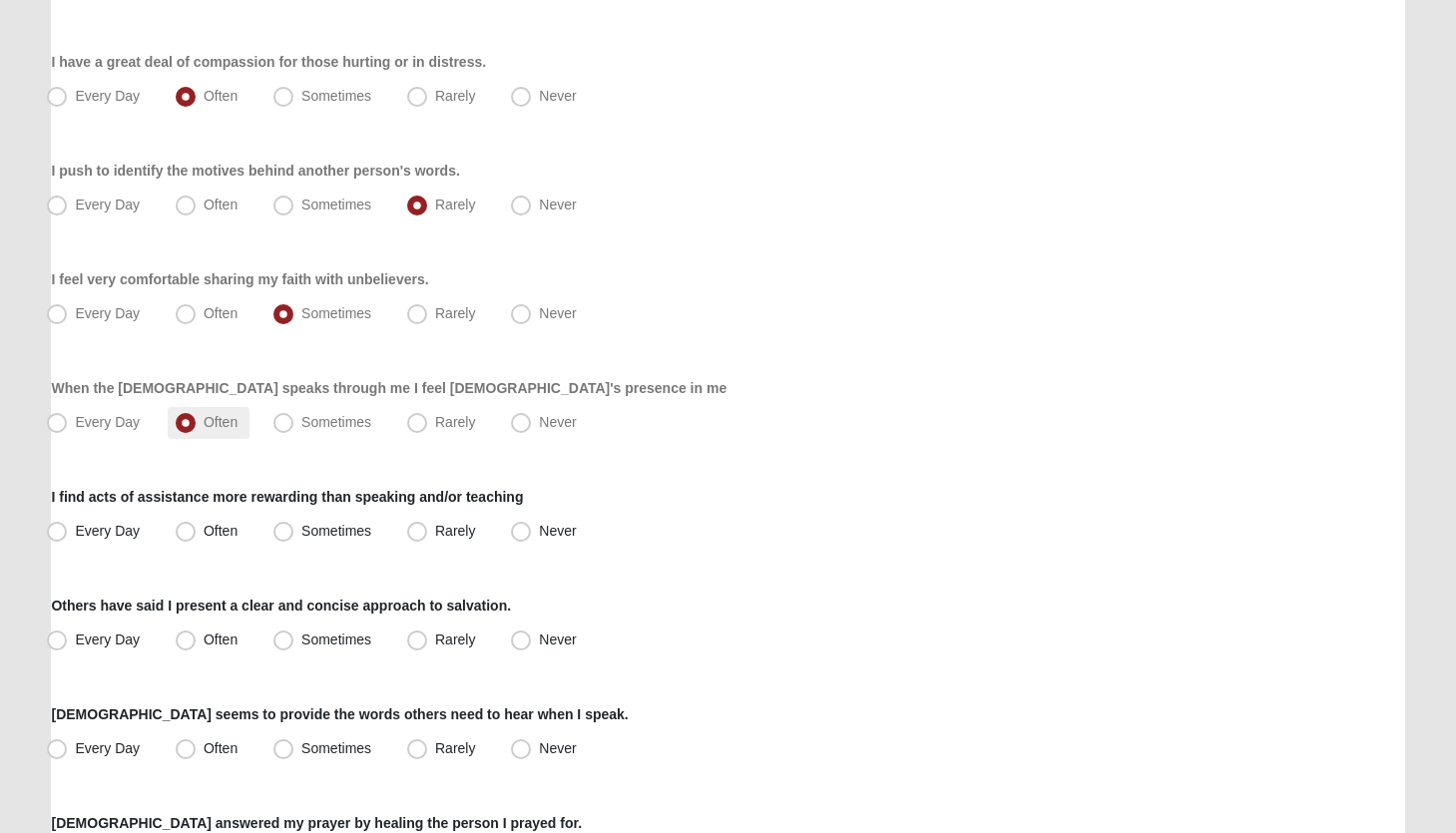 scroll, scrollTop: 1215, scrollLeft: 0, axis: vertical 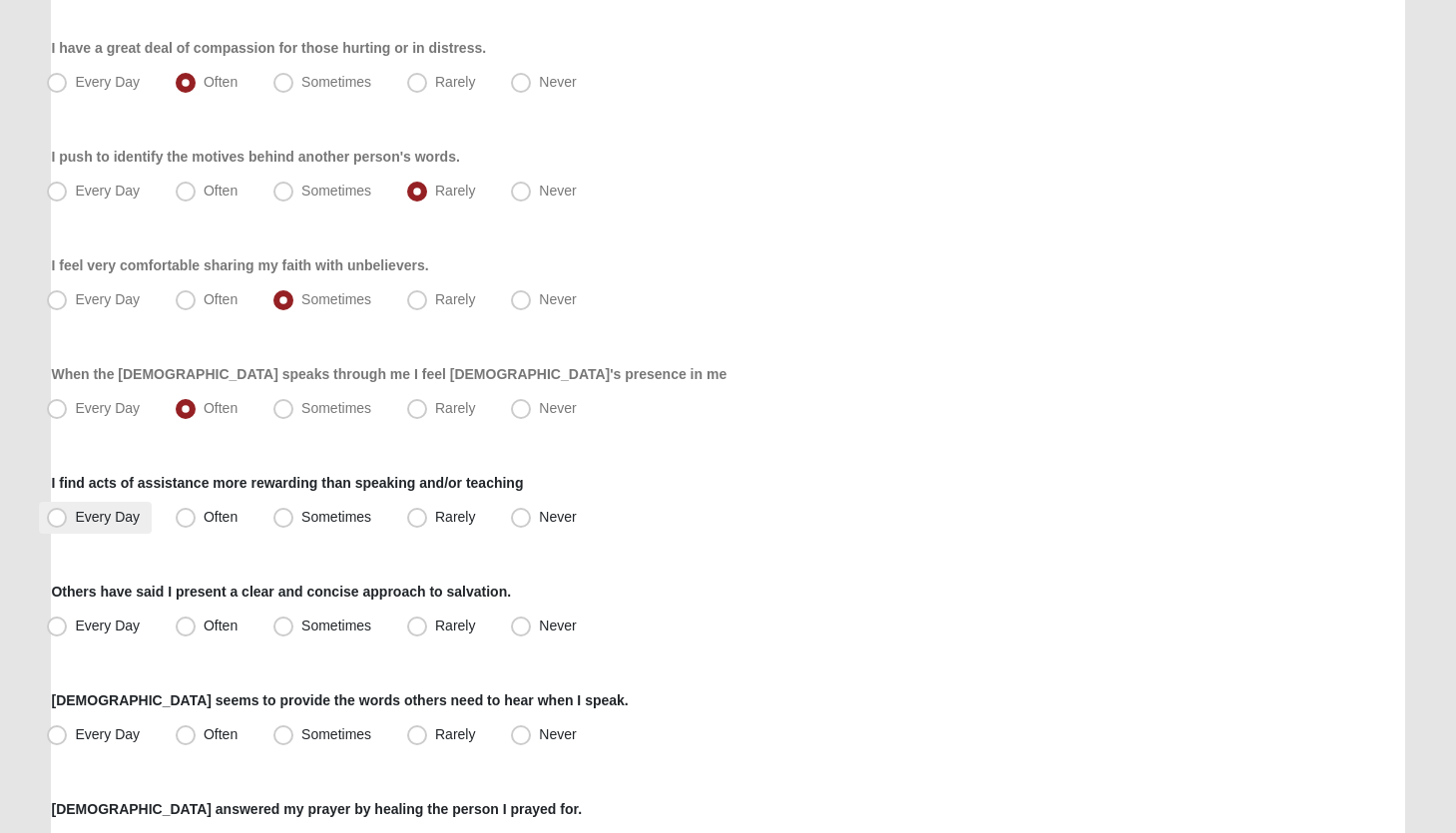 click on "Every Day" at bounding box center (107, 517) 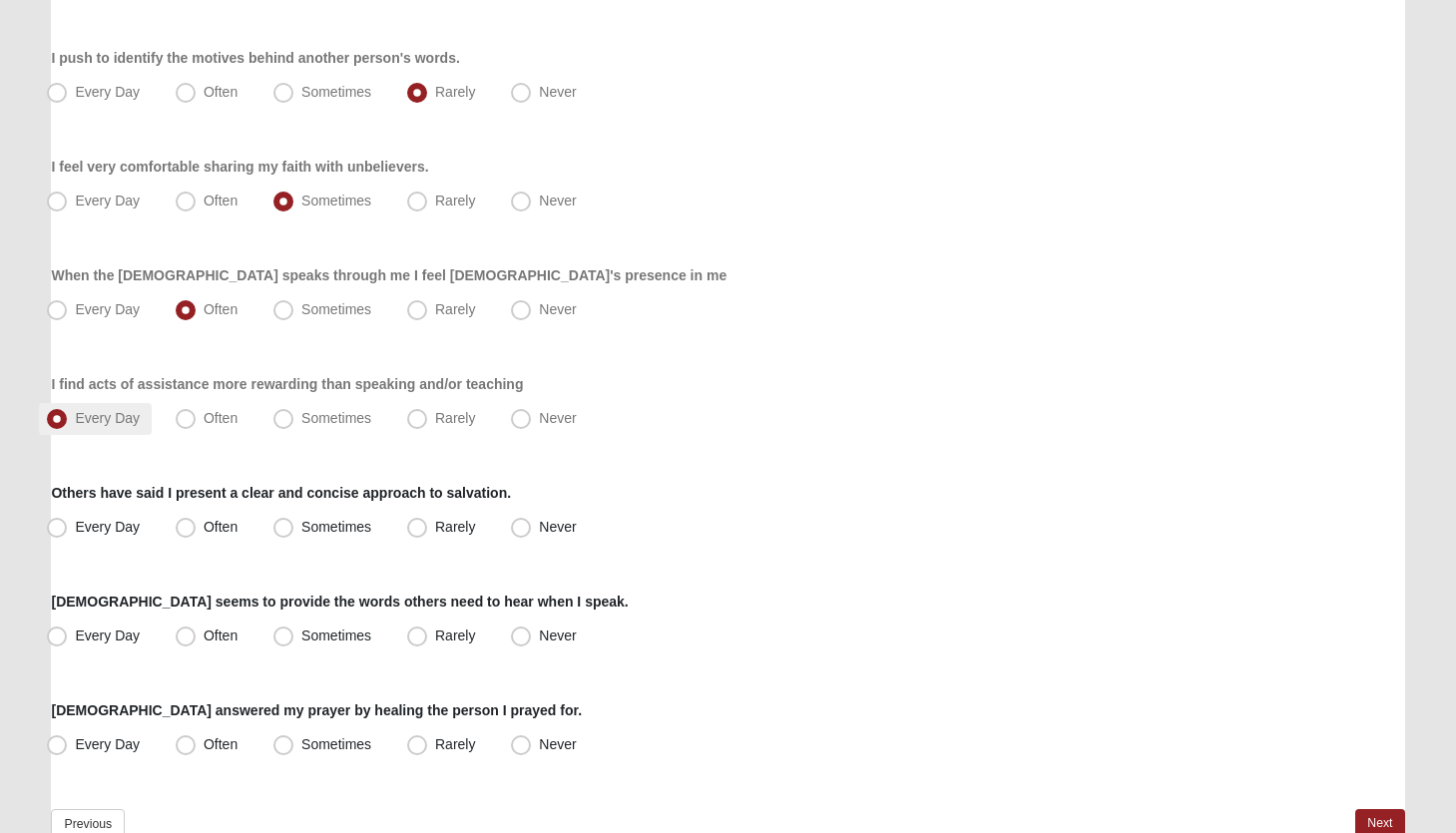 scroll, scrollTop: 1319, scrollLeft: 0, axis: vertical 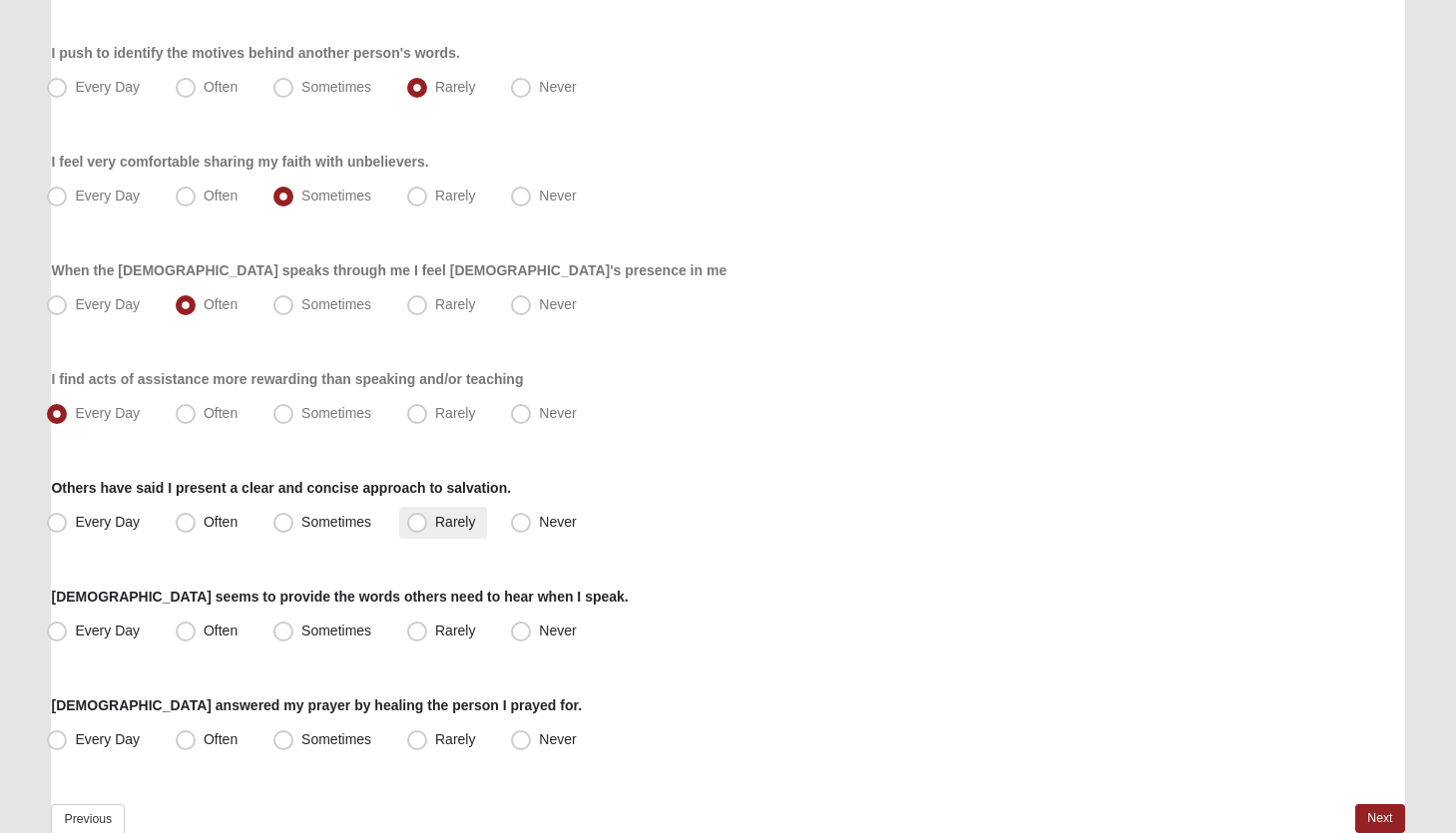 click on "Rarely" at bounding box center [455, 522] 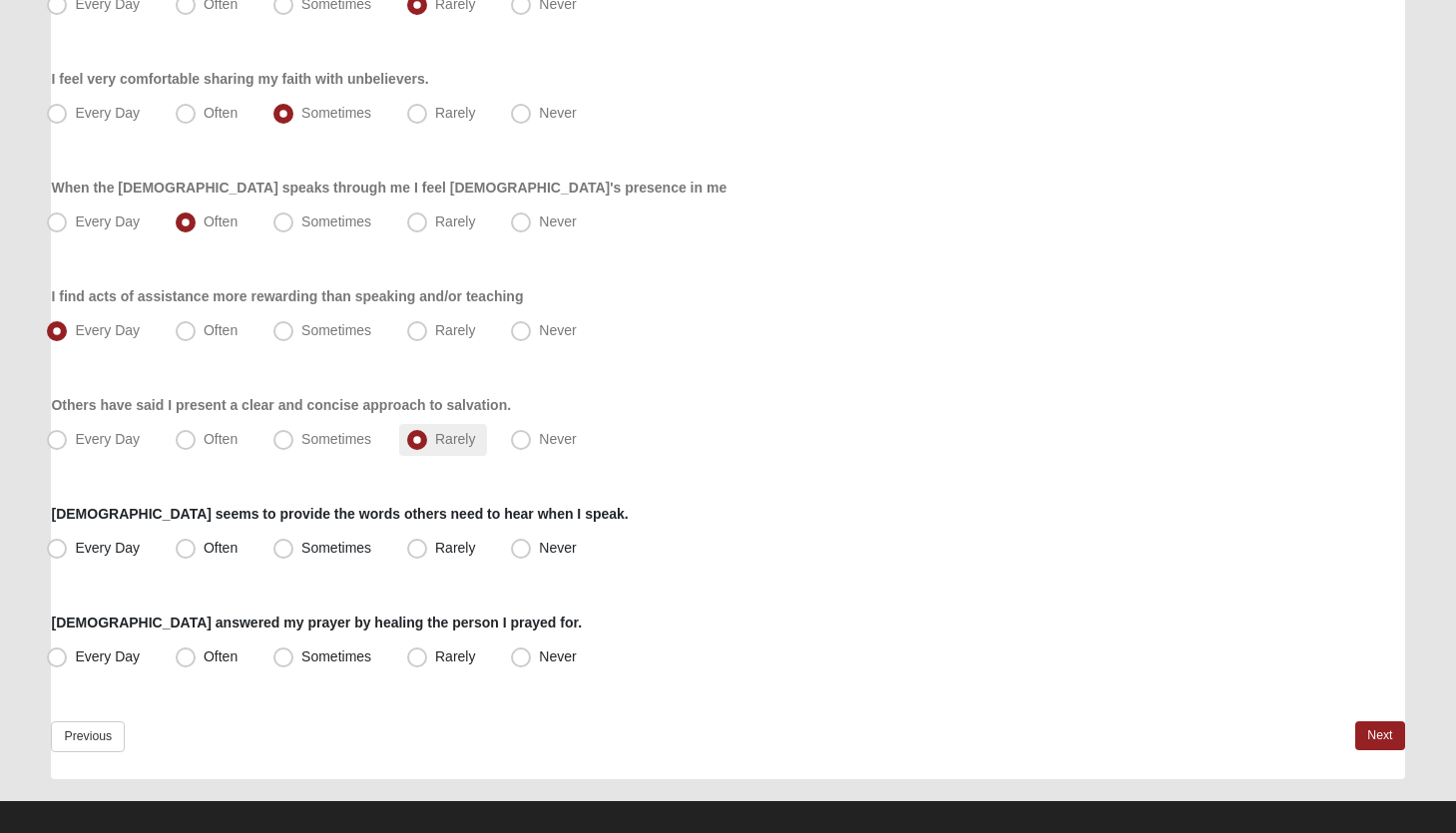 scroll, scrollTop: 1415, scrollLeft: 0, axis: vertical 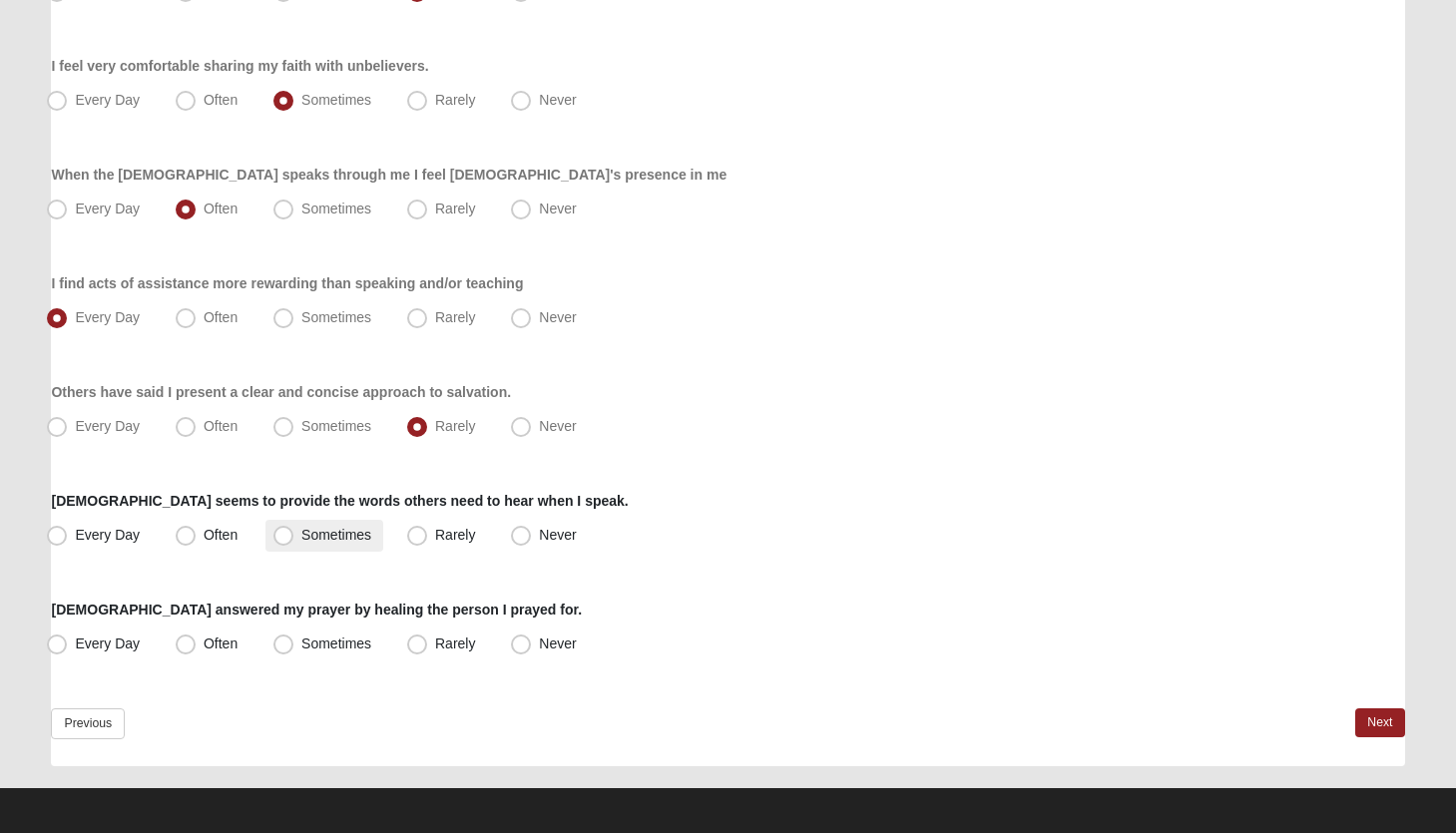 click on "Sometimes" at bounding box center (336, 535) 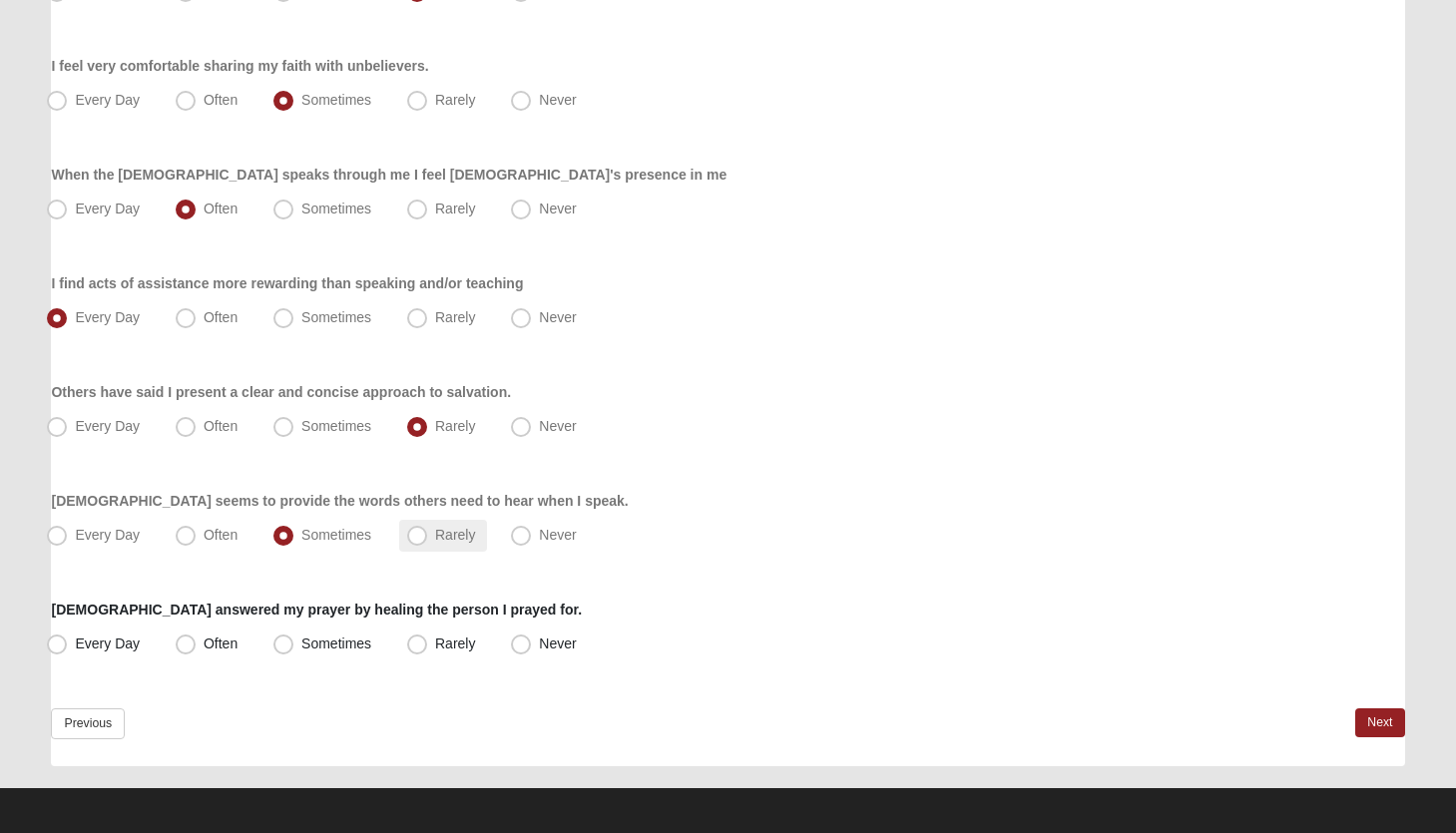 click on "Rarely" at bounding box center [455, 535] 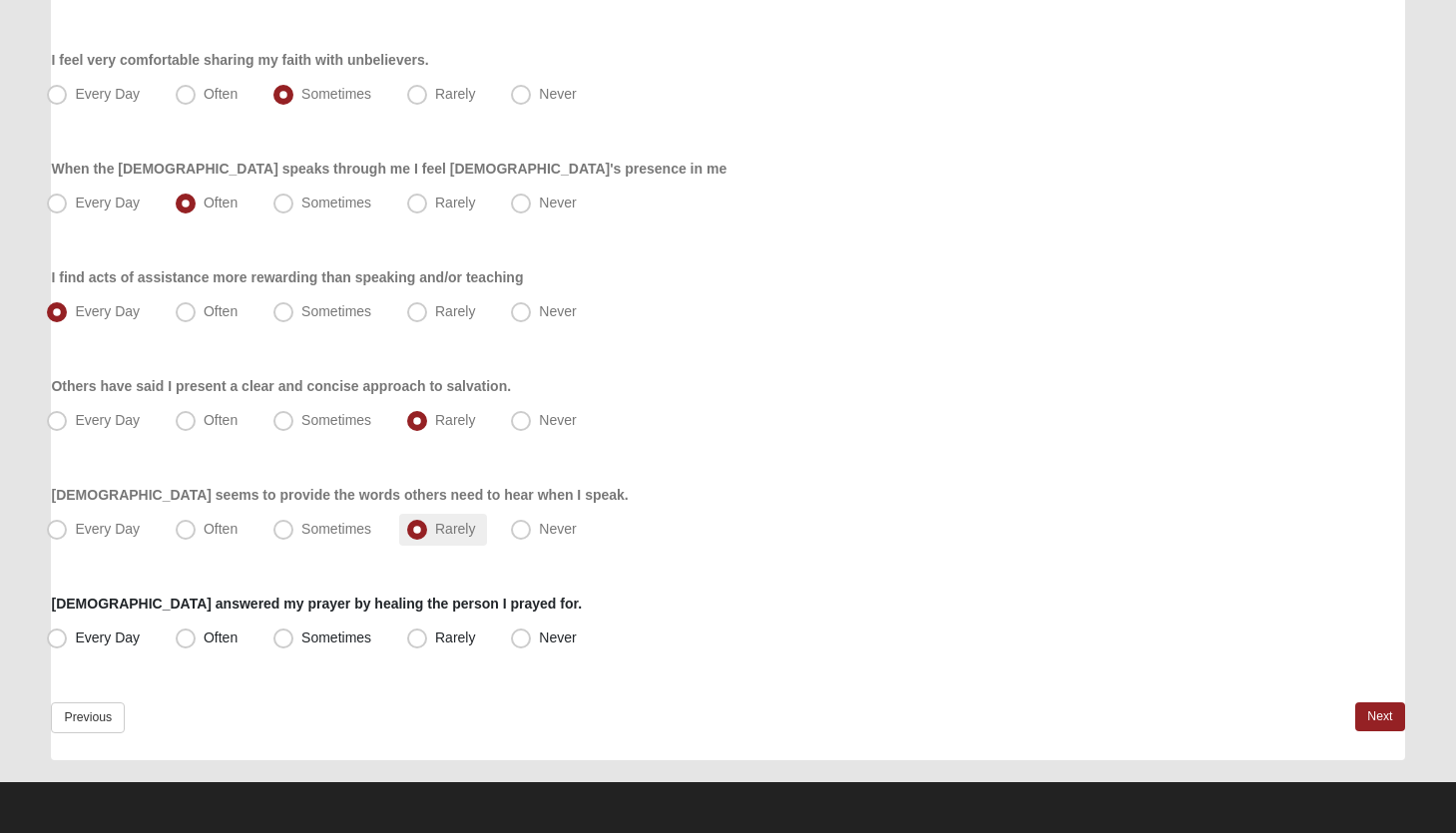 scroll, scrollTop: 1421, scrollLeft: 0, axis: vertical 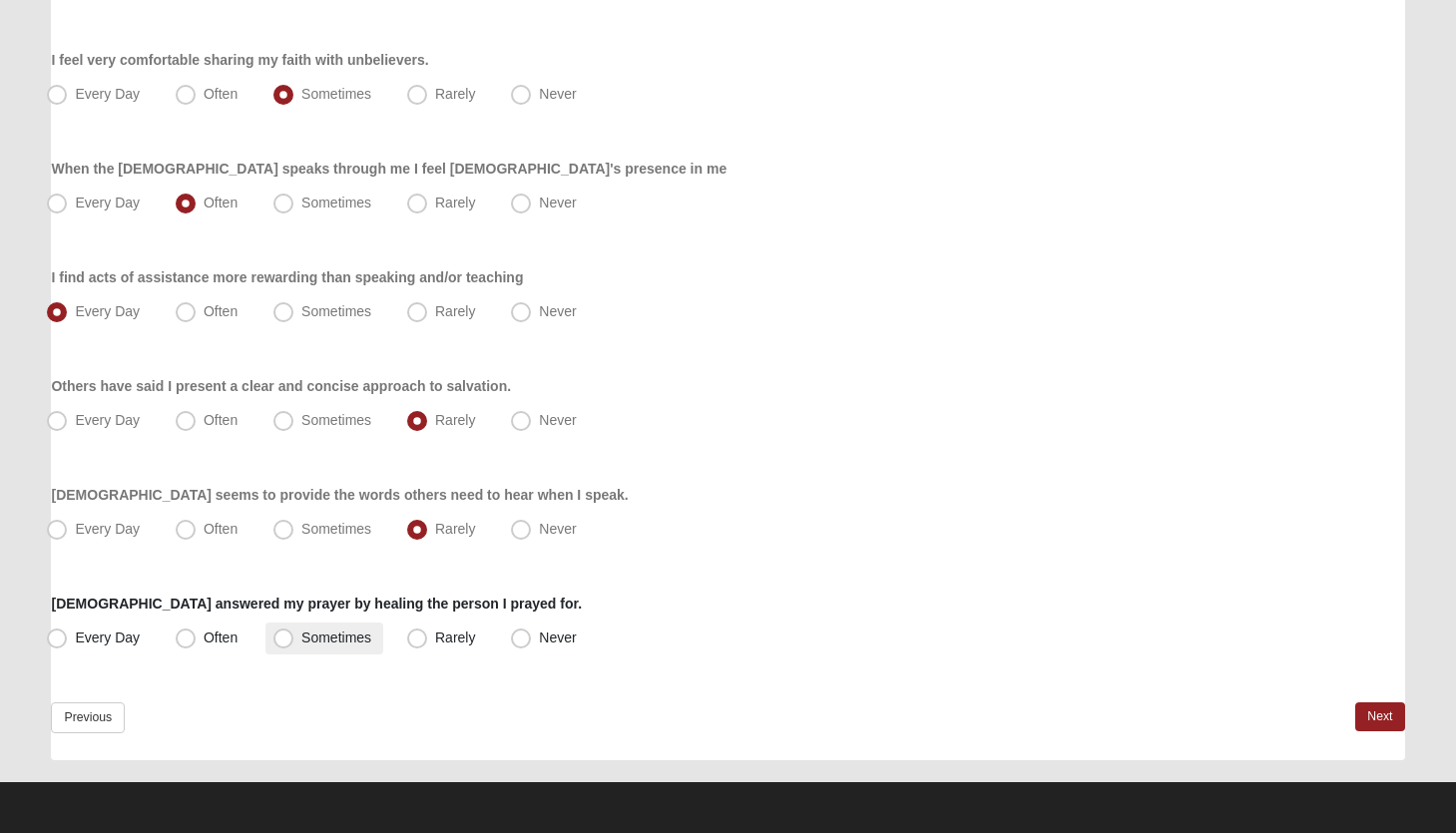 click on "Sometimes" at bounding box center [336, 637] 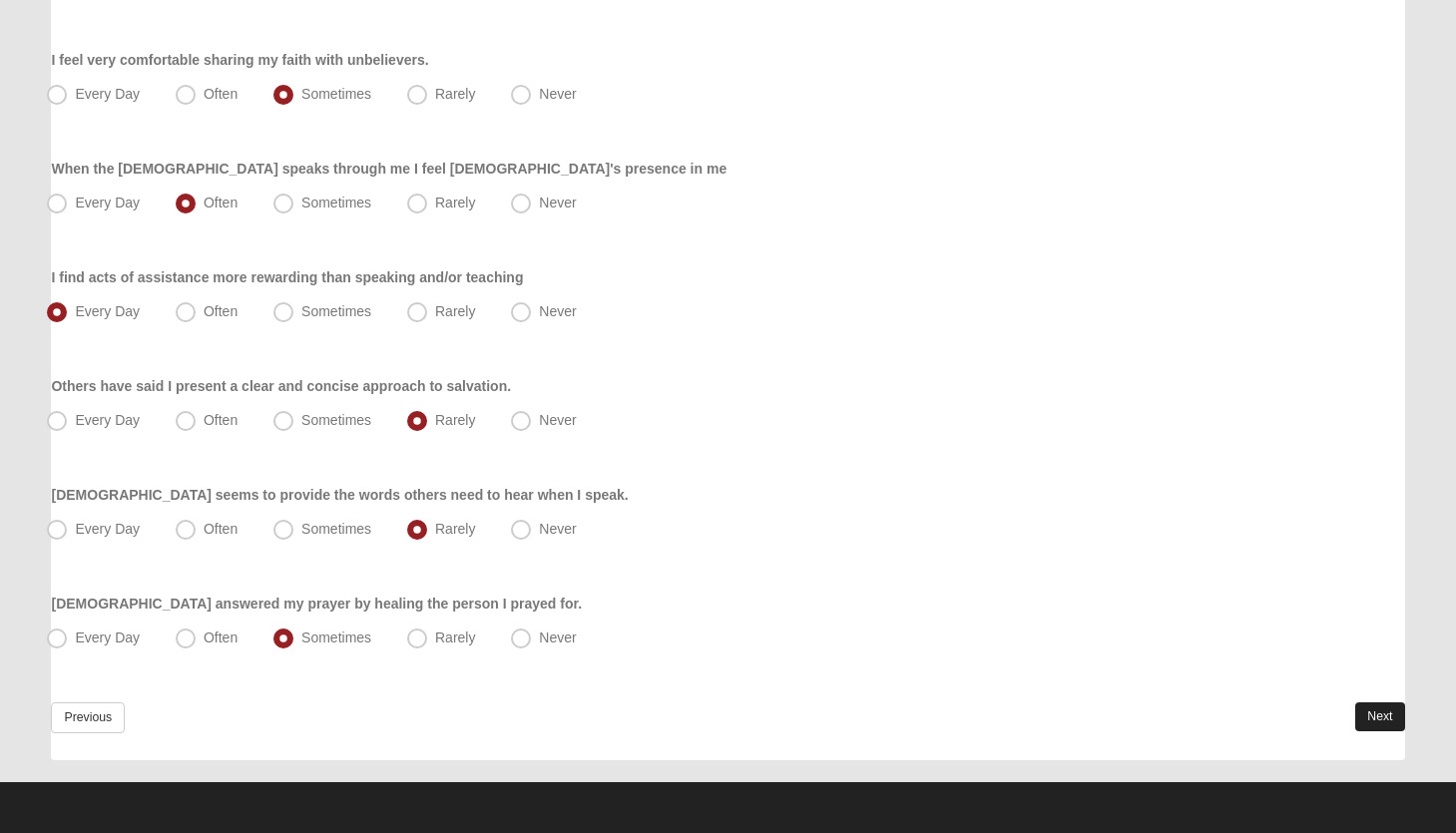 click on "Next" at bounding box center (1379, 716) 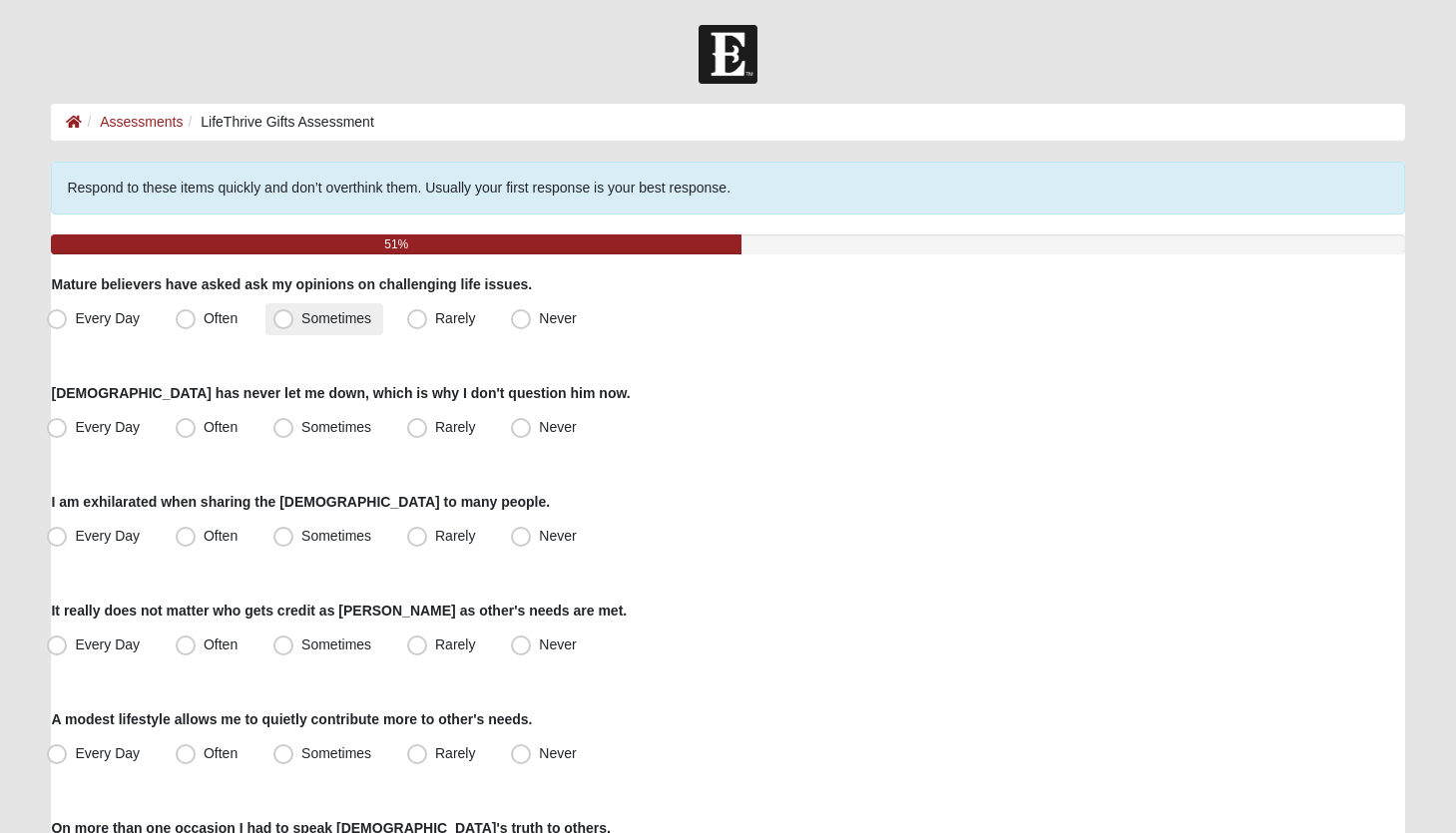 click on "Sometimes" at bounding box center [336, 318] 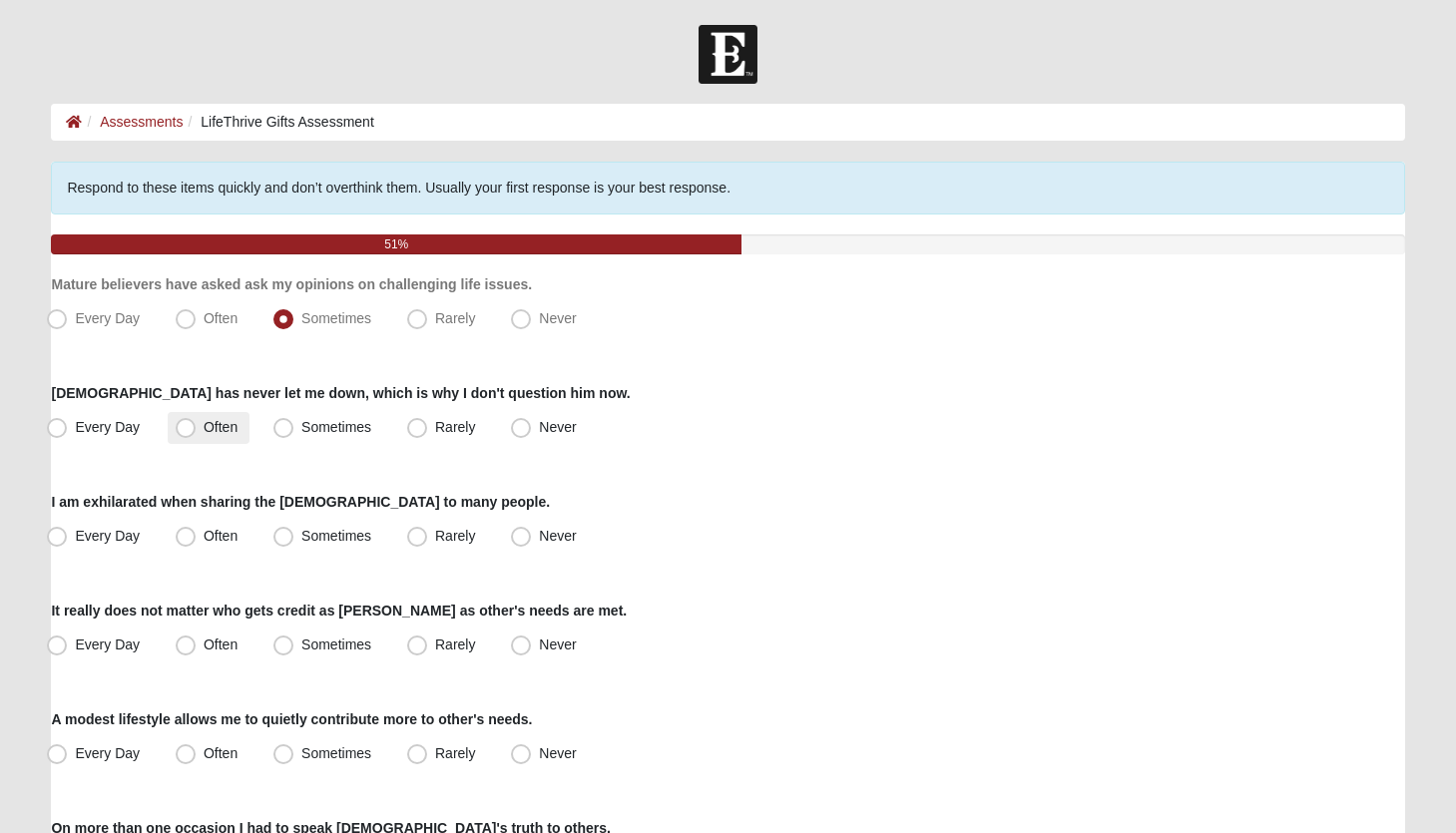 click on "Often" at bounding box center (221, 427) 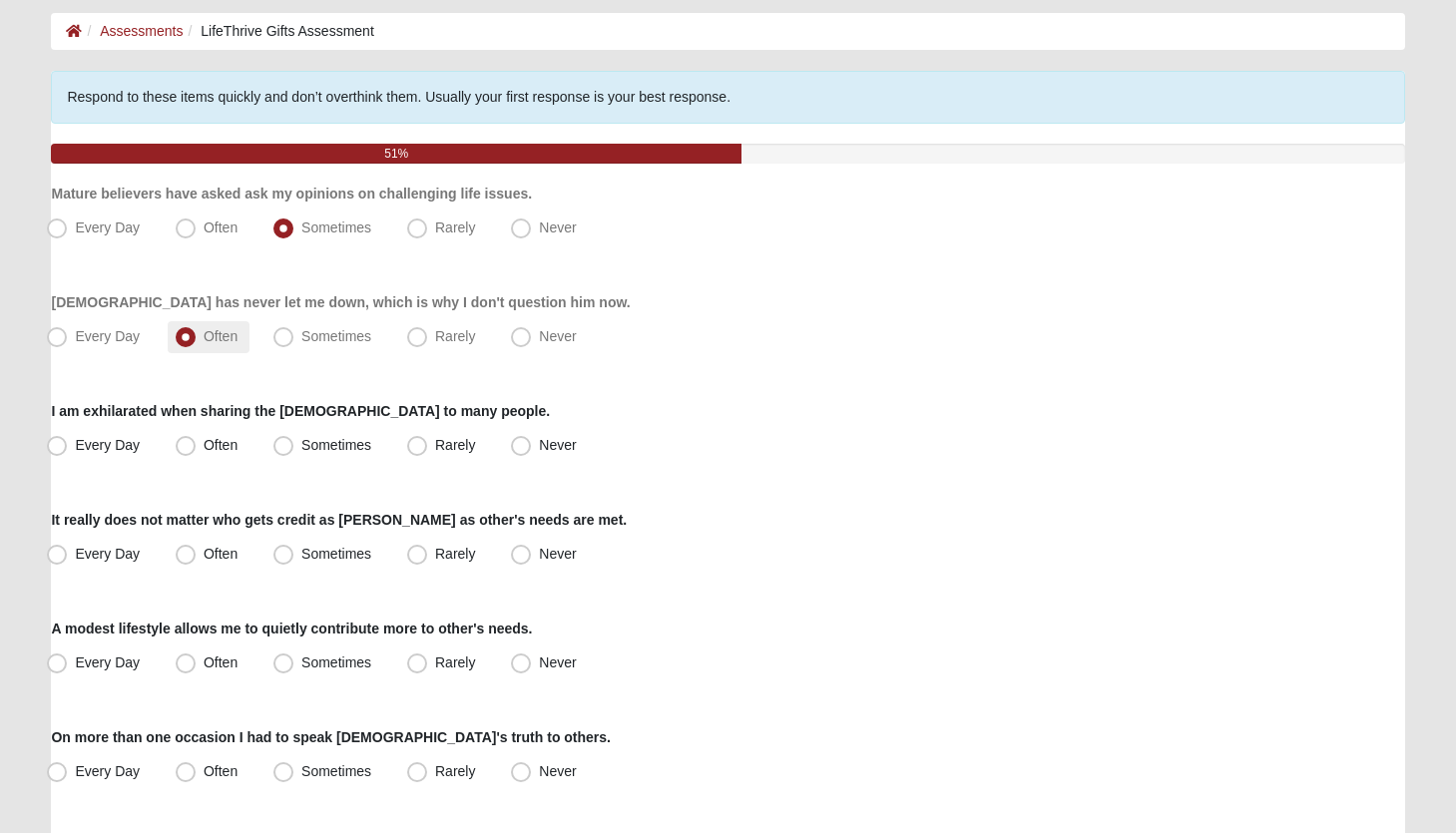 scroll, scrollTop: 93, scrollLeft: 0, axis: vertical 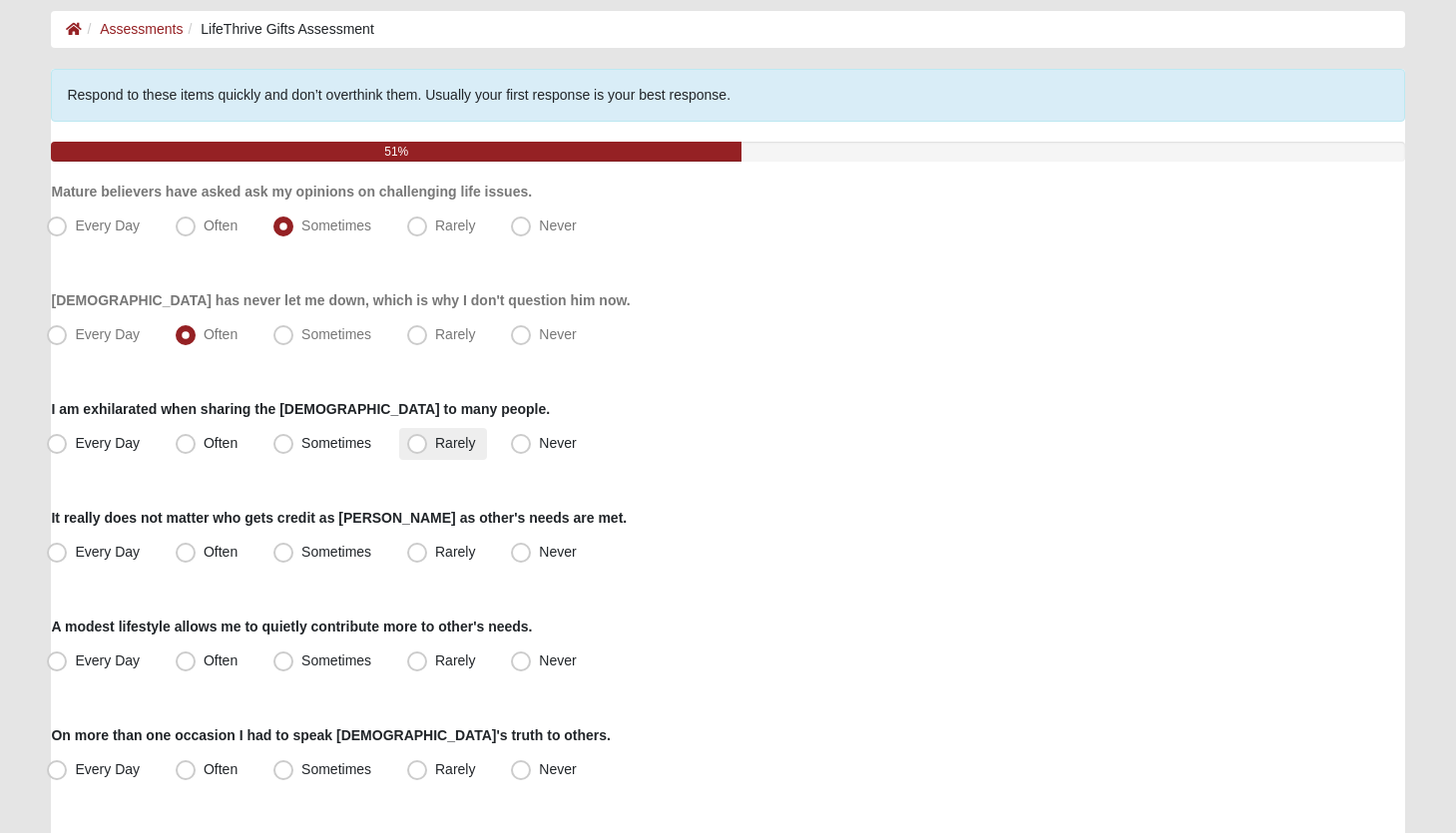 click on "Rarely" at bounding box center [455, 443] 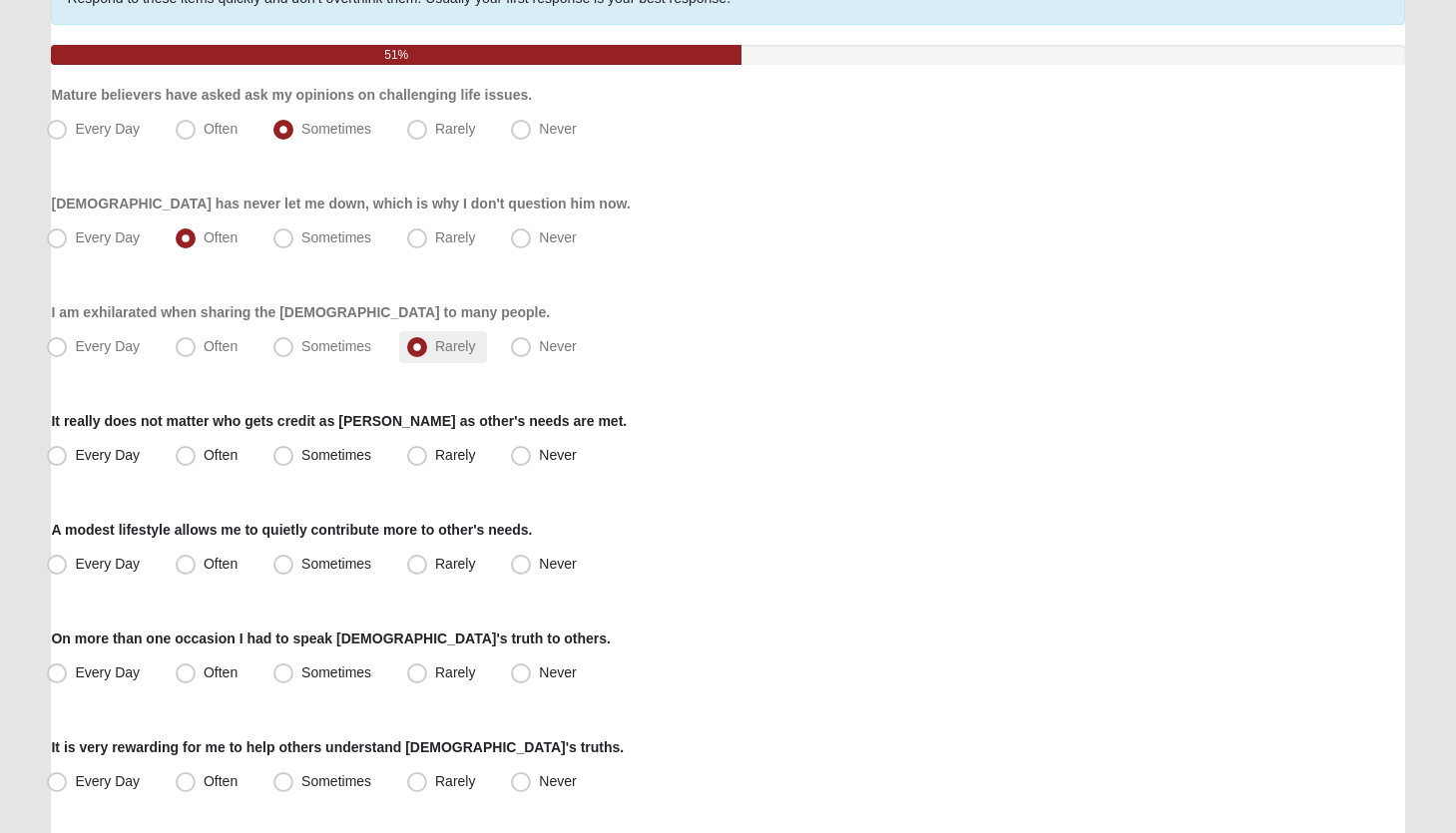 scroll, scrollTop: 195, scrollLeft: 0, axis: vertical 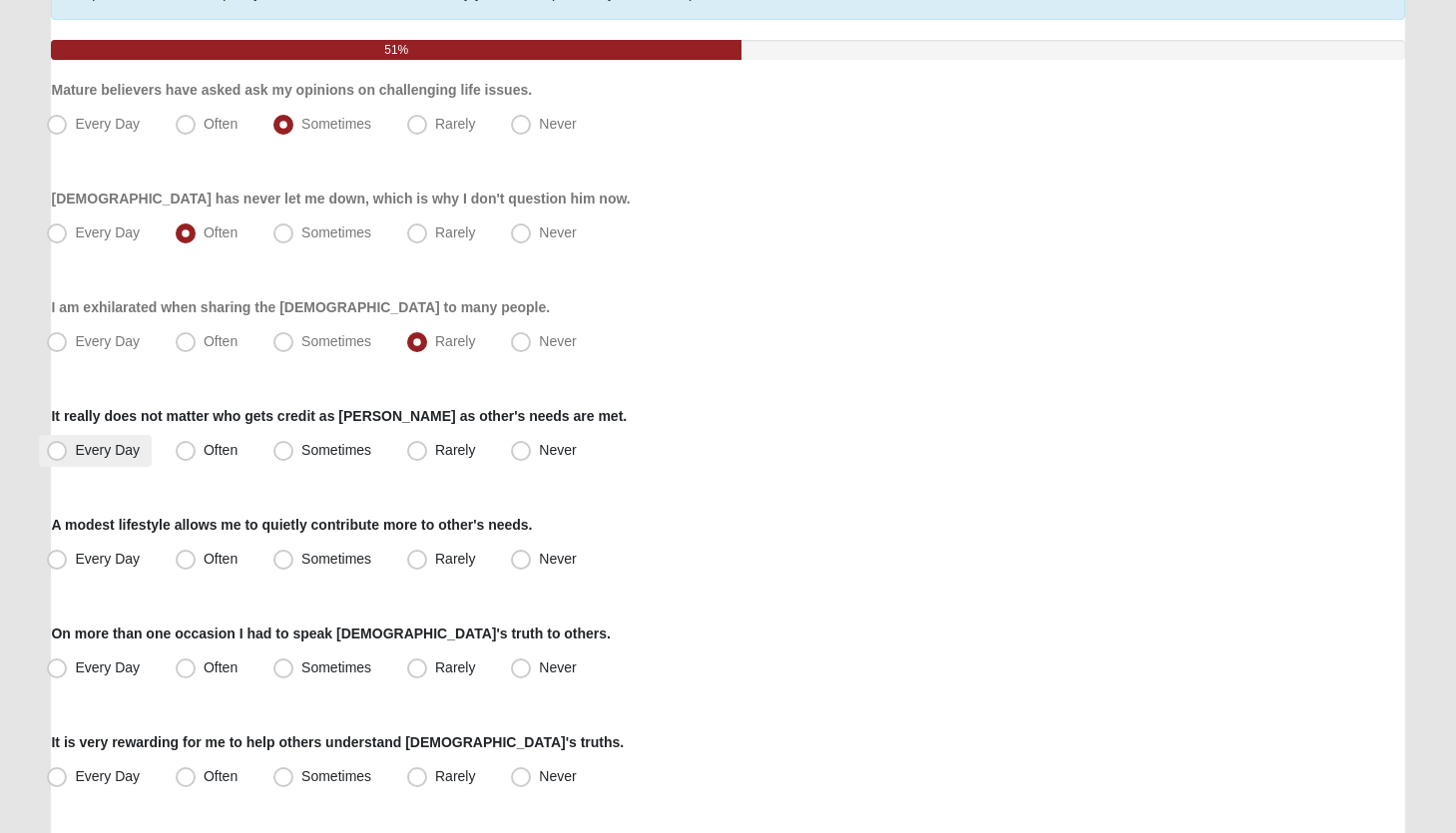 click on "Every Day" at bounding box center (107, 450) 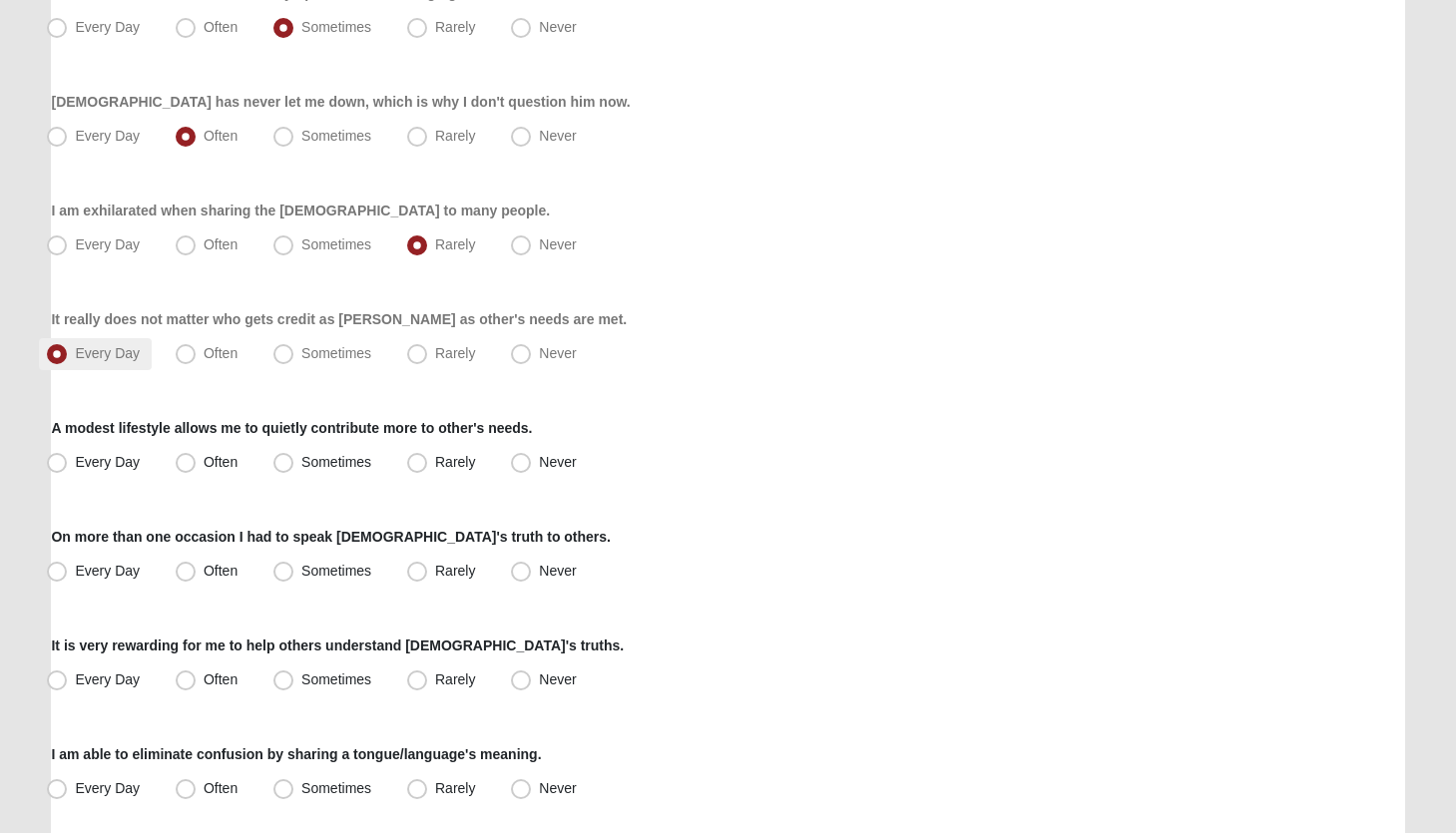 scroll, scrollTop: 299, scrollLeft: 0, axis: vertical 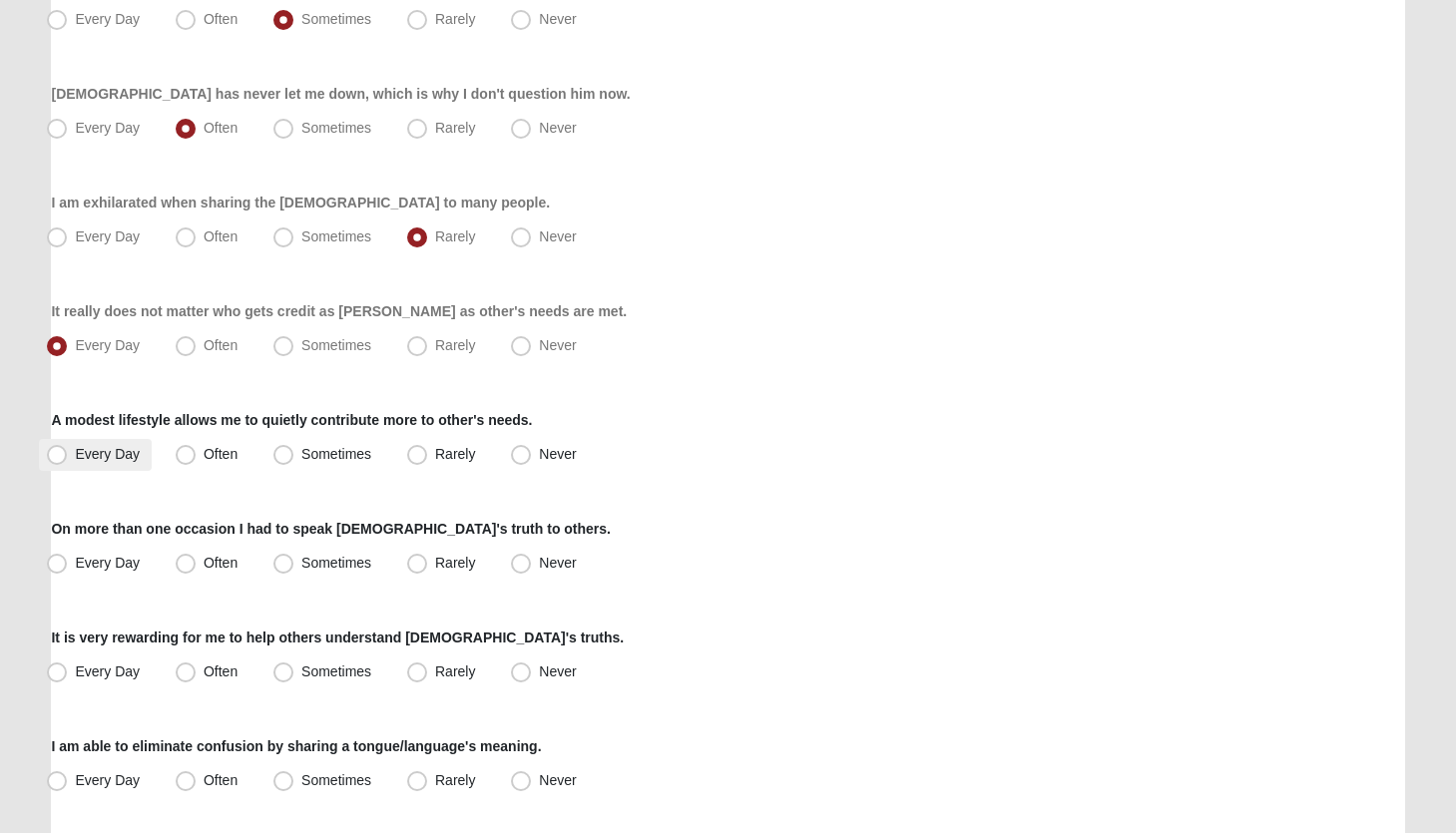 click on "Every Day" at bounding box center (107, 454) 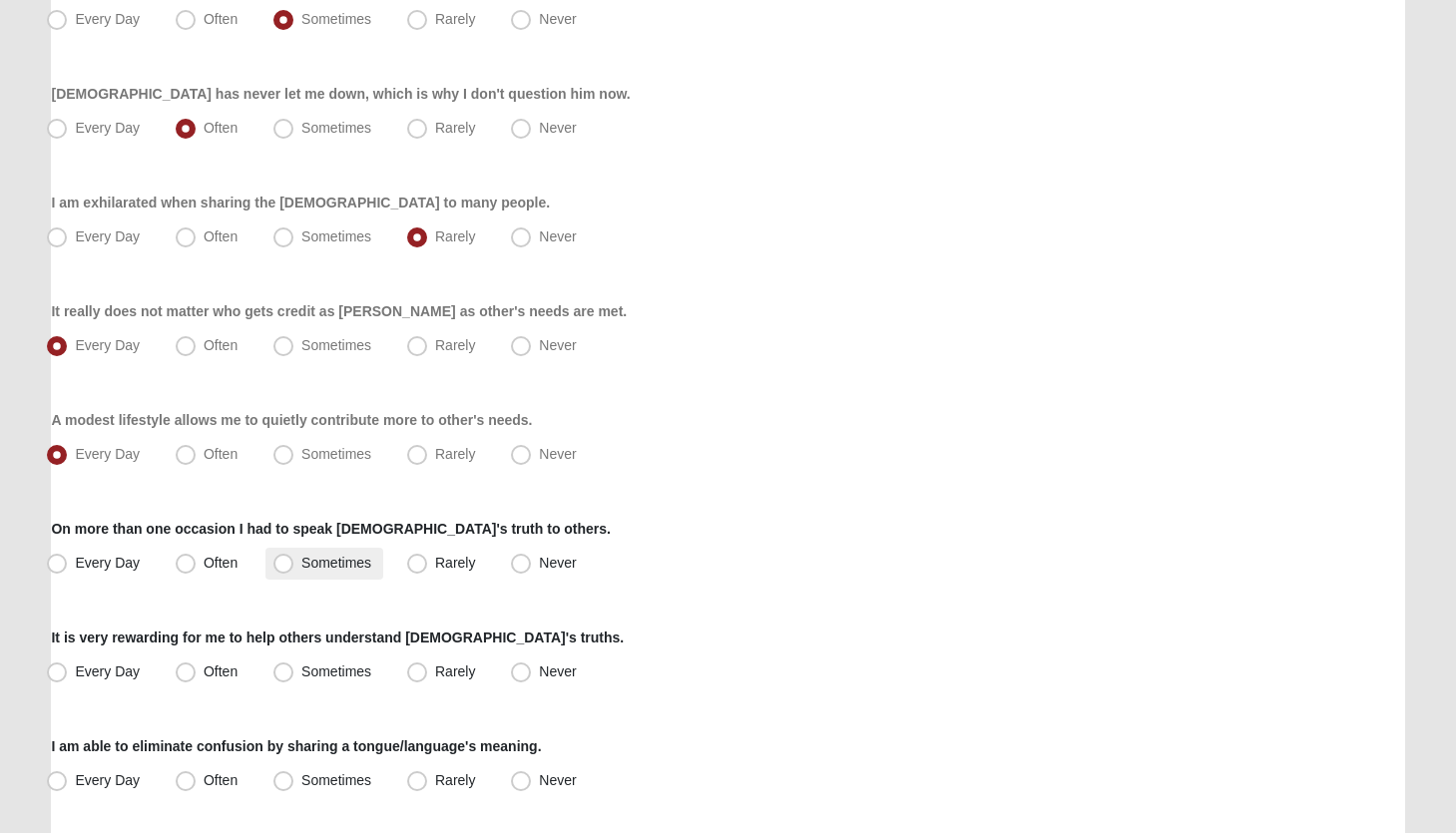 click on "Sometimes" at bounding box center [336, 563] 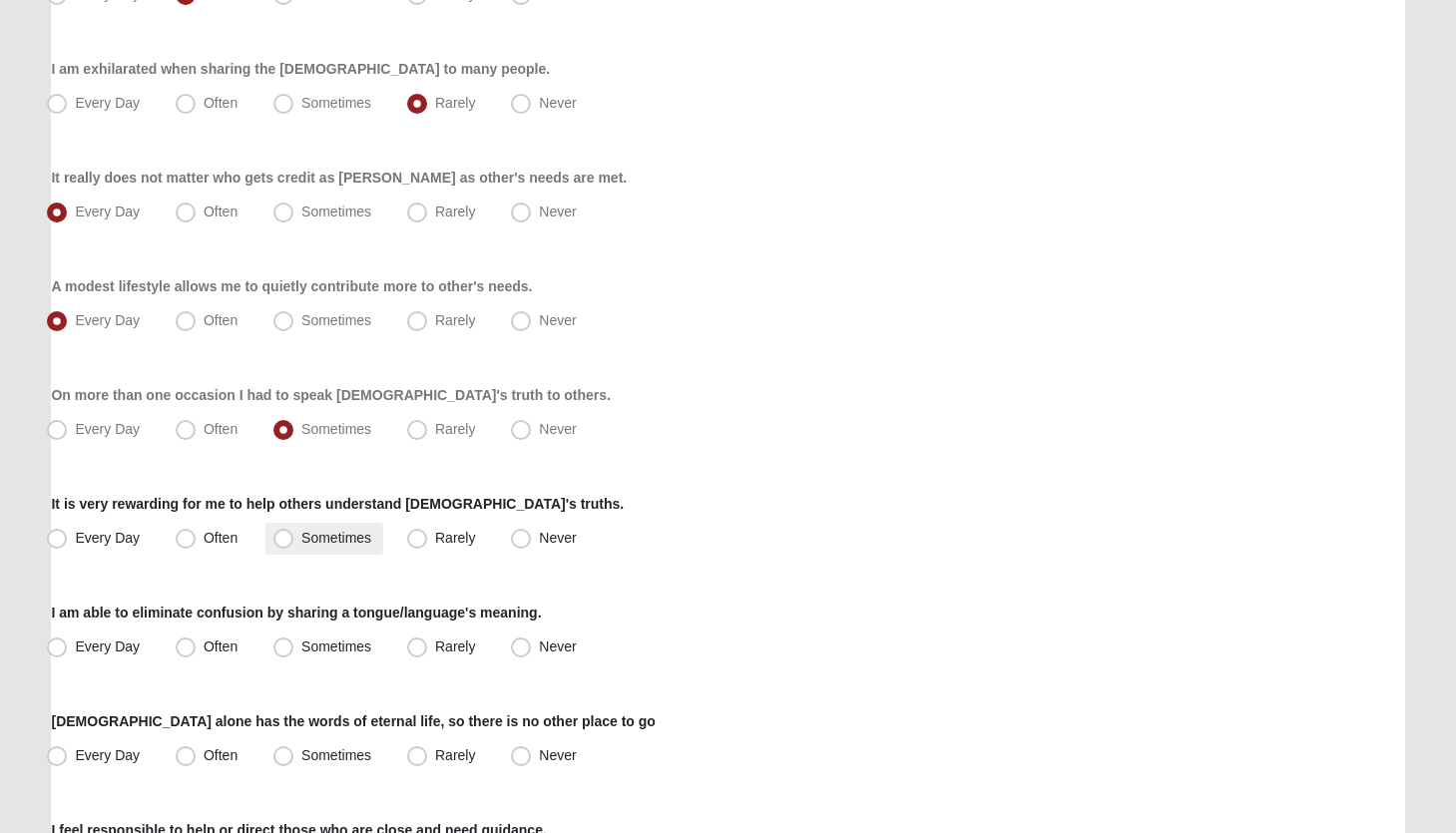 scroll, scrollTop: 446, scrollLeft: 0, axis: vertical 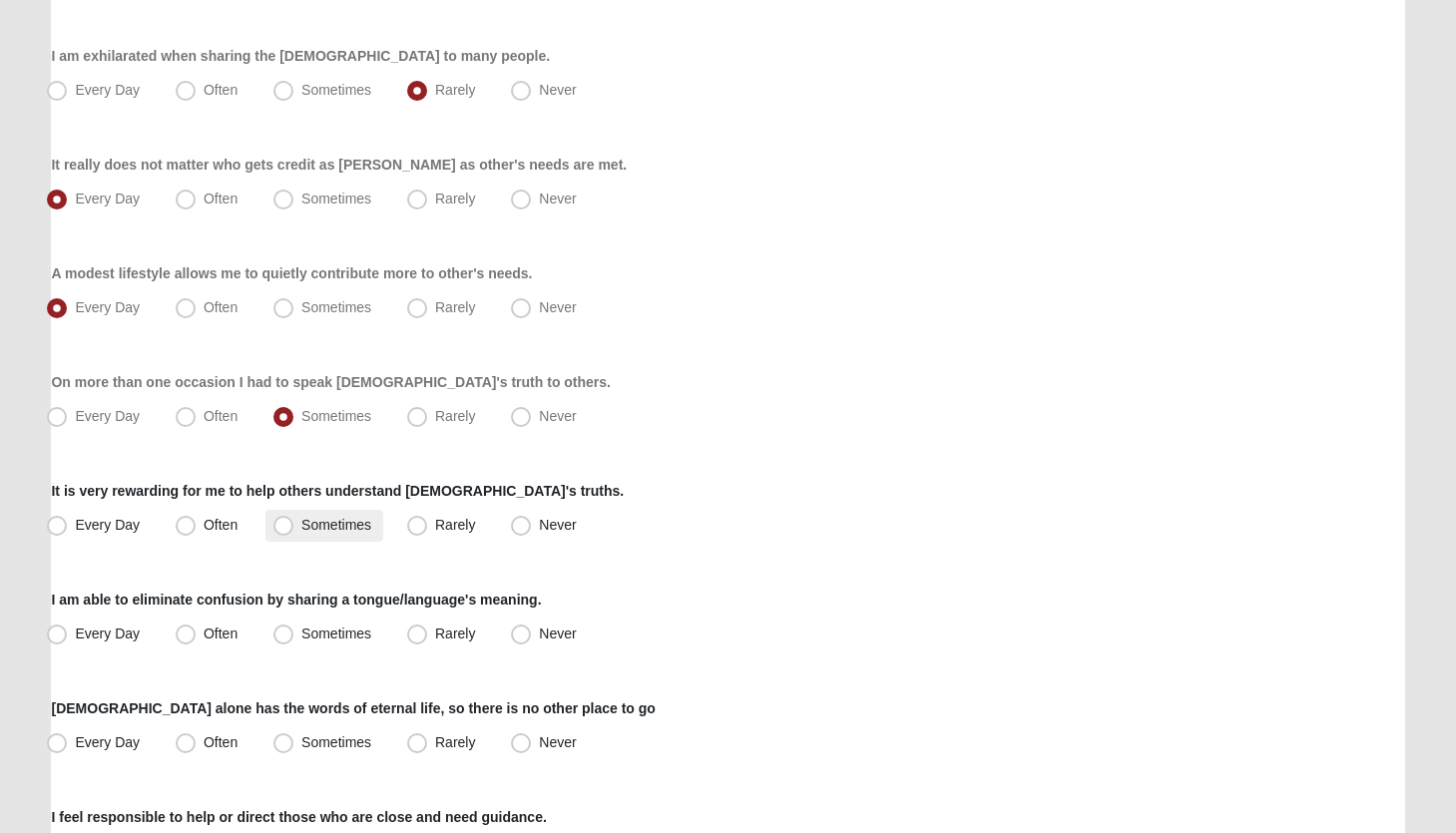 click on "Sometimes" at bounding box center [336, 525] 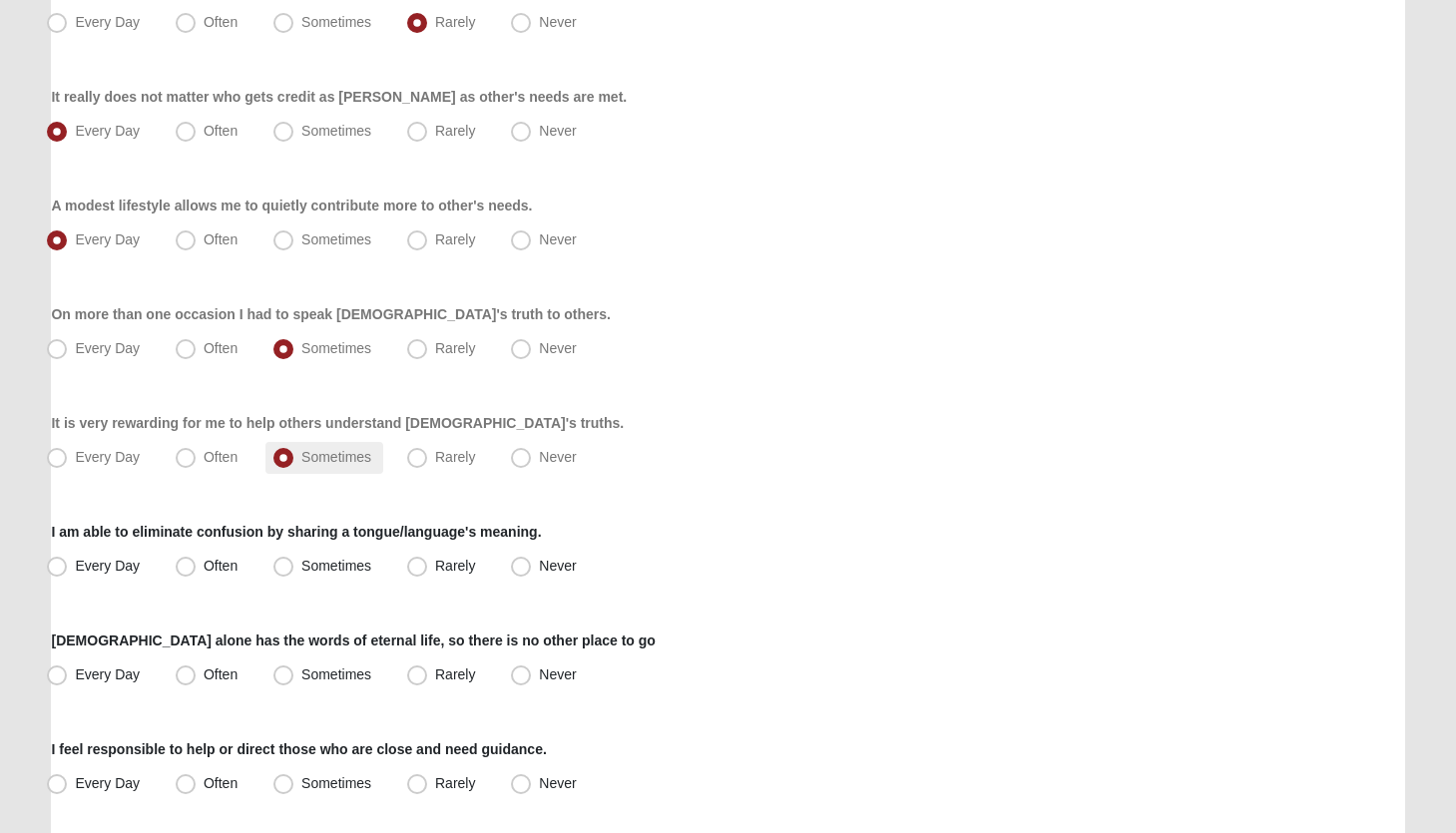 scroll, scrollTop: 536, scrollLeft: 0, axis: vertical 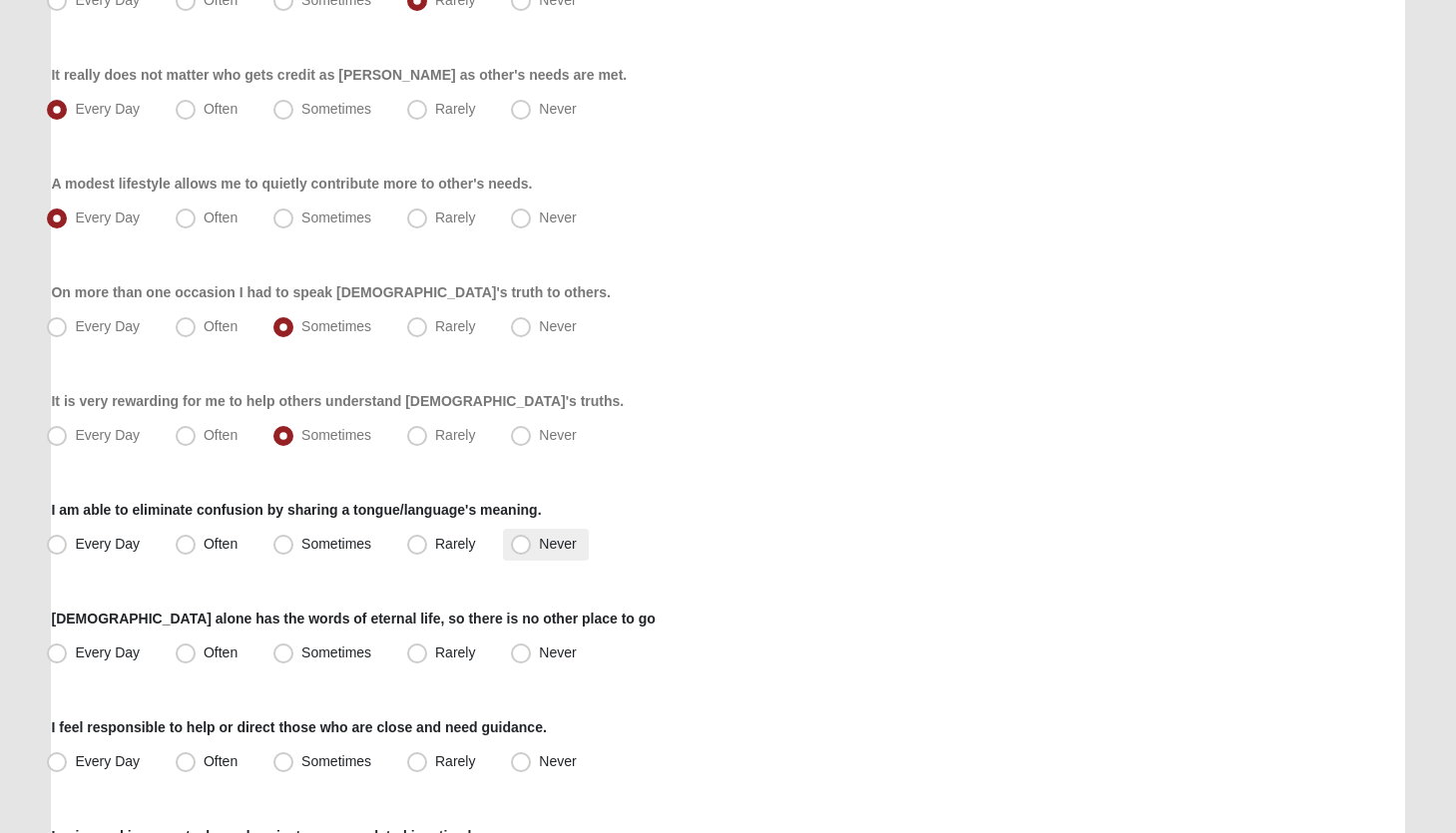click on "Never" at bounding box center [557, 544] 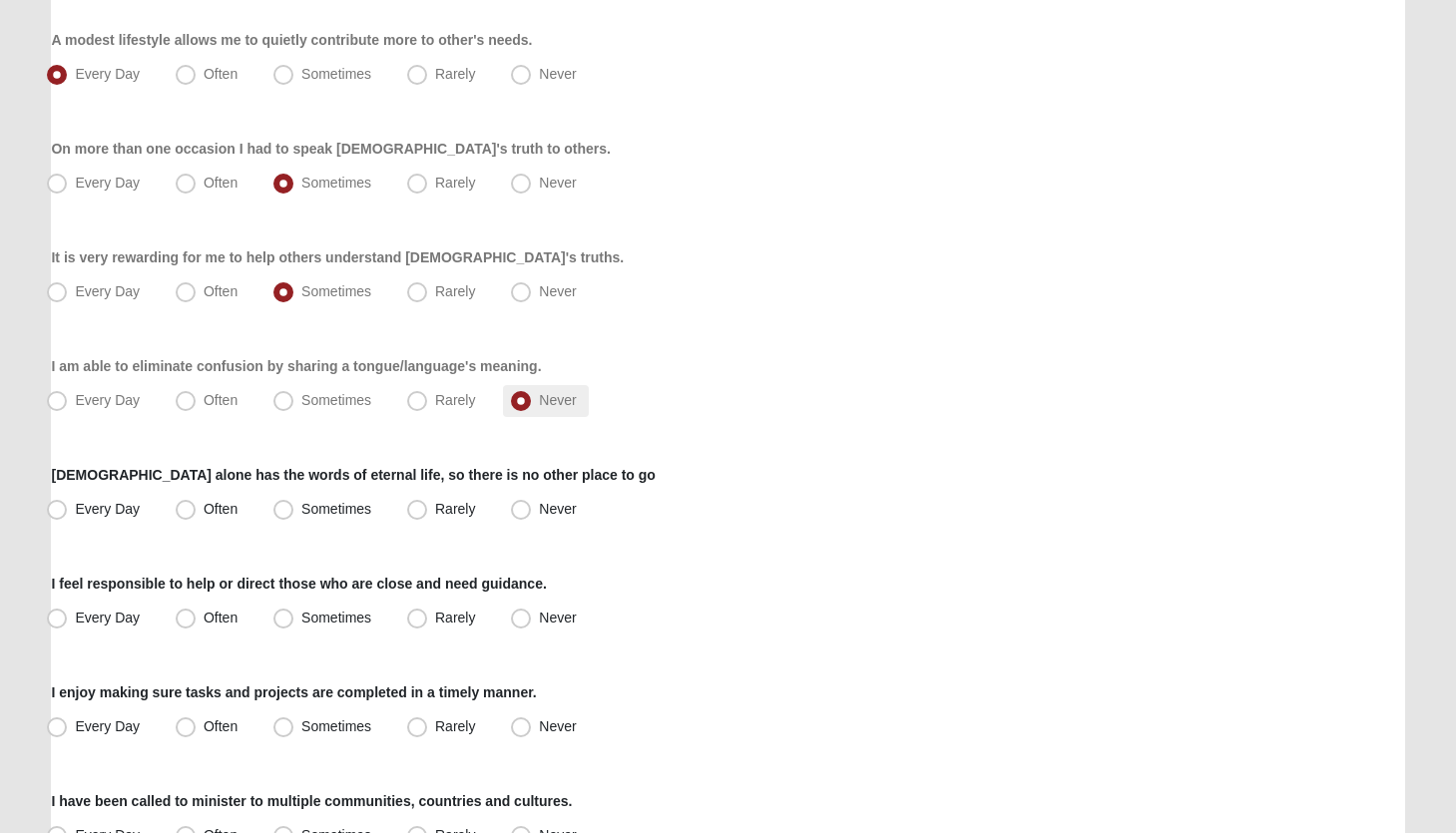 scroll, scrollTop: 683, scrollLeft: 0, axis: vertical 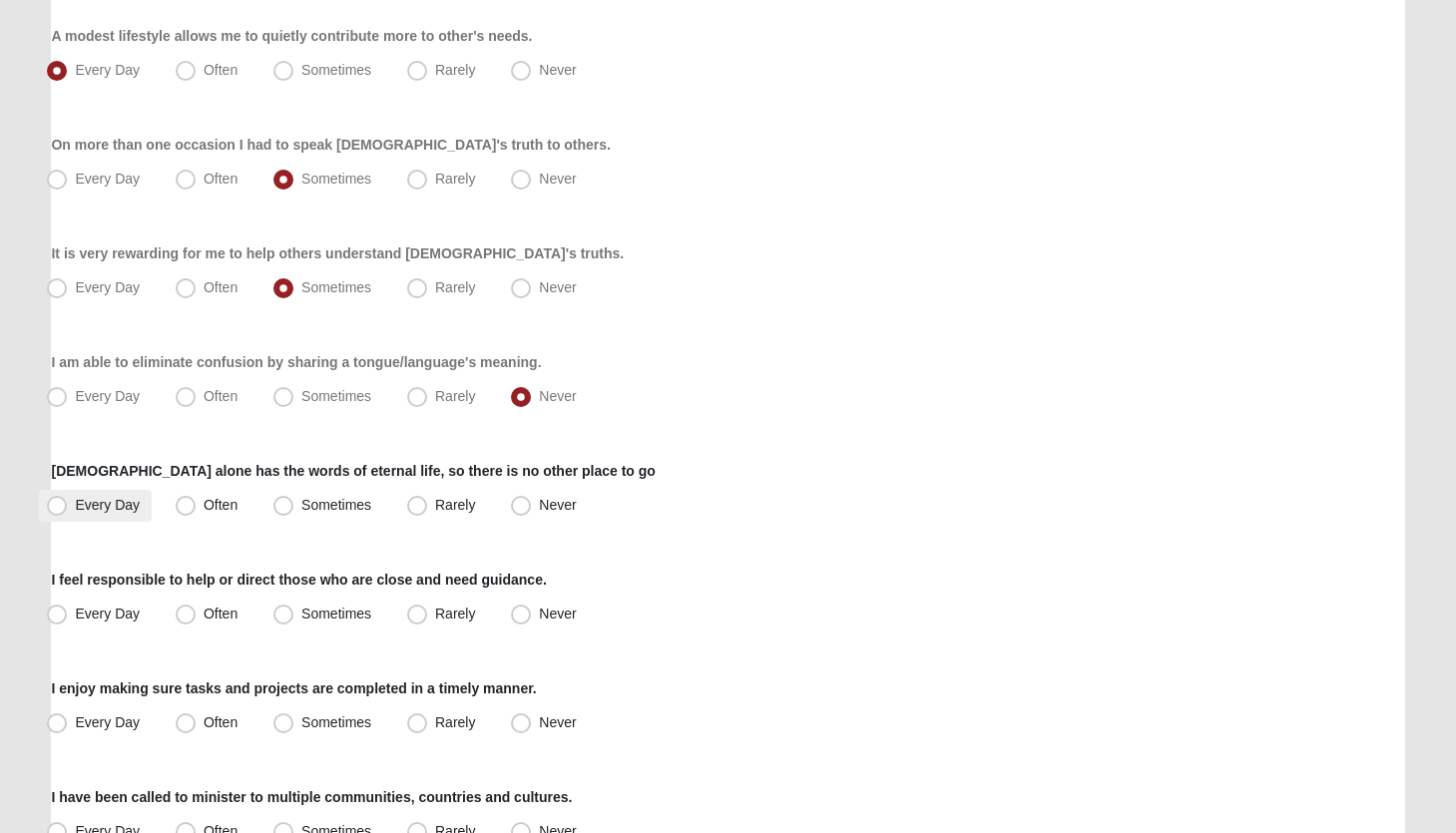 click on "Every Day" at bounding box center [107, 505] 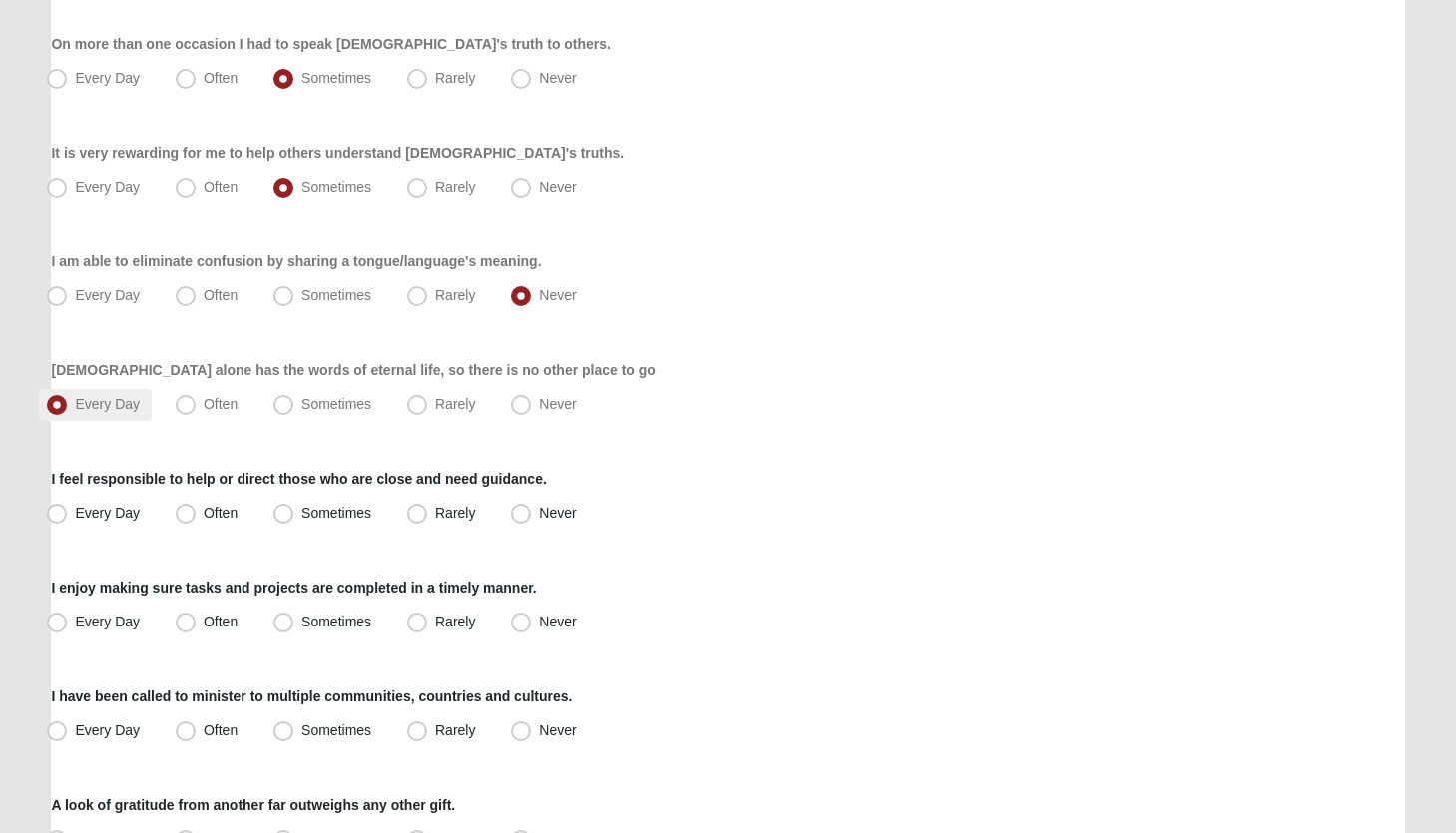 scroll, scrollTop: 785, scrollLeft: 0, axis: vertical 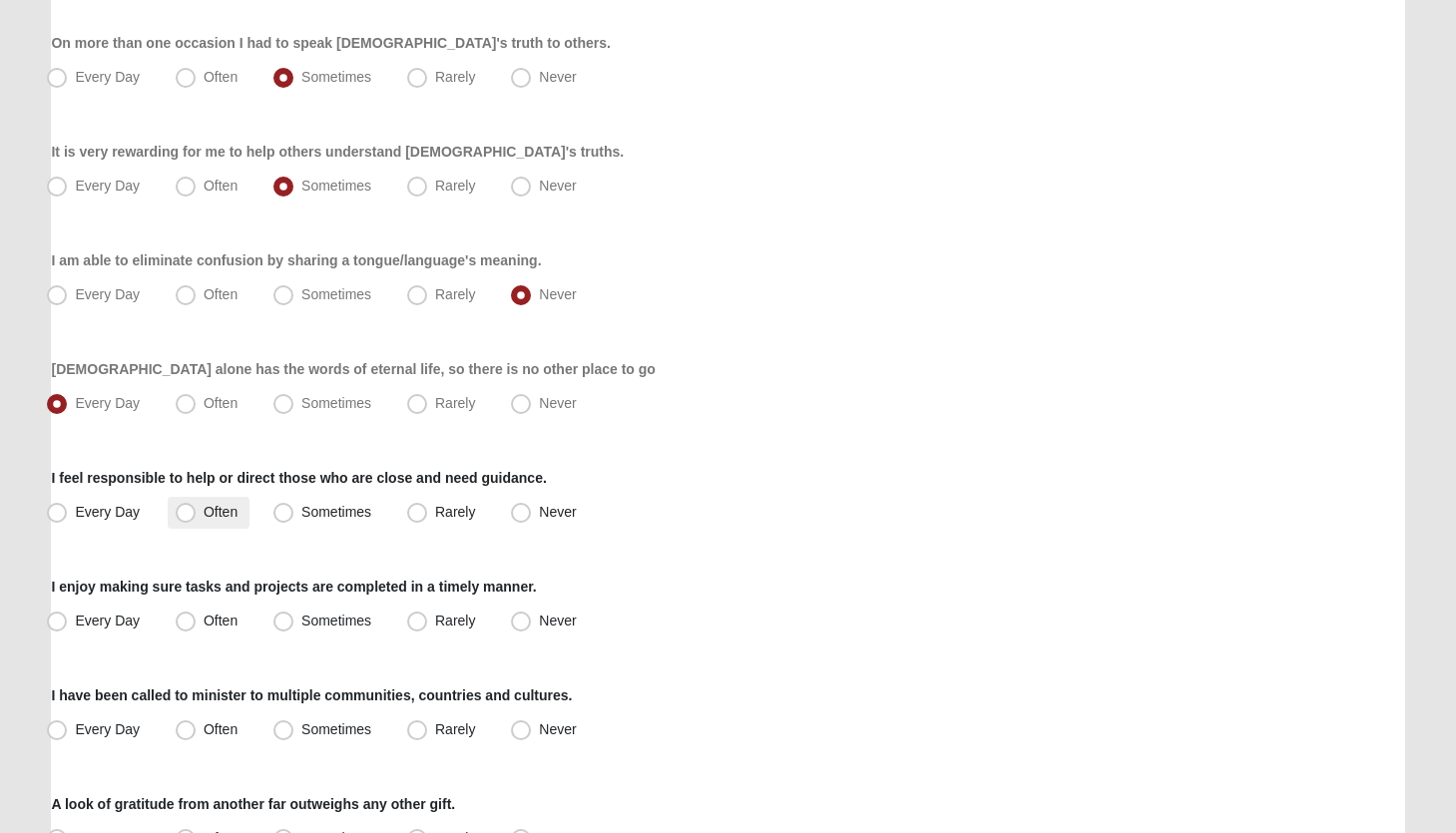 click on "Often" at bounding box center (221, 512) 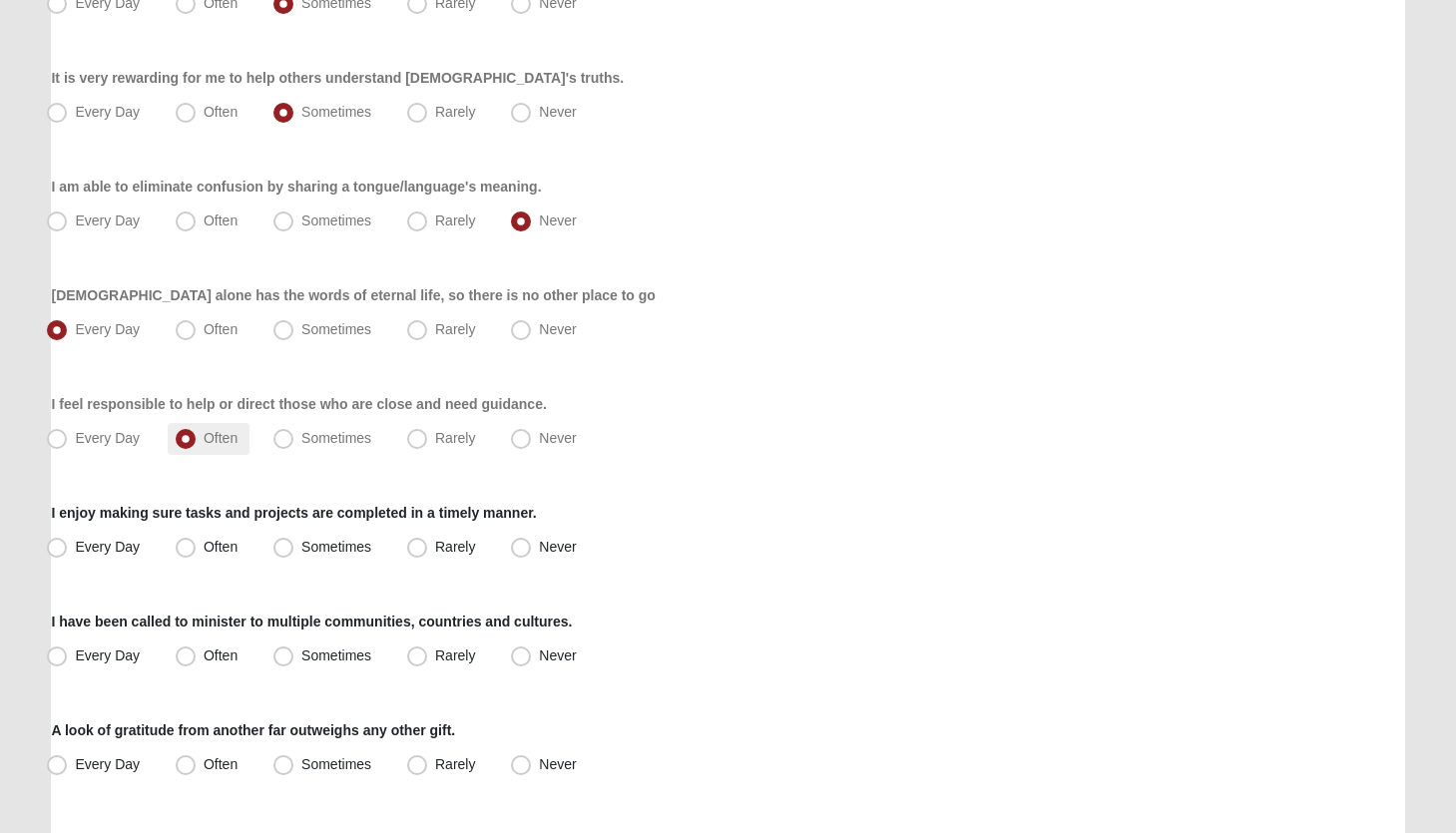 scroll, scrollTop: 866, scrollLeft: 0, axis: vertical 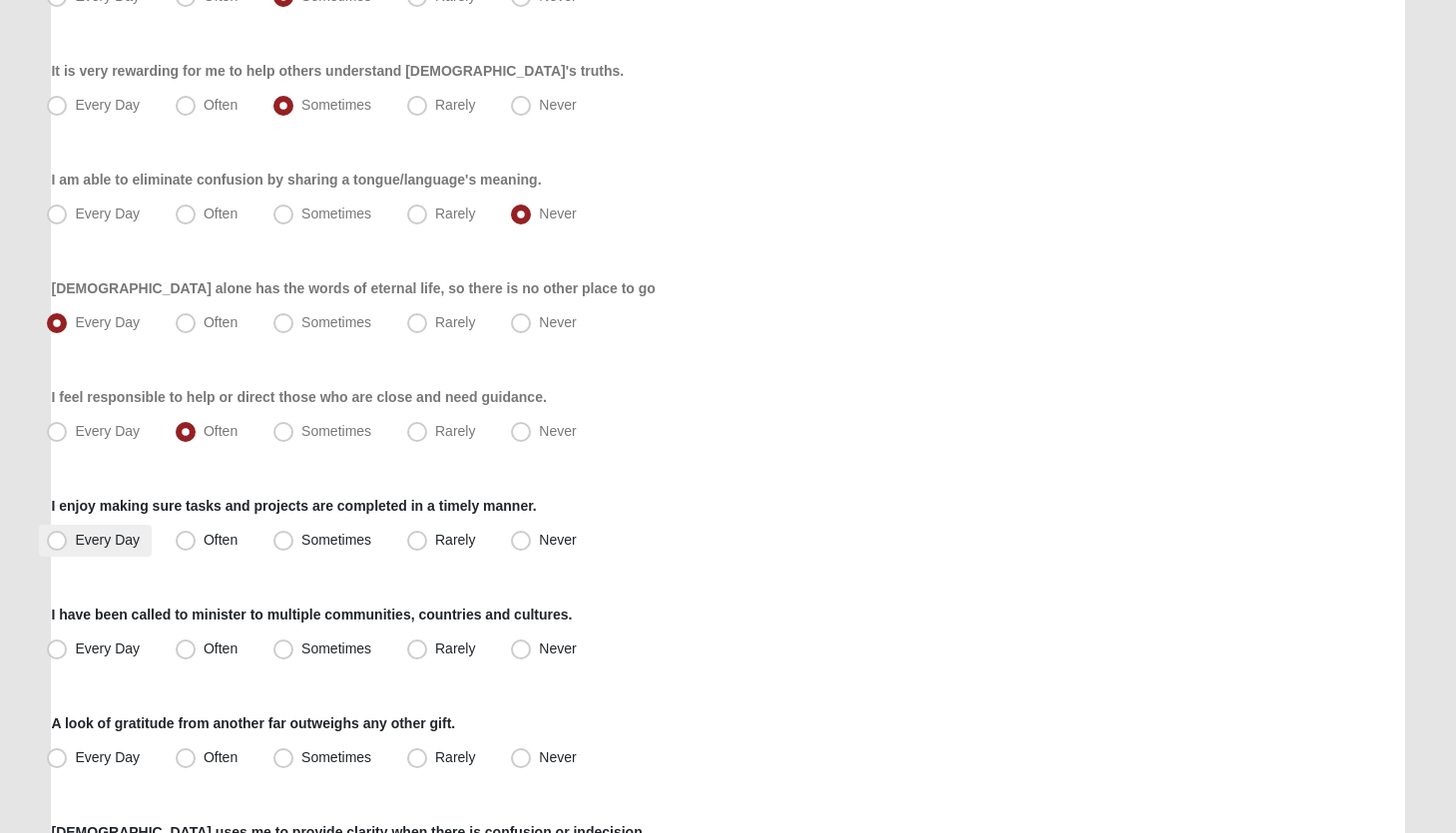 click on "Every Day" at bounding box center [107, 540] 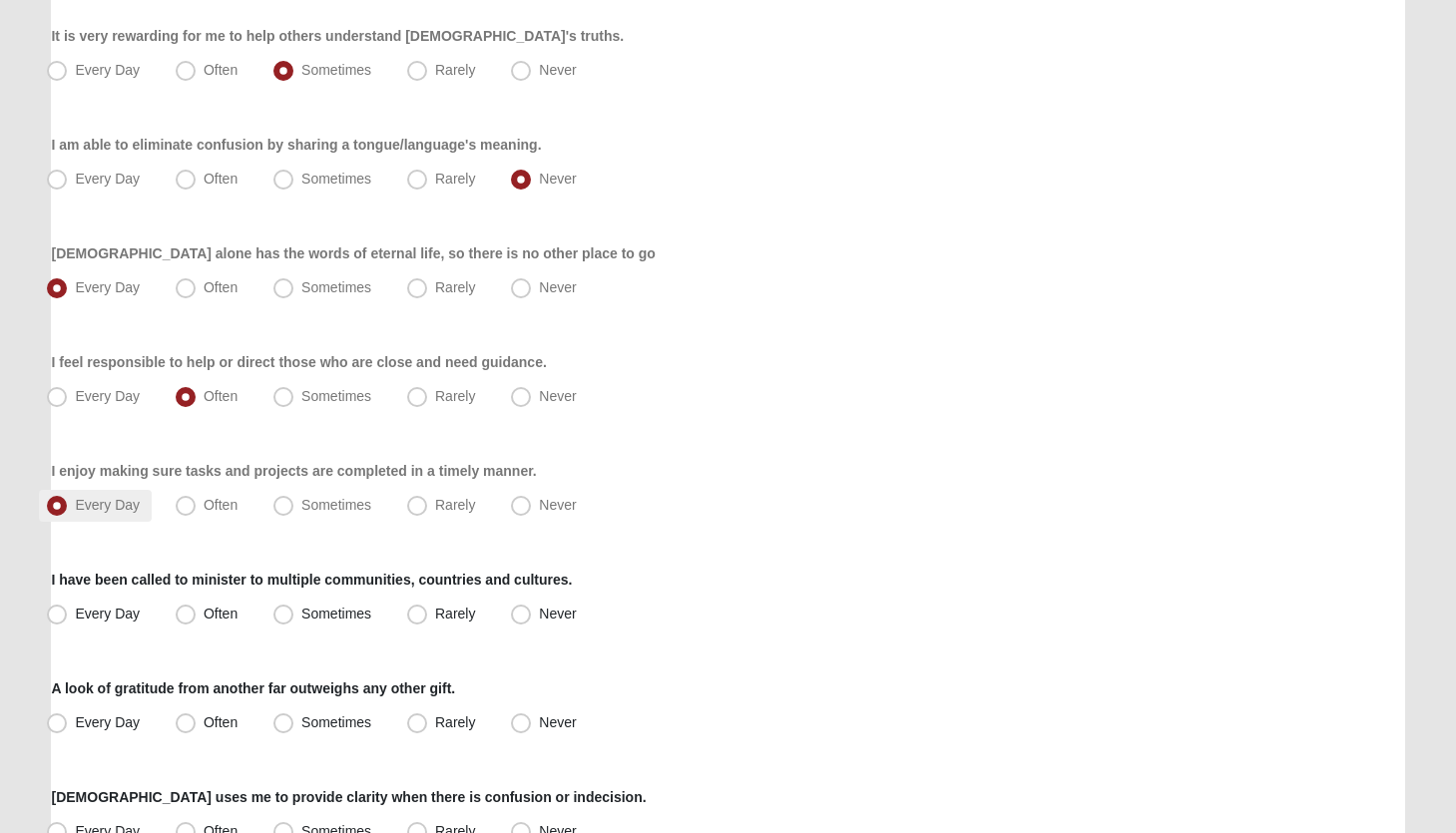 scroll, scrollTop: 931, scrollLeft: 0, axis: vertical 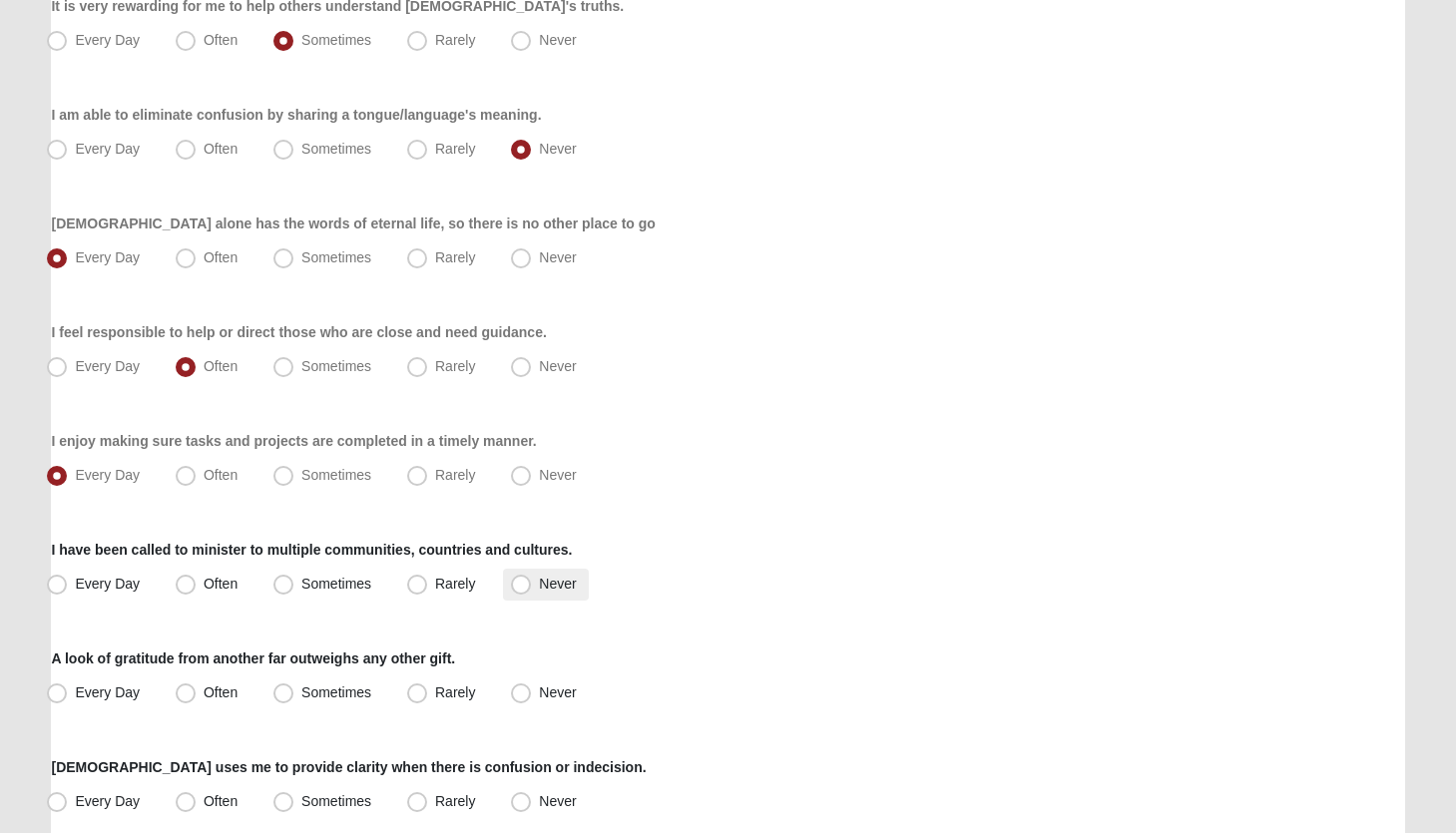 click on "Never" at bounding box center (557, 584) 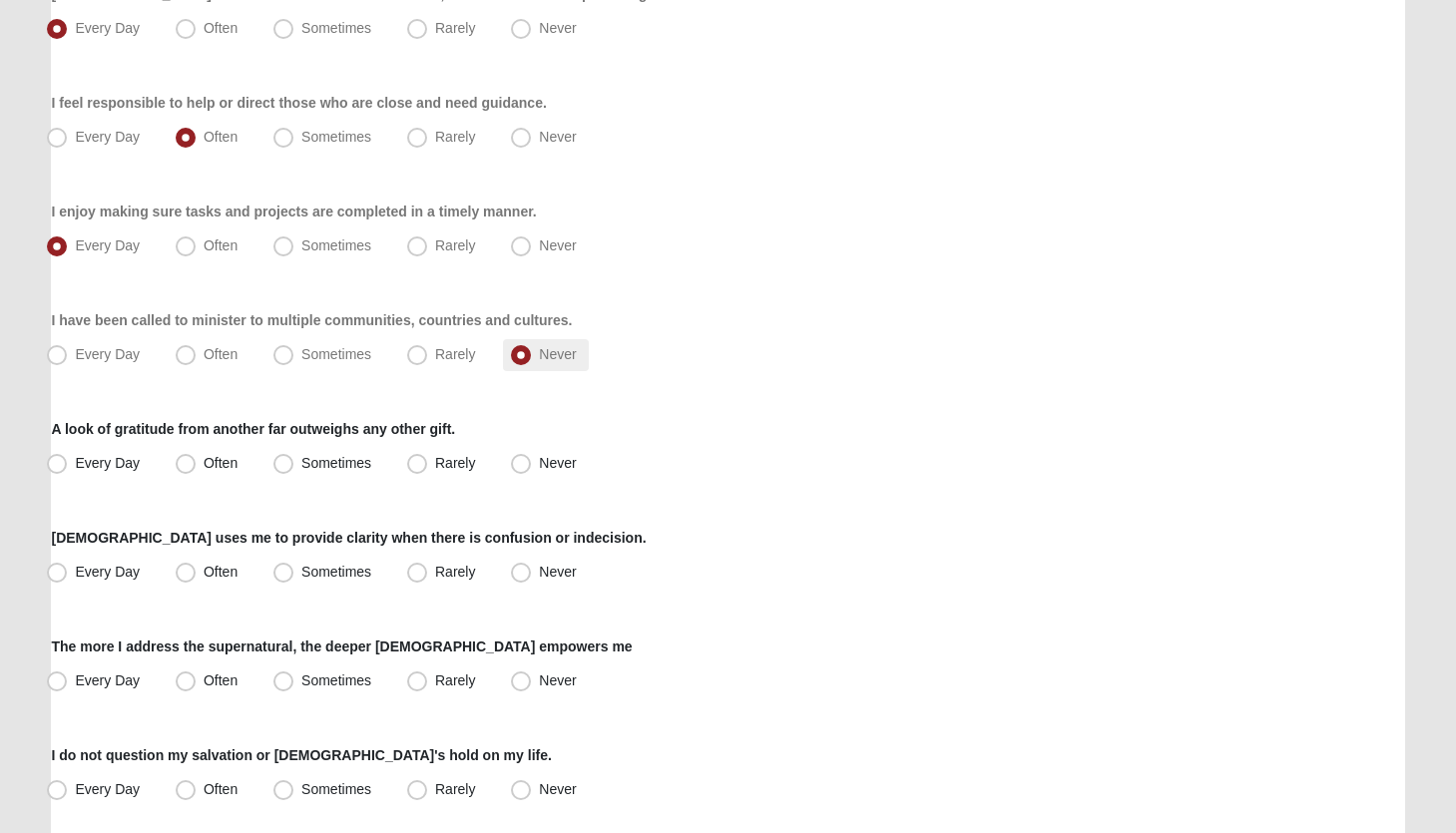 scroll, scrollTop: 1169, scrollLeft: 0, axis: vertical 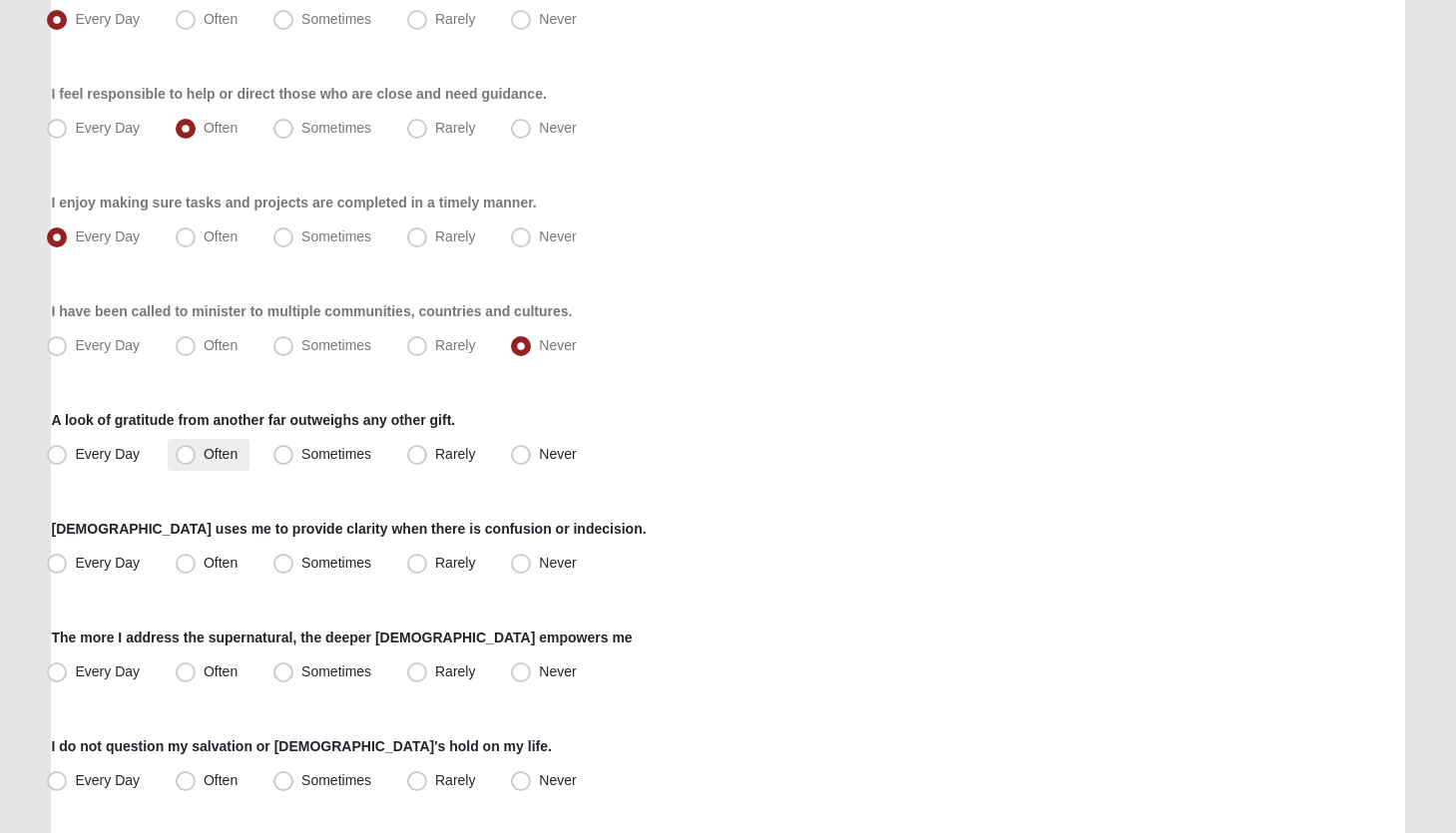 click on "Often" at bounding box center [221, 454] 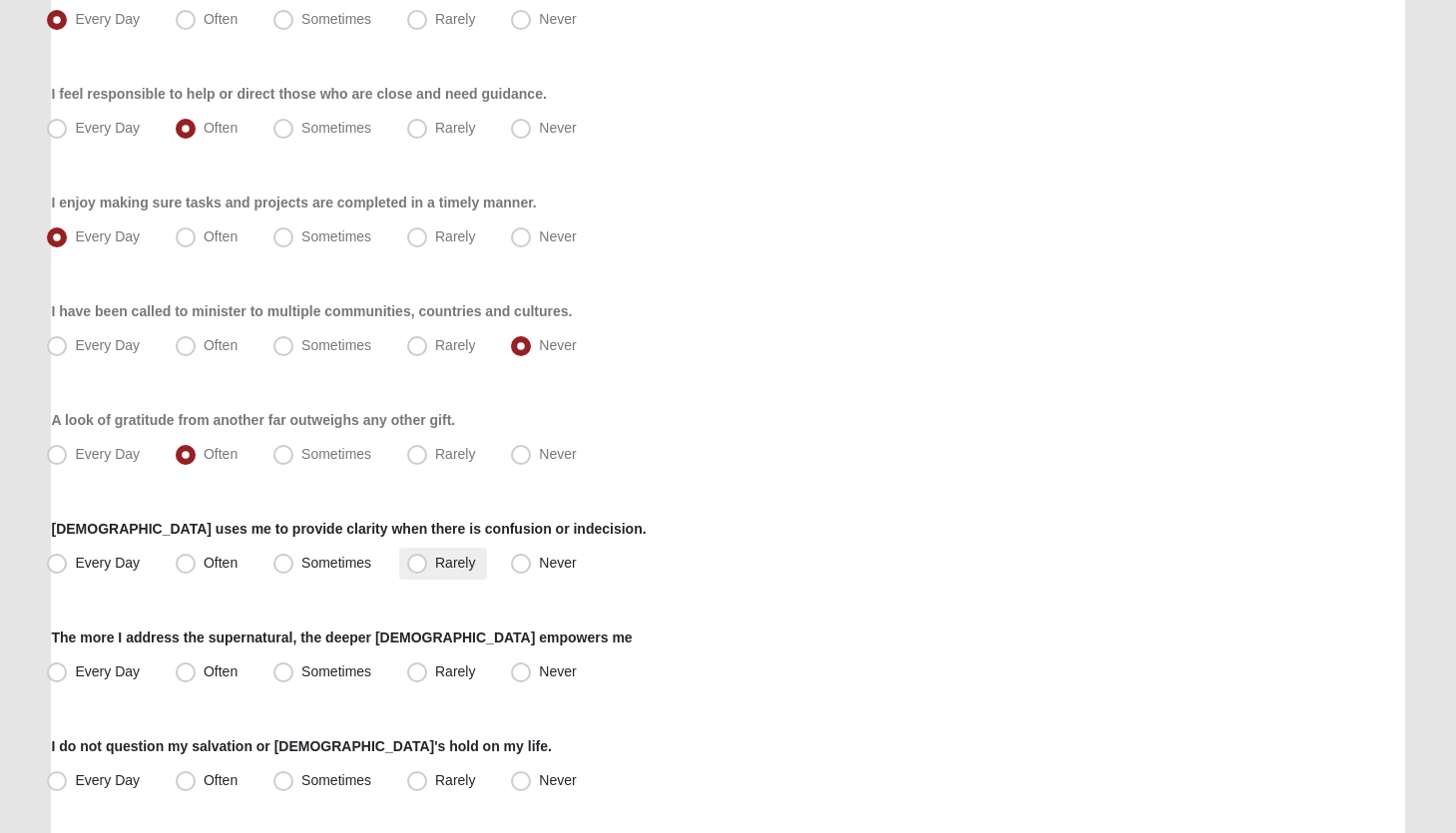 click on "Rarely" at bounding box center (455, 563) 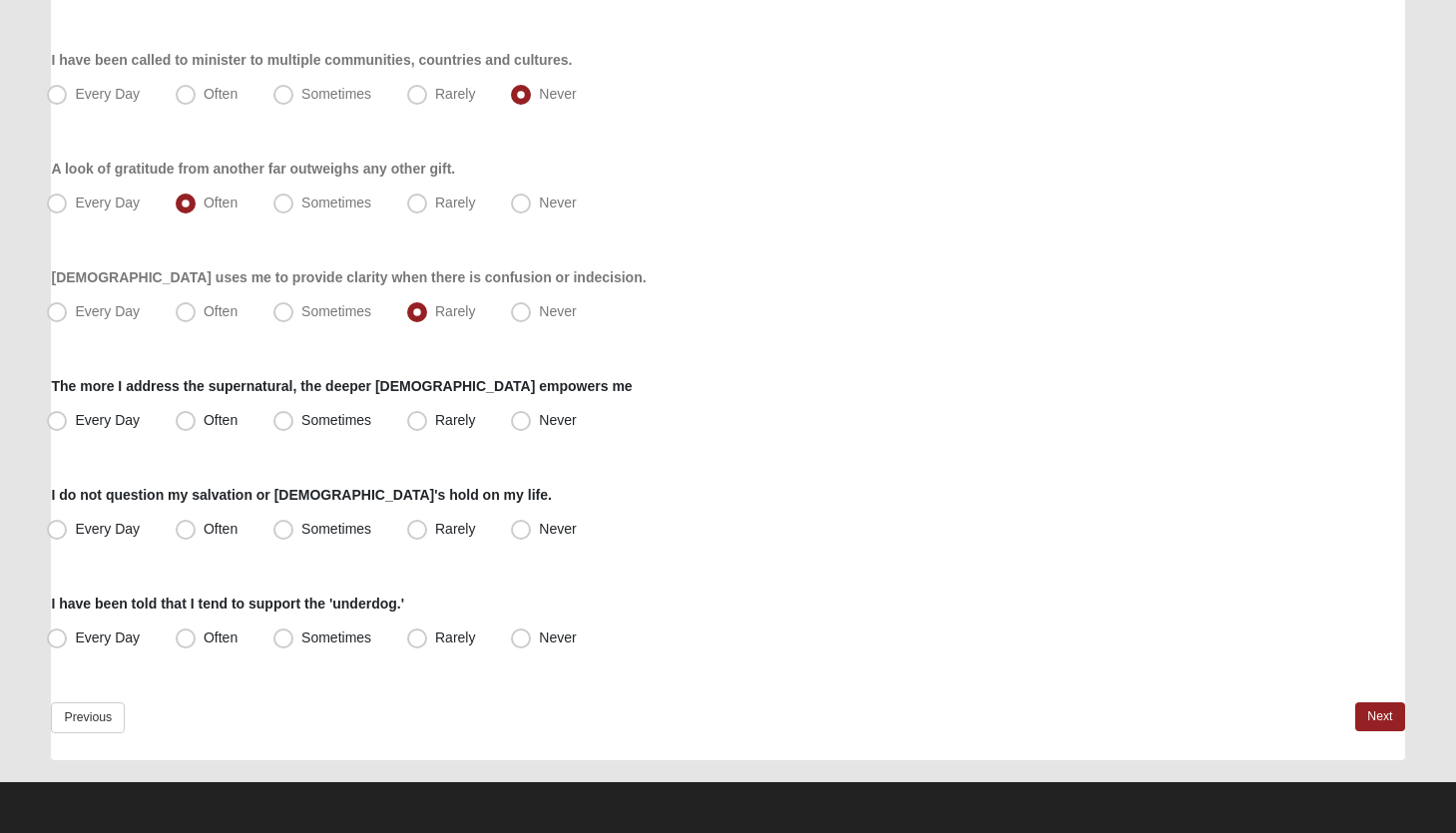 scroll, scrollTop: 1421, scrollLeft: 0, axis: vertical 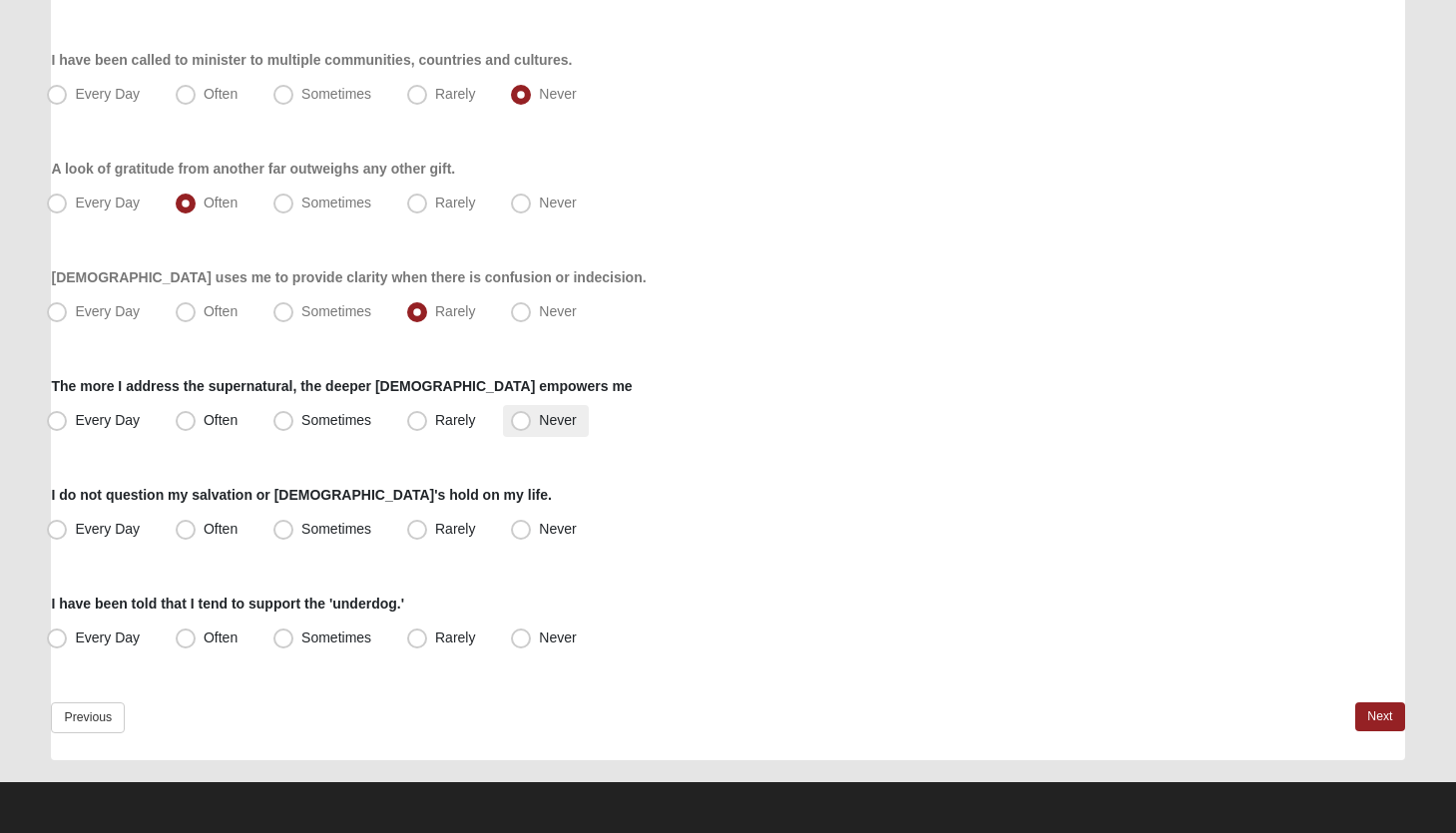 click on "Never" at bounding box center (557, 420) 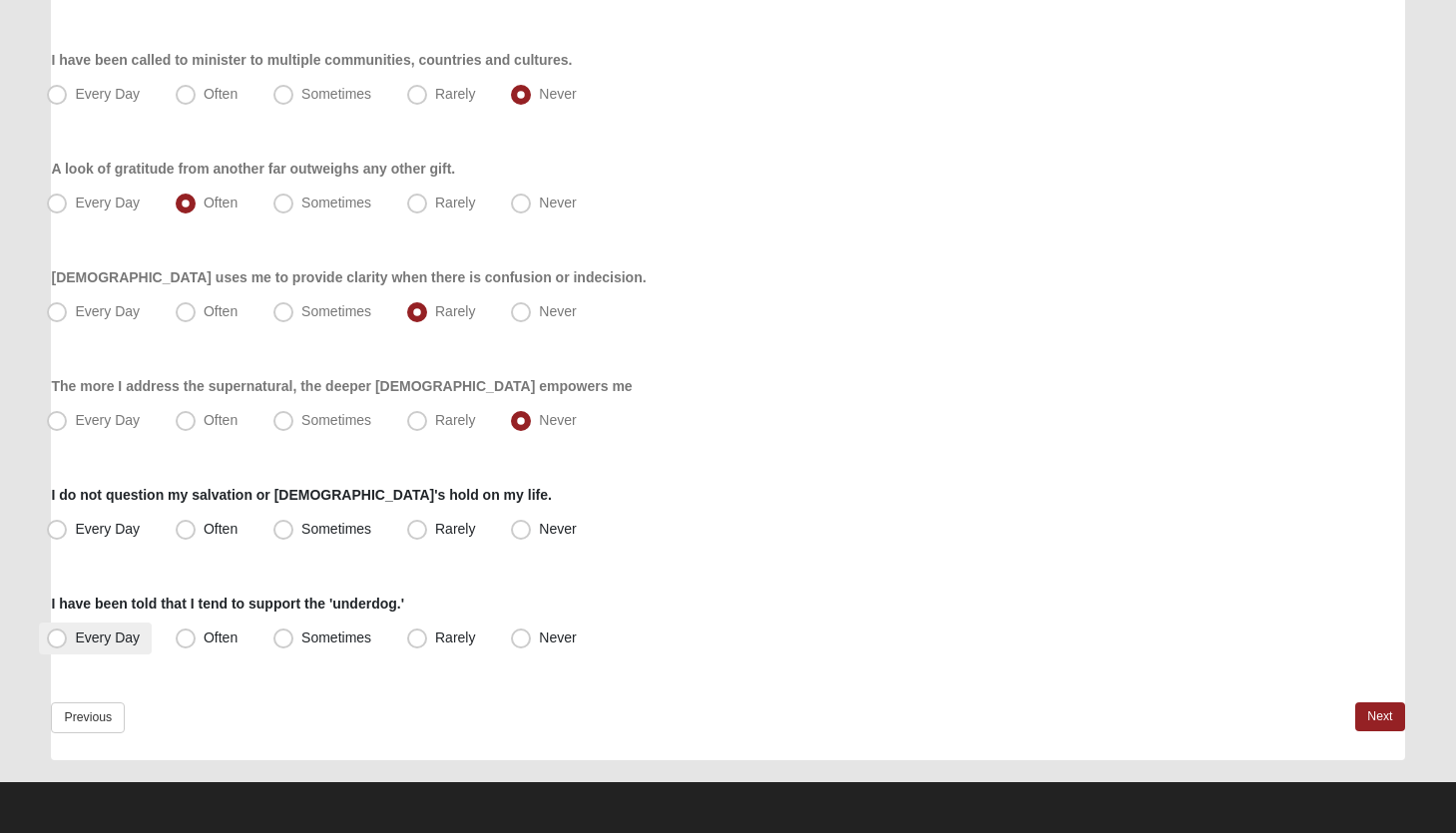 click on "Every Day" at bounding box center (107, 637) 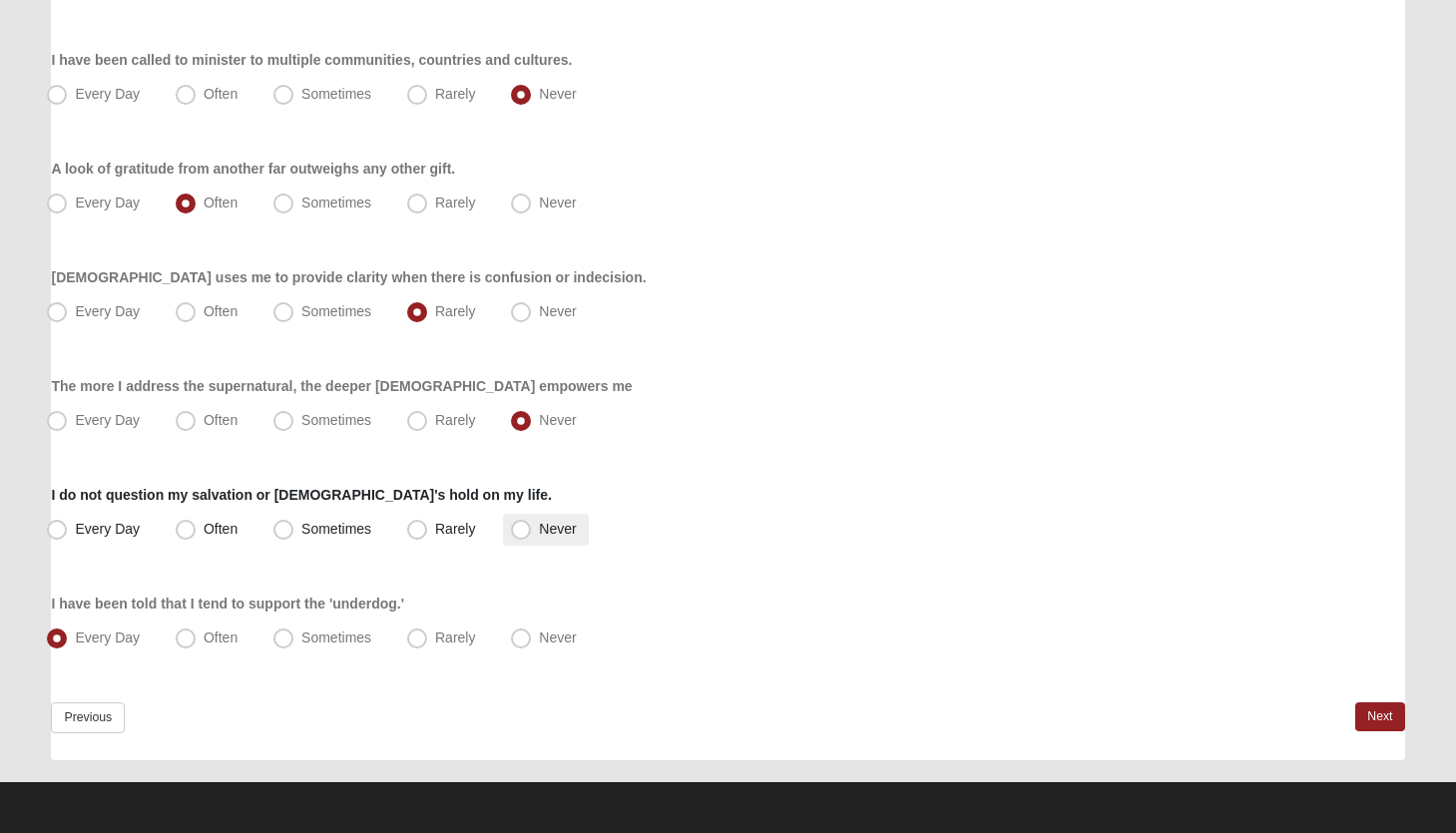 click on "Never" at bounding box center (557, 529) 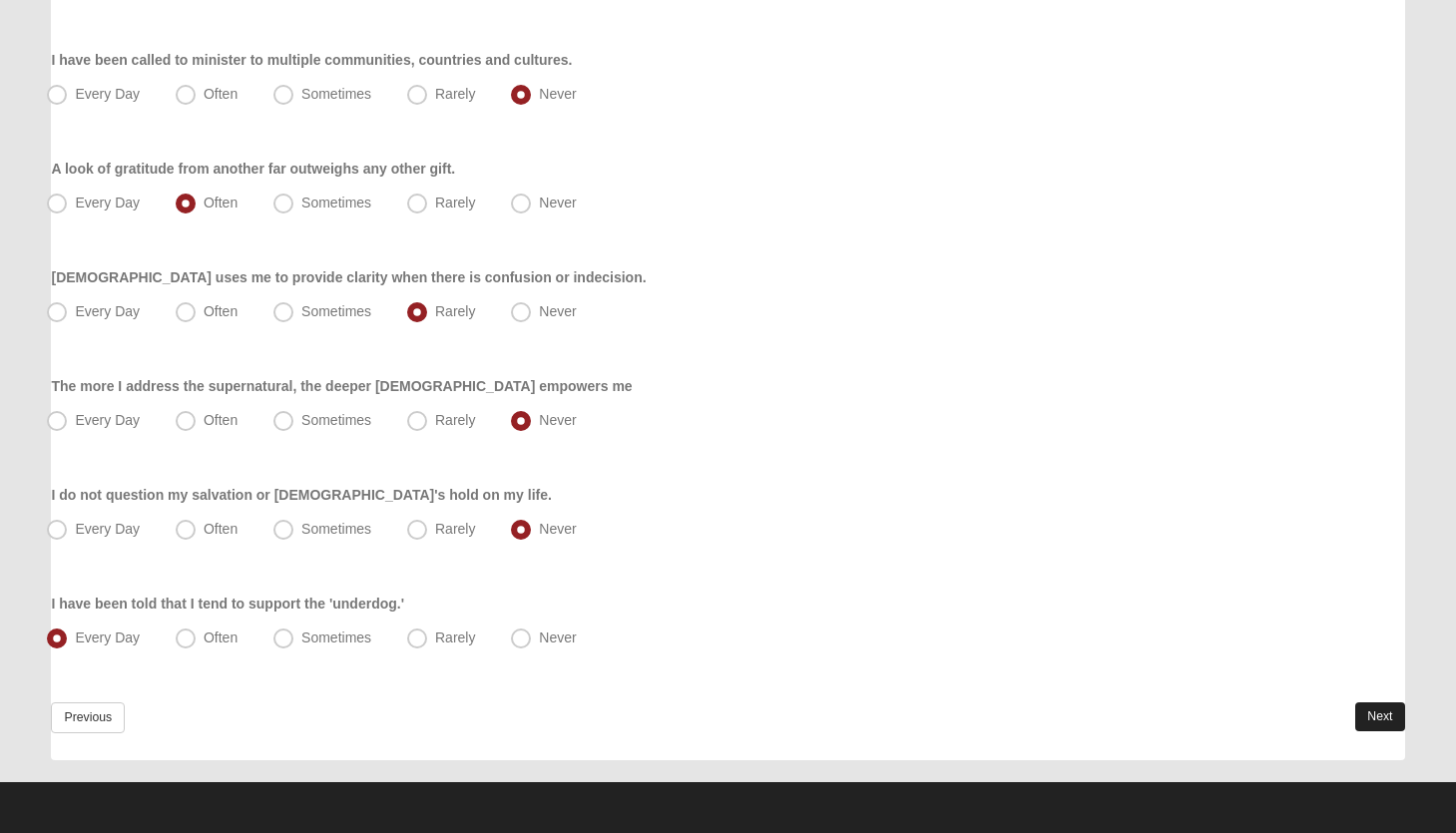 click on "Next" at bounding box center [1379, 716] 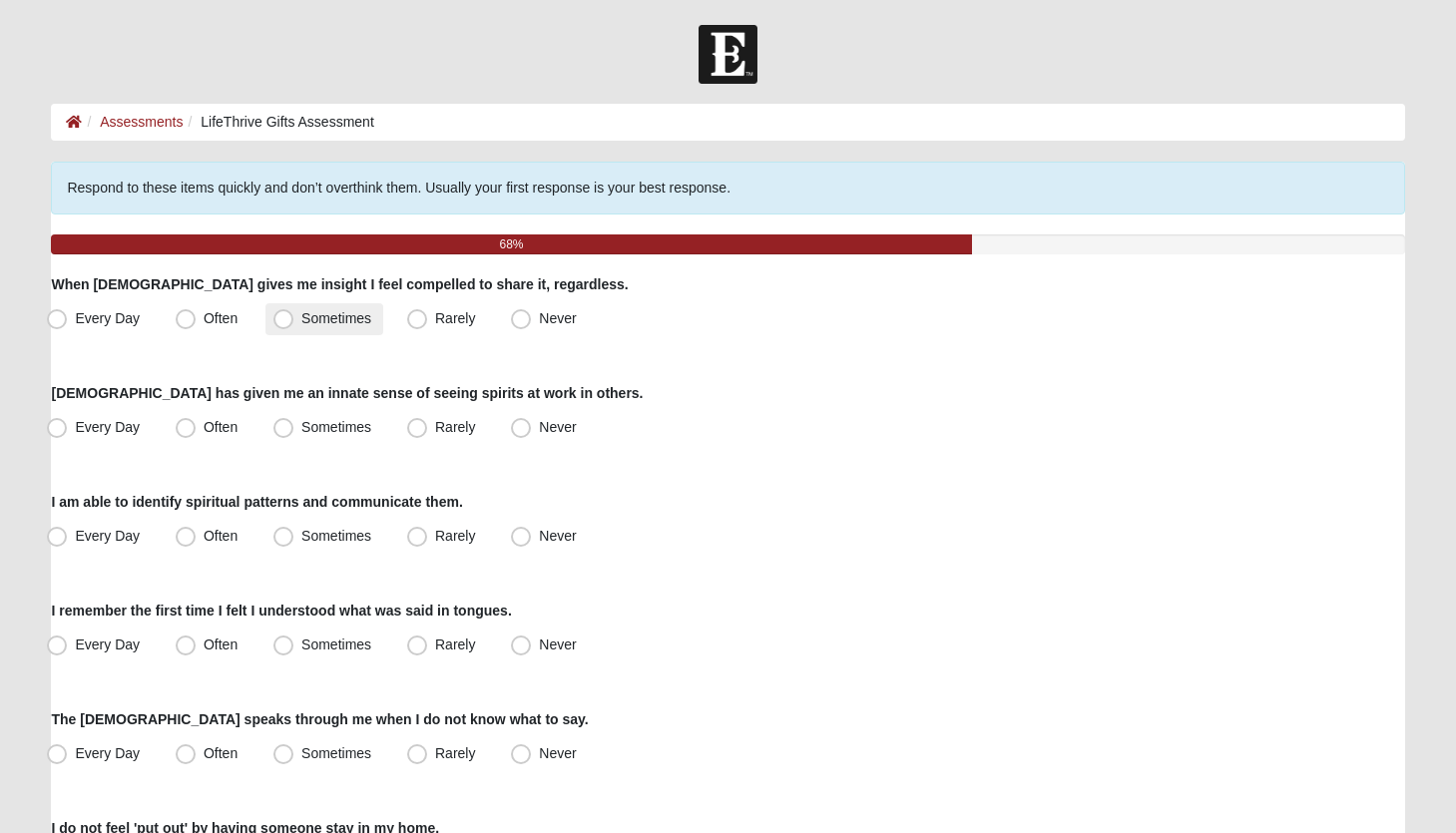 click on "Sometimes" at bounding box center (336, 318) 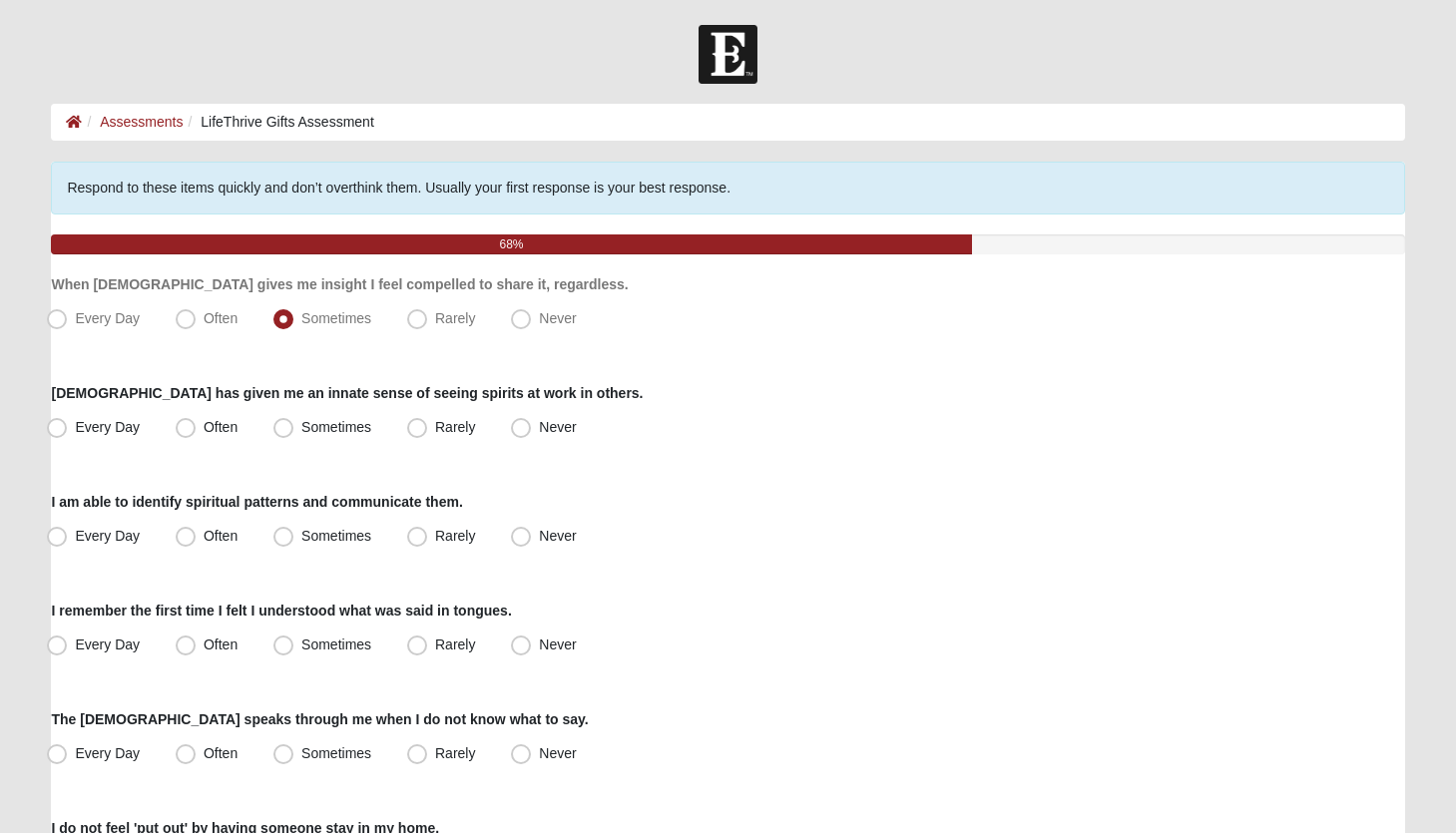 scroll, scrollTop: 0, scrollLeft: 0, axis: both 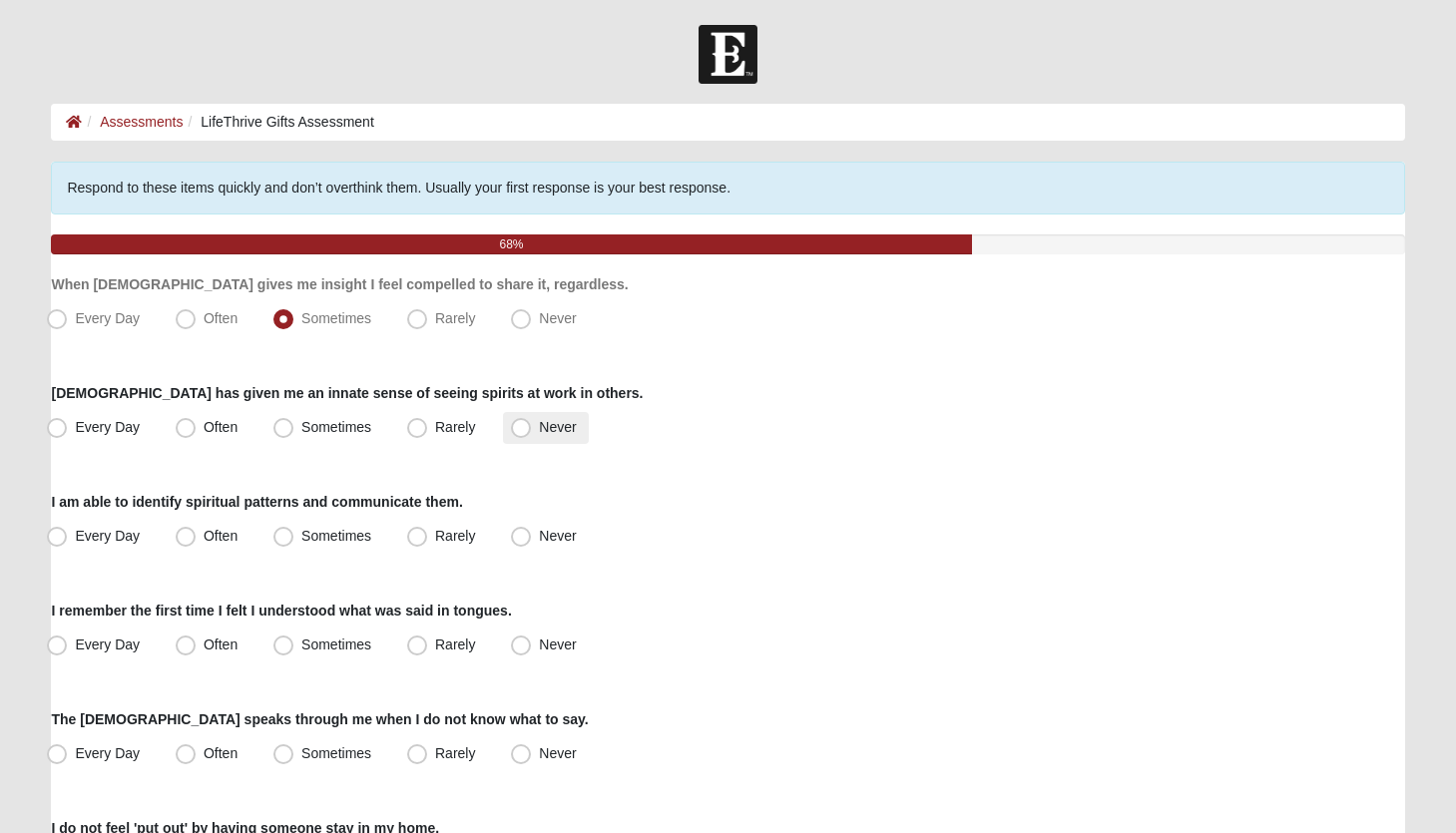 click on "Never" at bounding box center [557, 427] 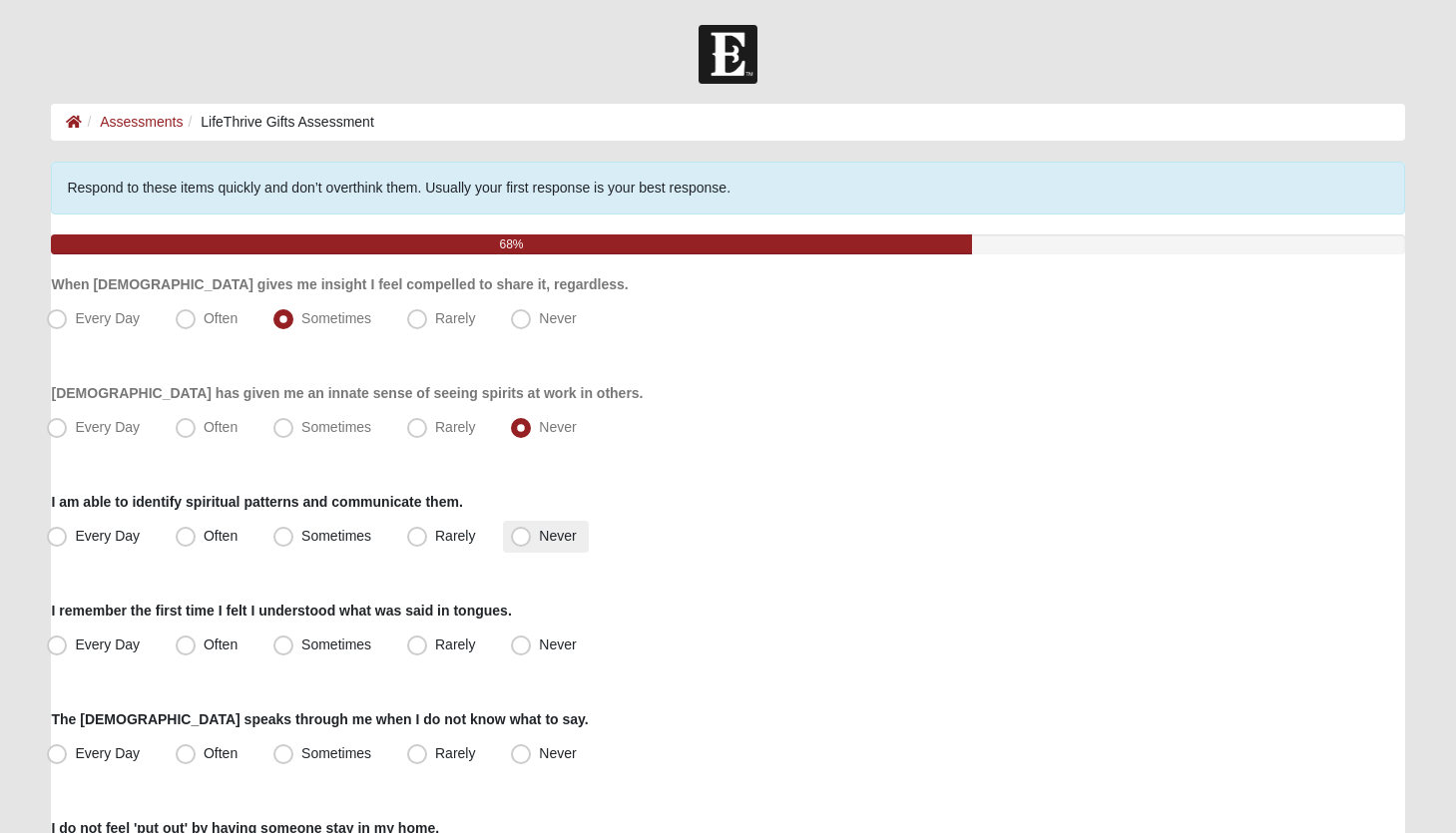 click on "Never" at bounding box center (557, 536) 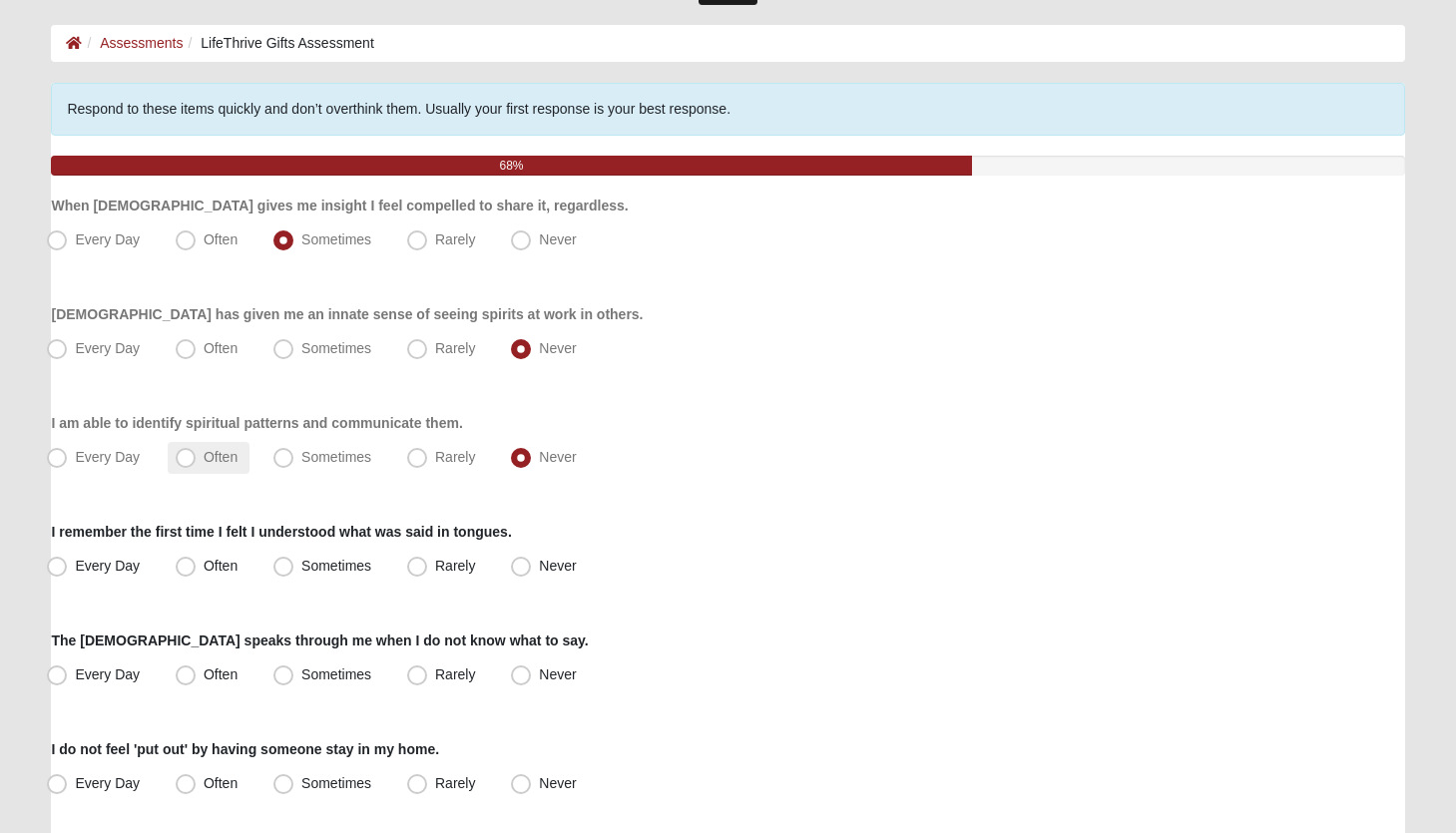 scroll, scrollTop: 87, scrollLeft: 0, axis: vertical 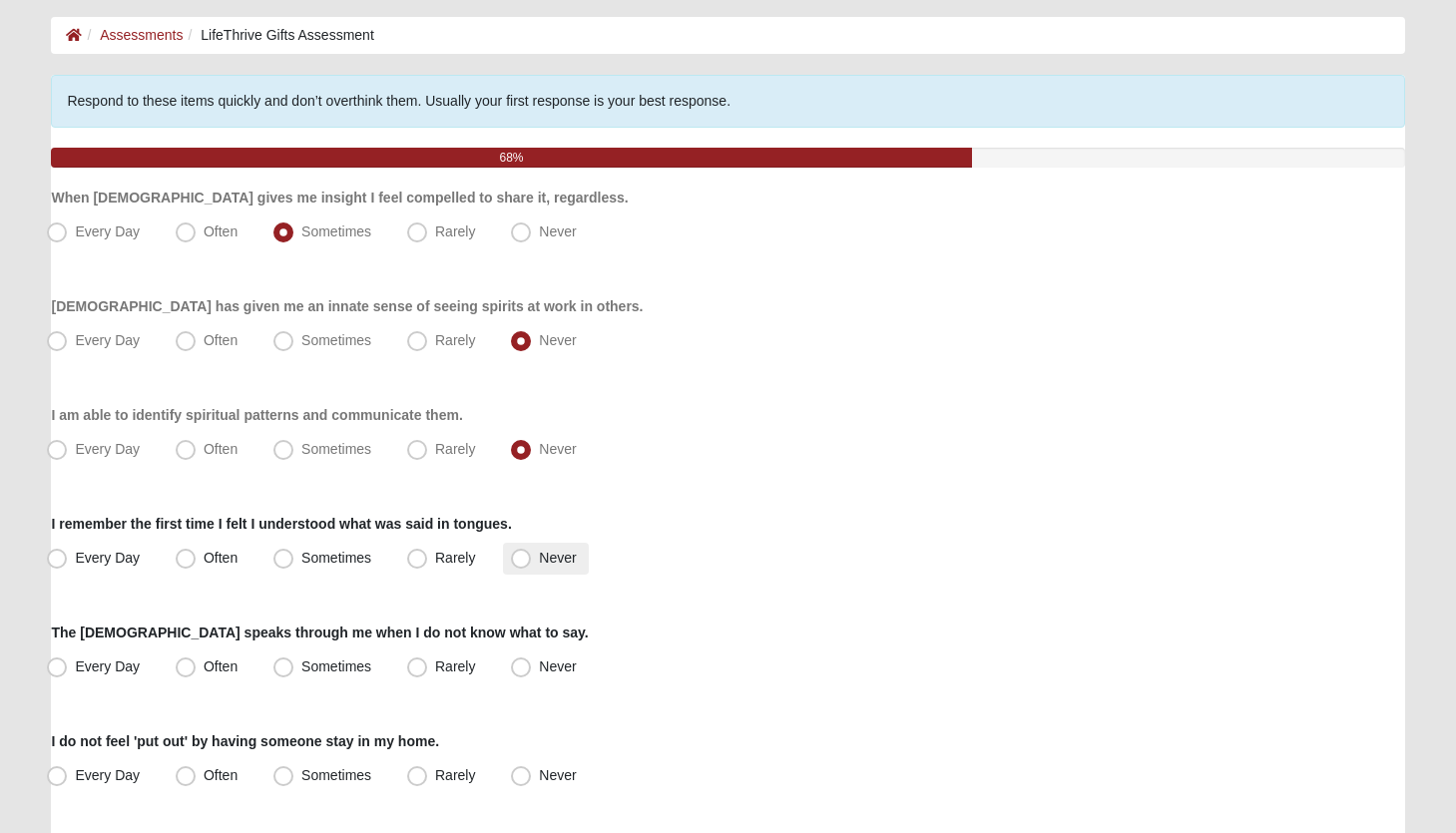 click on "Never" at bounding box center (557, 558) 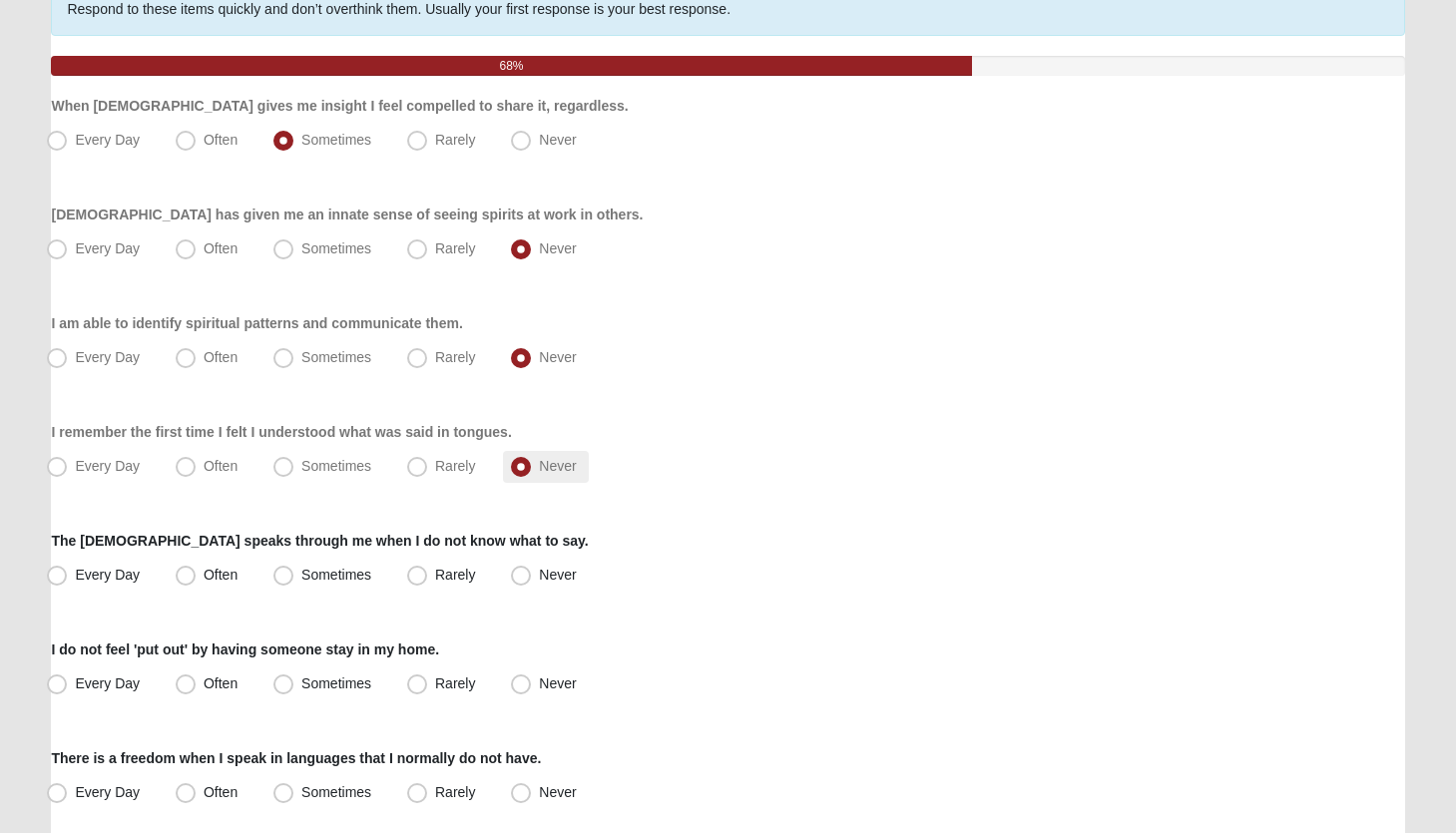scroll, scrollTop: 183, scrollLeft: 0, axis: vertical 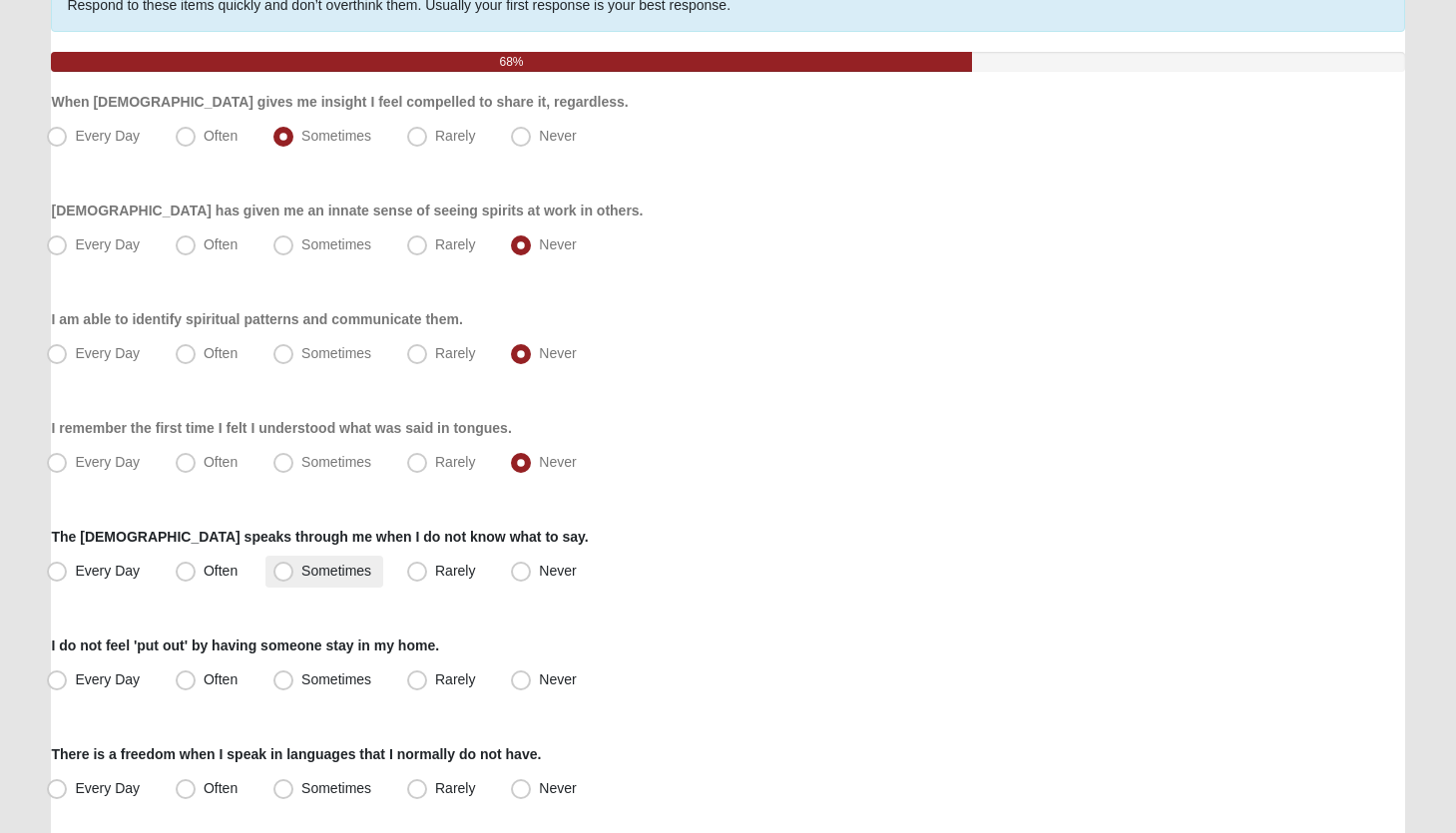click on "Sometimes" at bounding box center (336, 571) 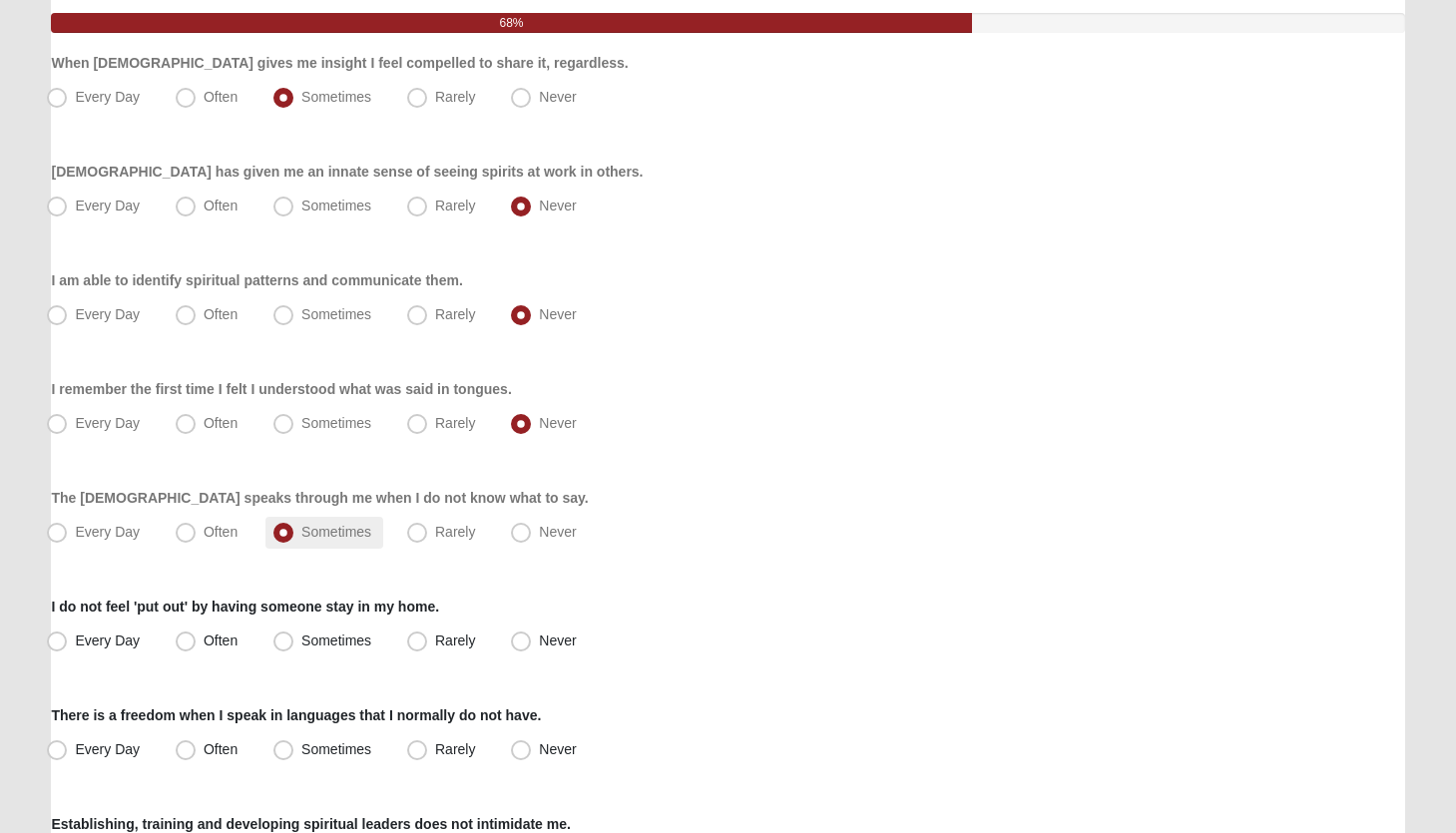 scroll, scrollTop: 244, scrollLeft: 0, axis: vertical 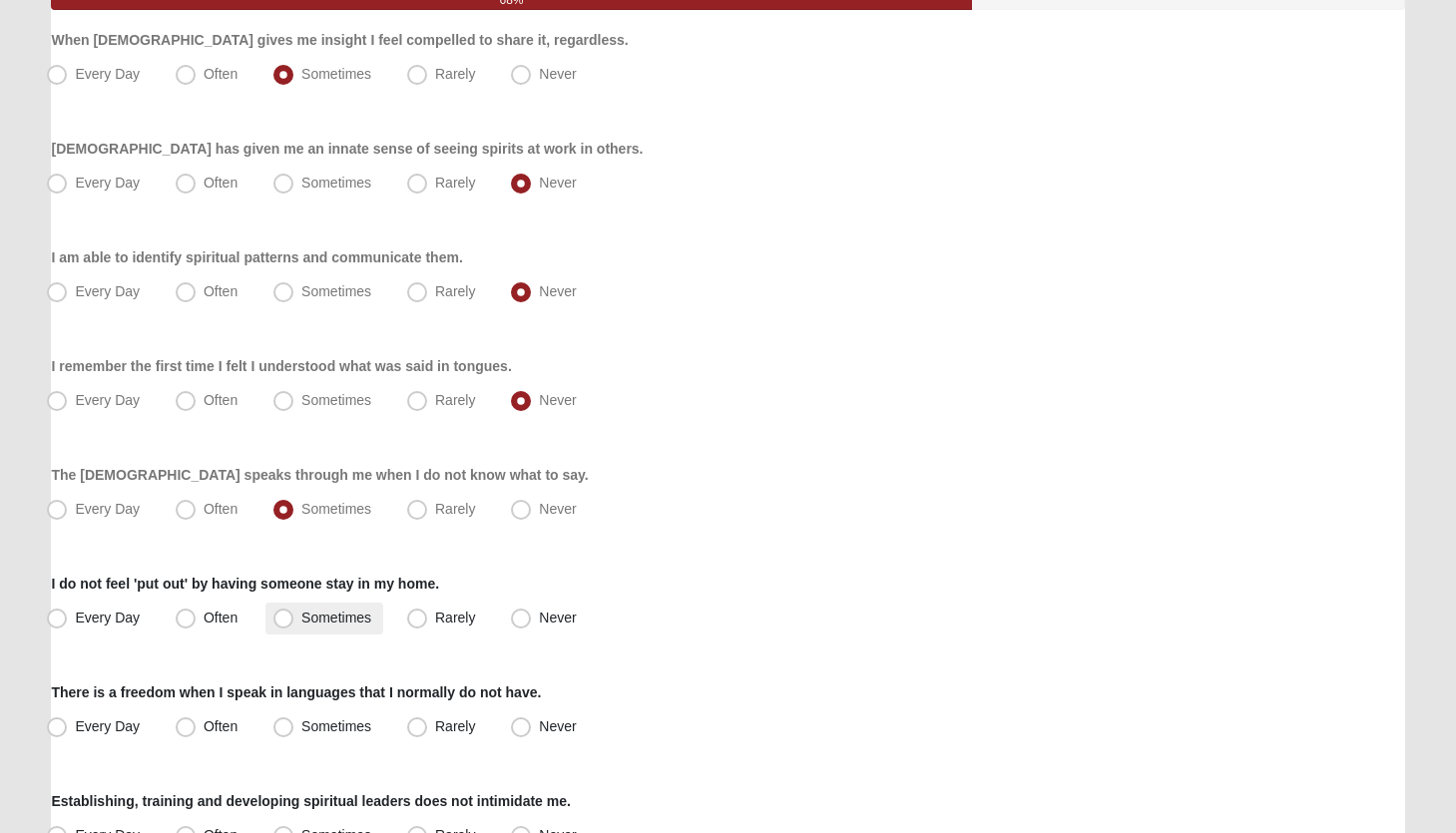 click on "Sometimes" at bounding box center [336, 618] 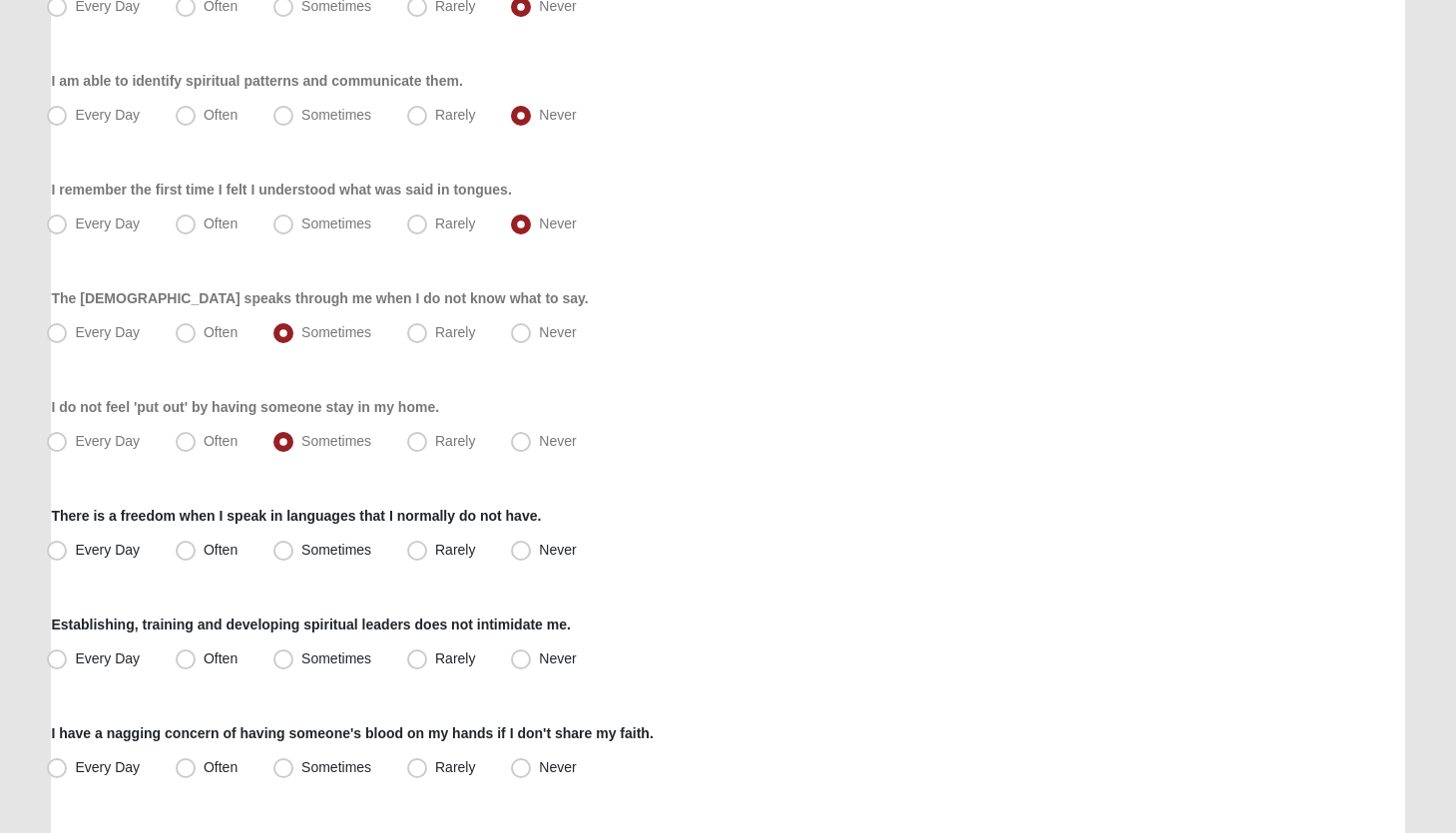 scroll, scrollTop: 422, scrollLeft: 0, axis: vertical 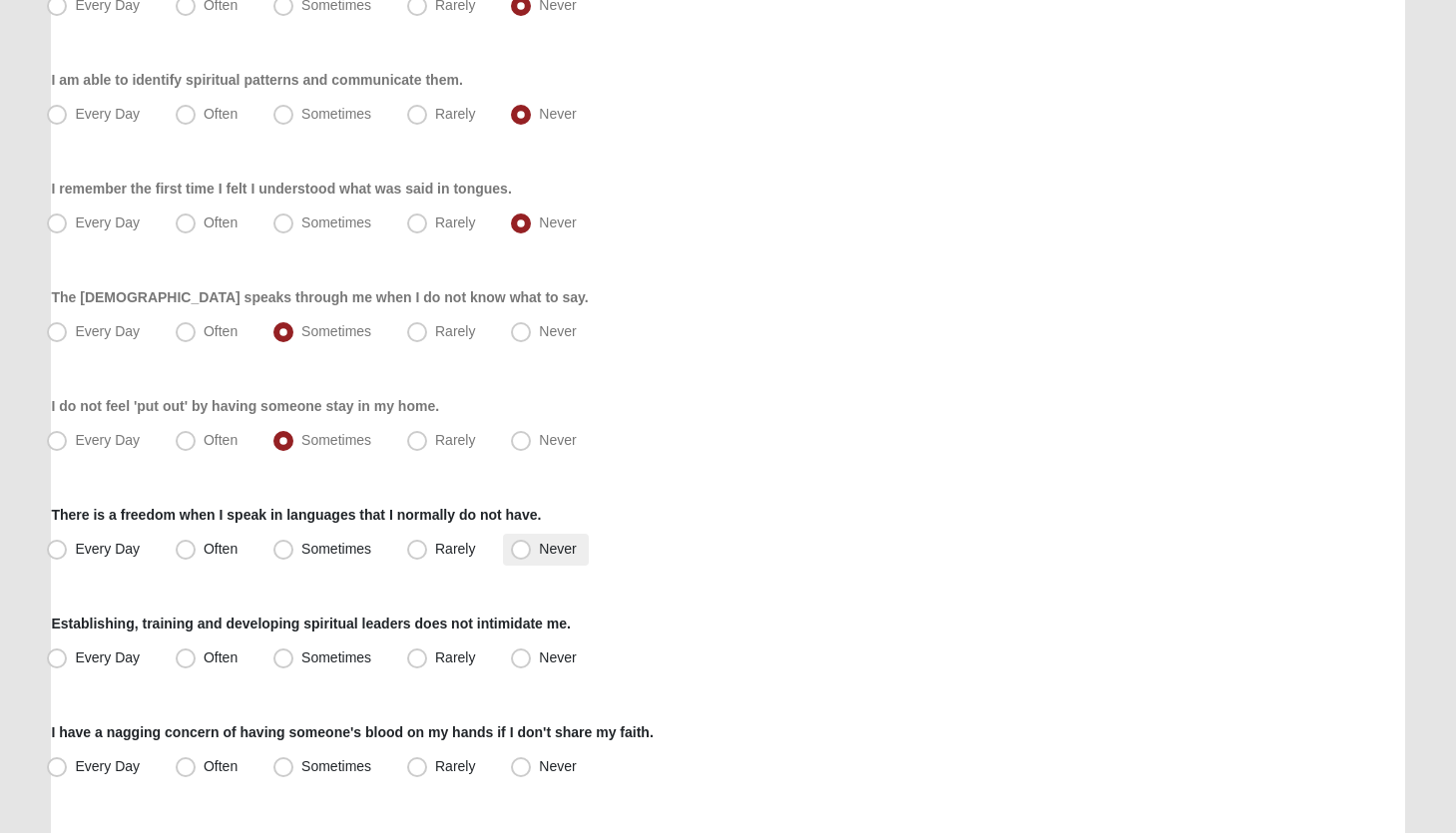 click on "Never" at bounding box center [557, 549] 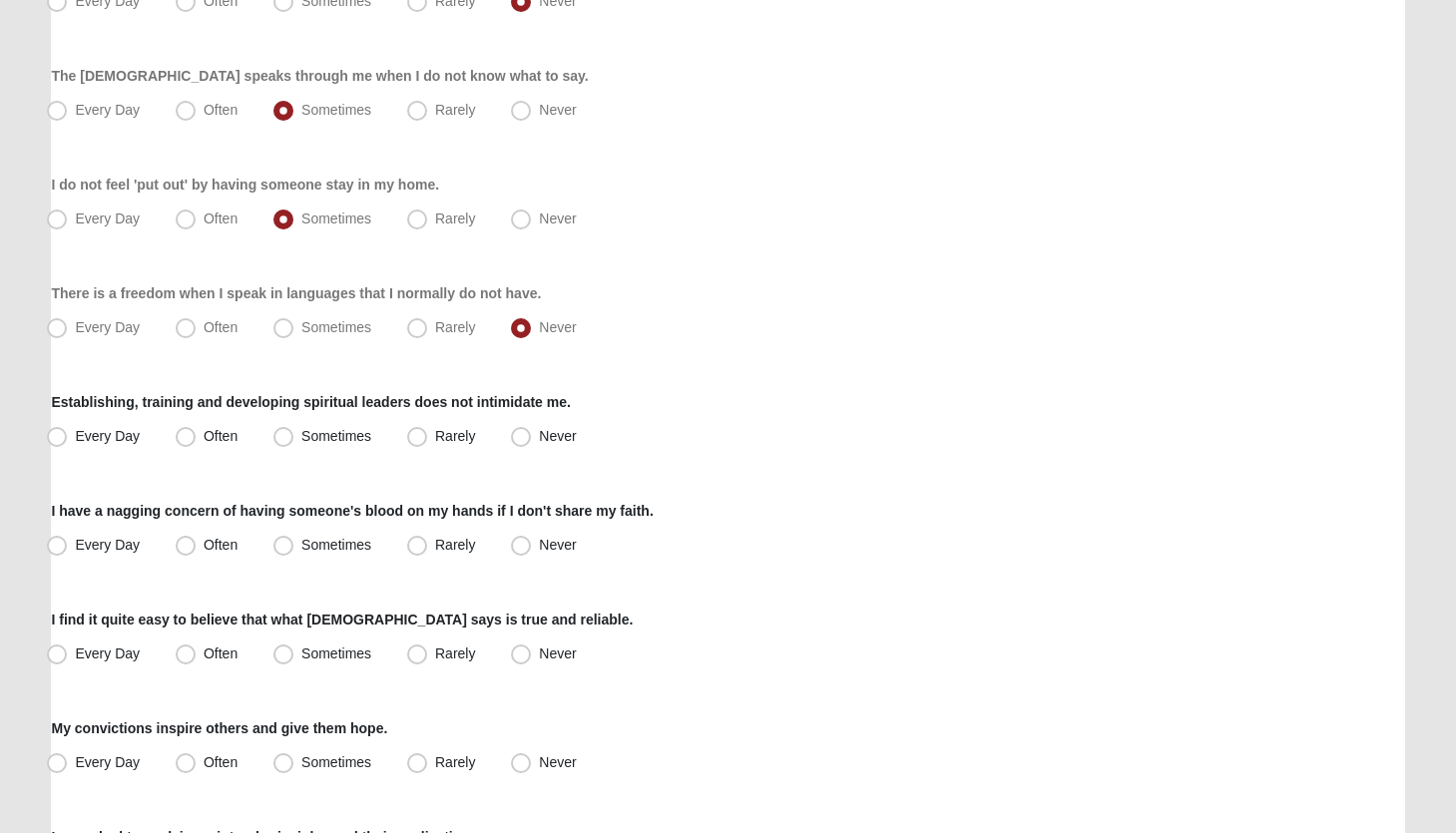 scroll, scrollTop: 645, scrollLeft: 0, axis: vertical 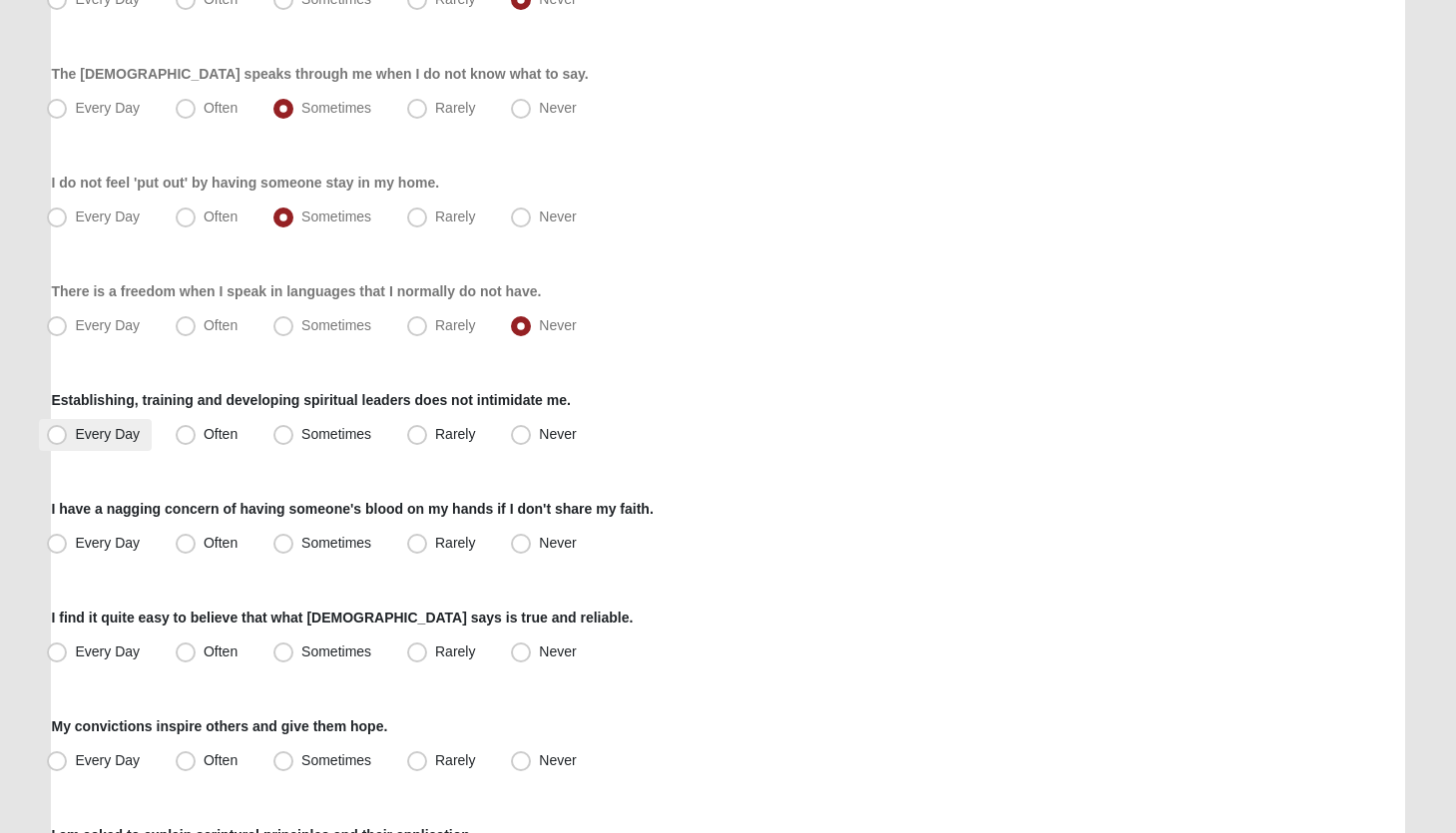 click on "Every Day" at bounding box center [107, 434] 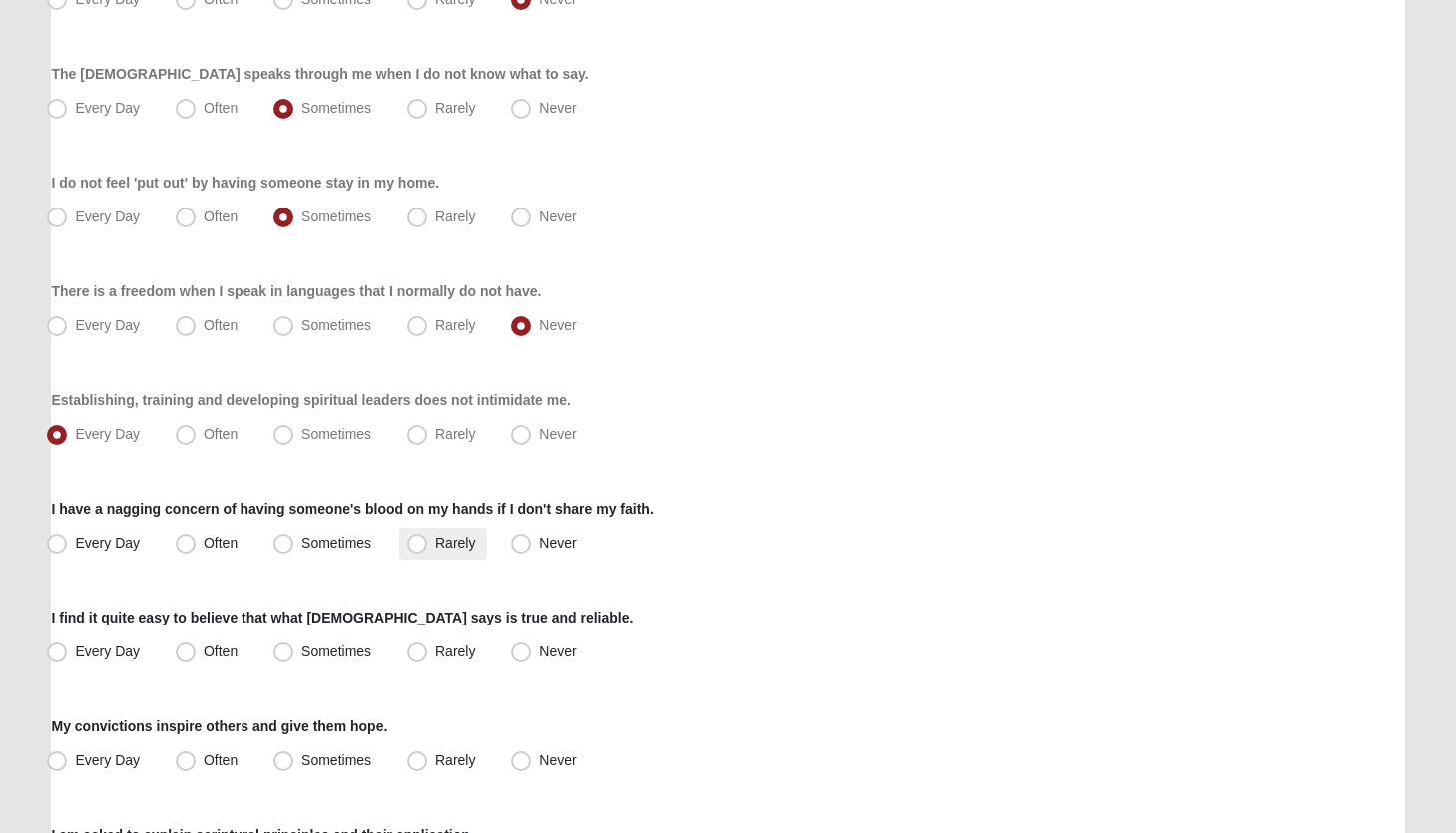 click on "Rarely" at bounding box center (455, 543) 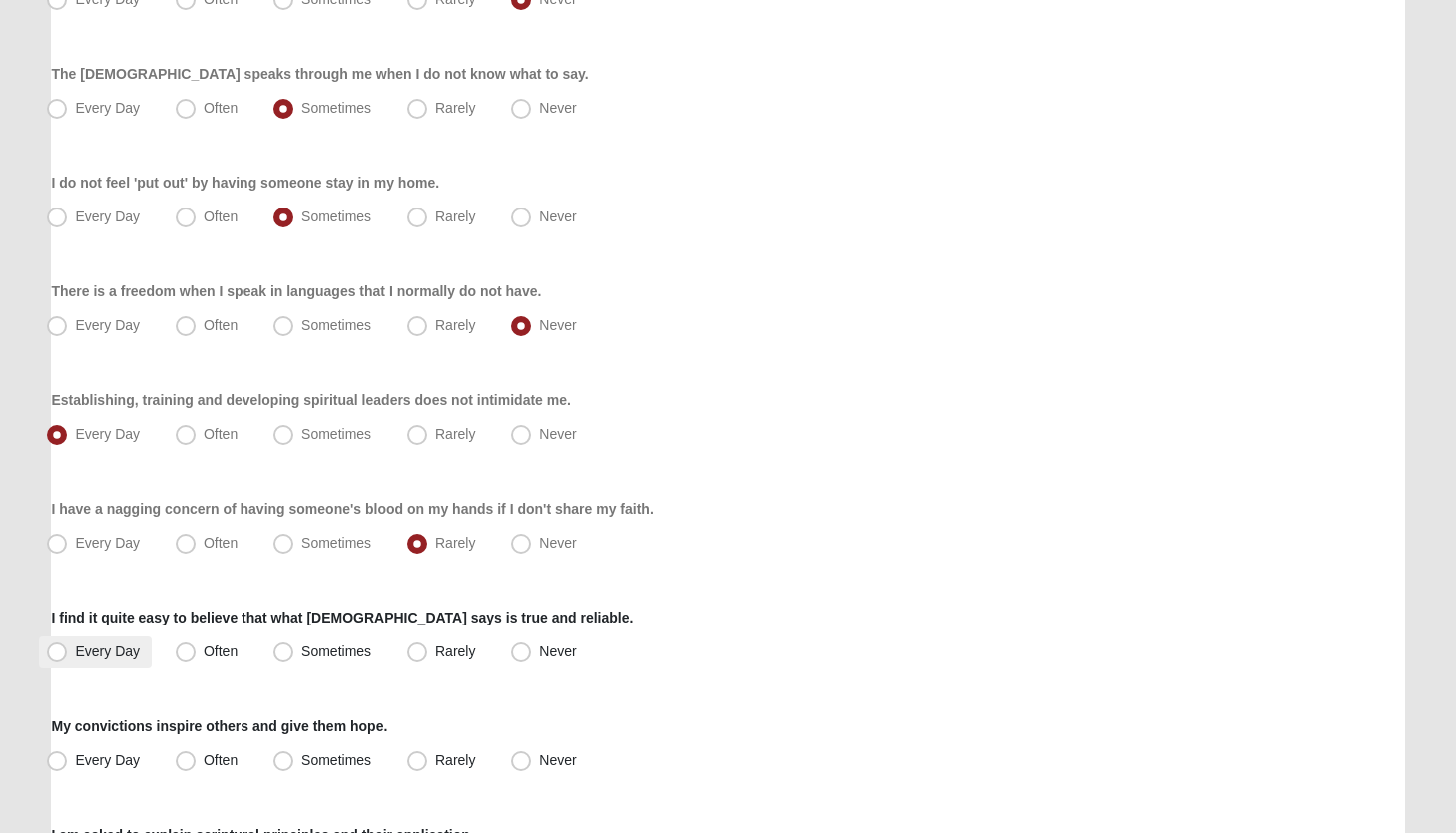 click on "Every Day" at bounding box center (107, 651) 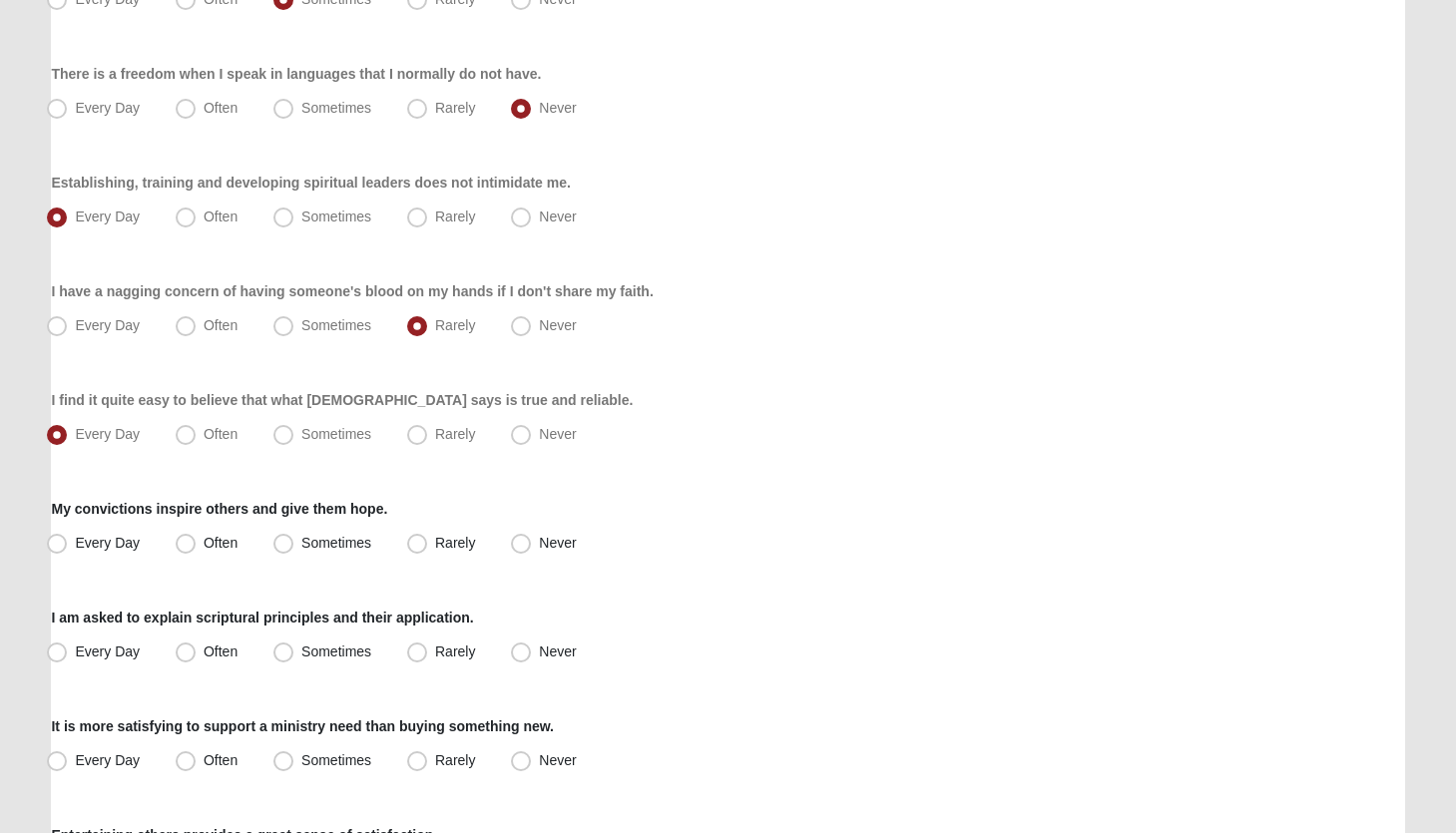 scroll, scrollTop: 865, scrollLeft: 0, axis: vertical 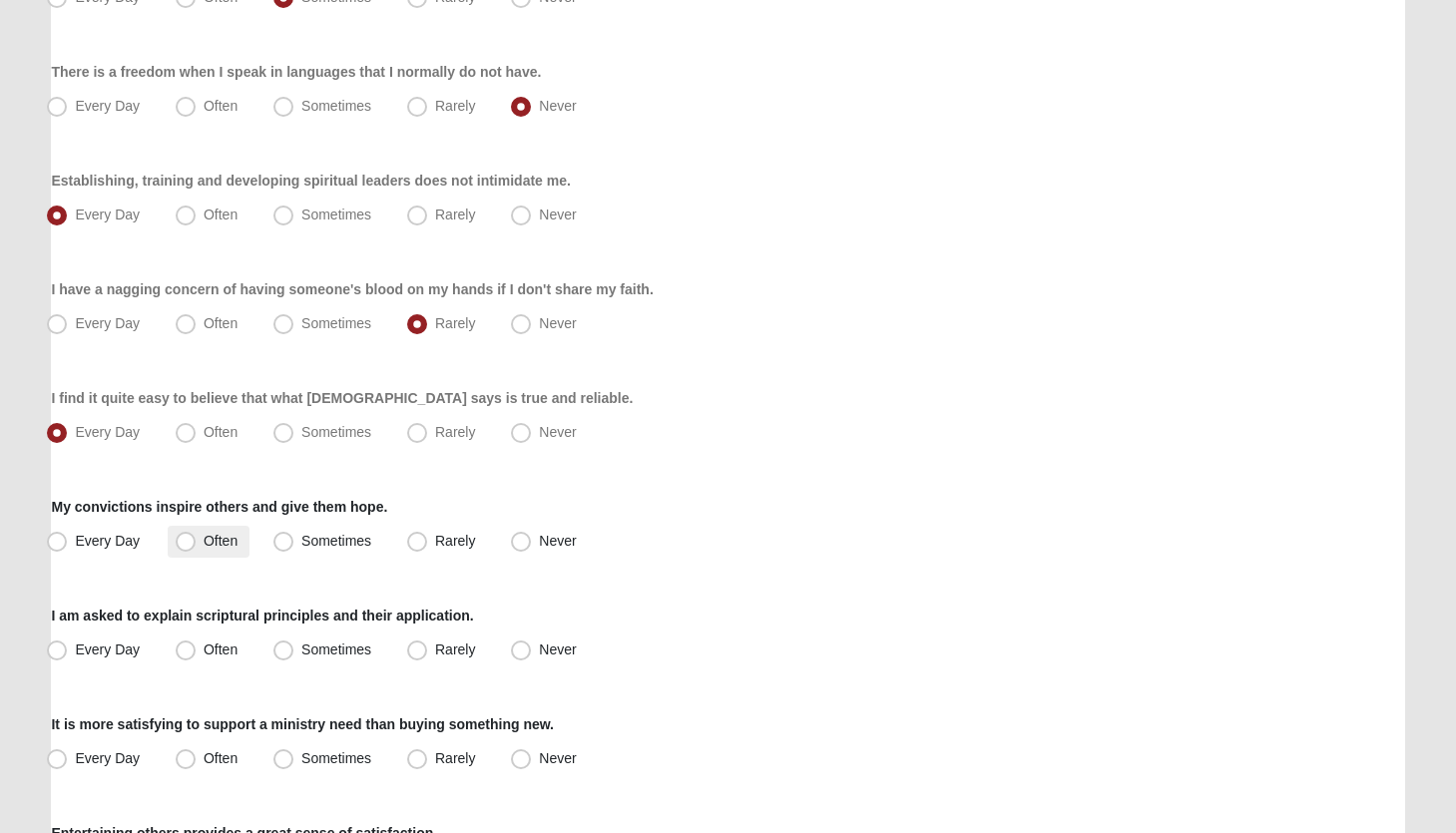 click on "Often" at bounding box center [221, 541] 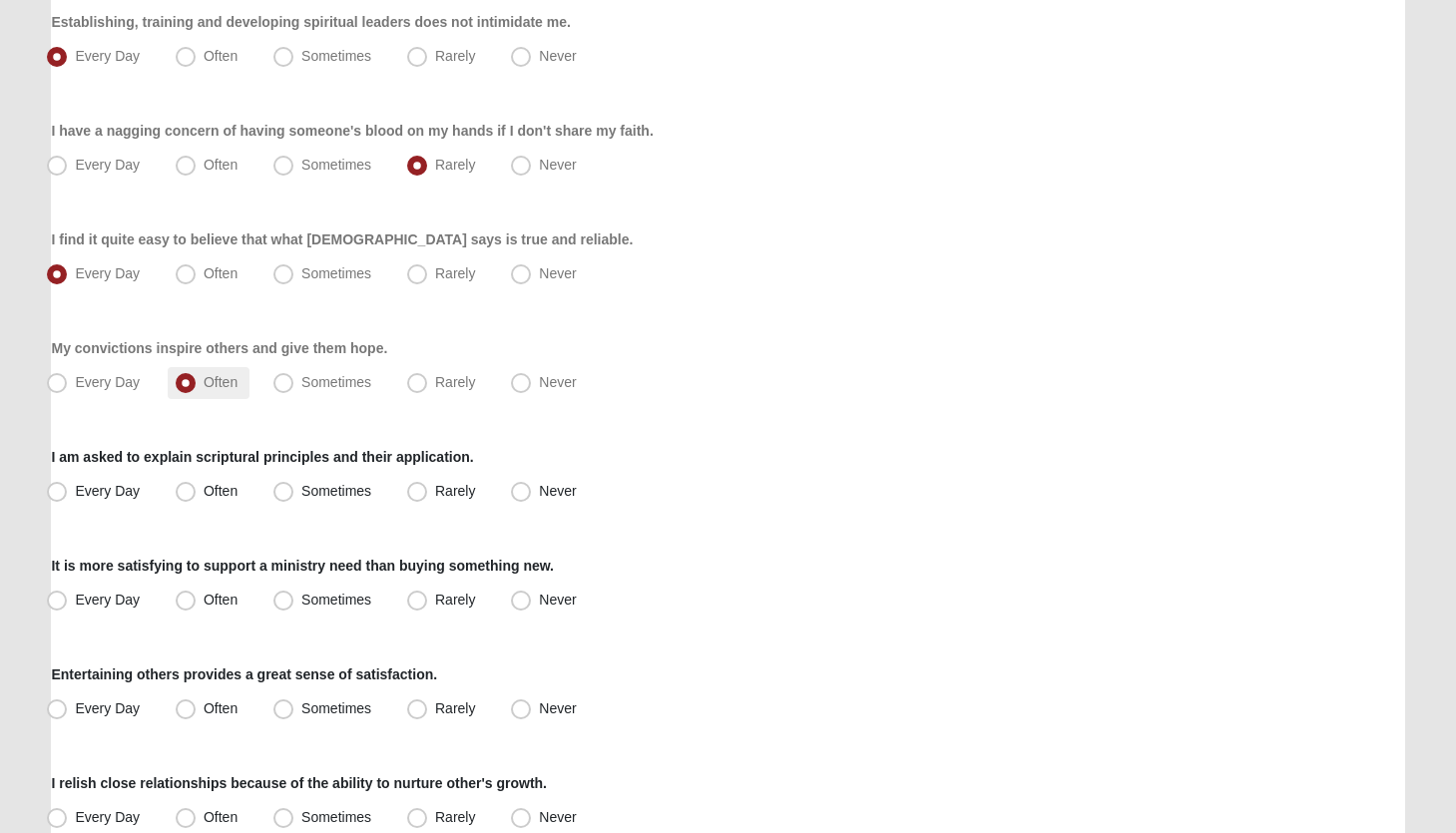 scroll, scrollTop: 1025, scrollLeft: 0, axis: vertical 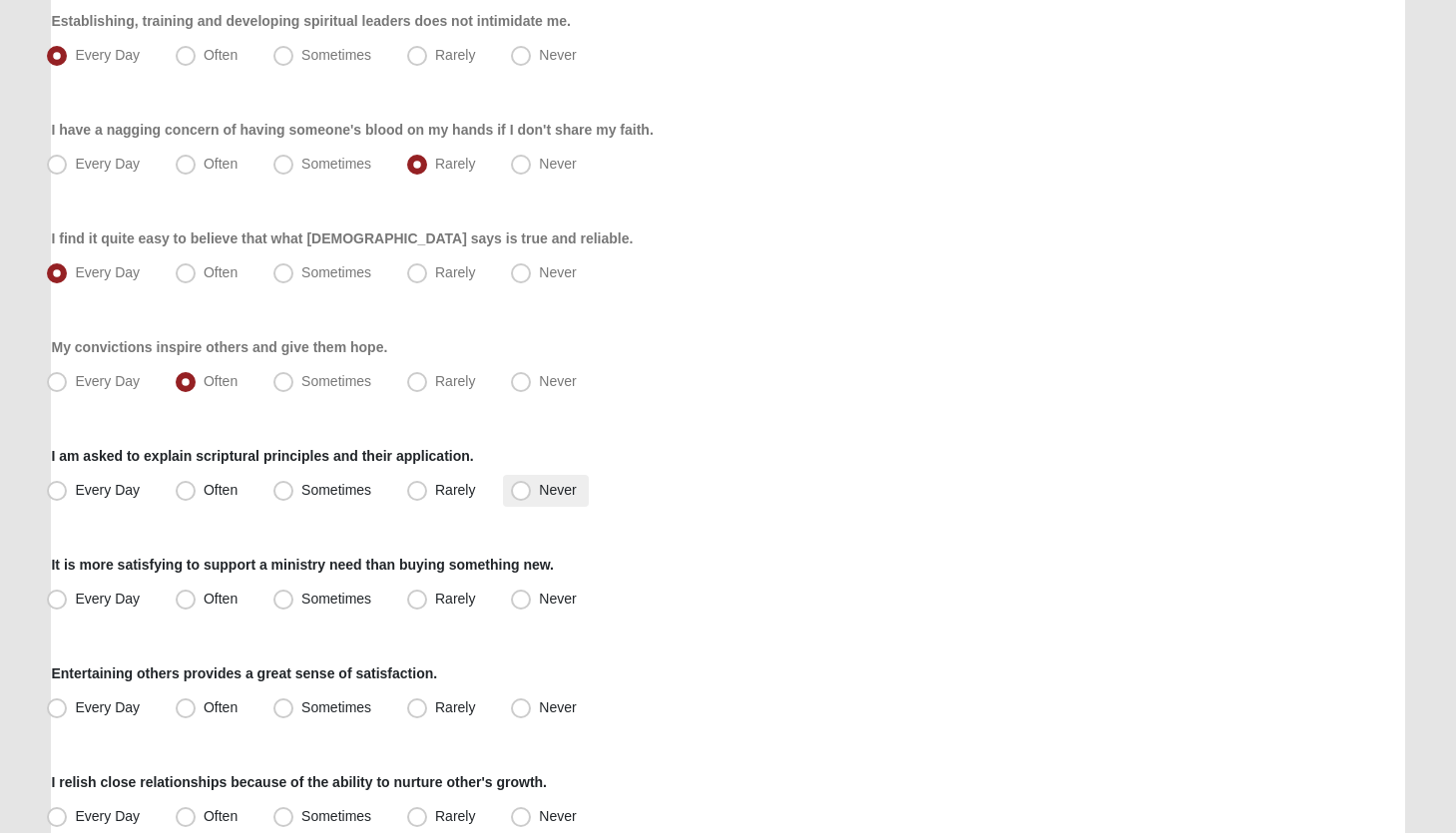 click on "Never" at bounding box center [557, 490] 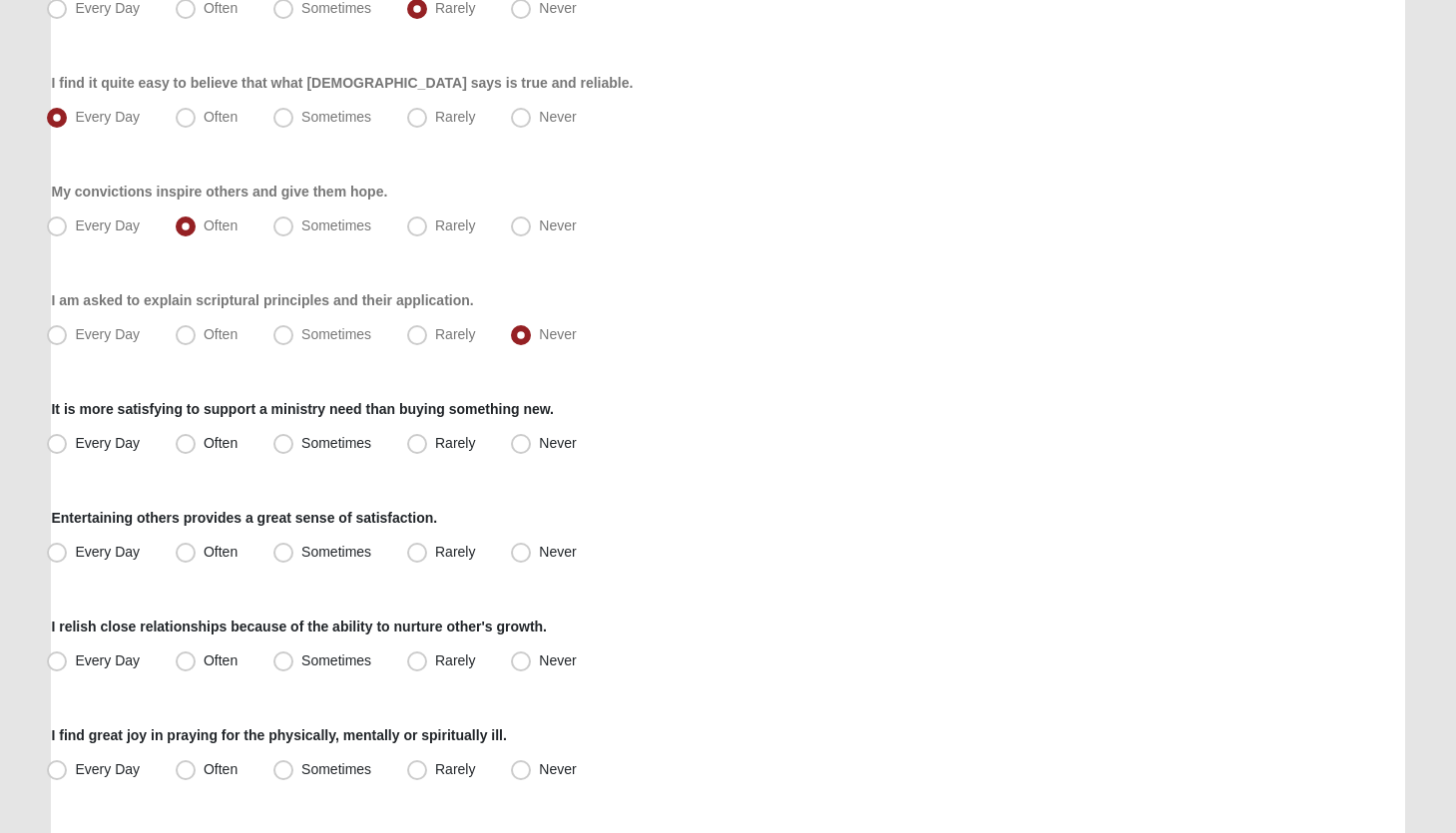 scroll, scrollTop: 1182, scrollLeft: 0, axis: vertical 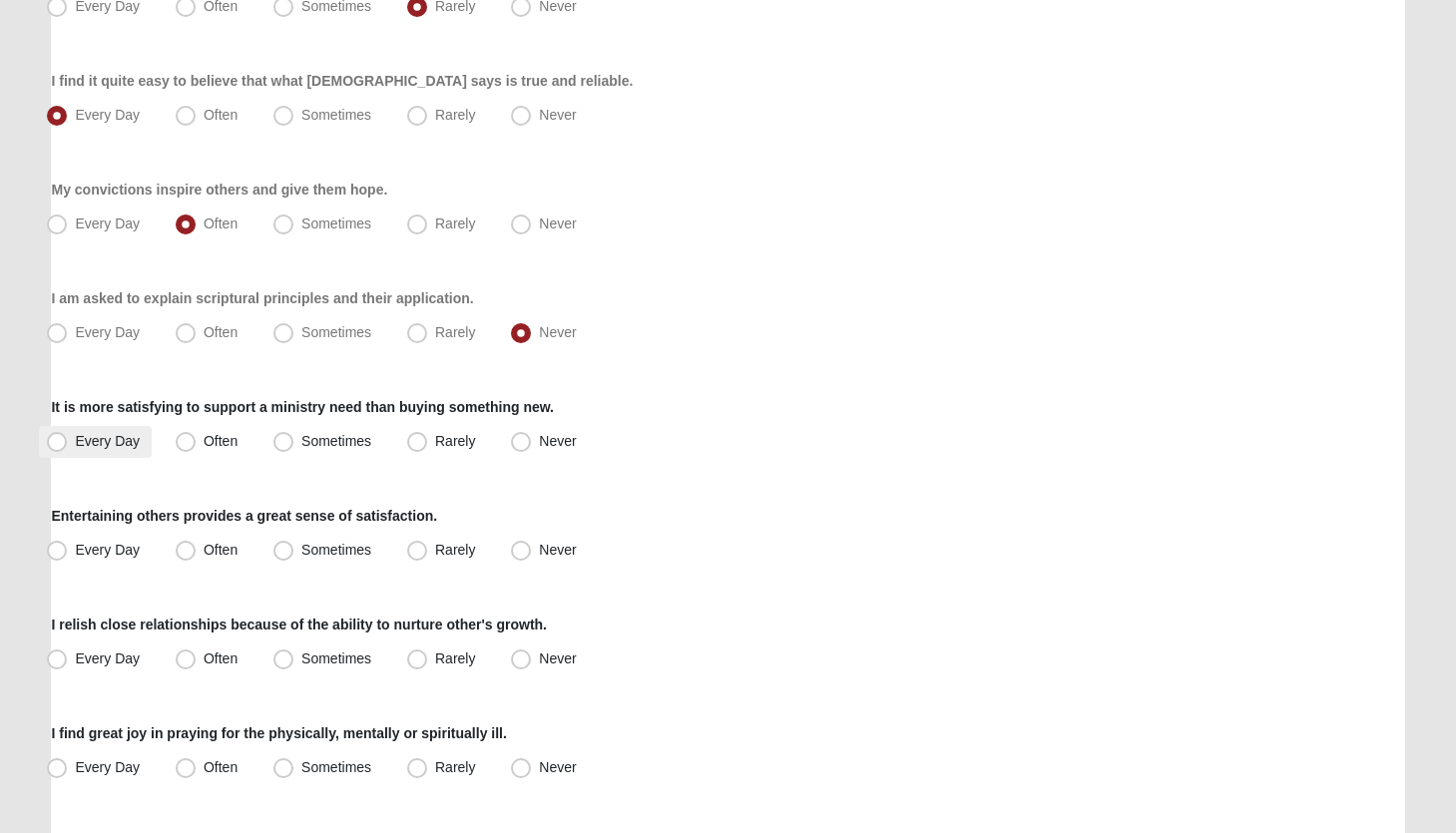 click on "Every Day" at bounding box center [107, 441] 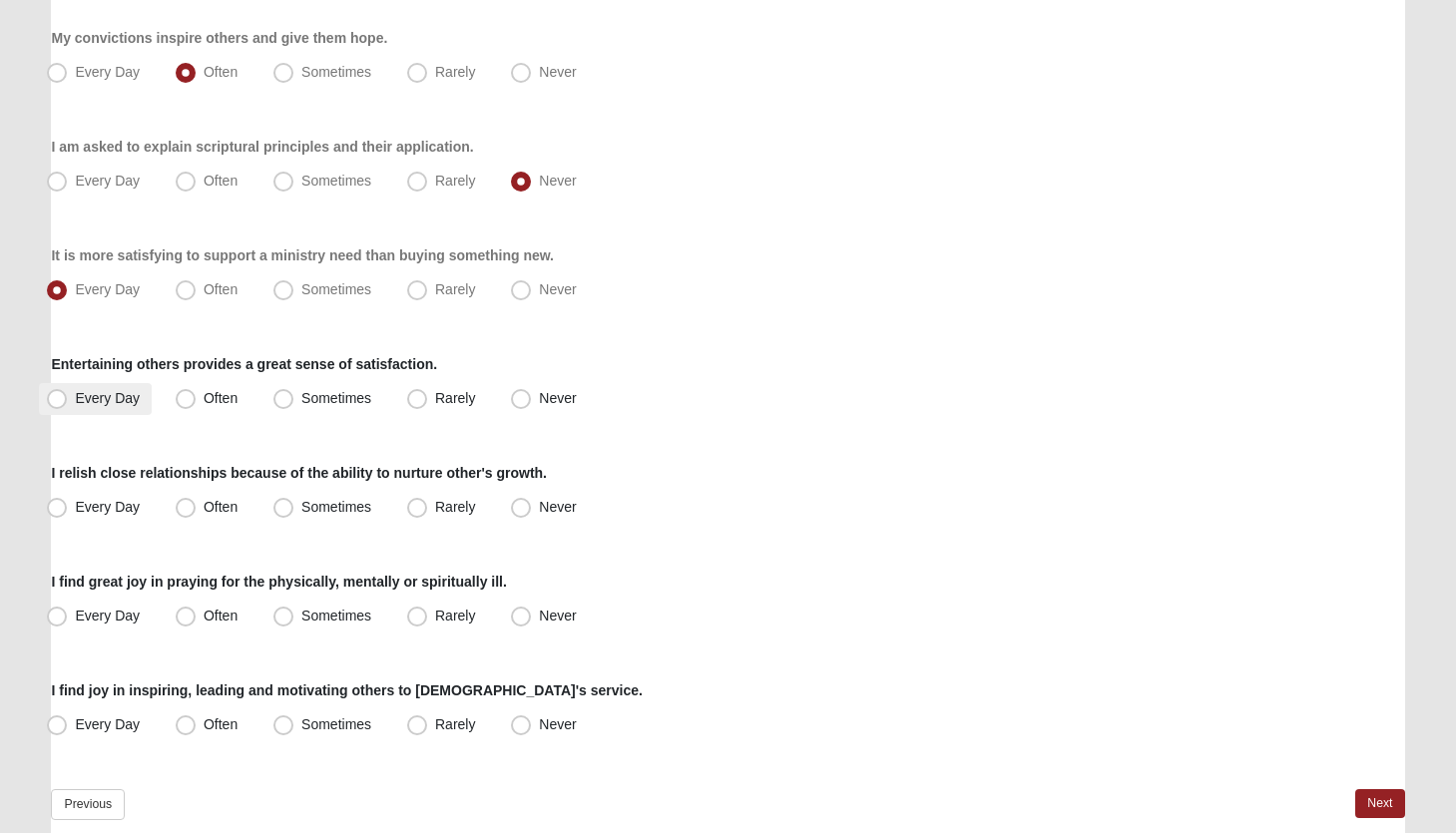 scroll, scrollTop: 1335, scrollLeft: 0, axis: vertical 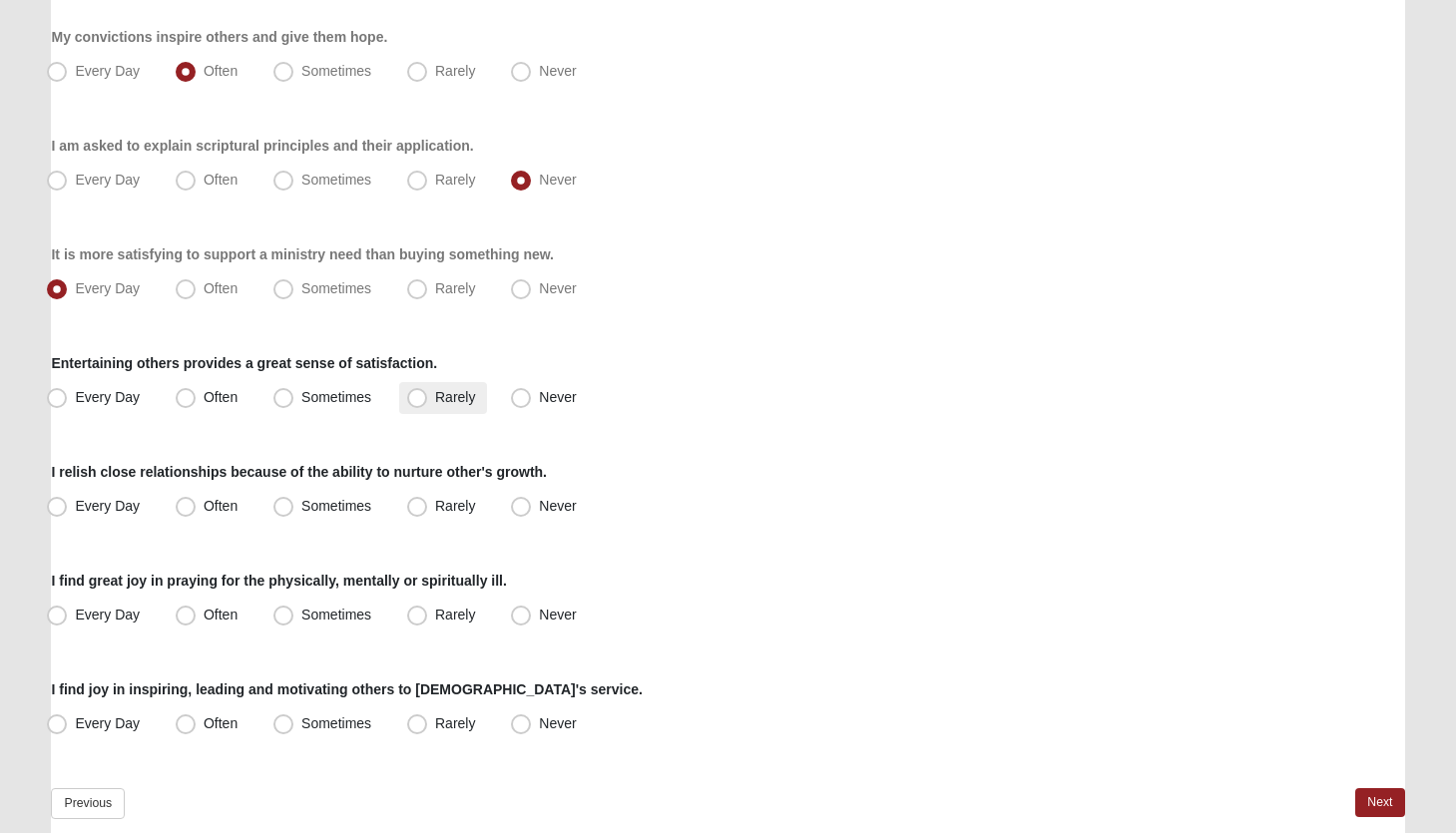 click on "Rarely" at bounding box center (455, 397) 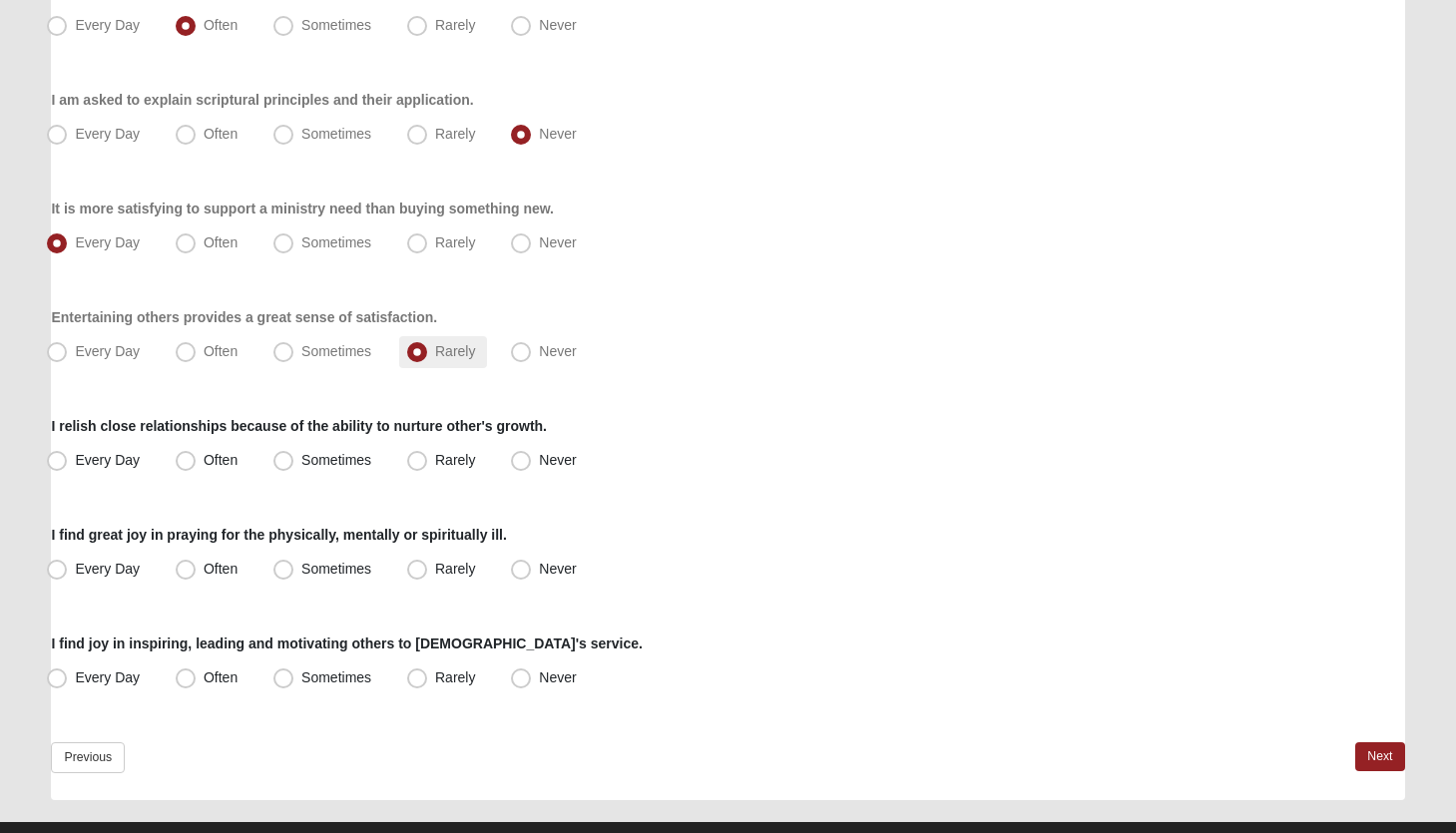 scroll, scrollTop: 1397, scrollLeft: 0, axis: vertical 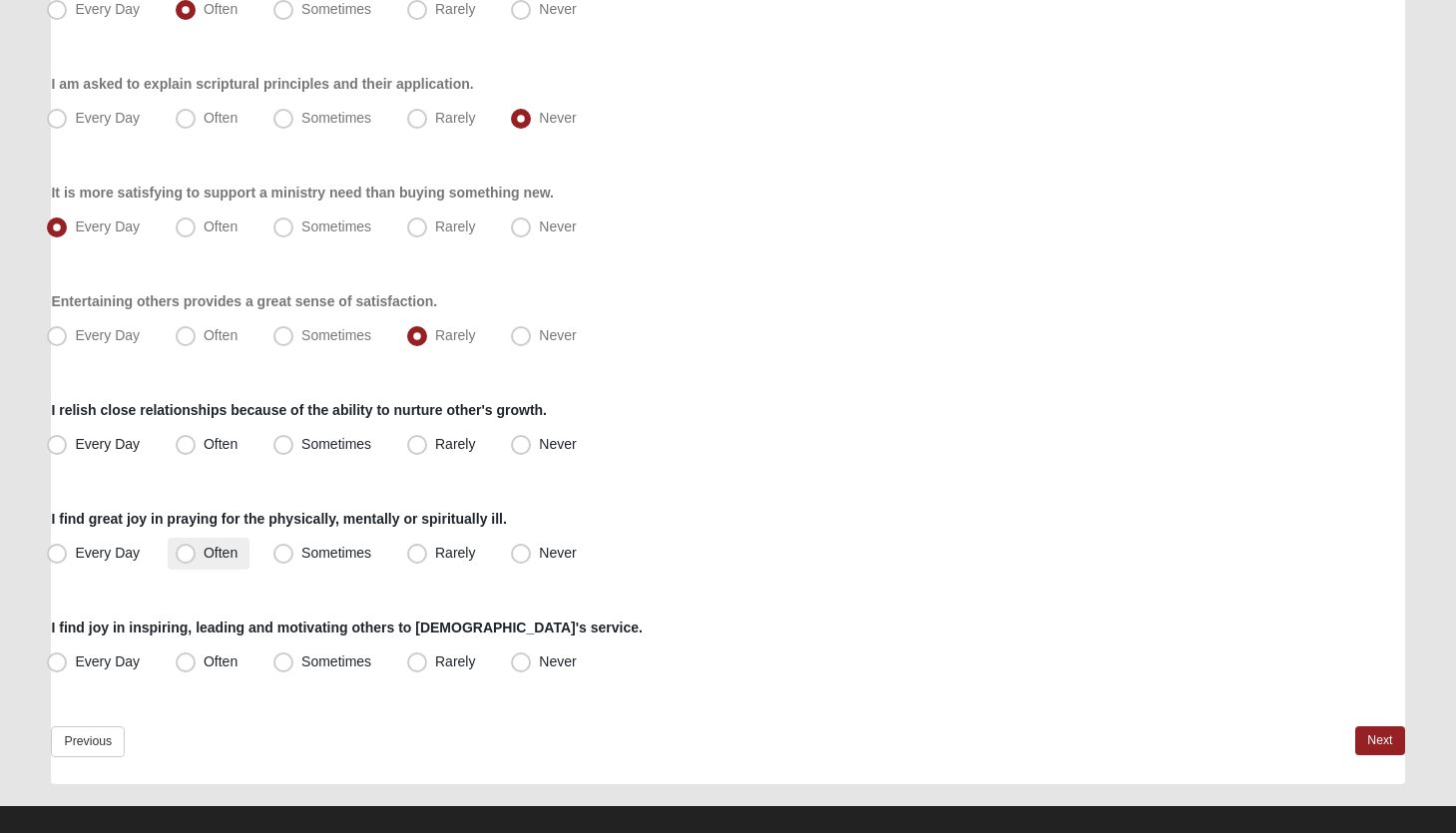 click on "Often" at bounding box center (221, 553) 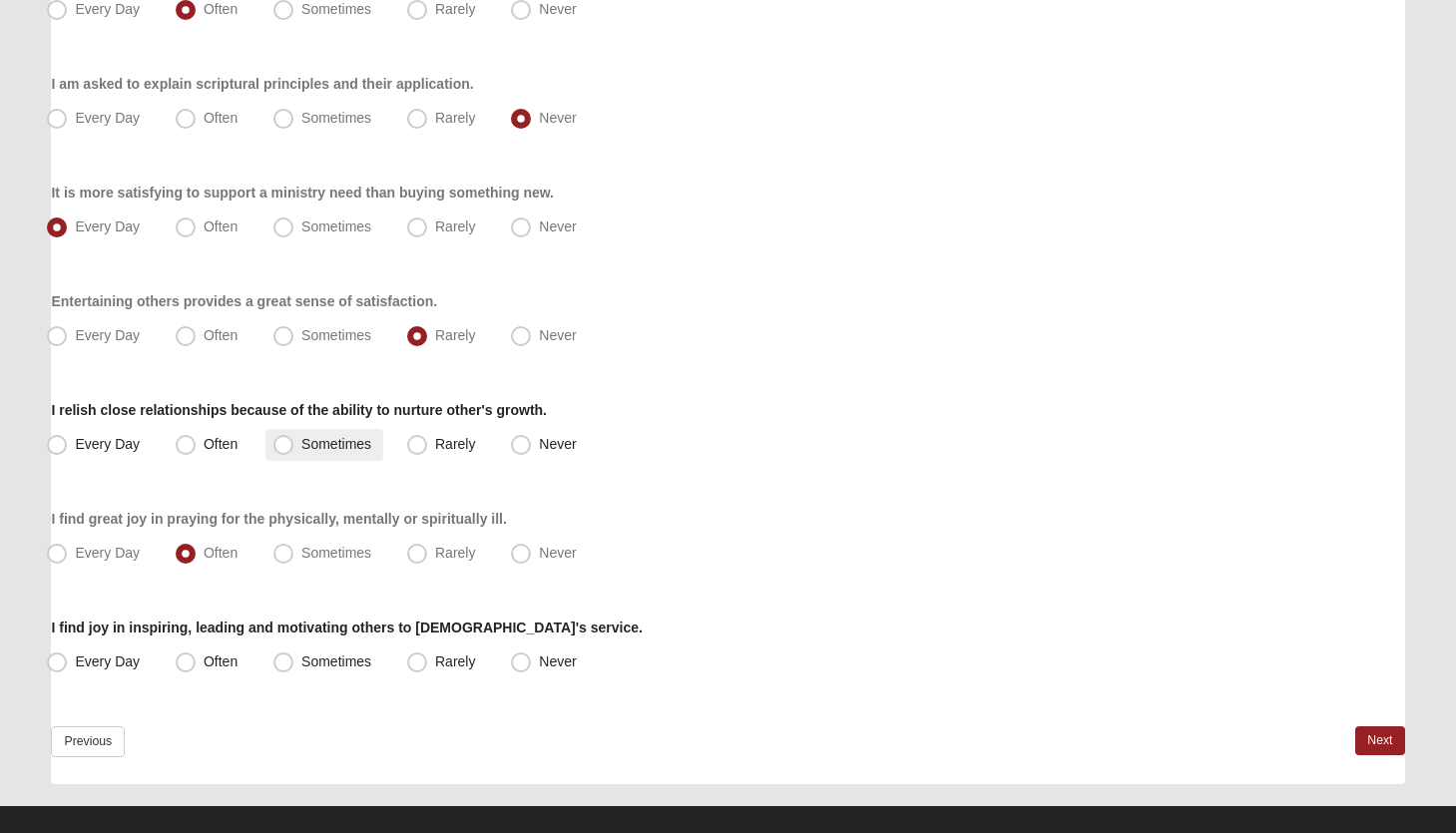 click on "Sometimes" at bounding box center [336, 444] 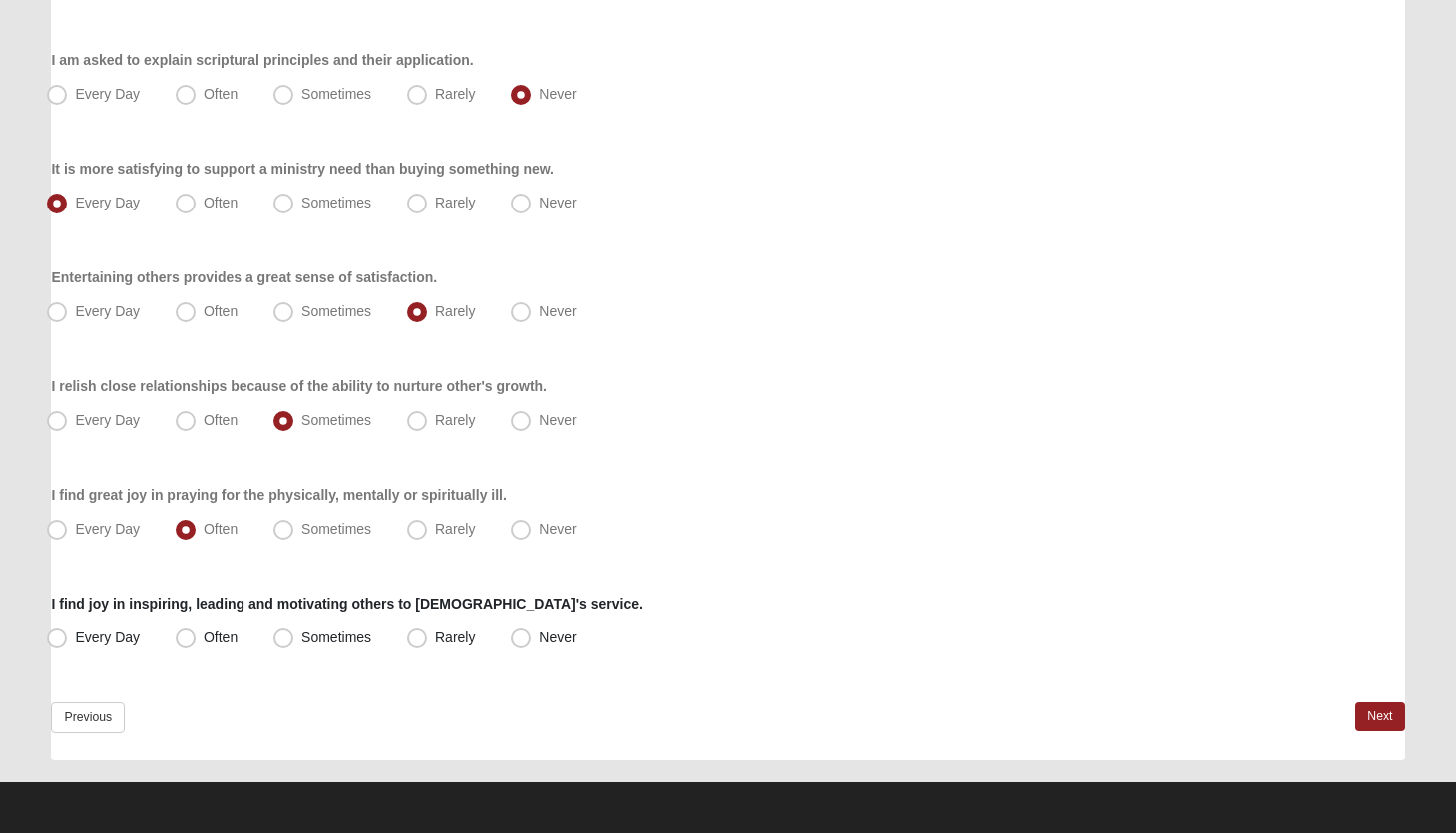 scroll, scrollTop: 1421, scrollLeft: 0, axis: vertical 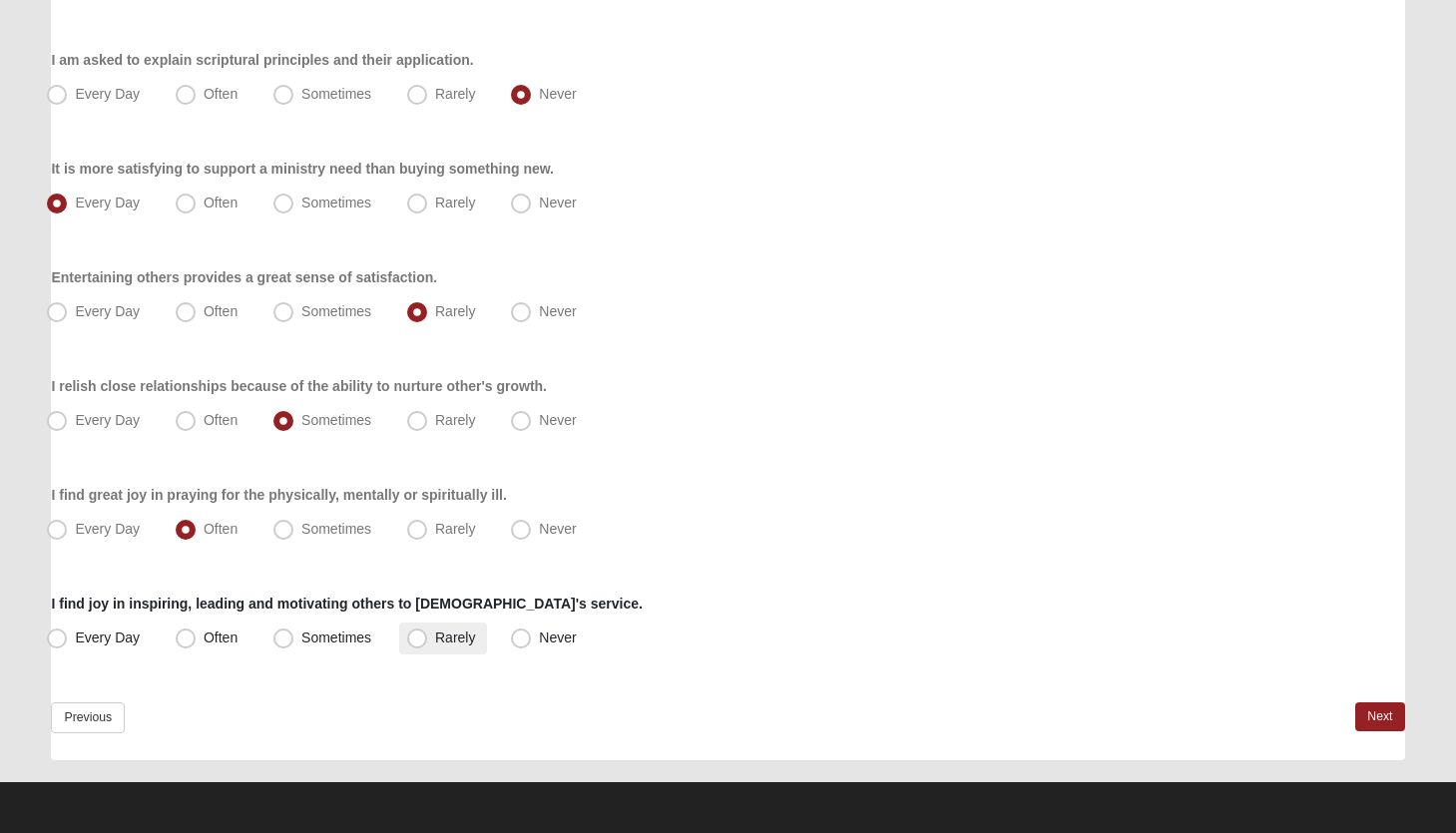 click on "Rarely" at bounding box center [455, 637] 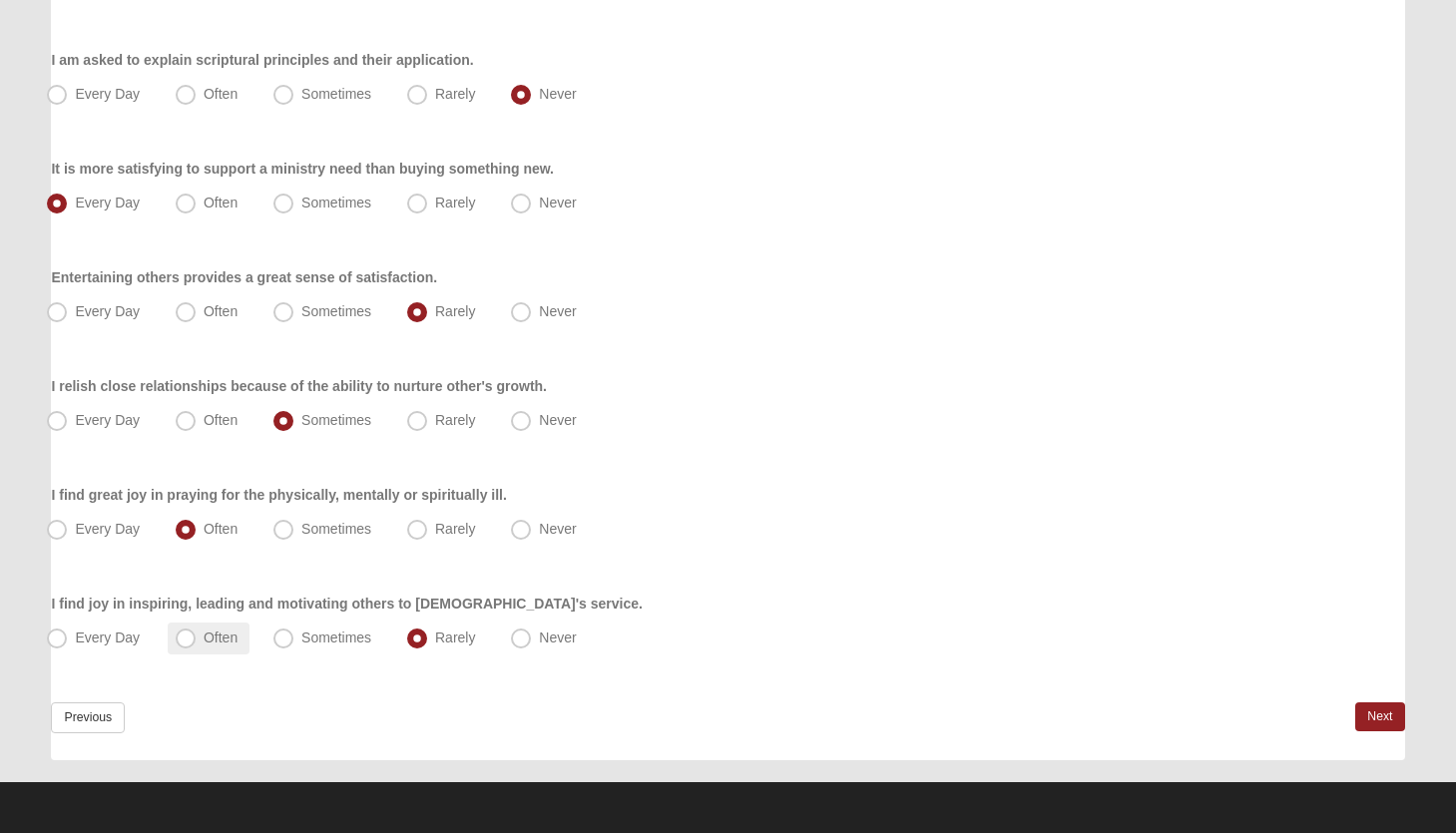 click on "Often" at bounding box center [221, 637] 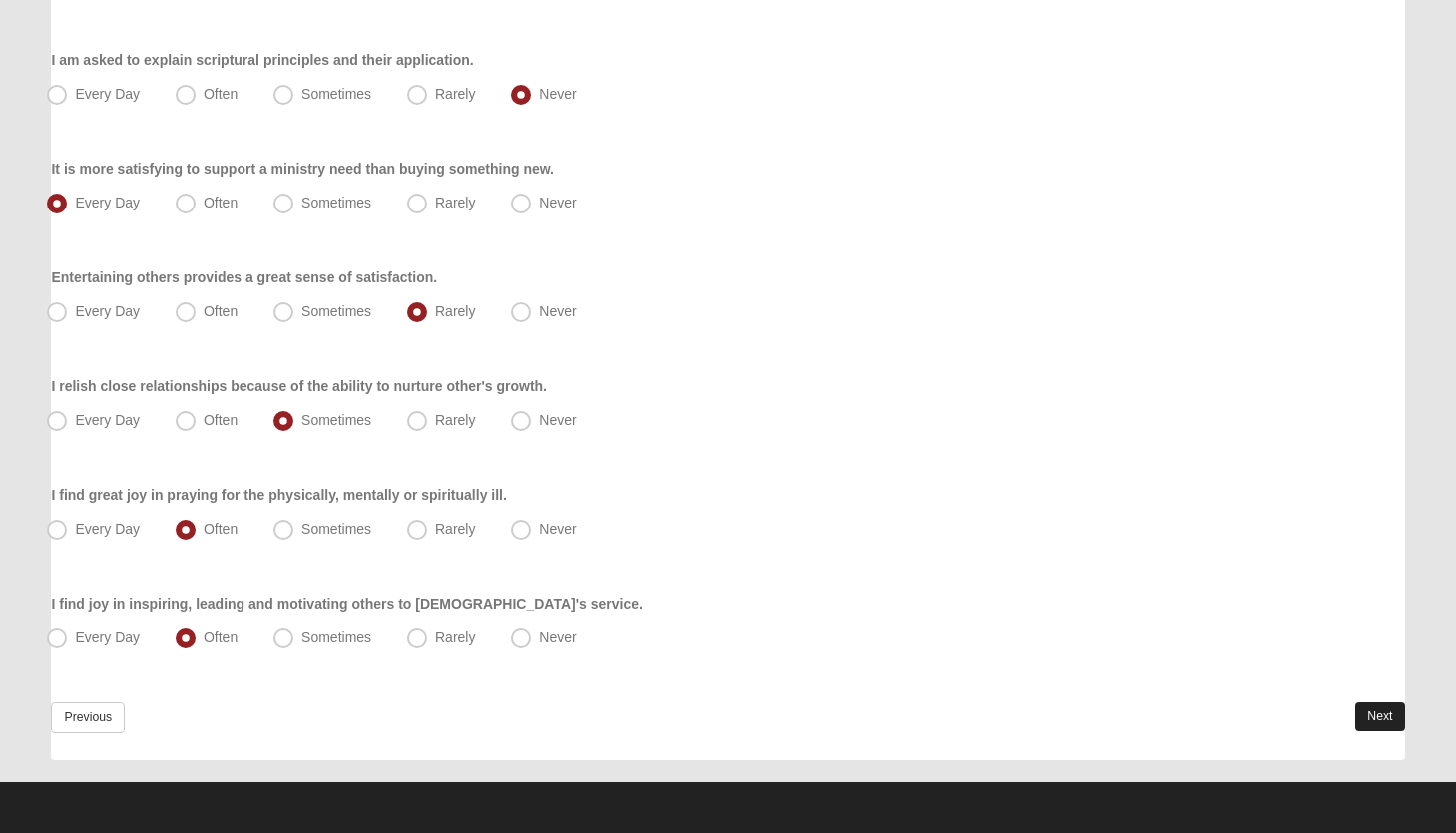 click on "Next" at bounding box center (1379, 716) 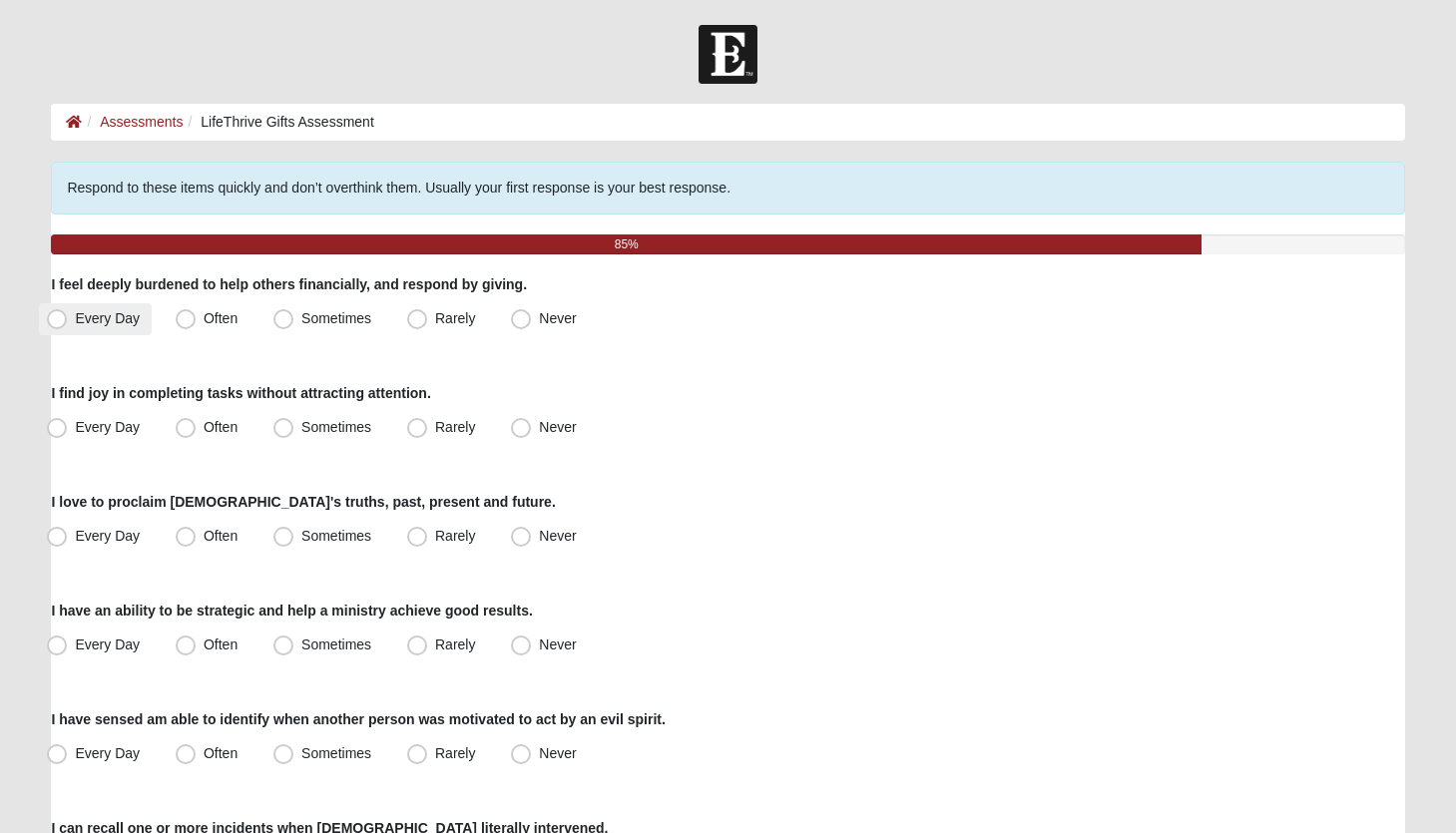 click on "Every Day" at bounding box center (107, 318) 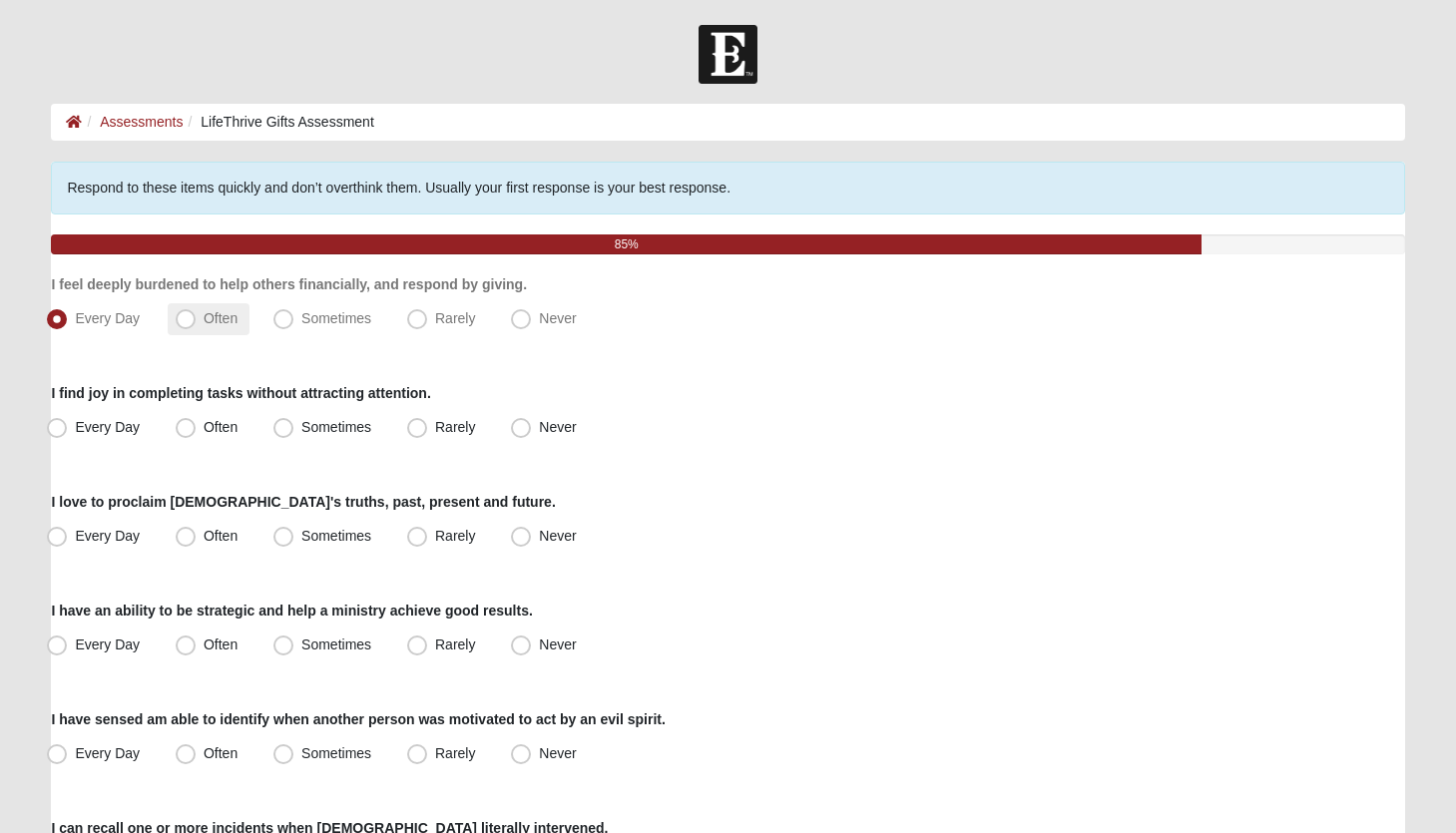 click on "Often" at bounding box center (221, 318) 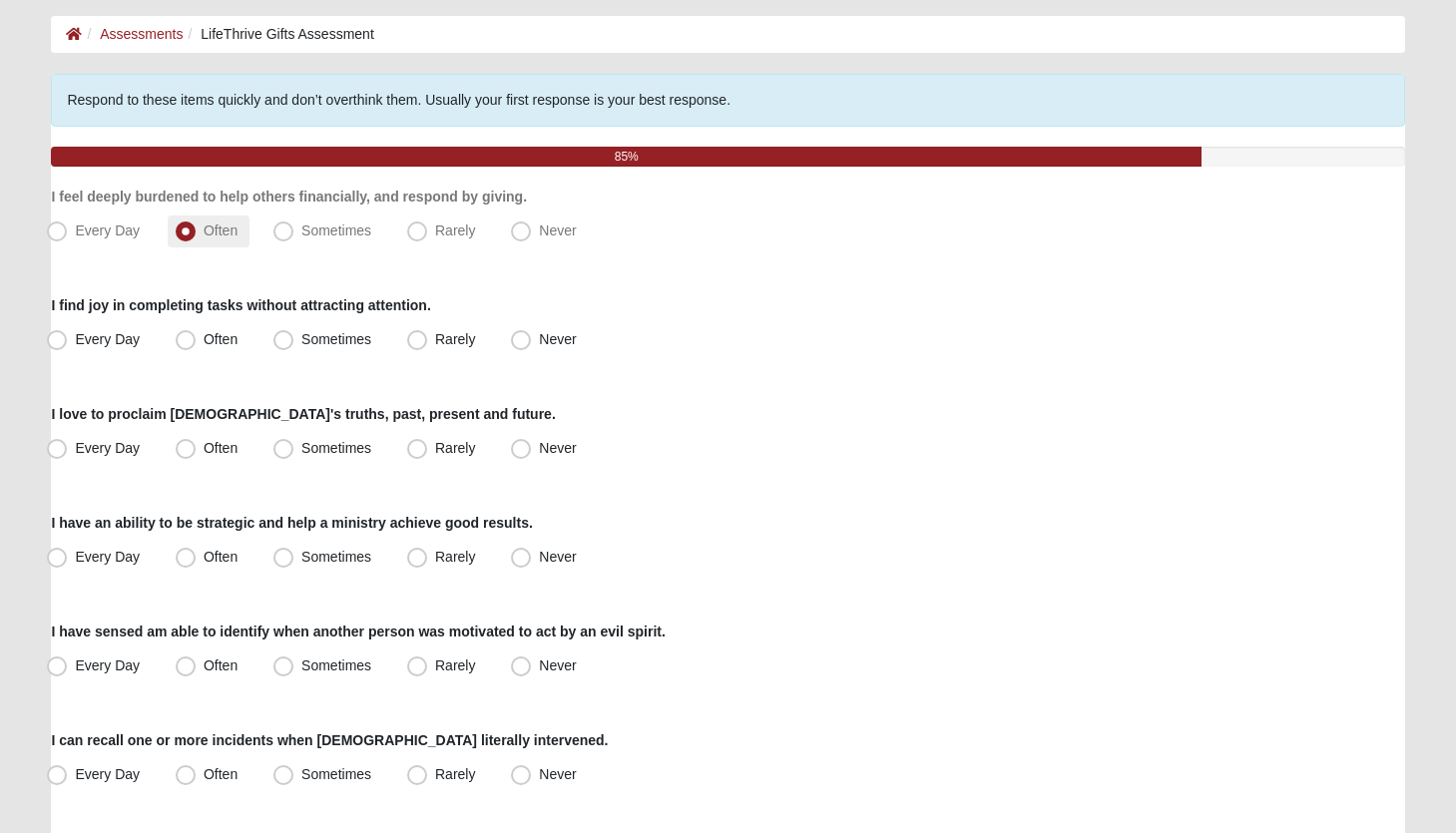 scroll, scrollTop: 93, scrollLeft: 0, axis: vertical 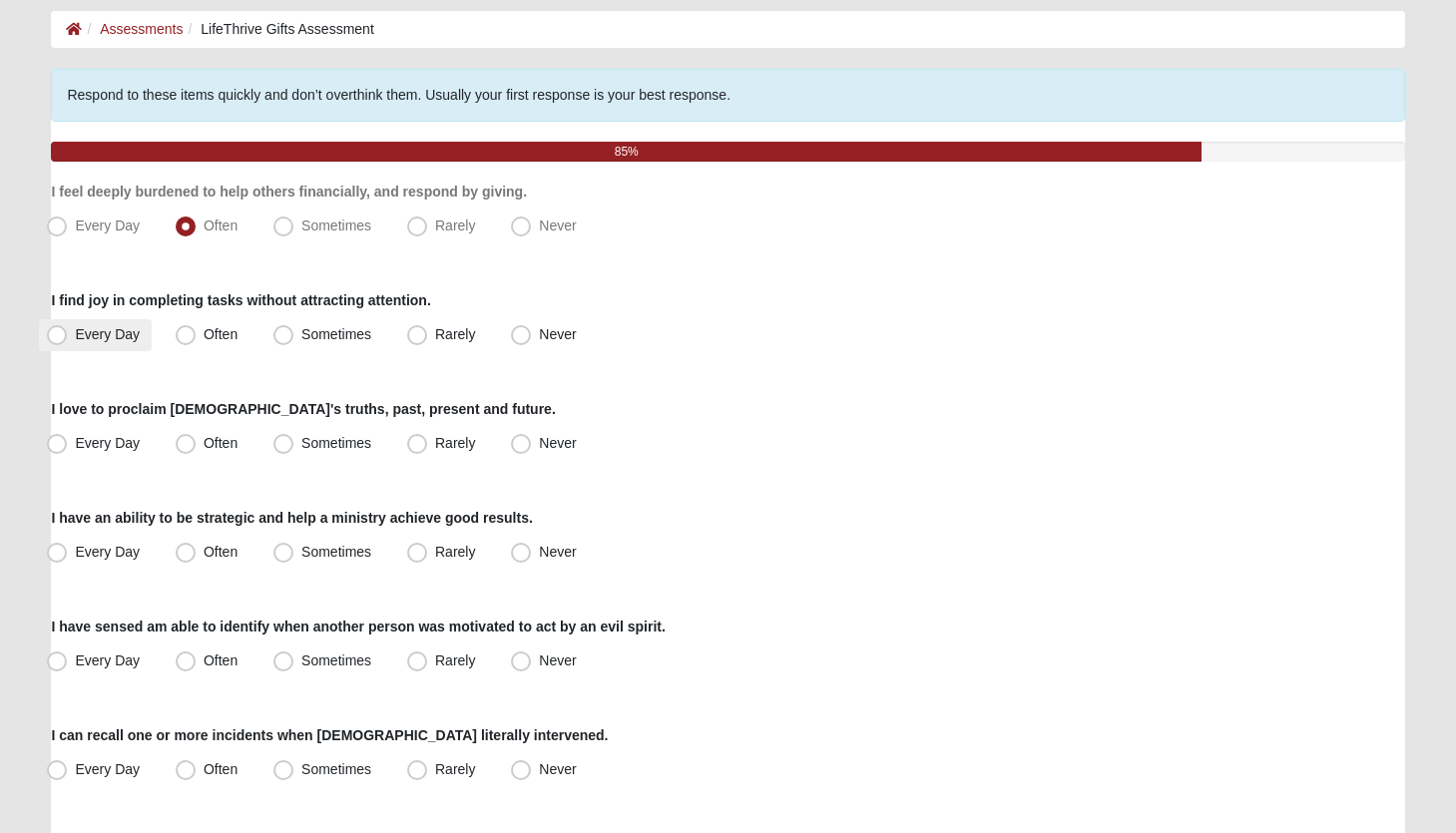 click on "Every Day" at bounding box center [107, 334] 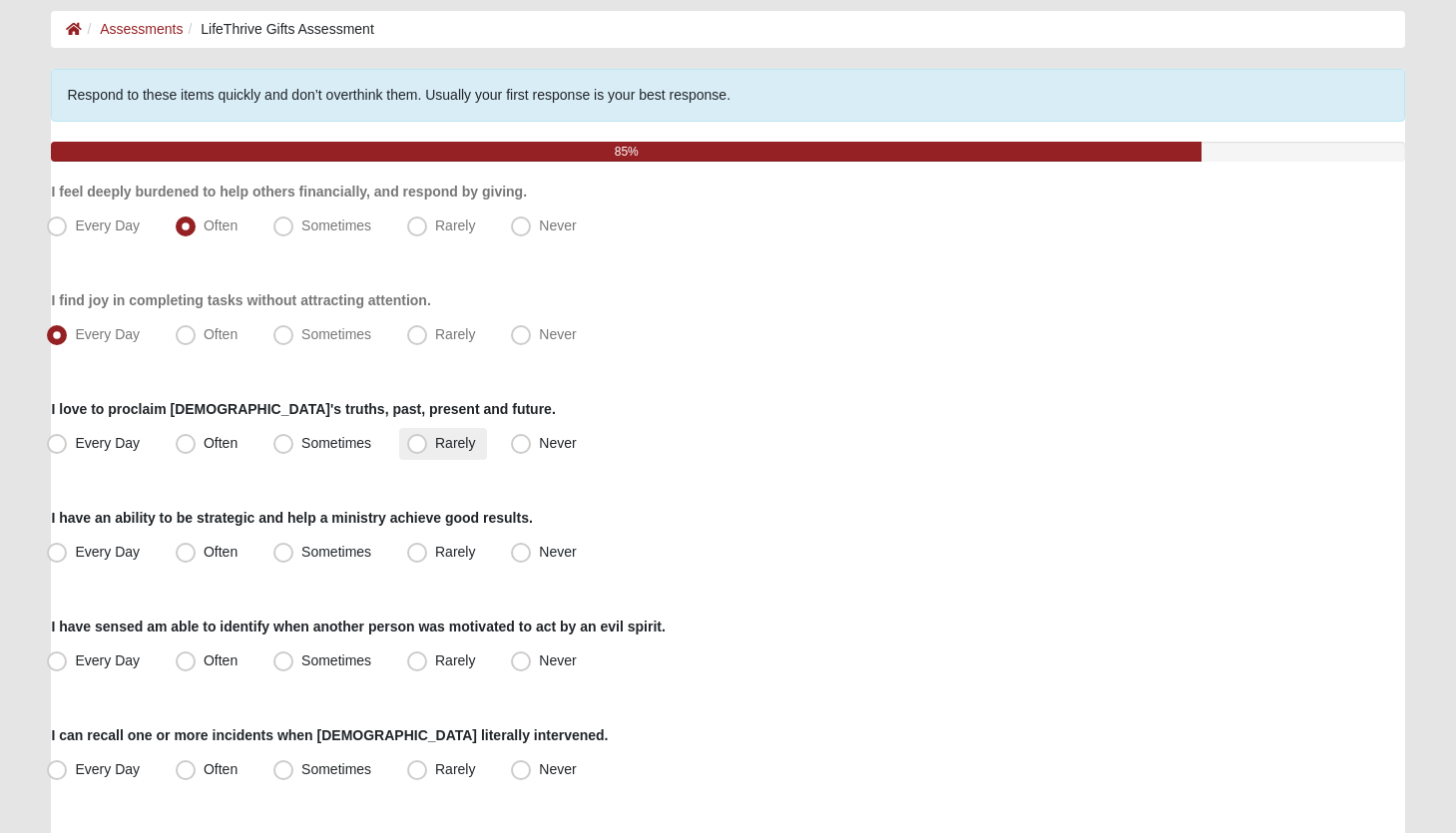 click on "Rarely" at bounding box center (455, 443) 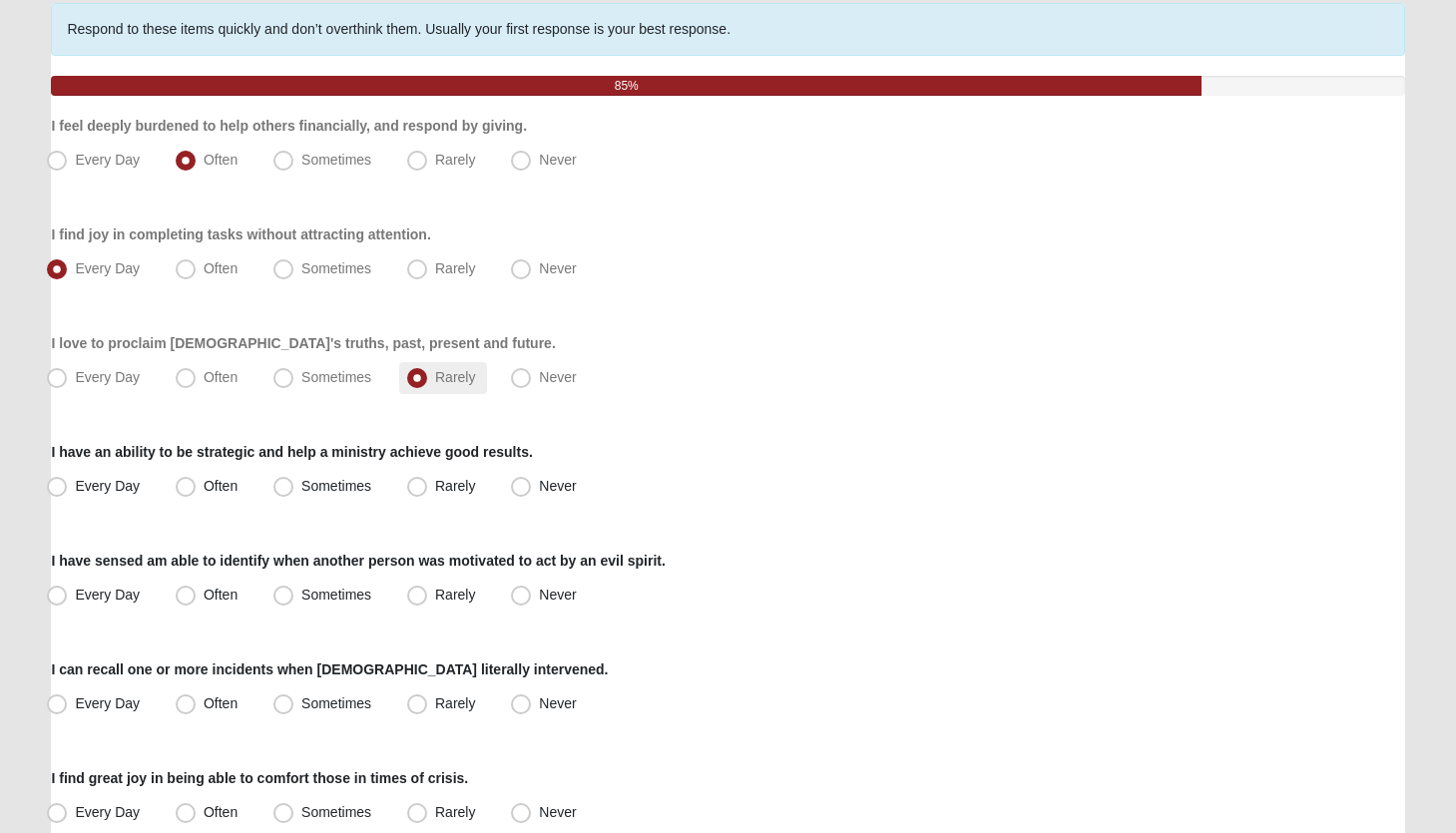 scroll, scrollTop: 194, scrollLeft: 0, axis: vertical 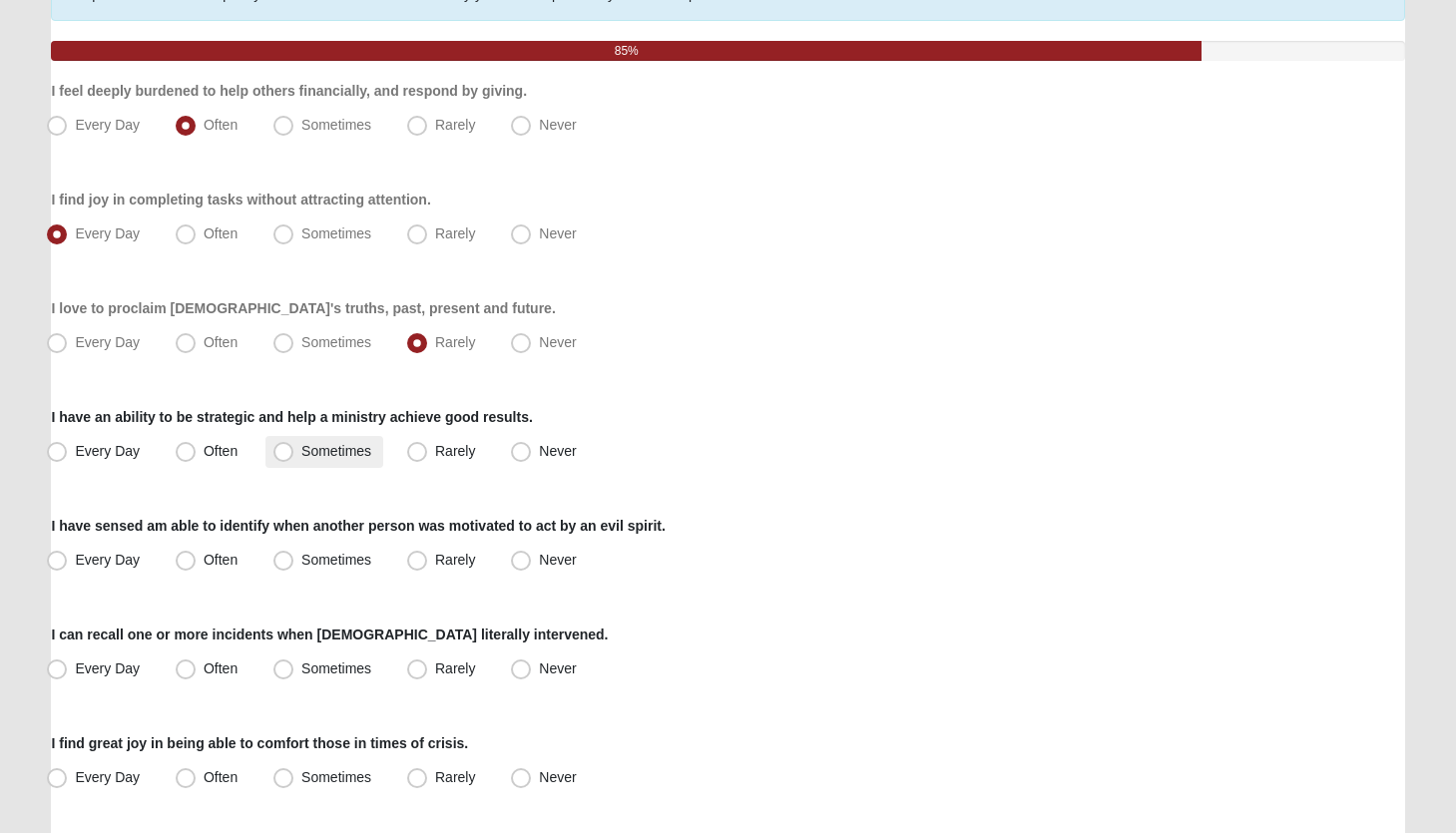 click on "Sometimes" at bounding box center [336, 451] 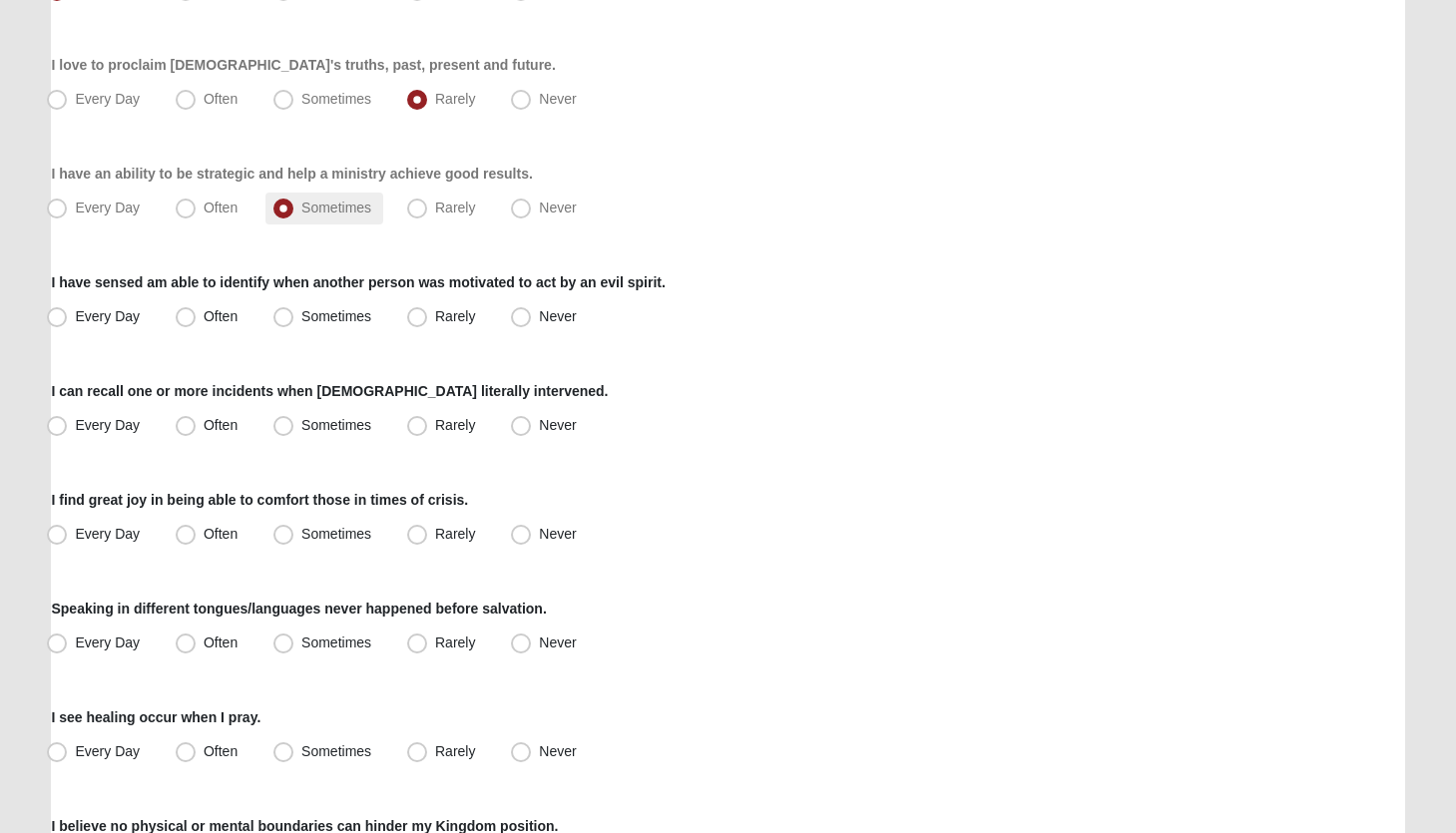 scroll, scrollTop: 472, scrollLeft: 0, axis: vertical 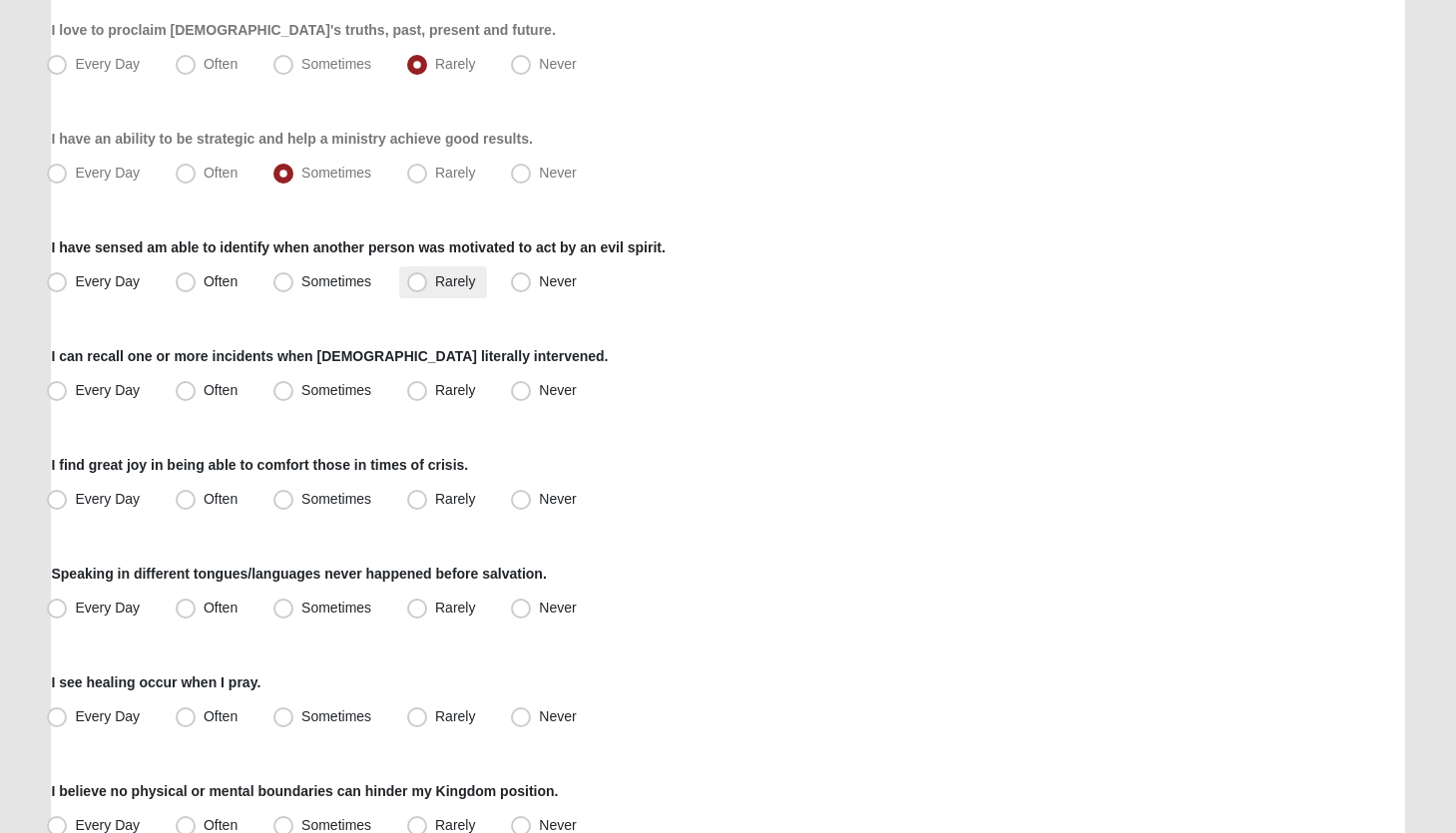 click on "Rarely" at bounding box center (455, 281) 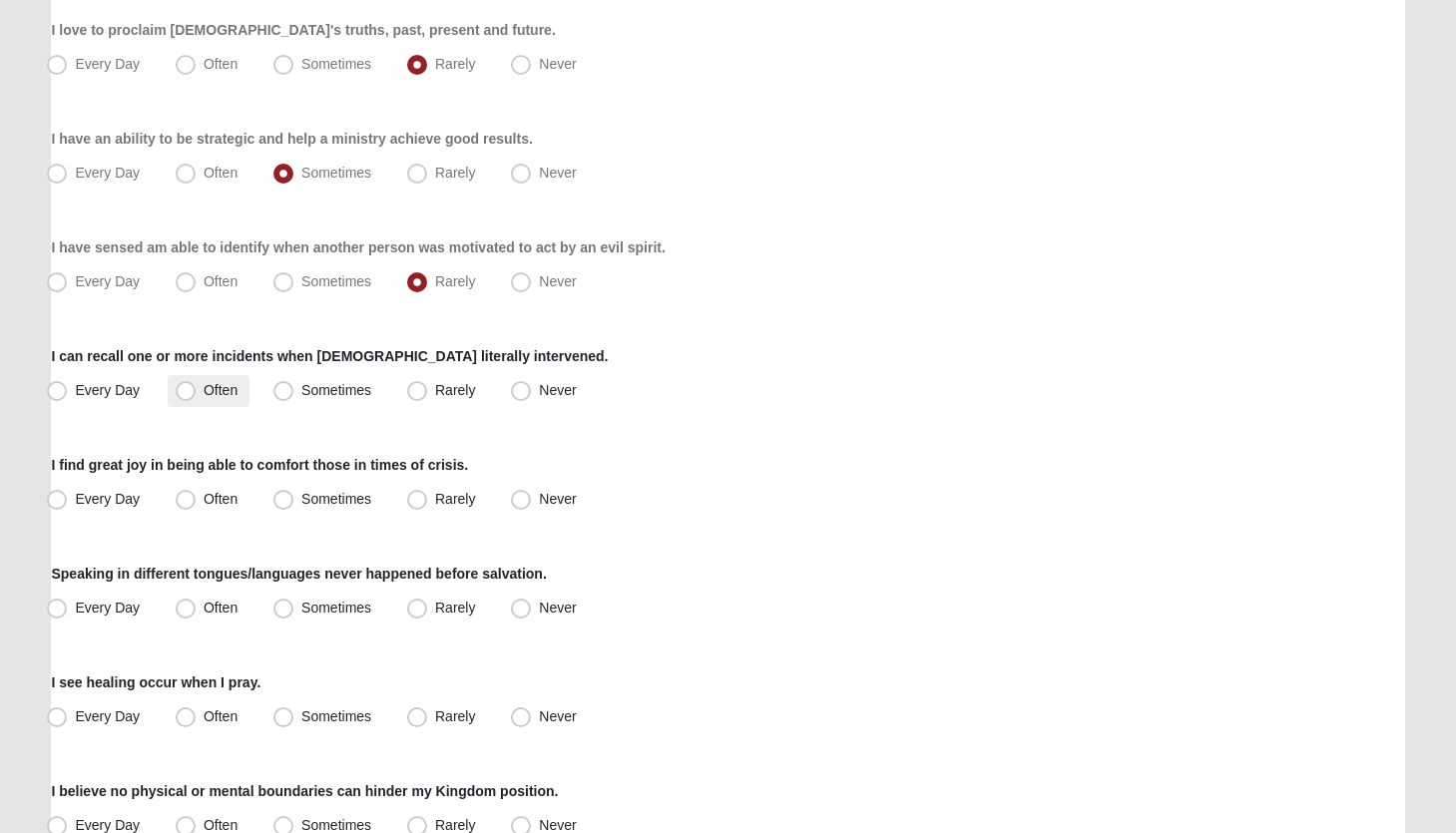 click on "Often" at bounding box center (221, 390) 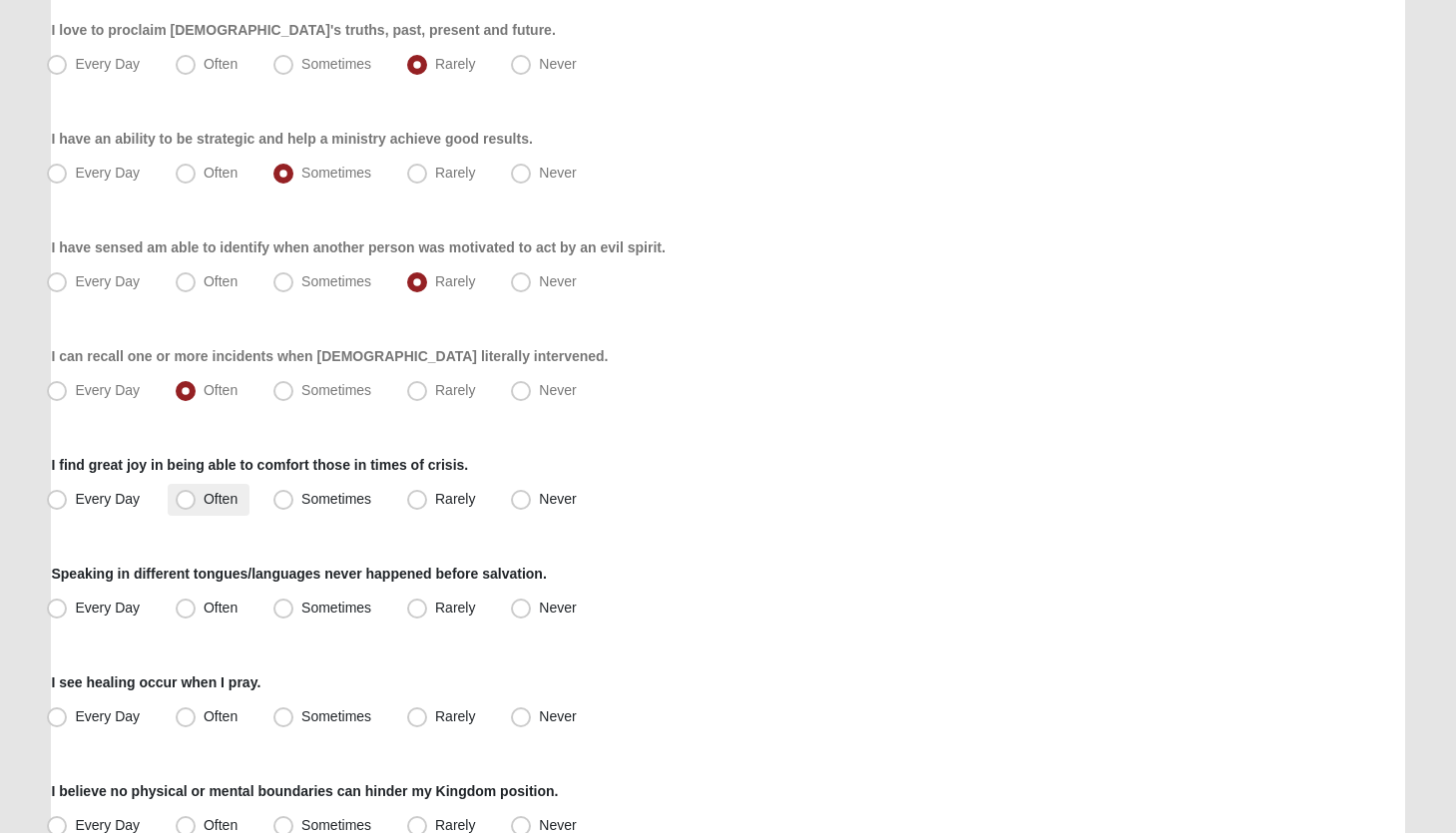 click on "Often" at bounding box center [221, 499] 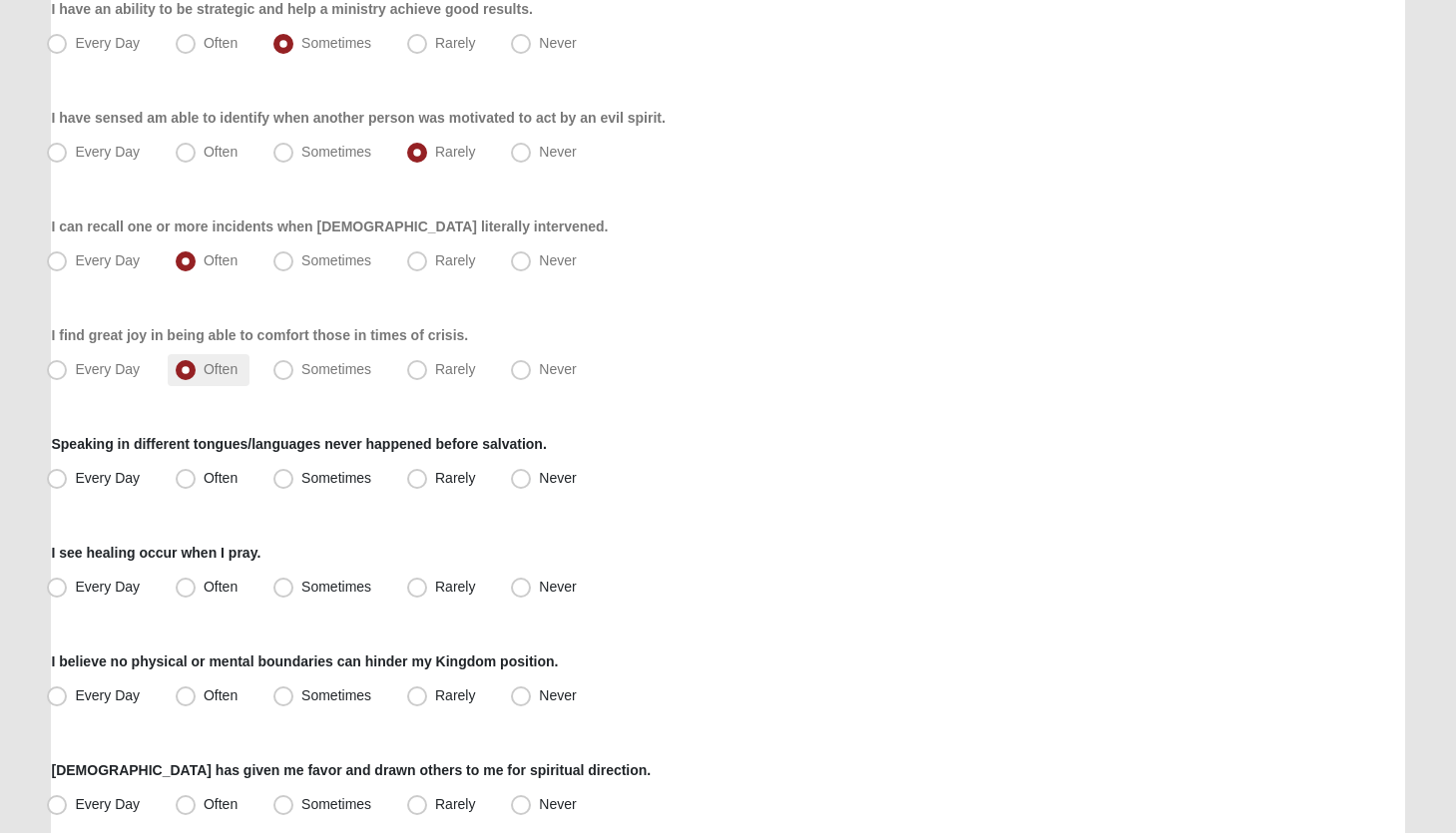 scroll, scrollTop: 608, scrollLeft: 0, axis: vertical 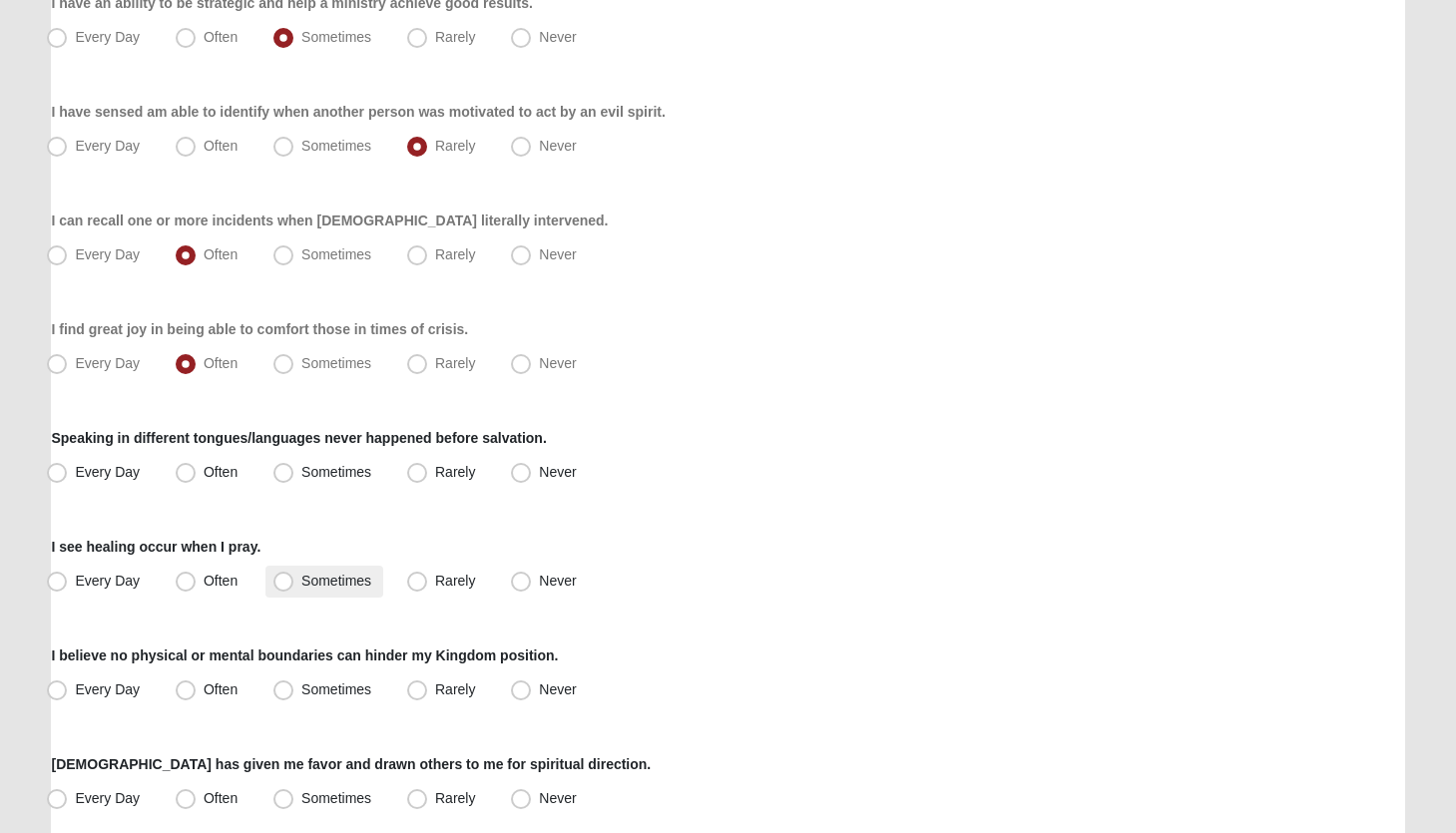 click on "Sometimes" at bounding box center (336, 581) 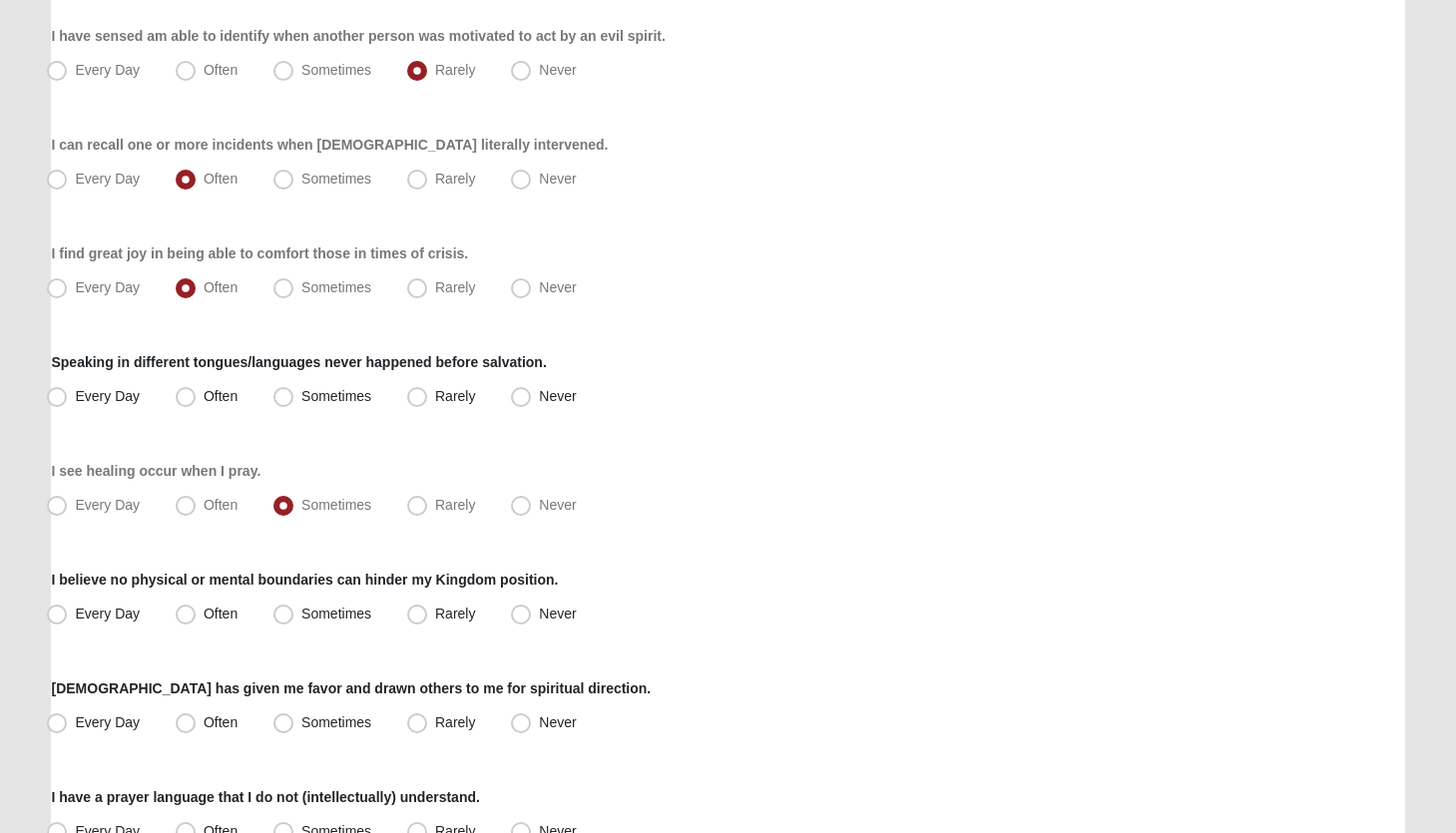 scroll, scrollTop: 699, scrollLeft: 0, axis: vertical 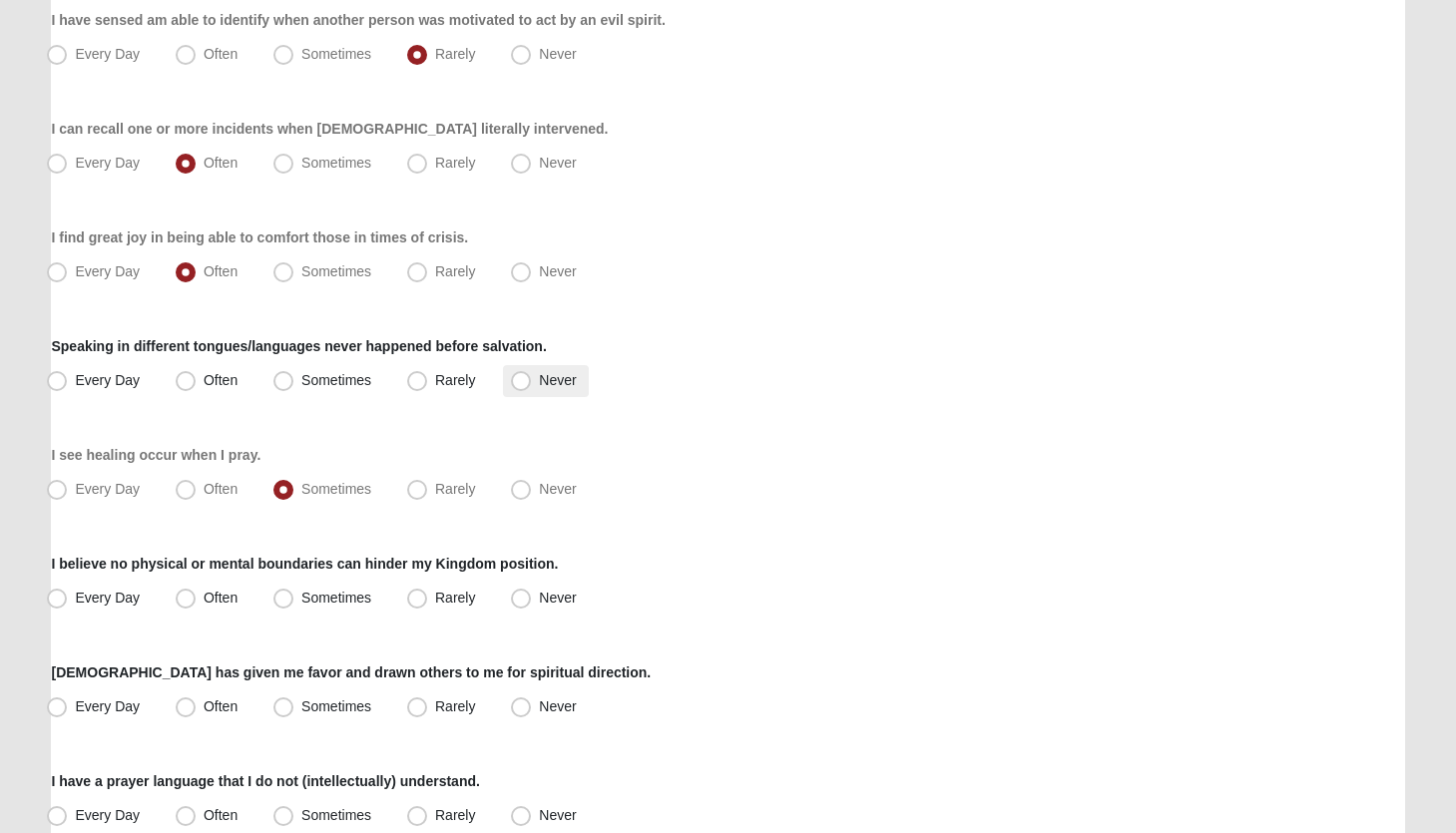 click on "Never" at bounding box center [557, 380] 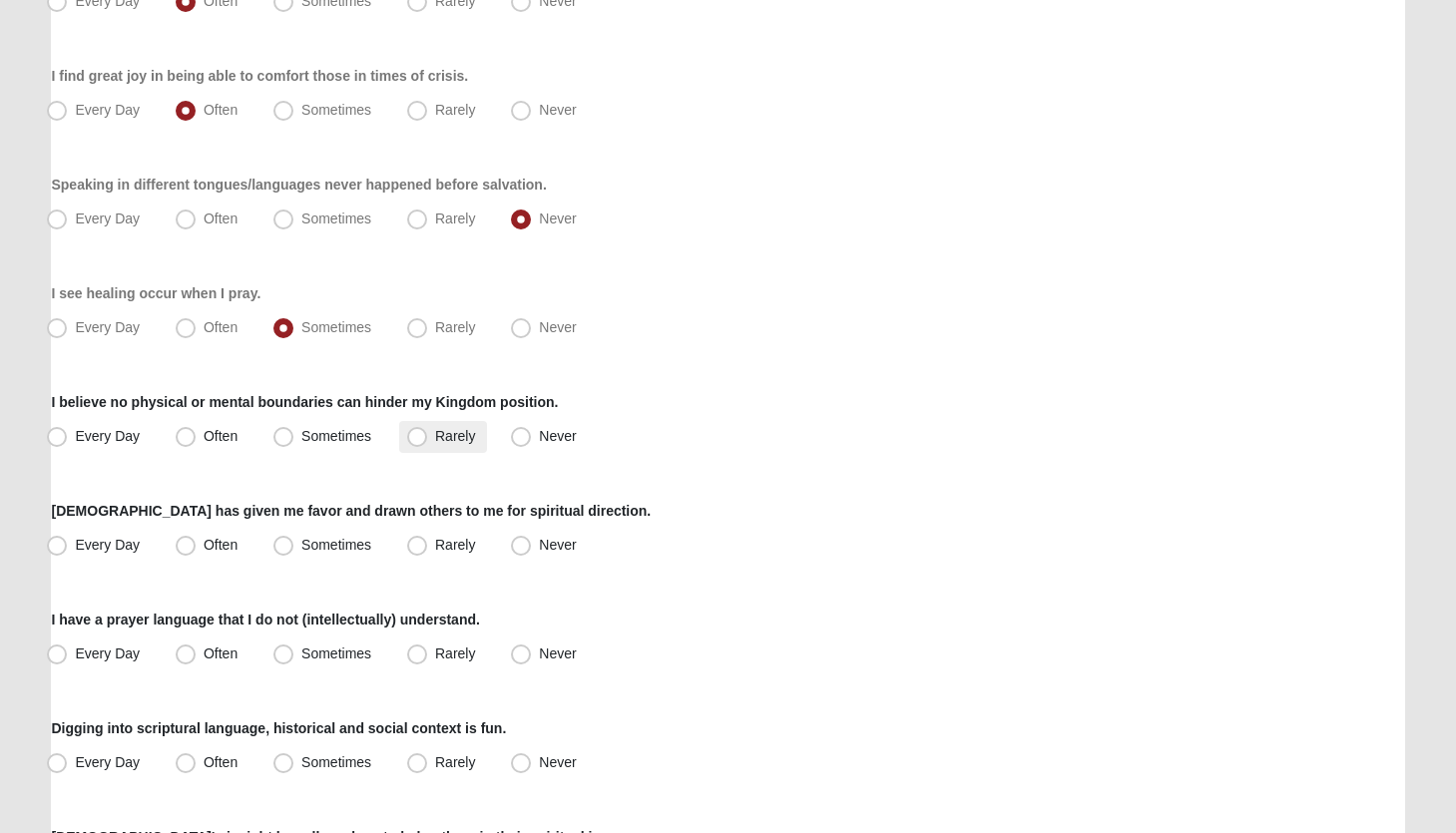 scroll, scrollTop: 874, scrollLeft: 0, axis: vertical 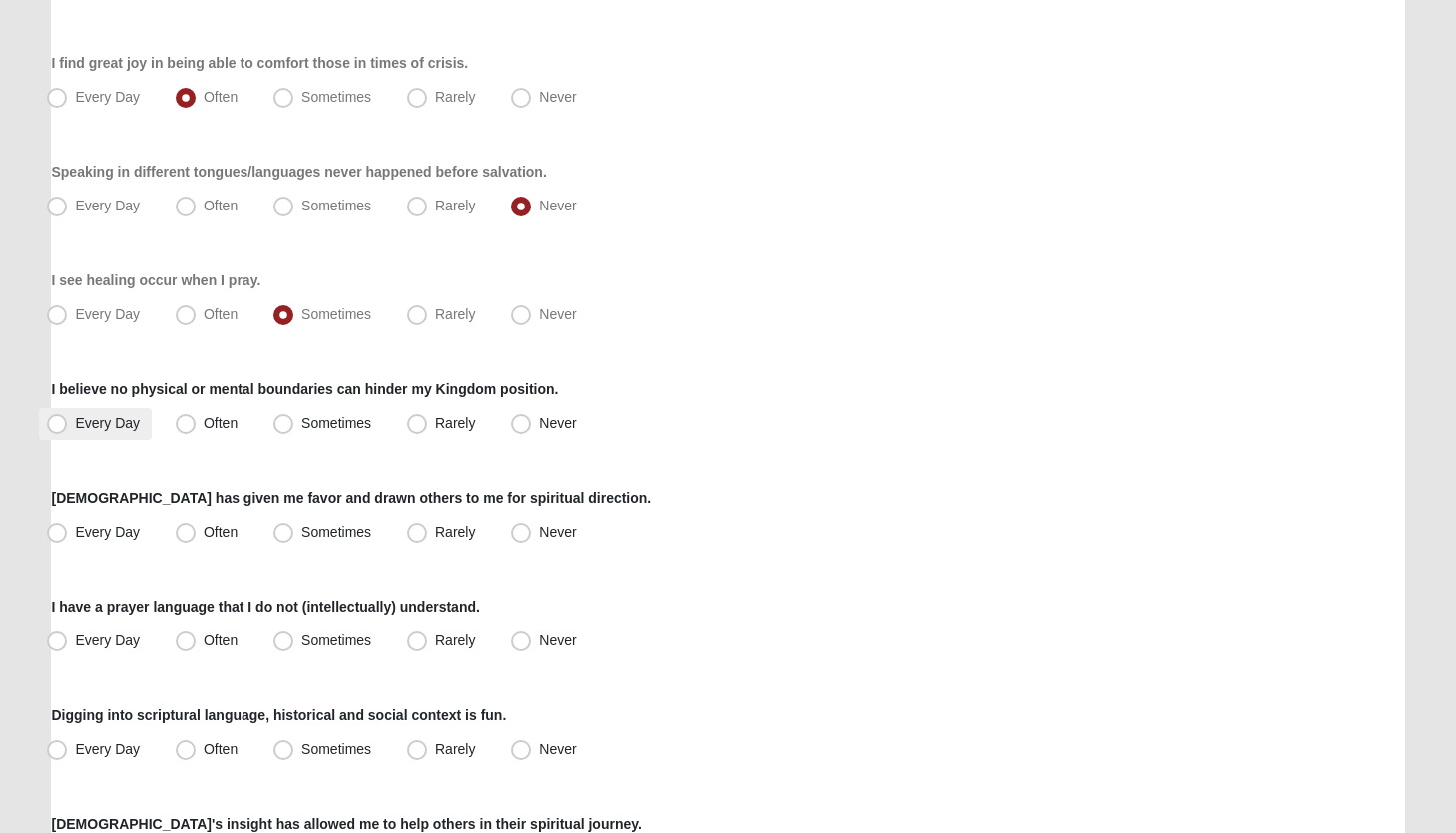 click on "Every Day" at bounding box center [107, 423] 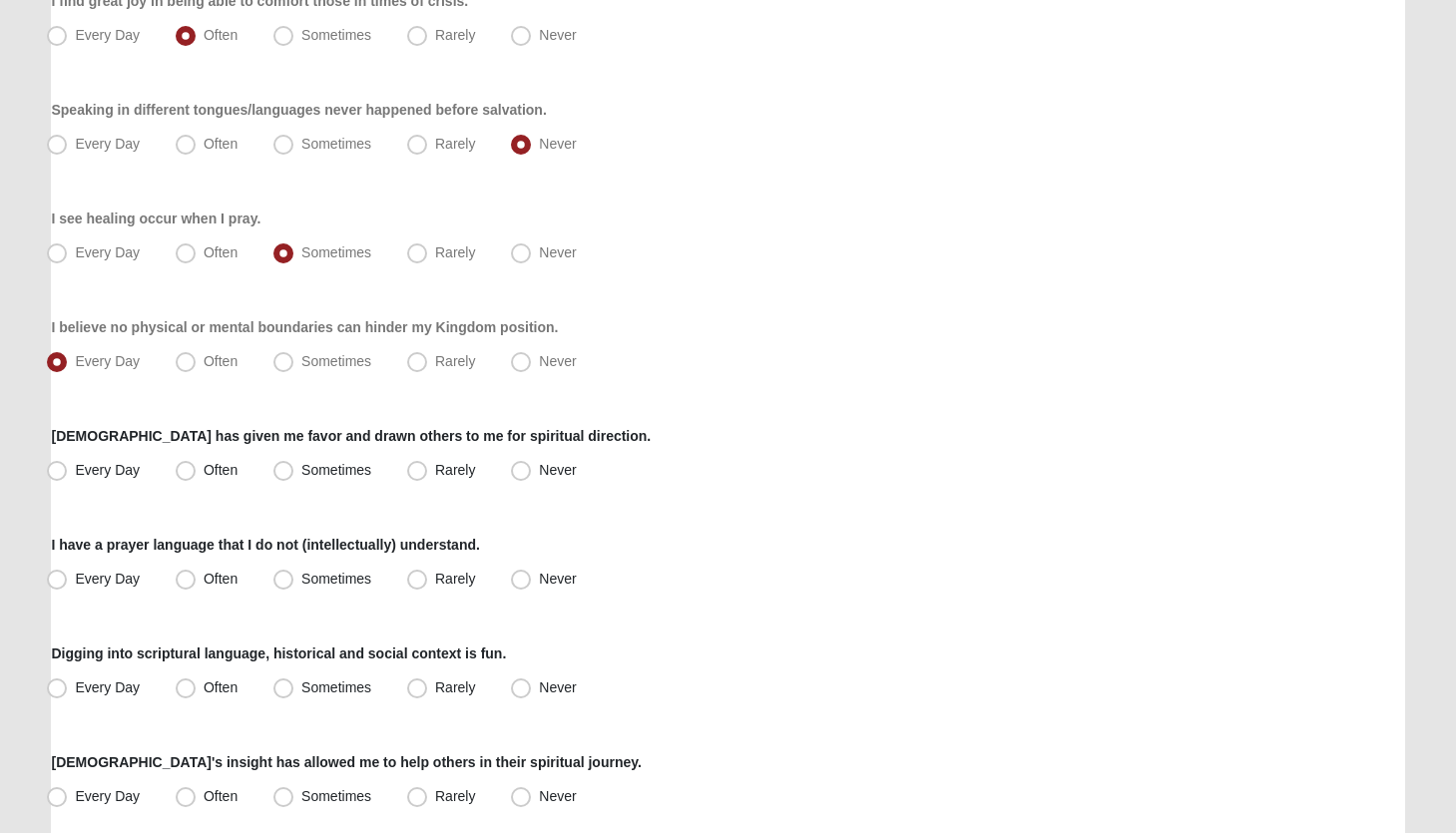 scroll, scrollTop: 937, scrollLeft: 0, axis: vertical 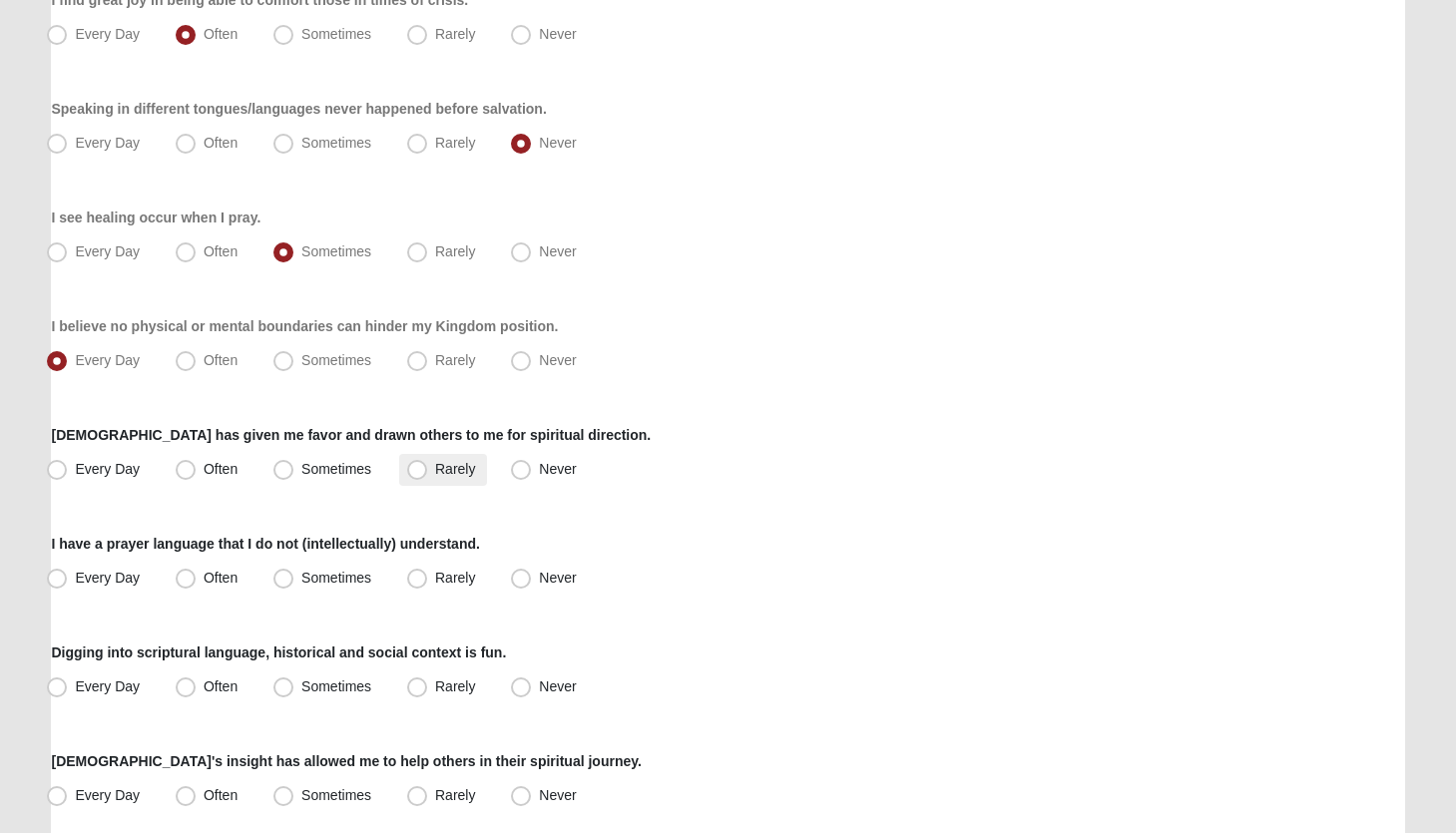 click on "Rarely" at bounding box center (455, 469) 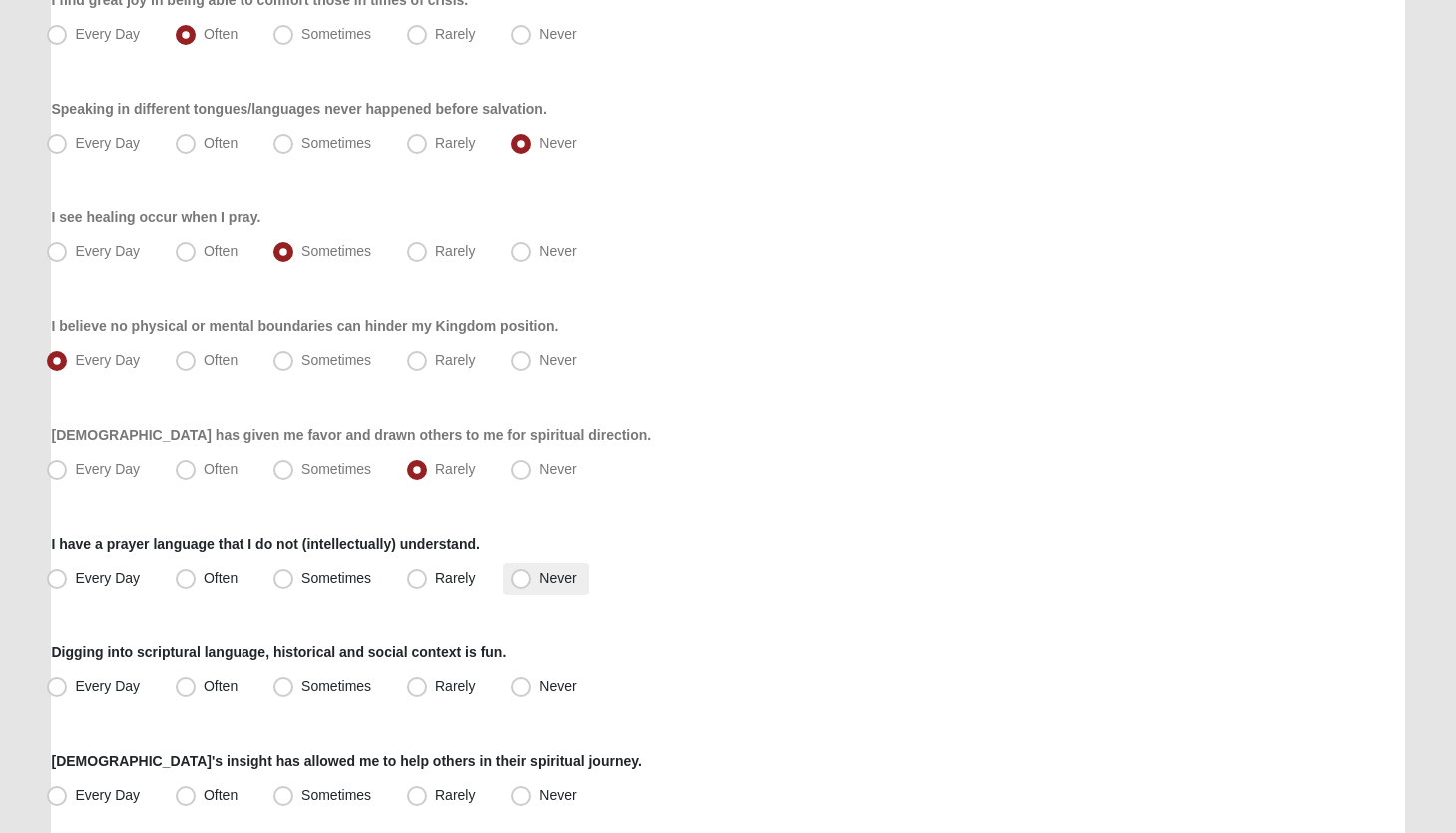 click on "Never" at bounding box center [557, 578] 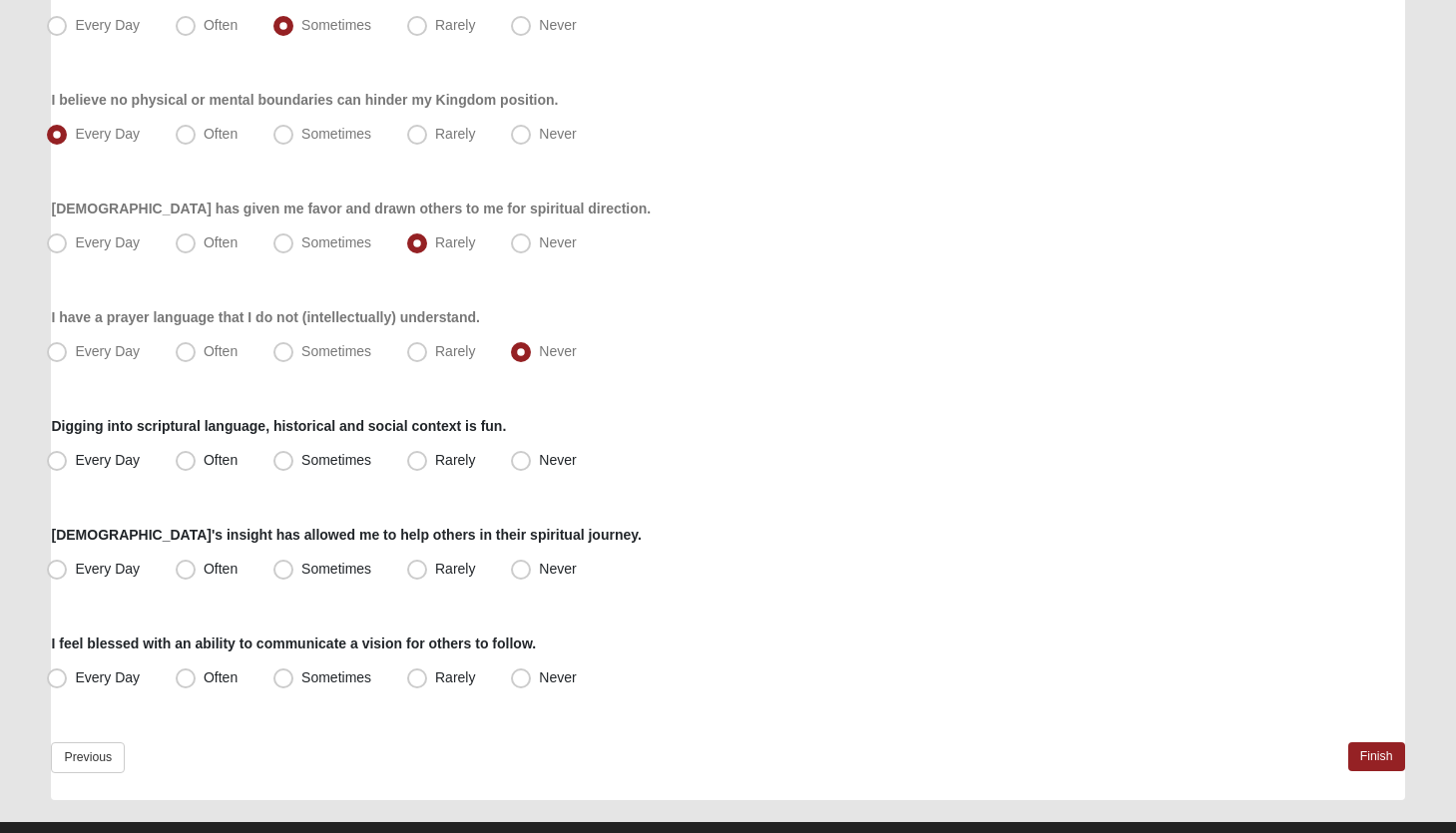 scroll, scrollTop: 1164, scrollLeft: 0, axis: vertical 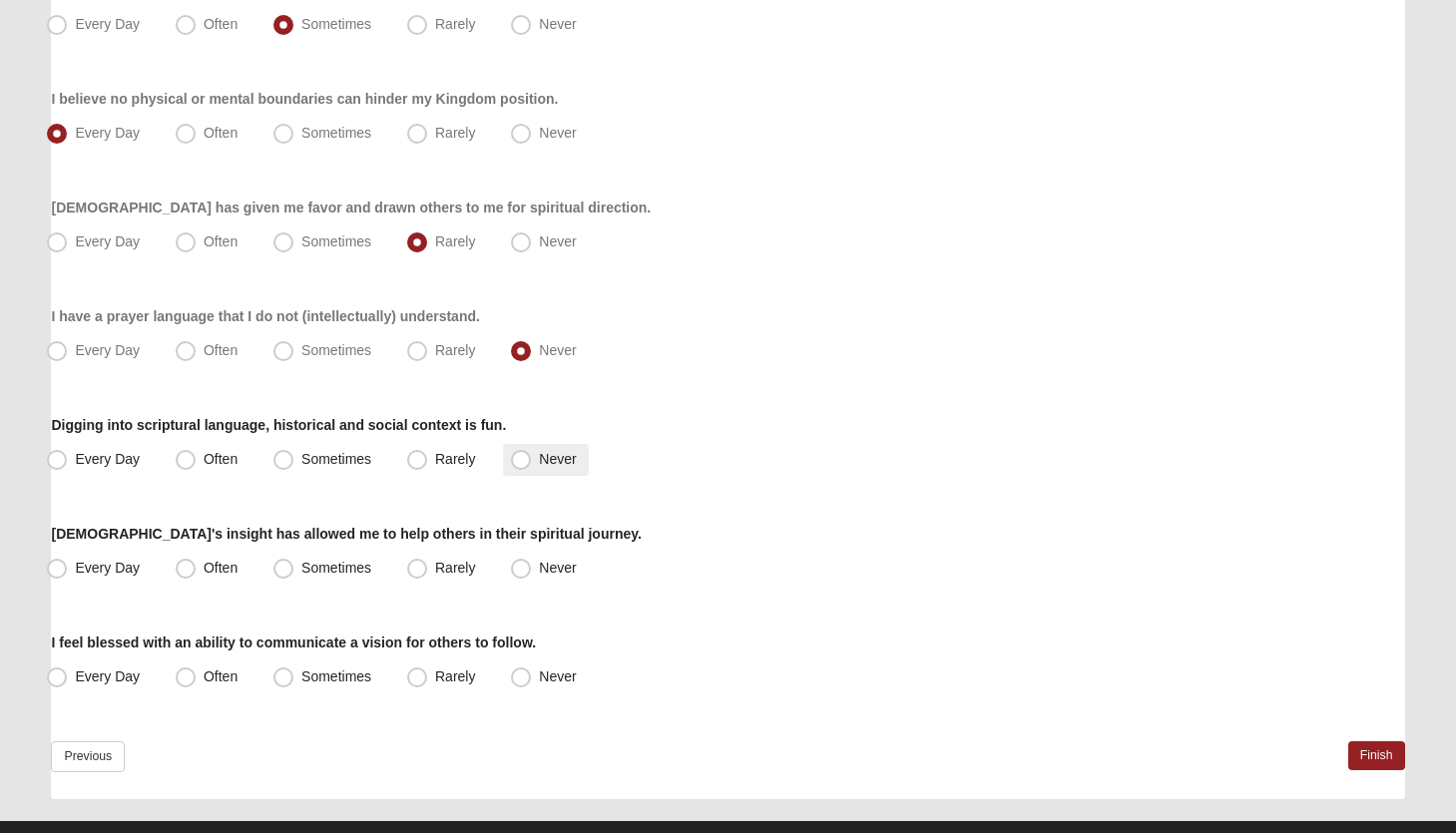 click on "Never" at bounding box center [557, 459] 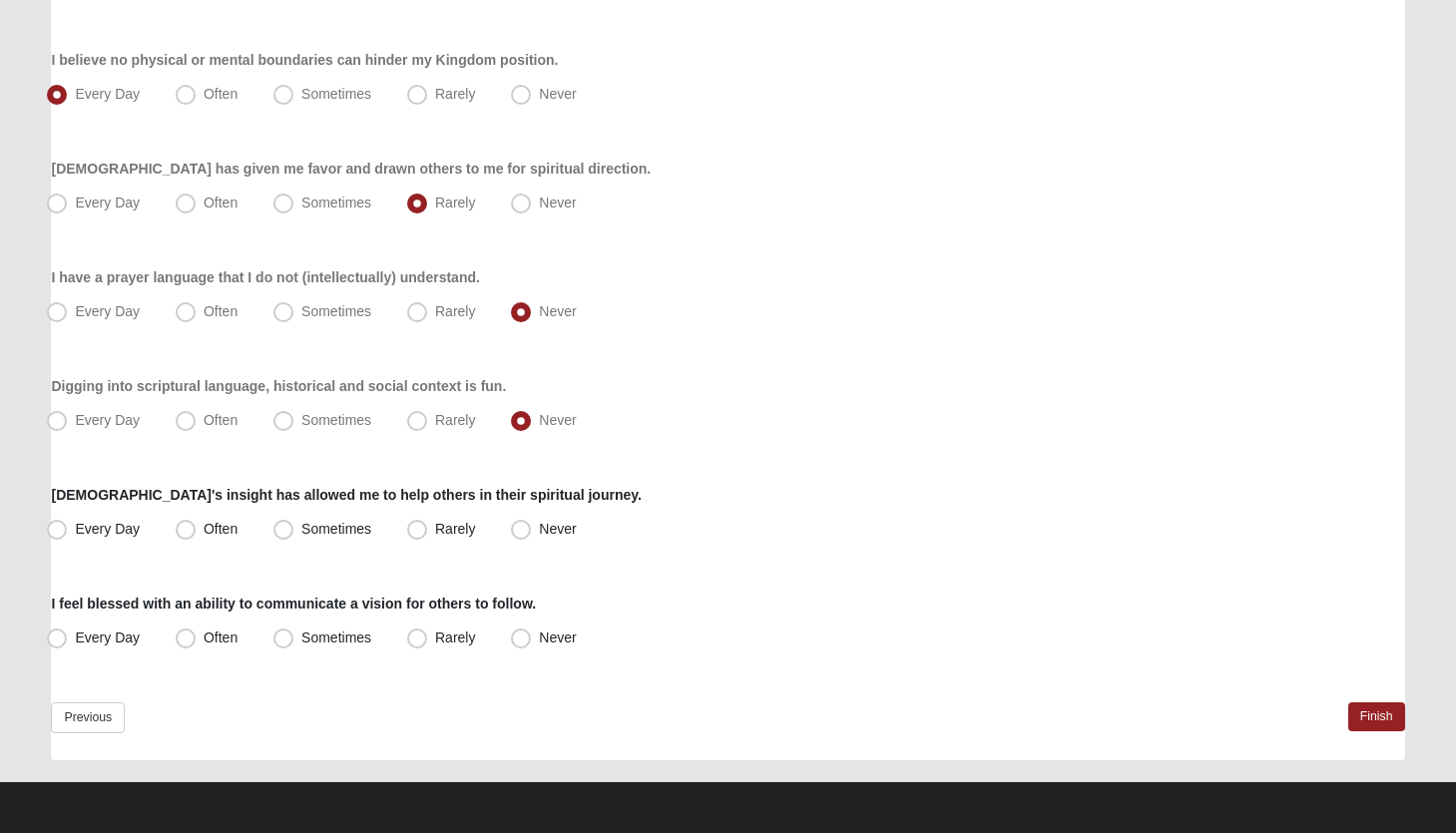 scroll, scrollTop: 1203, scrollLeft: 0, axis: vertical 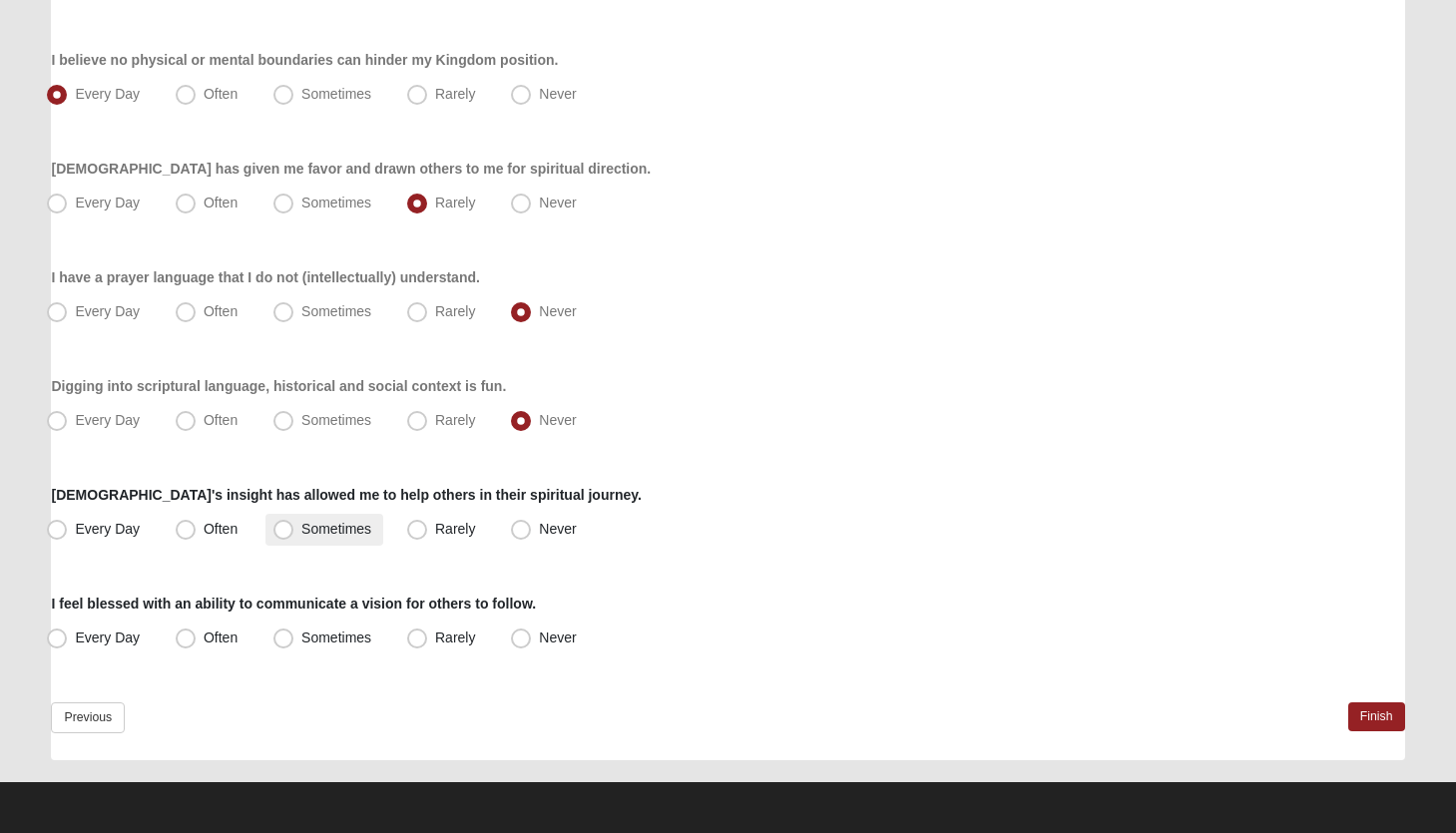 click on "Sometimes" at bounding box center (336, 529) 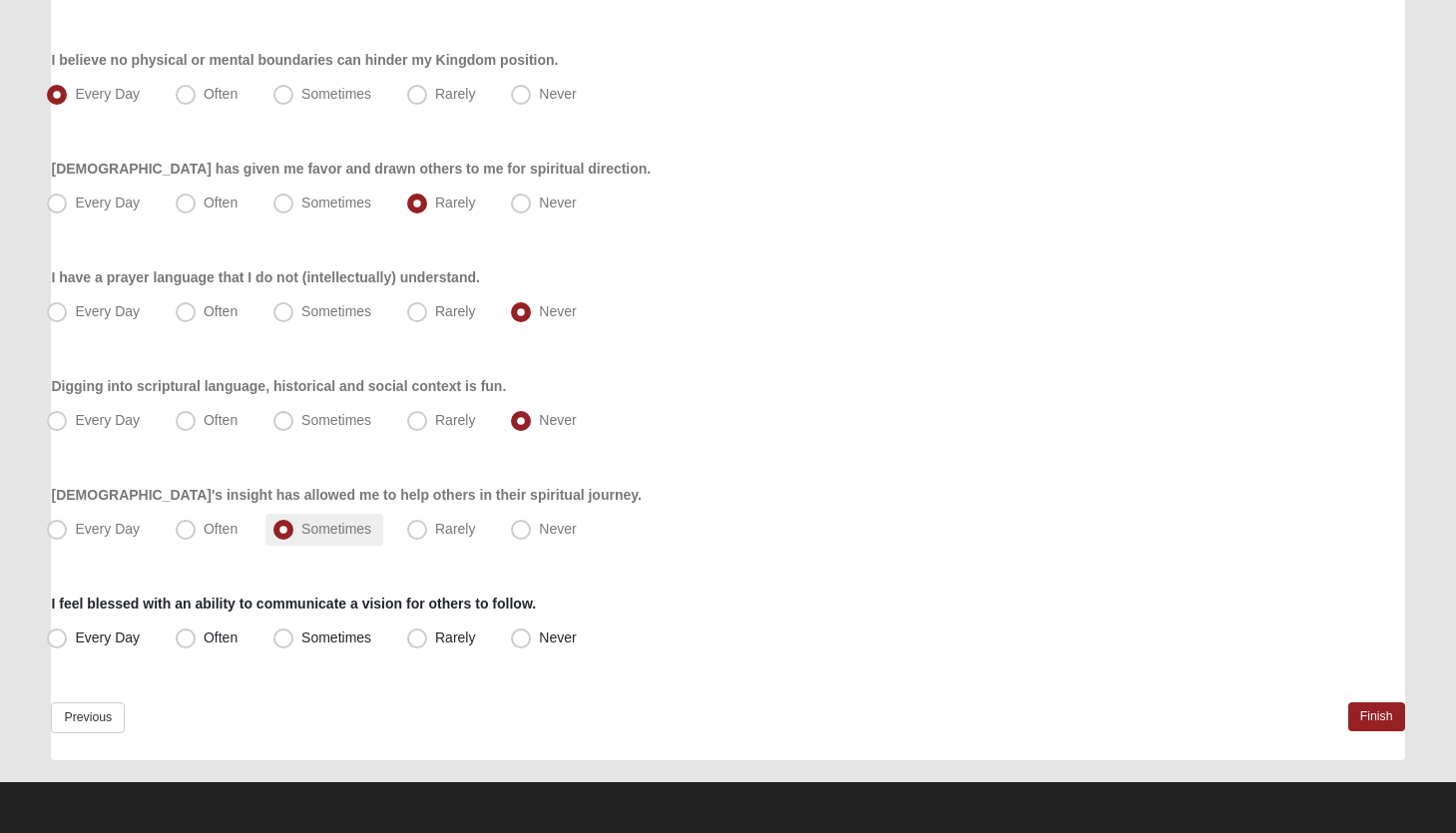 scroll, scrollTop: 1203, scrollLeft: 0, axis: vertical 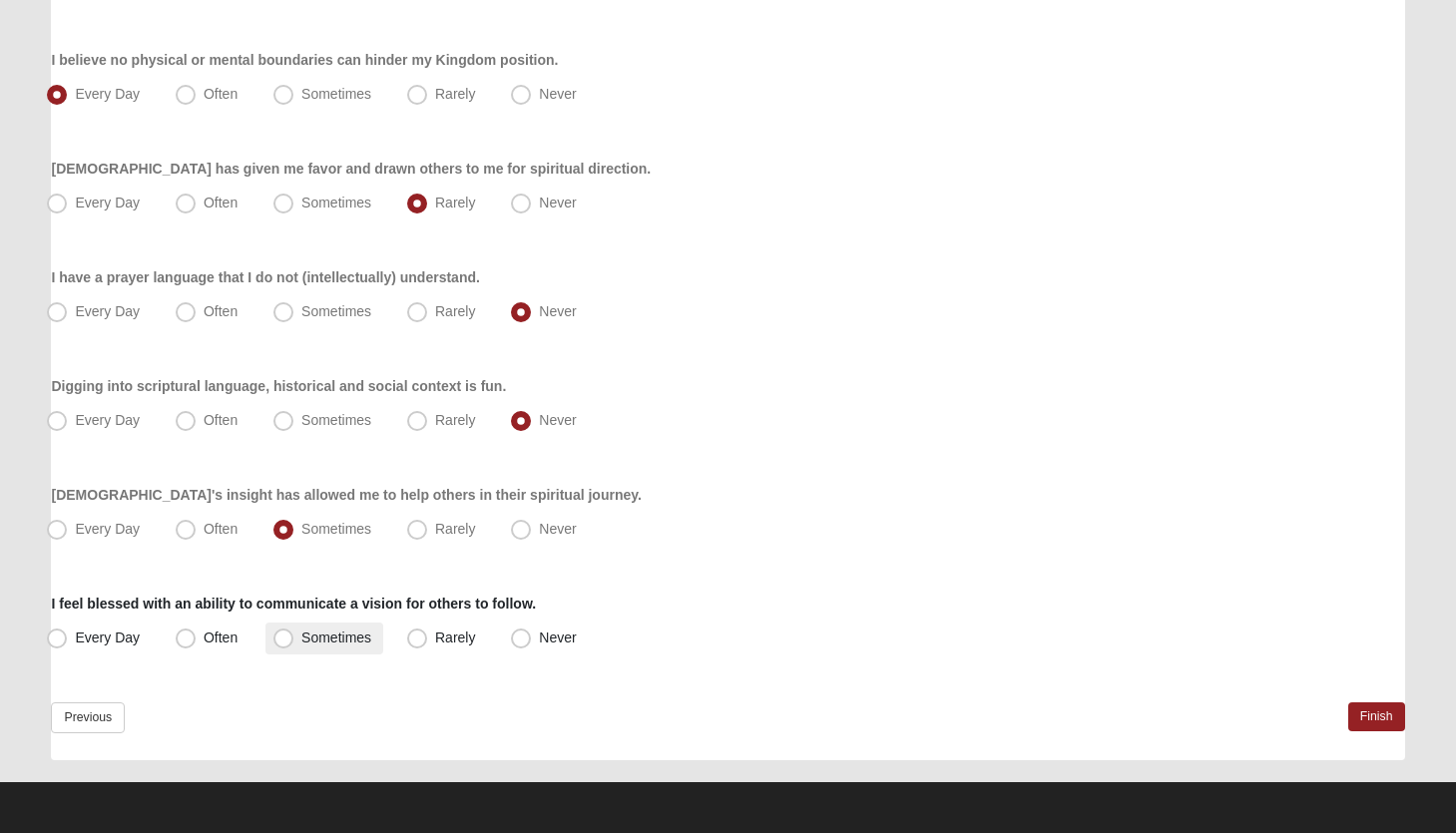 click on "Sometimes" at bounding box center (336, 637) 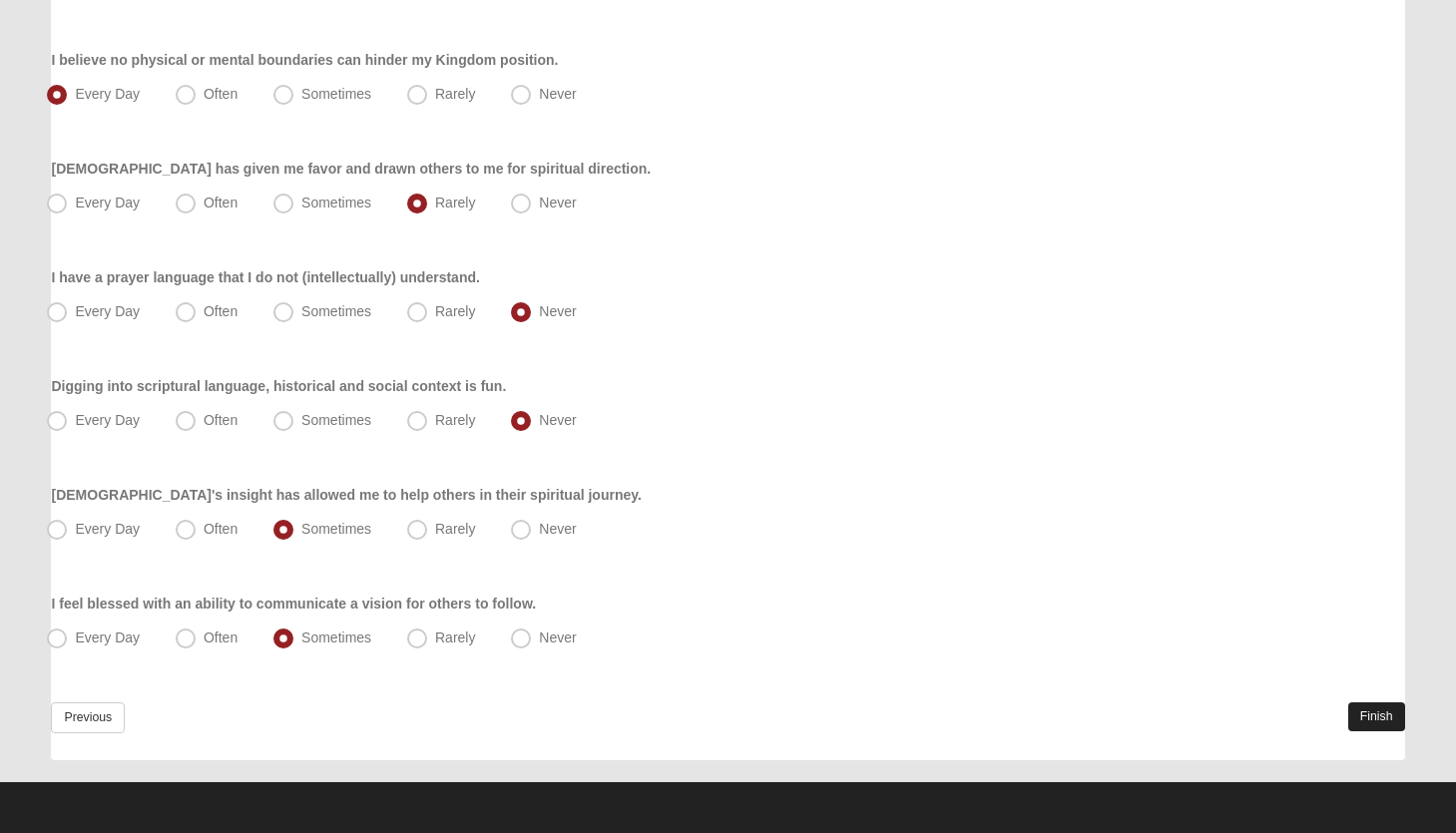click on "Finish" at bounding box center [1376, 716] 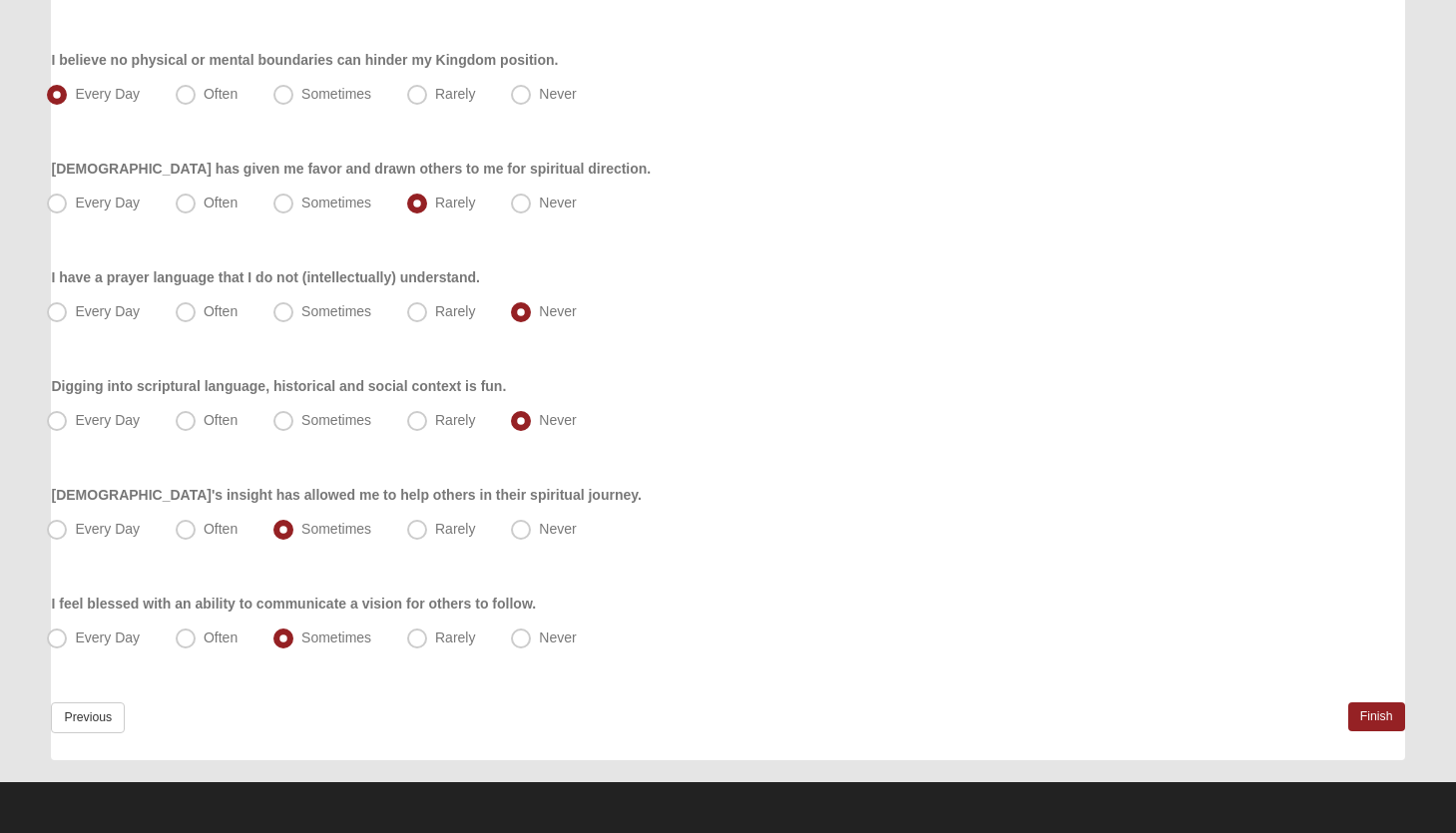 scroll, scrollTop: 1297, scrollLeft: 0, axis: vertical 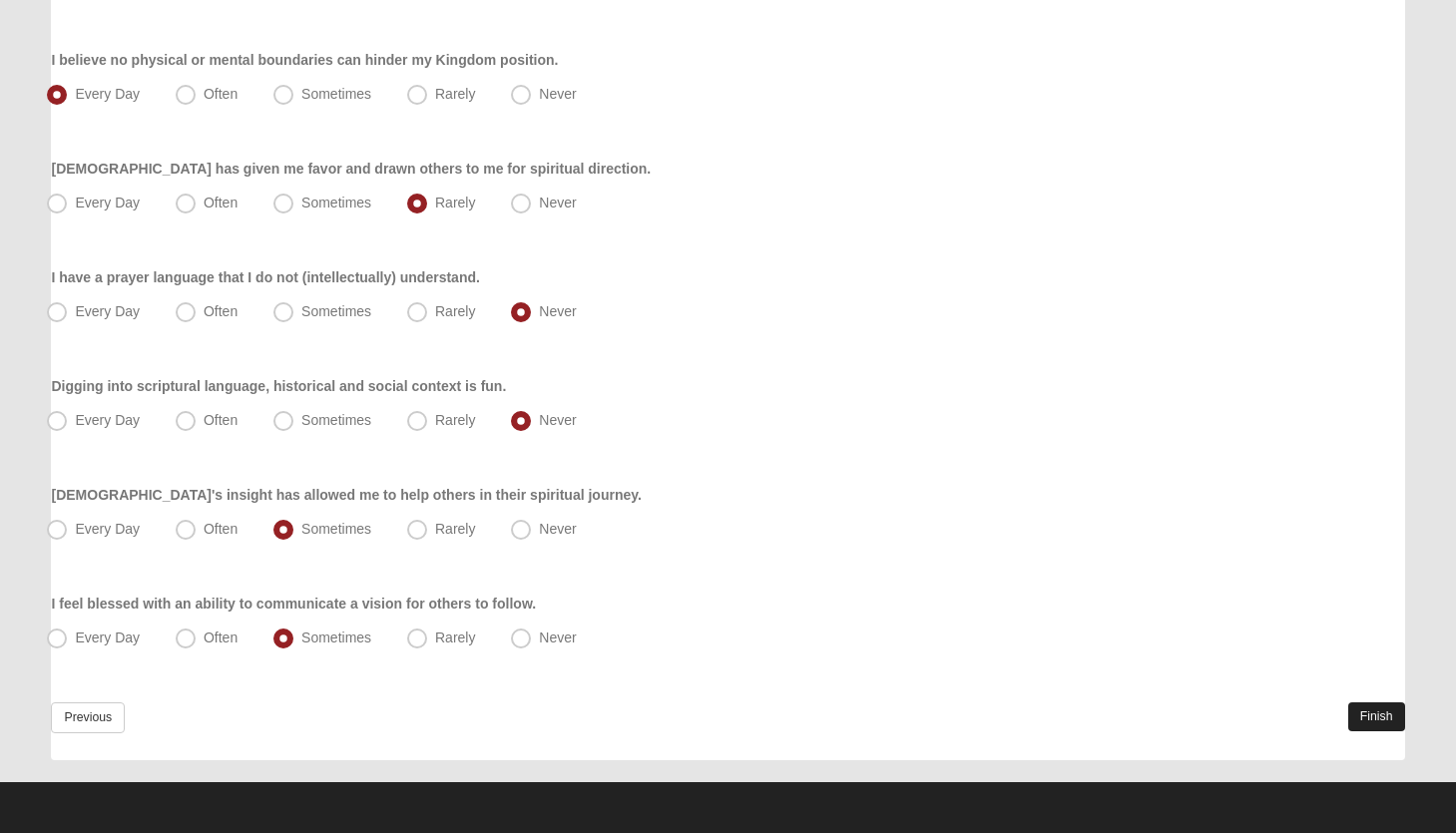 click on "Finish" at bounding box center [1376, 716] 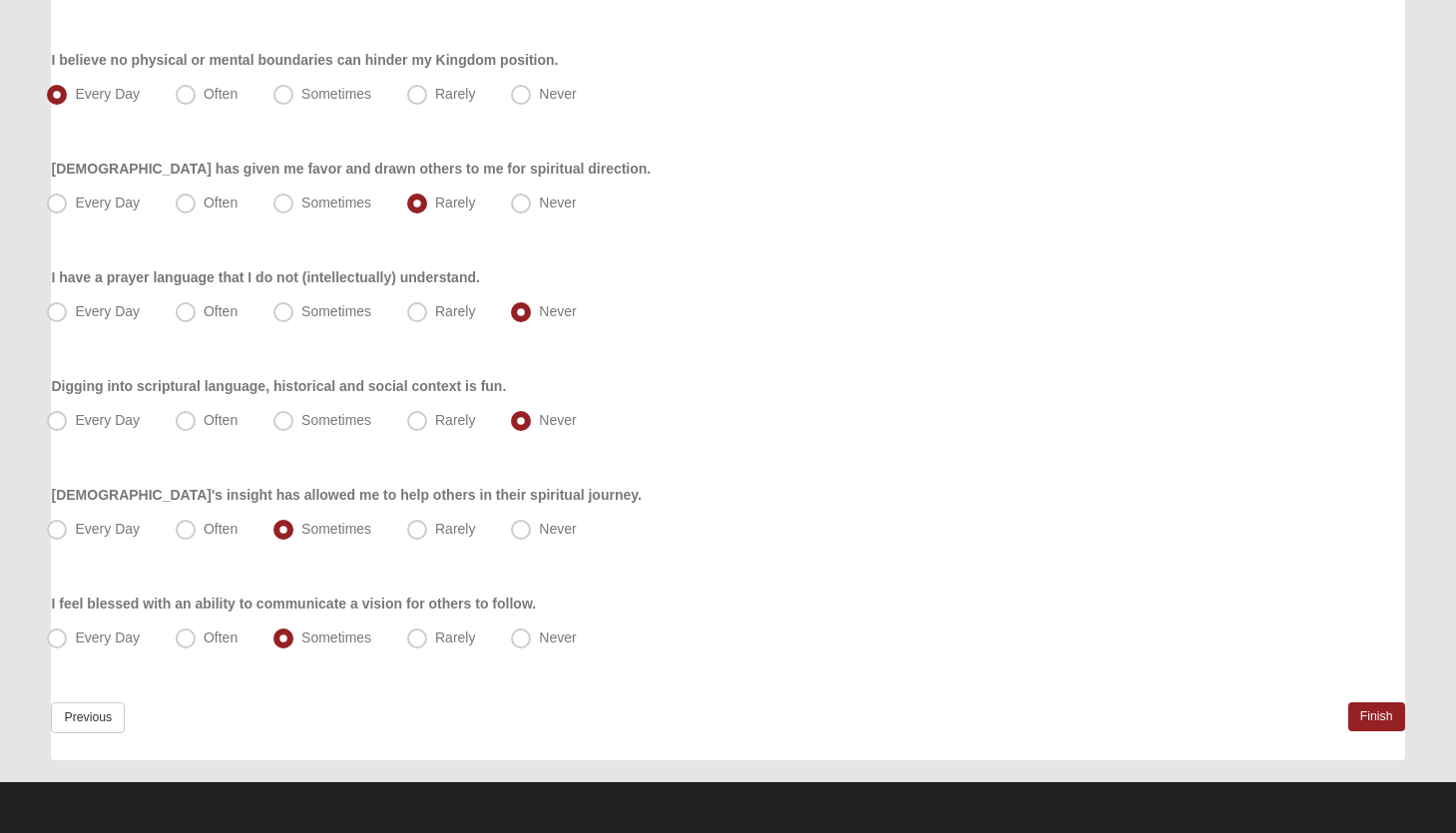 scroll, scrollTop: 1297, scrollLeft: 0, axis: vertical 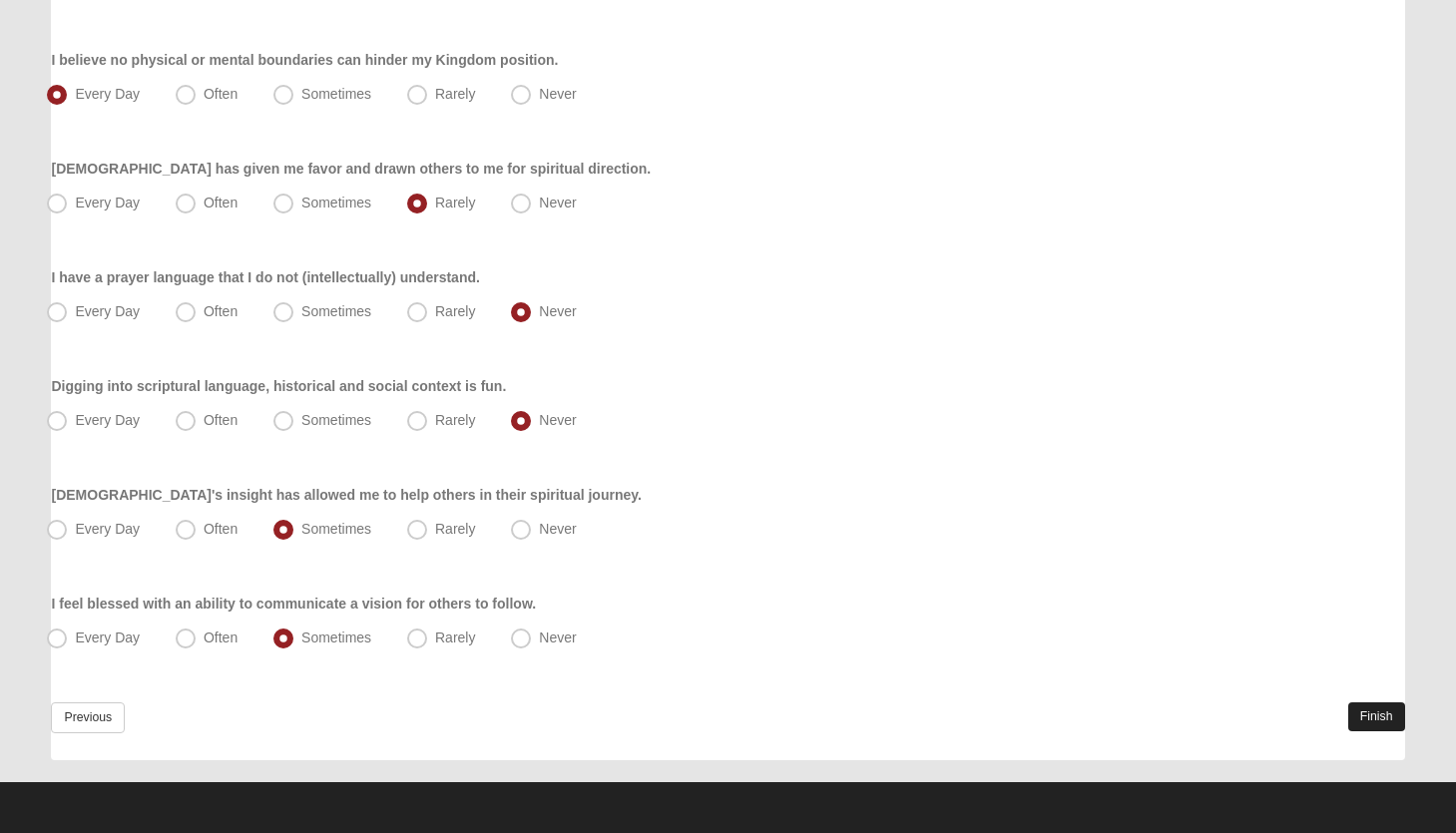 click on "Finish" at bounding box center [1376, 716] 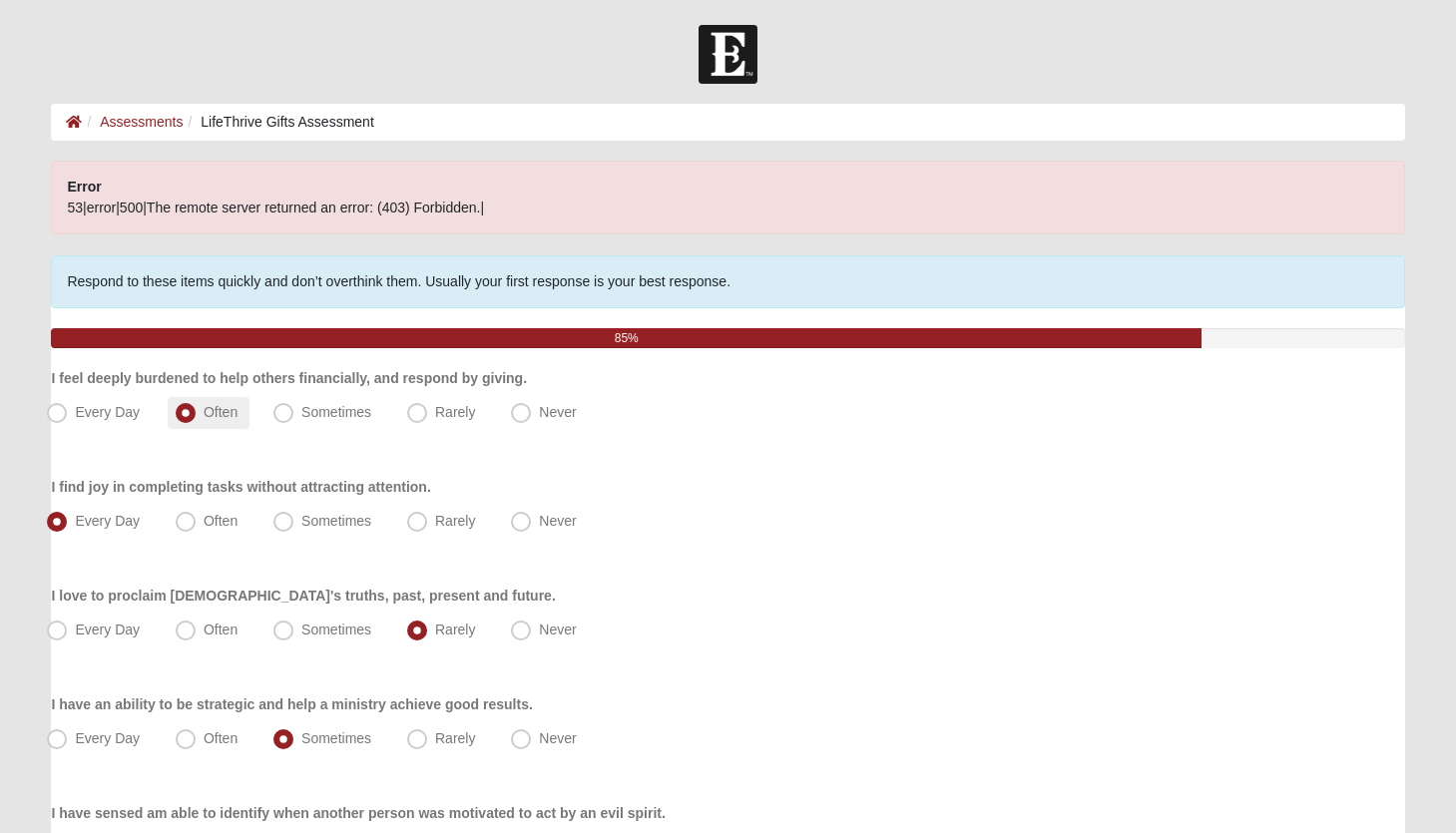 click on "Often" at bounding box center (221, 412) 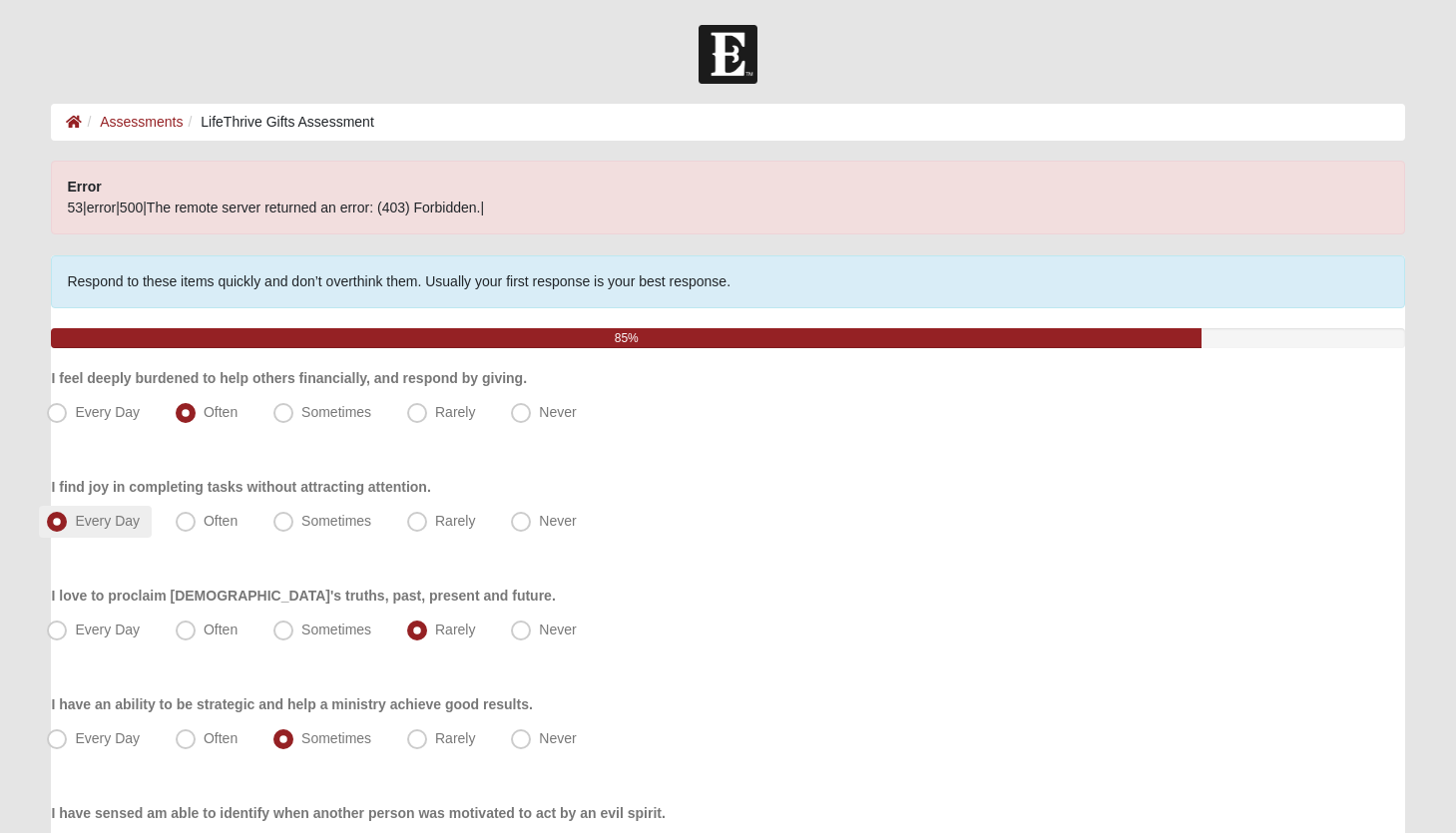 click on "Every Day" at bounding box center [107, 521] 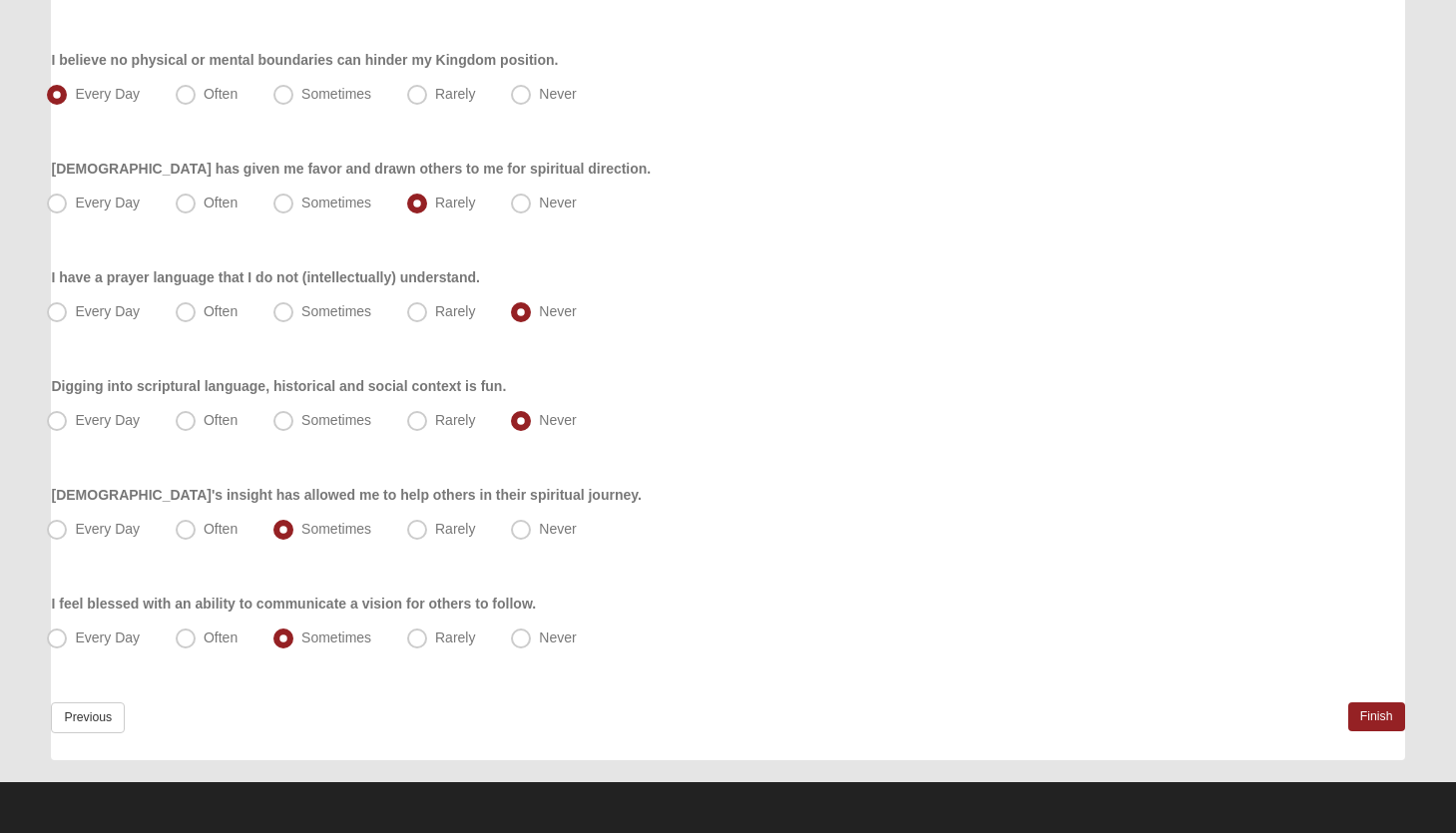 scroll, scrollTop: 1297, scrollLeft: 0, axis: vertical 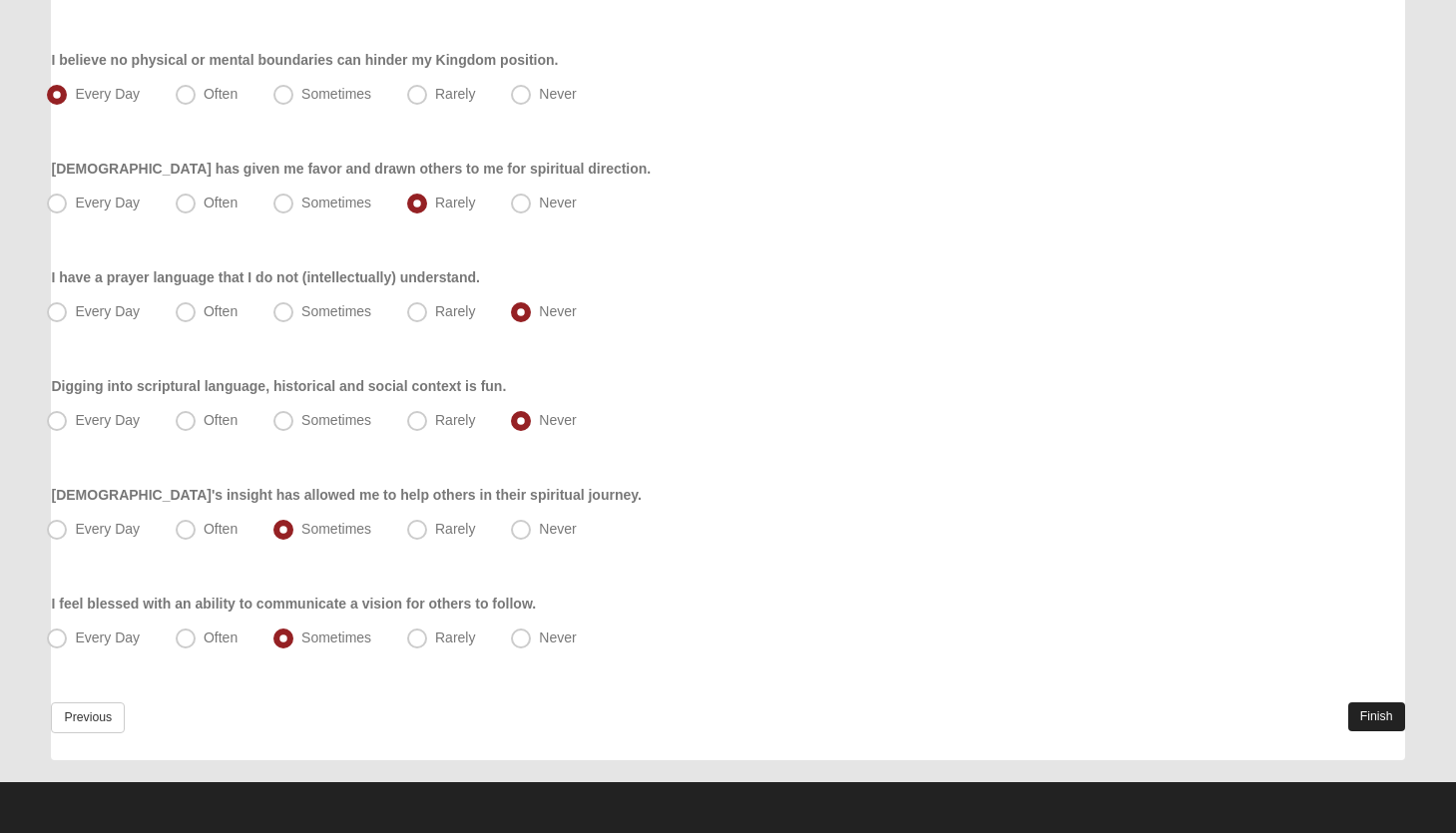click on "Finish" at bounding box center (1376, 716) 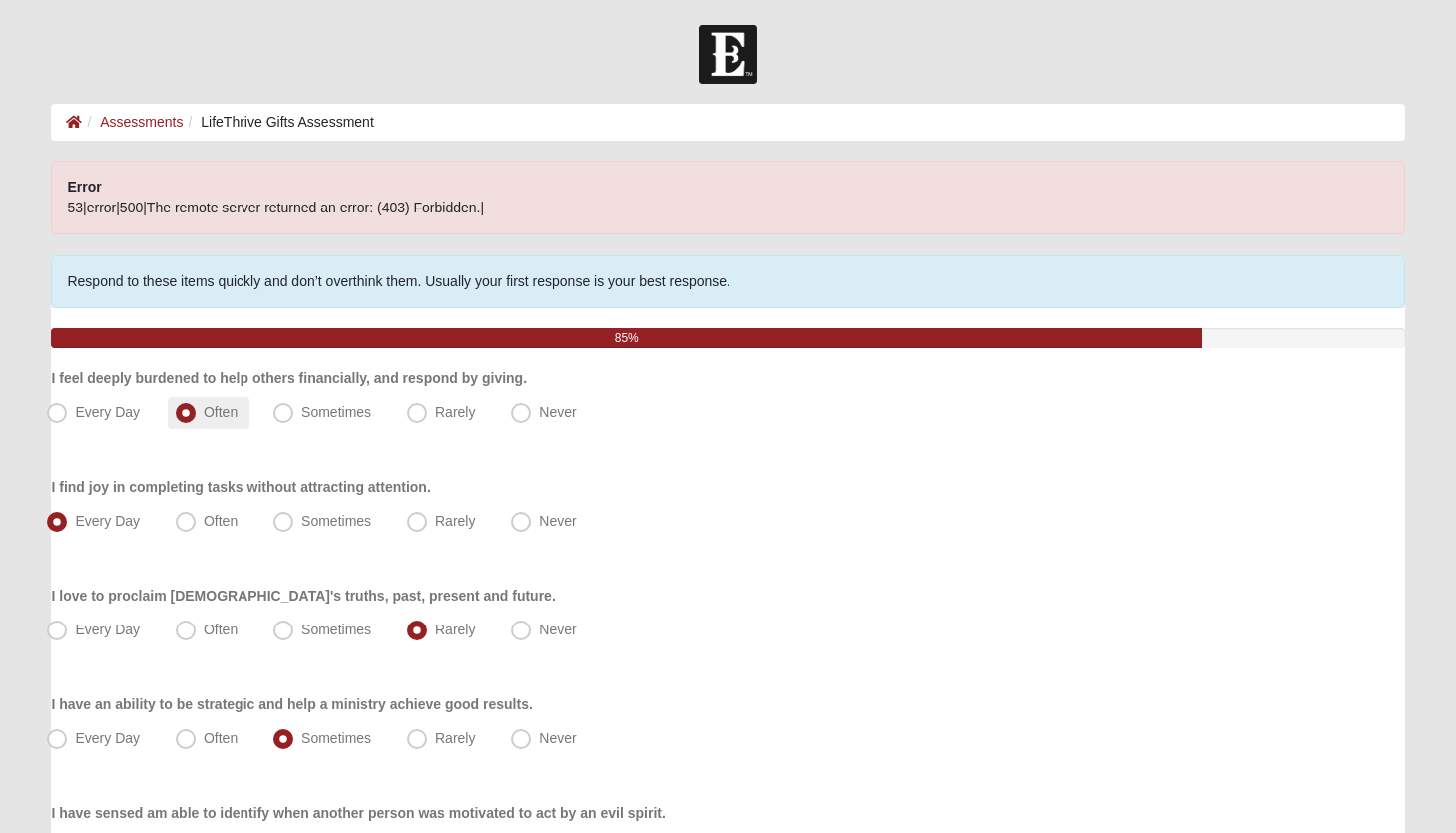 click on "Often" at bounding box center [221, 412] 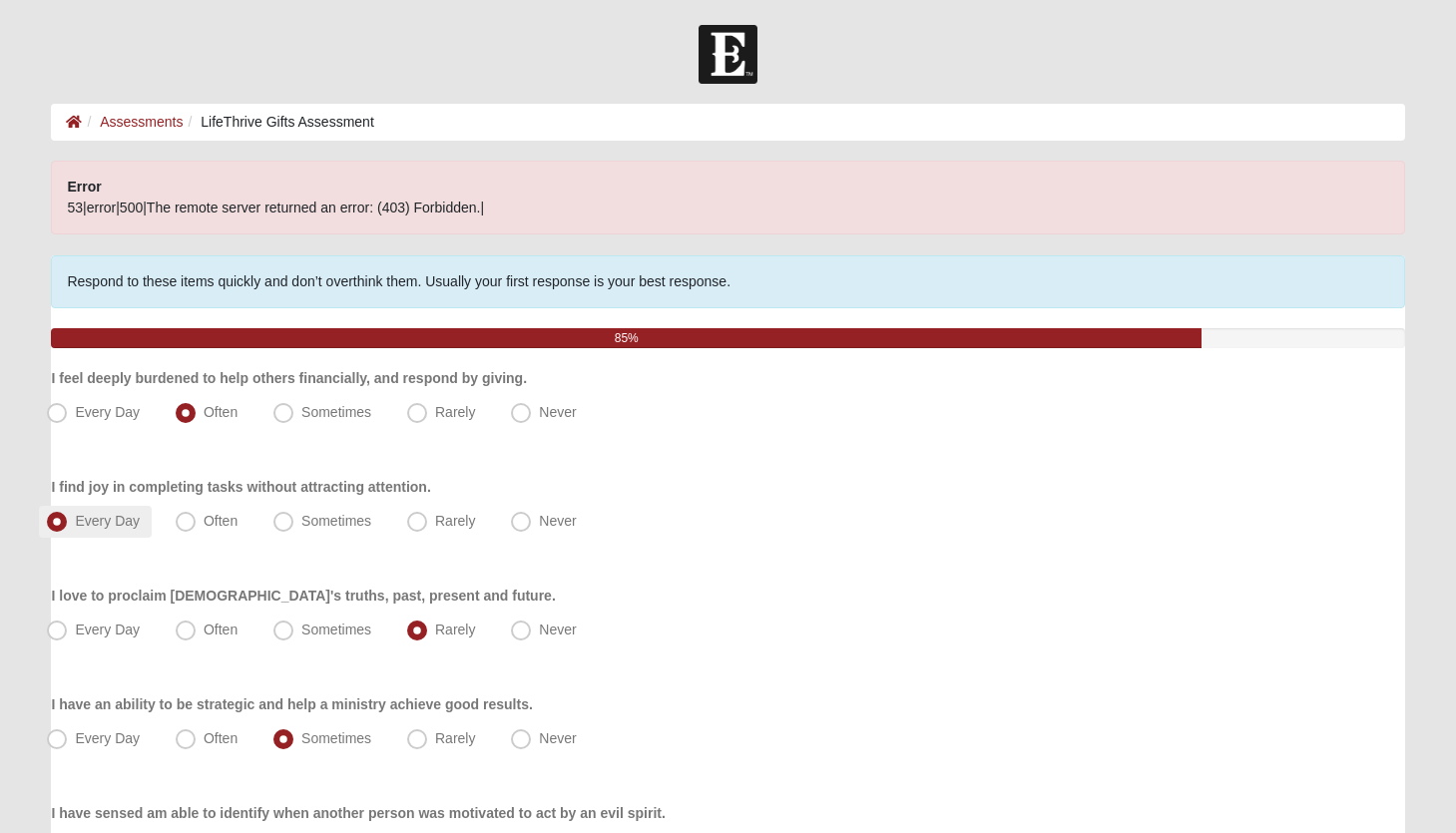 click on "Every Day" at bounding box center (107, 521) 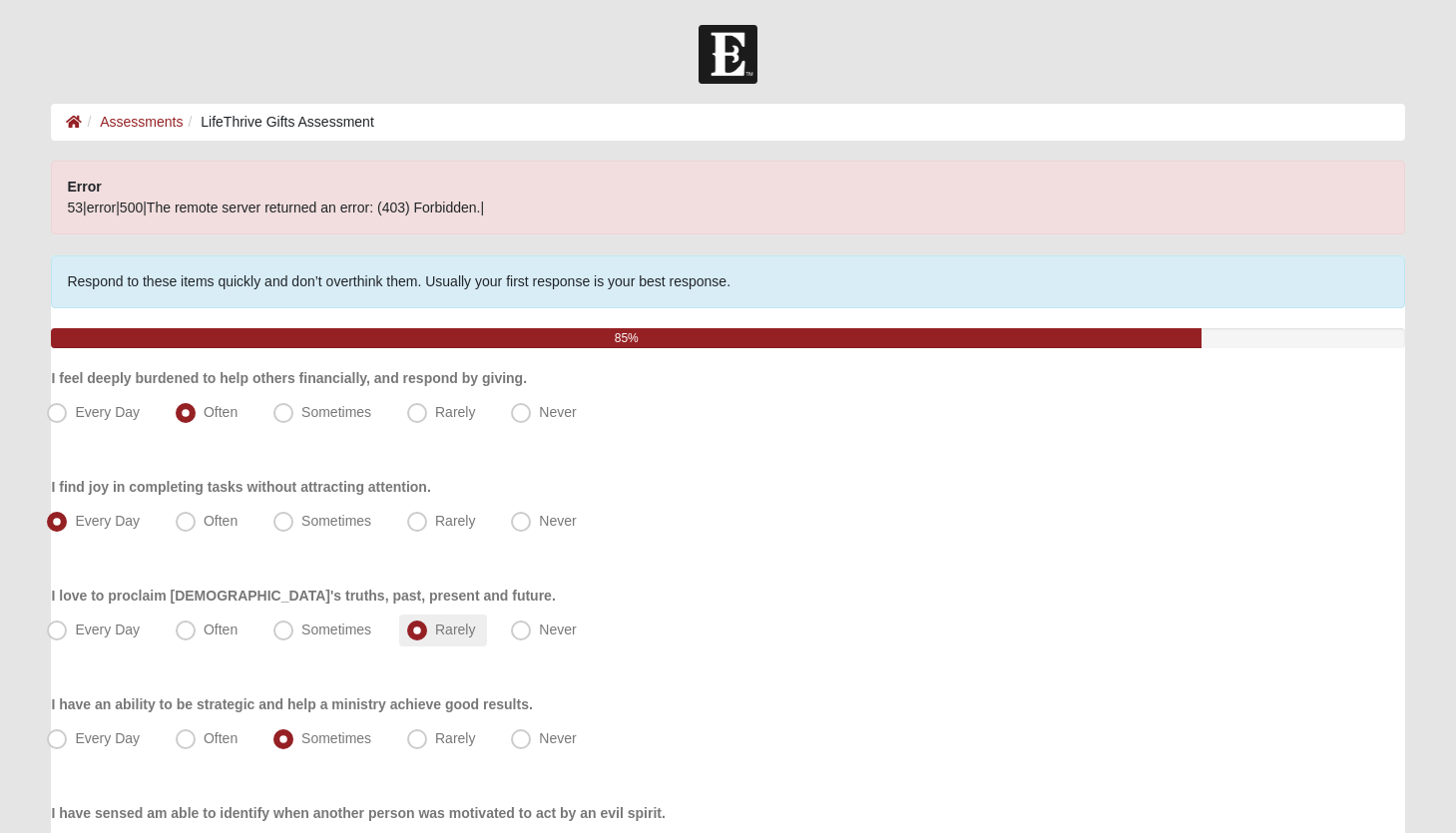 click on "Rarely" at bounding box center (455, 629) 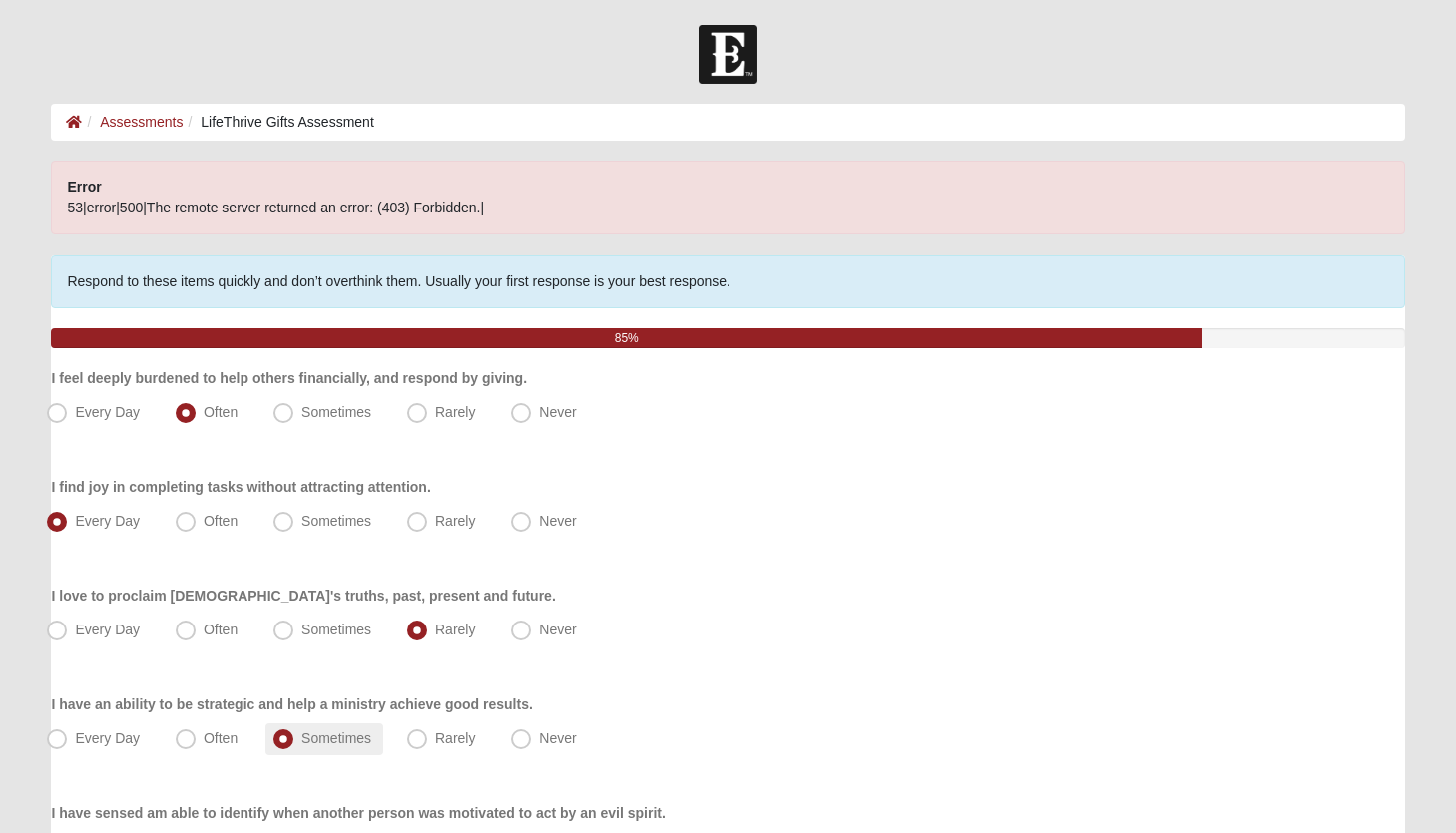 click on "Sometimes" at bounding box center (336, 738) 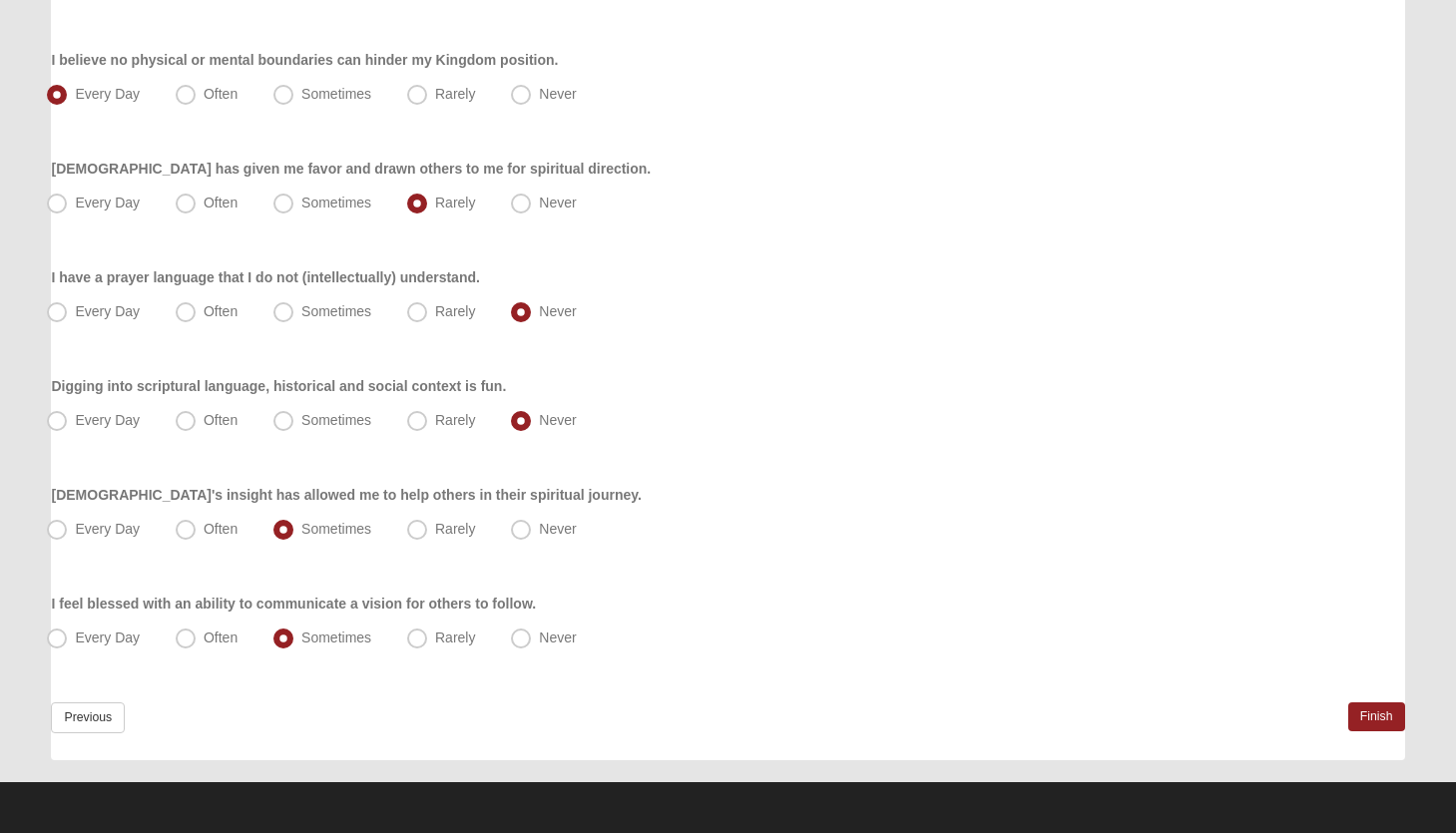 scroll, scrollTop: 1297, scrollLeft: 0, axis: vertical 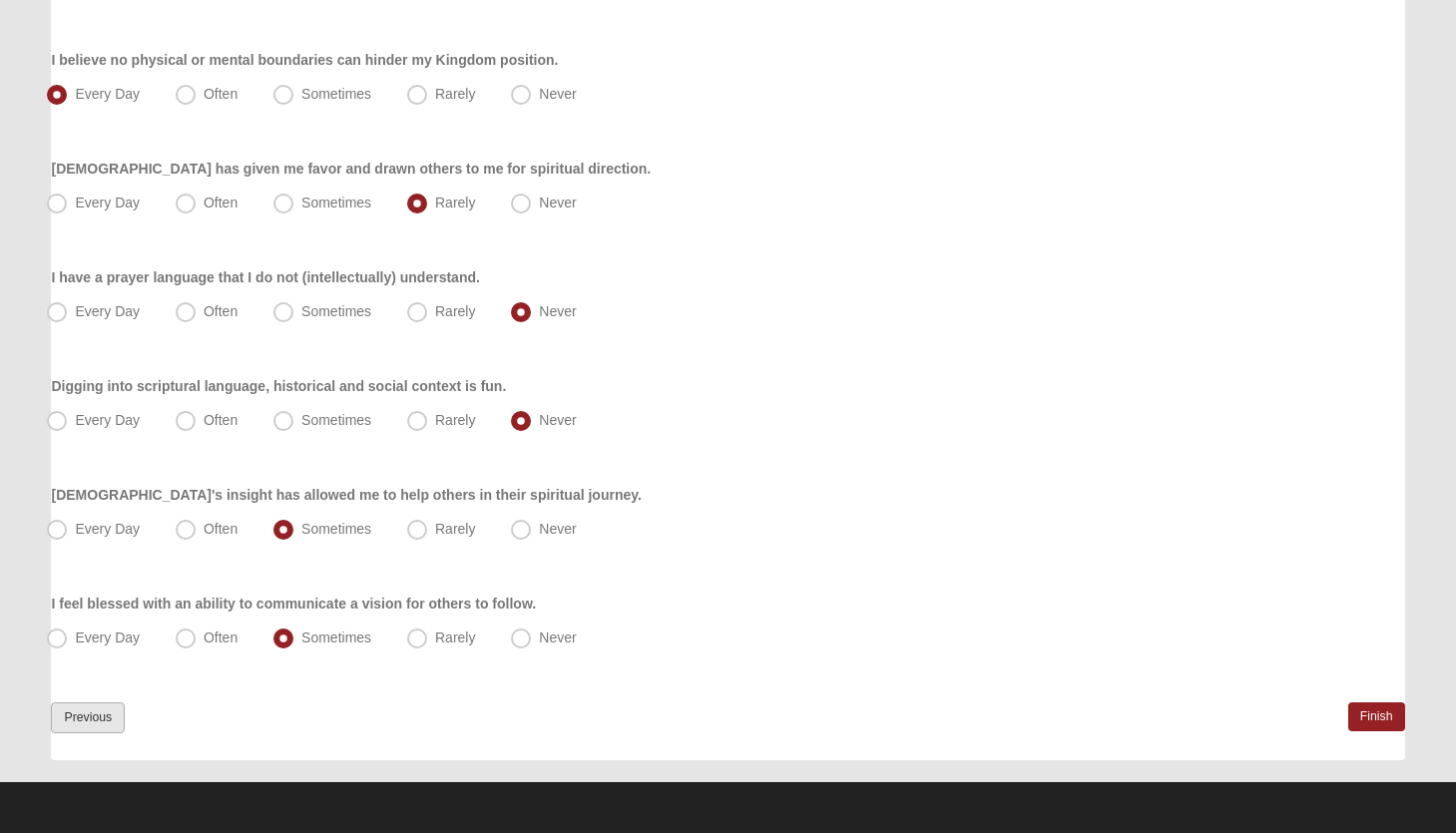 click on "Previous" at bounding box center (88, 717) 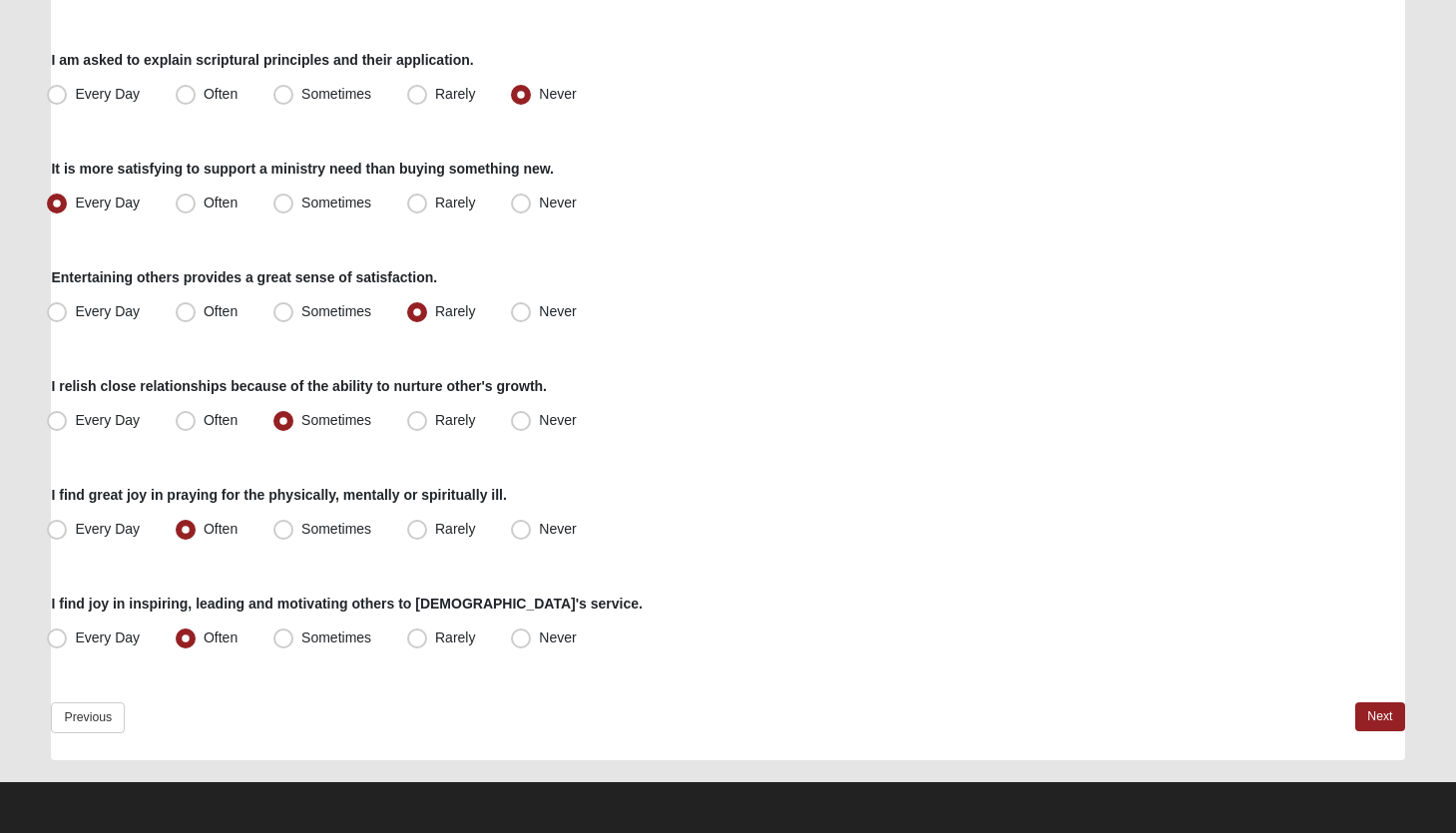 scroll, scrollTop: 1421, scrollLeft: 0, axis: vertical 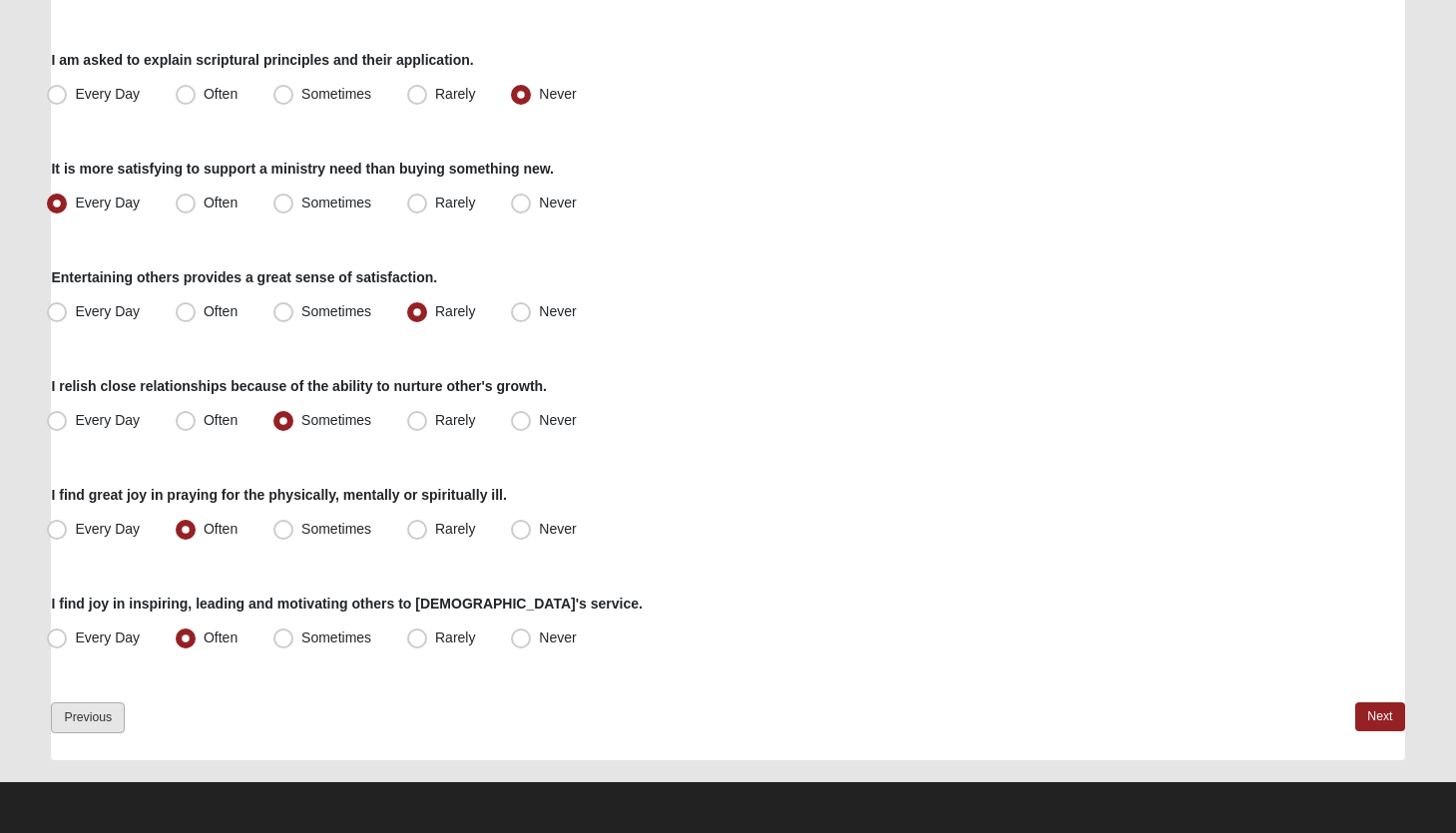 click on "Previous" at bounding box center [88, 717] 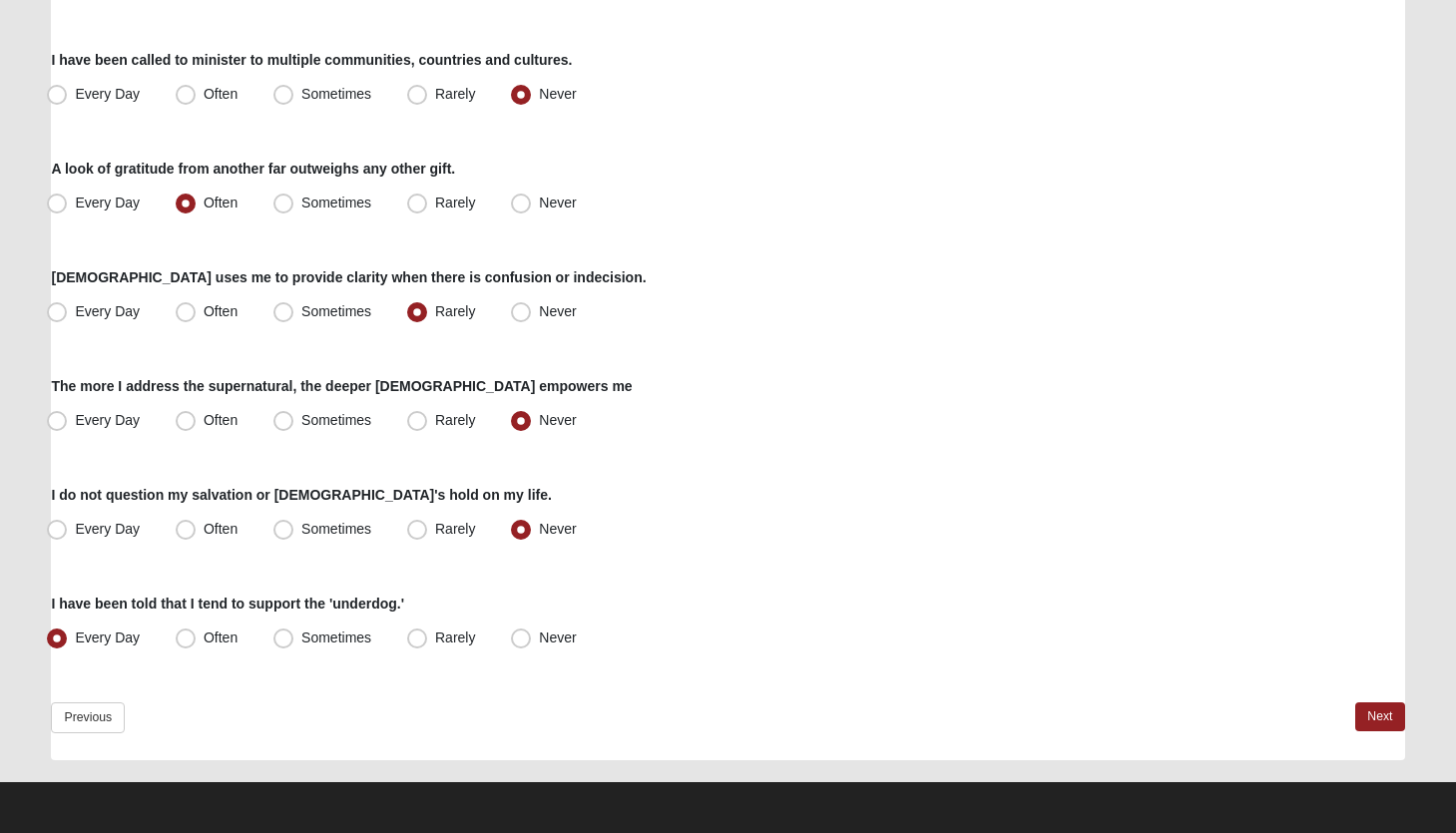 scroll, scrollTop: 1421, scrollLeft: 0, axis: vertical 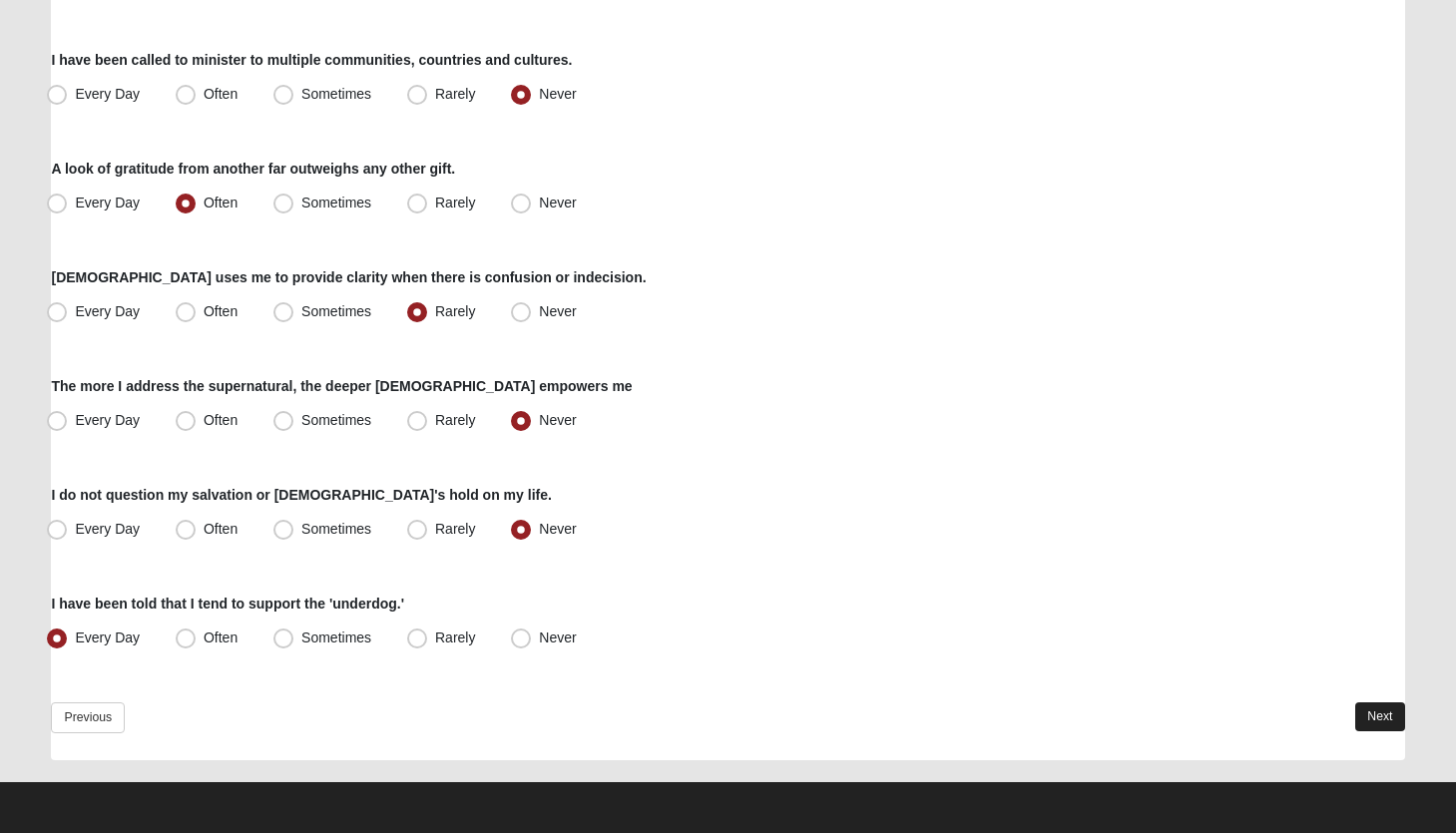 click on "Next" at bounding box center [1379, 716] 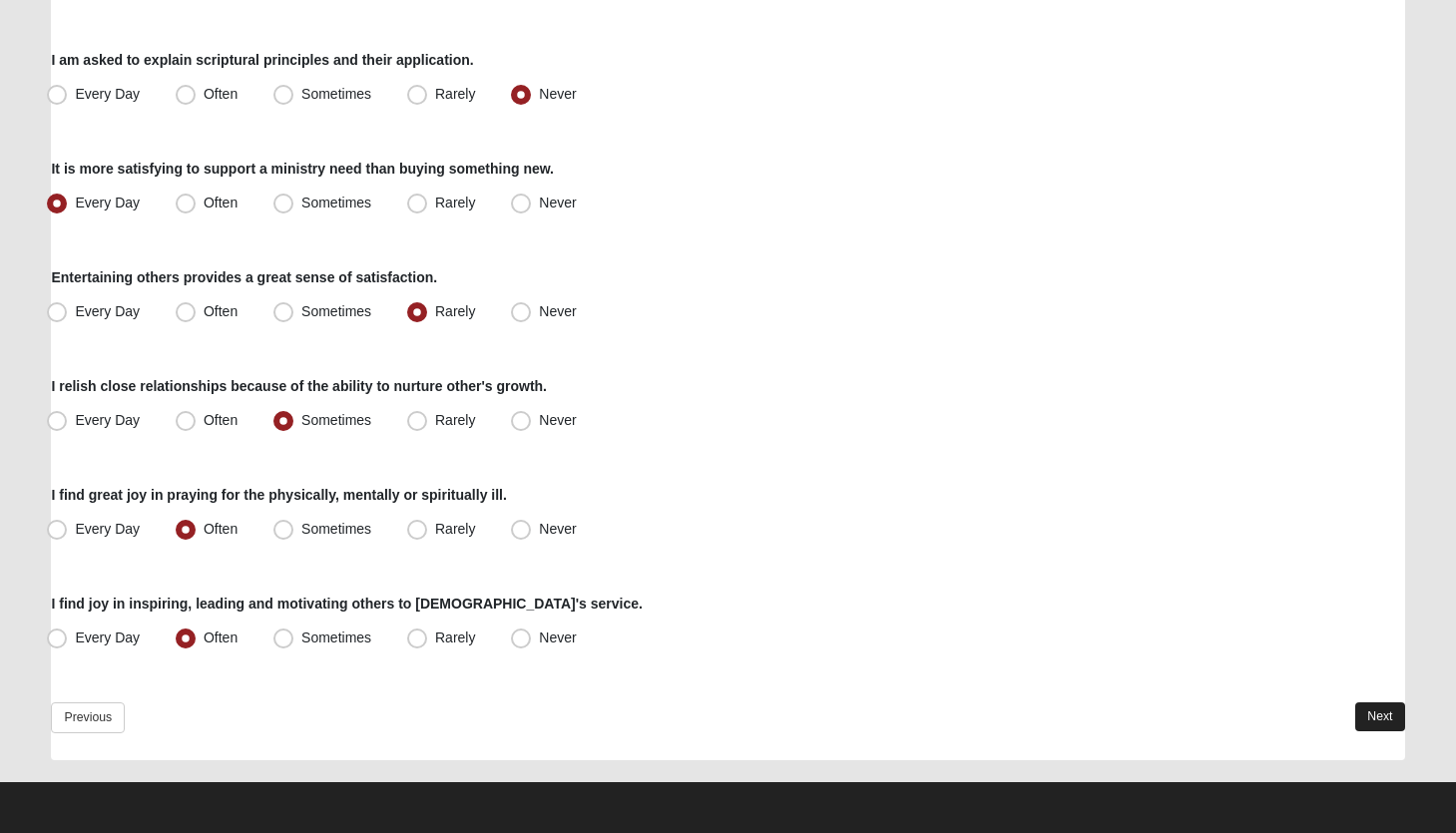 scroll, scrollTop: 1421, scrollLeft: 0, axis: vertical 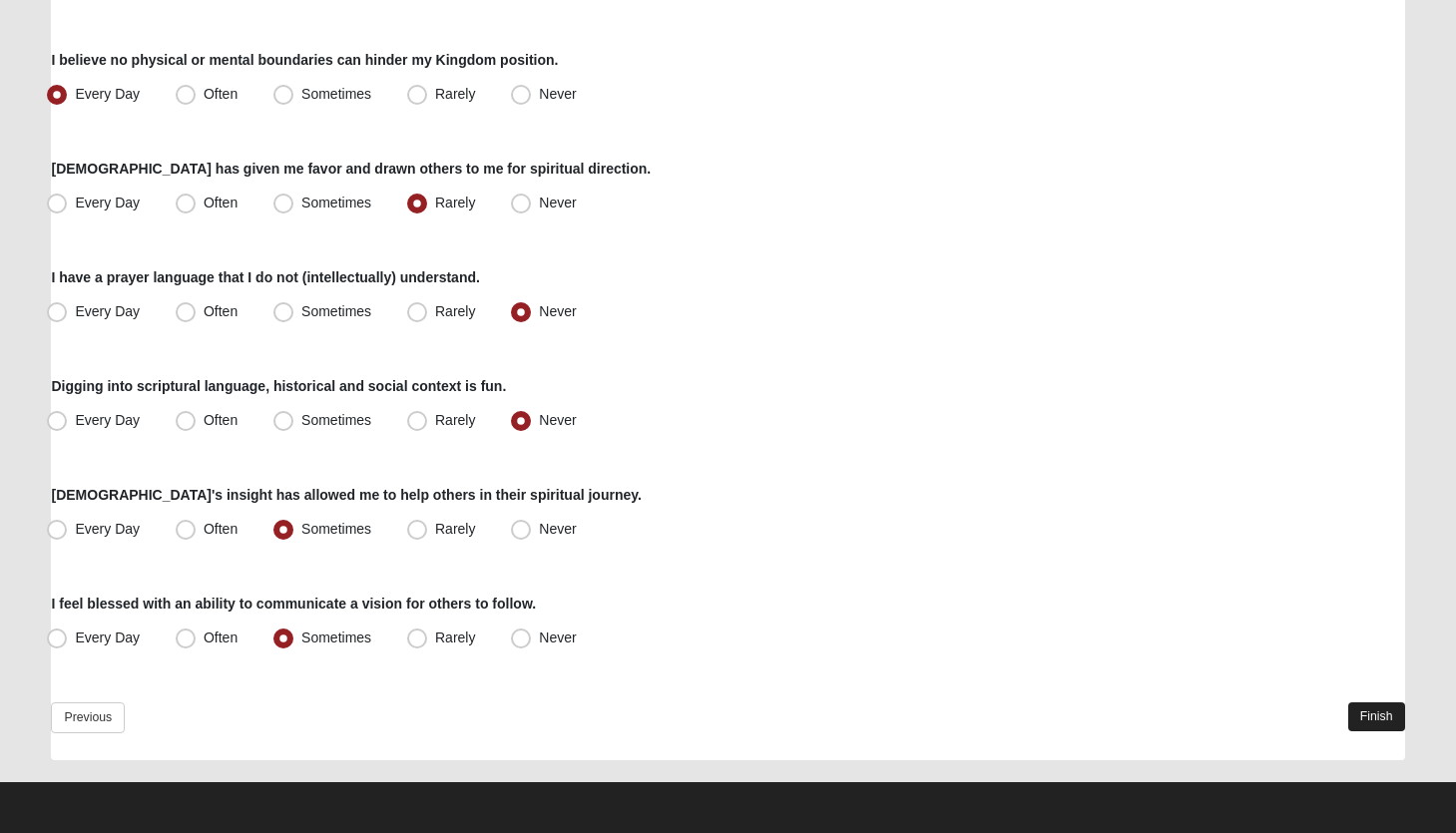 click on "Finish" at bounding box center (1376, 716) 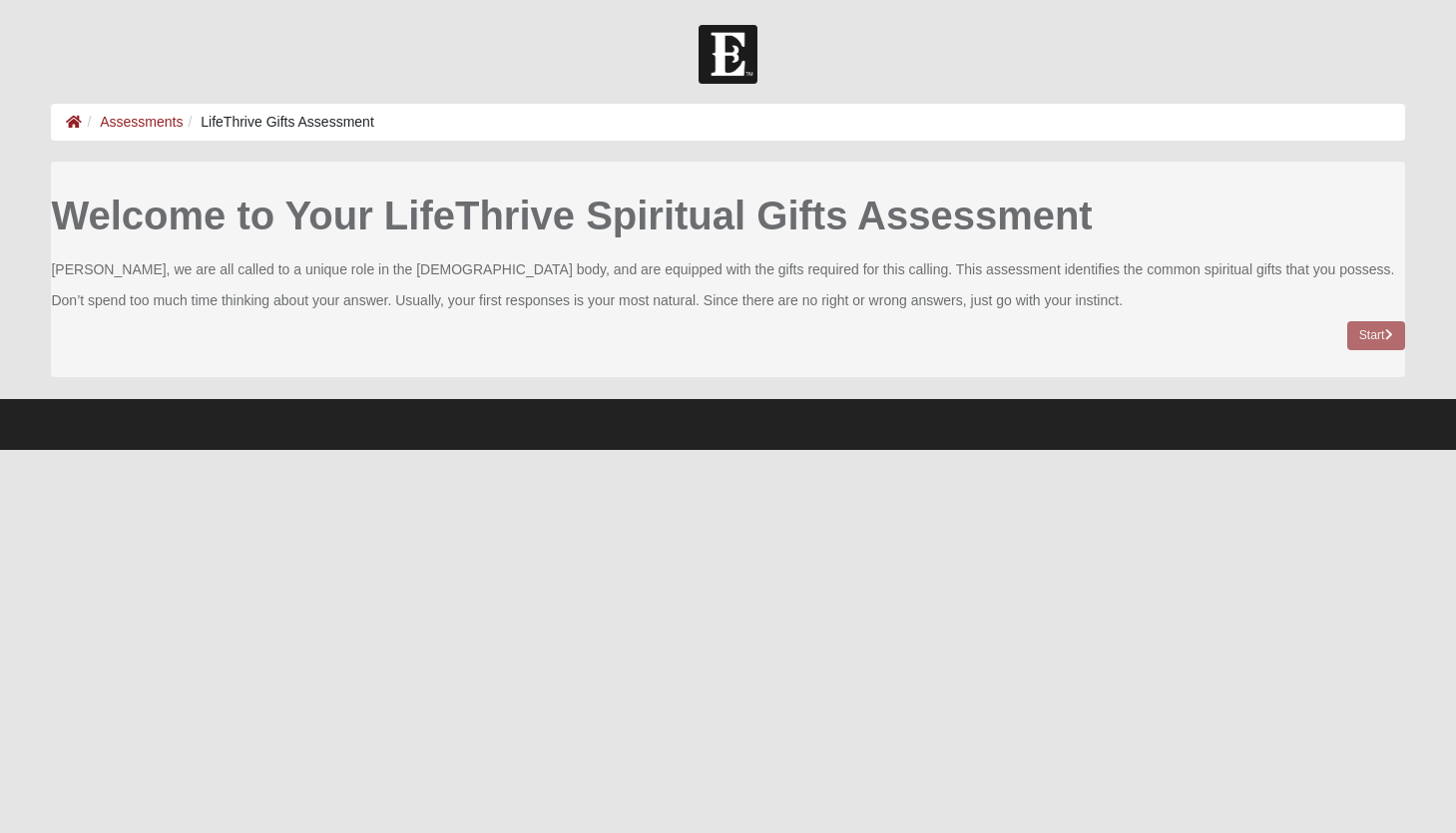 scroll, scrollTop: 0, scrollLeft: 0, axis: both 